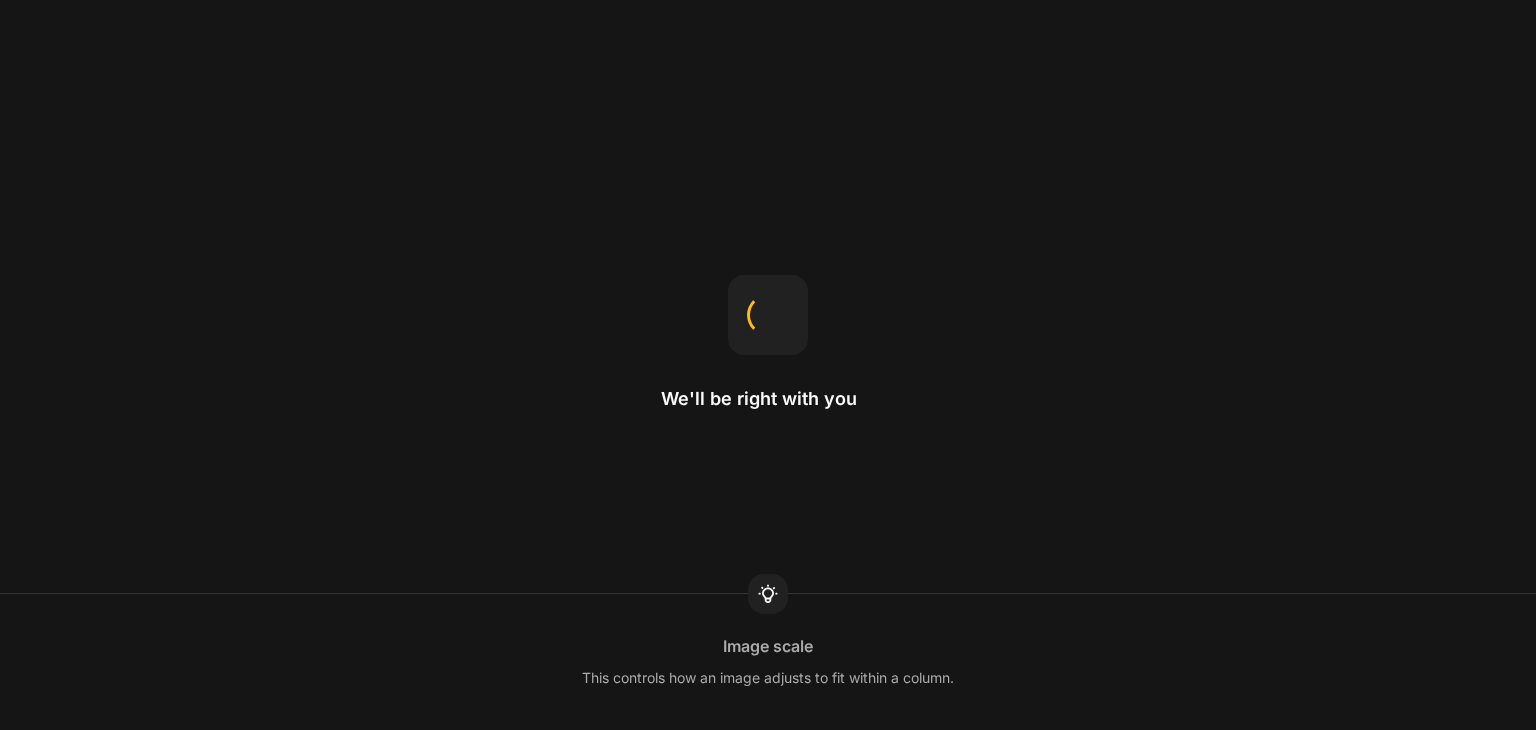 scroll, scrollTop: 0, scrollLeft: 0, axis: both 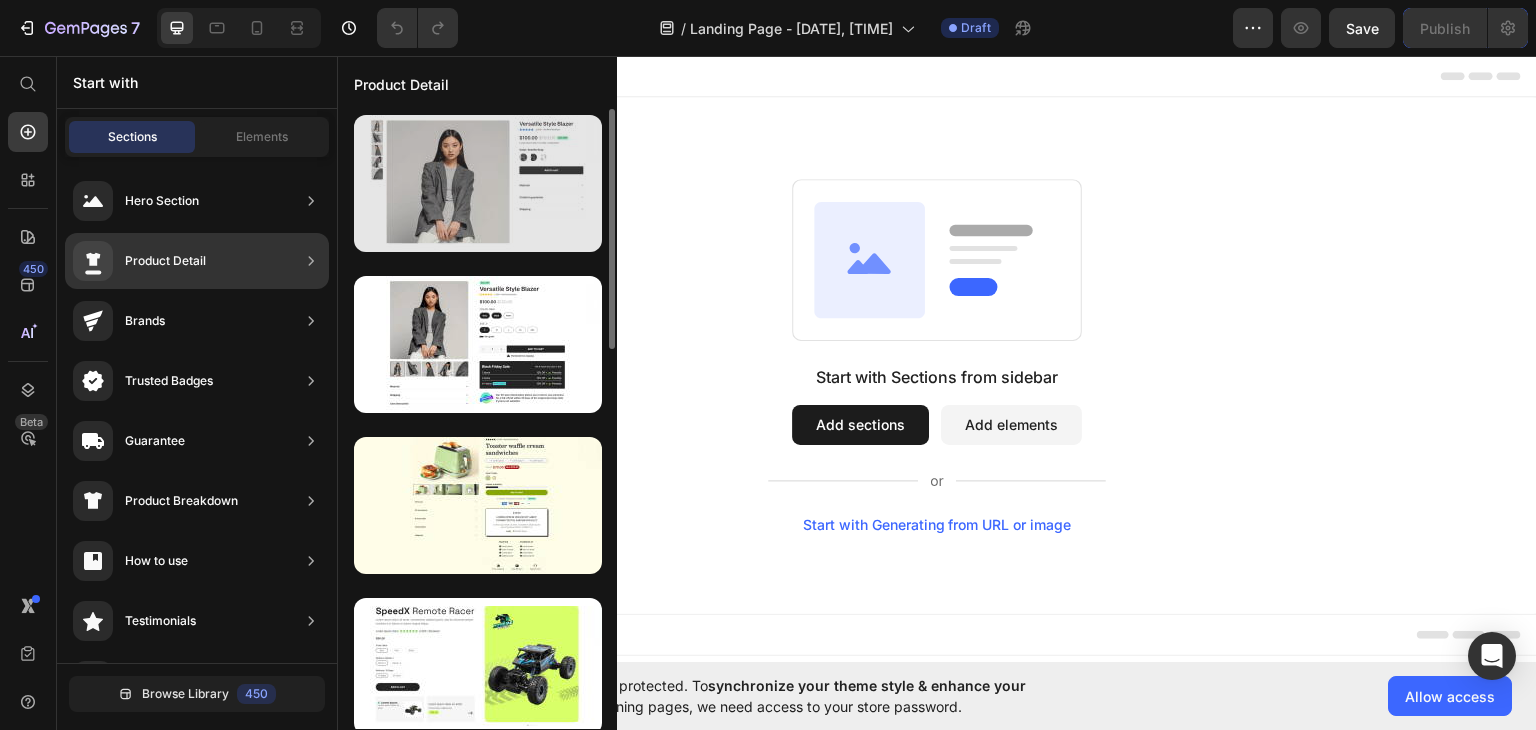 click at bounding box center [478, 183] 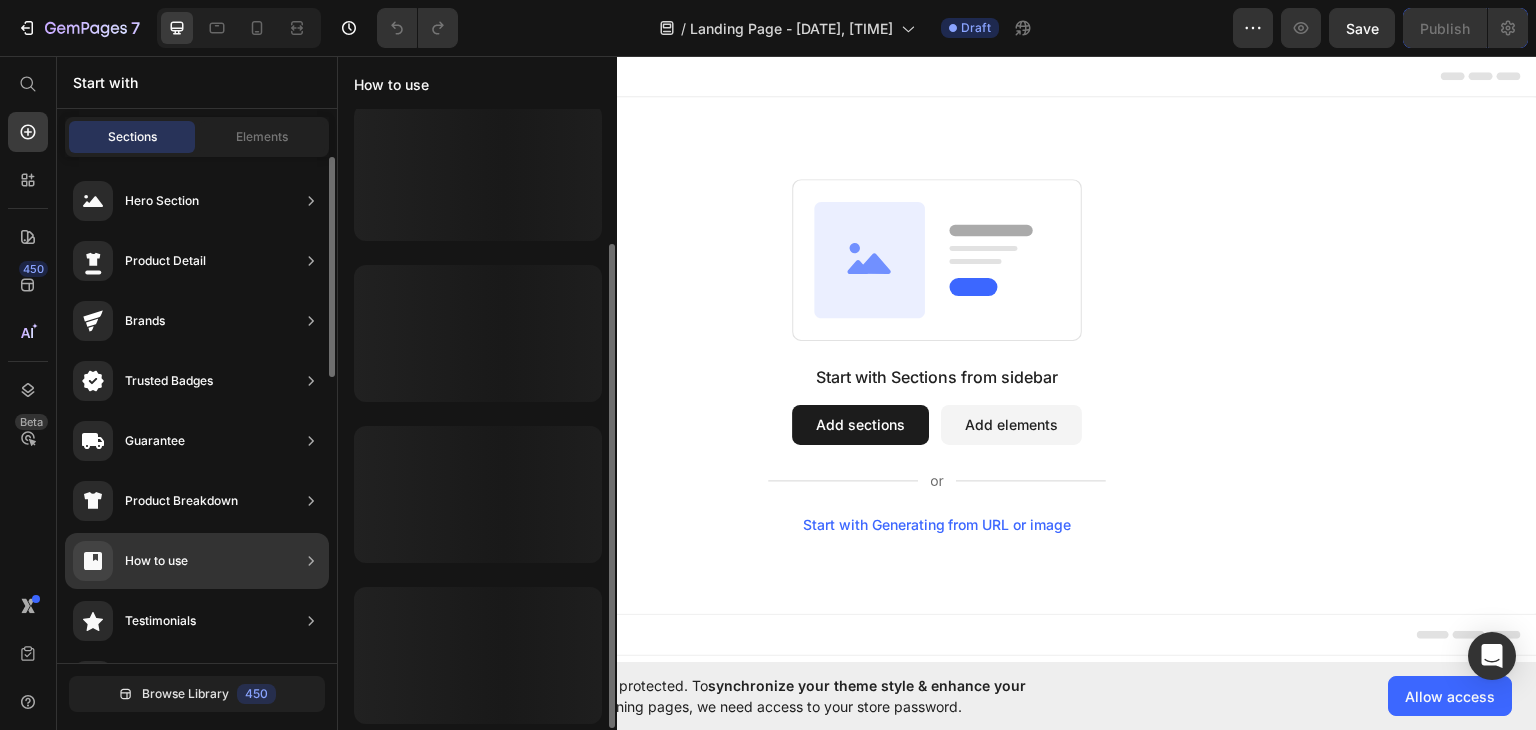 scroll, scrollTop: 12, scrollLeft: 0, axis: vertical 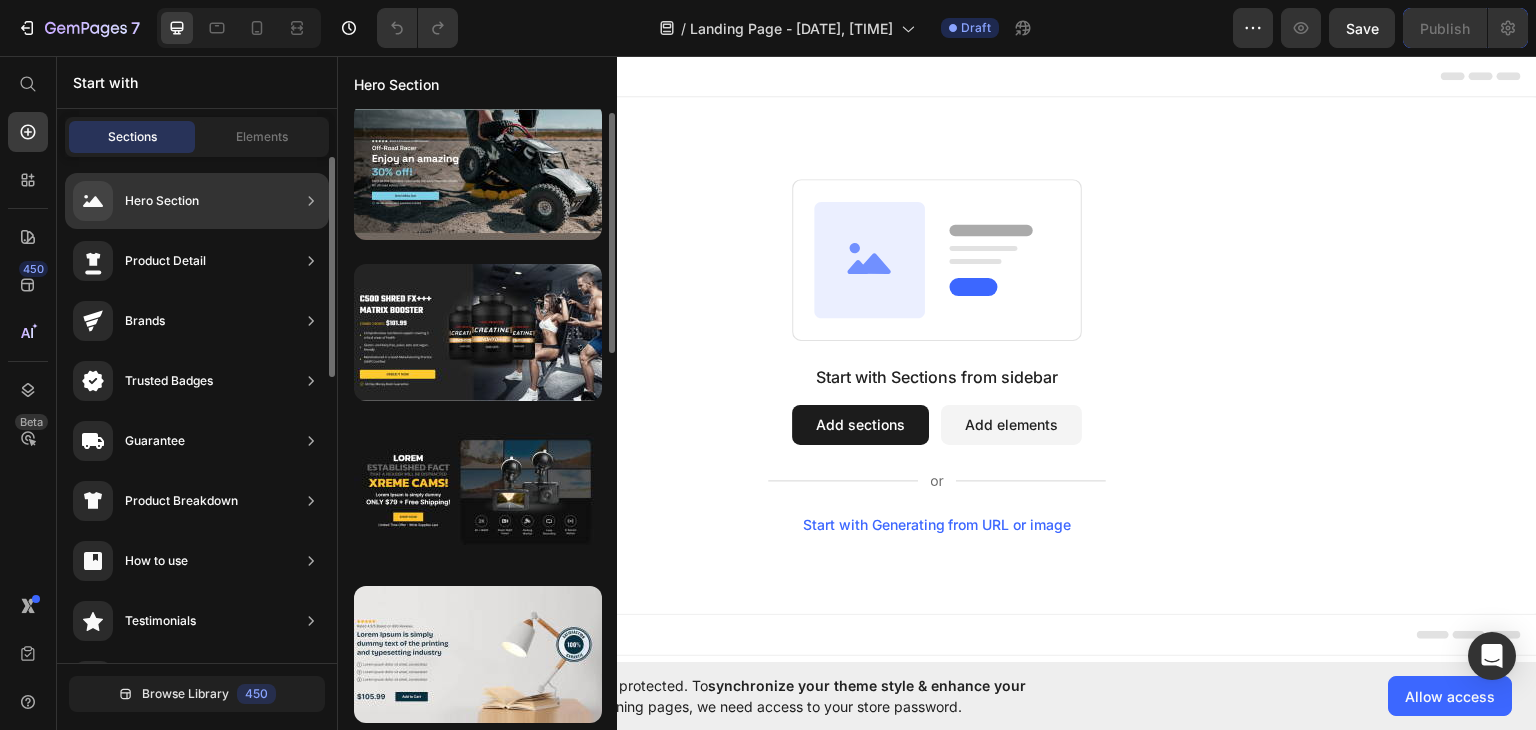 click on "Brands" 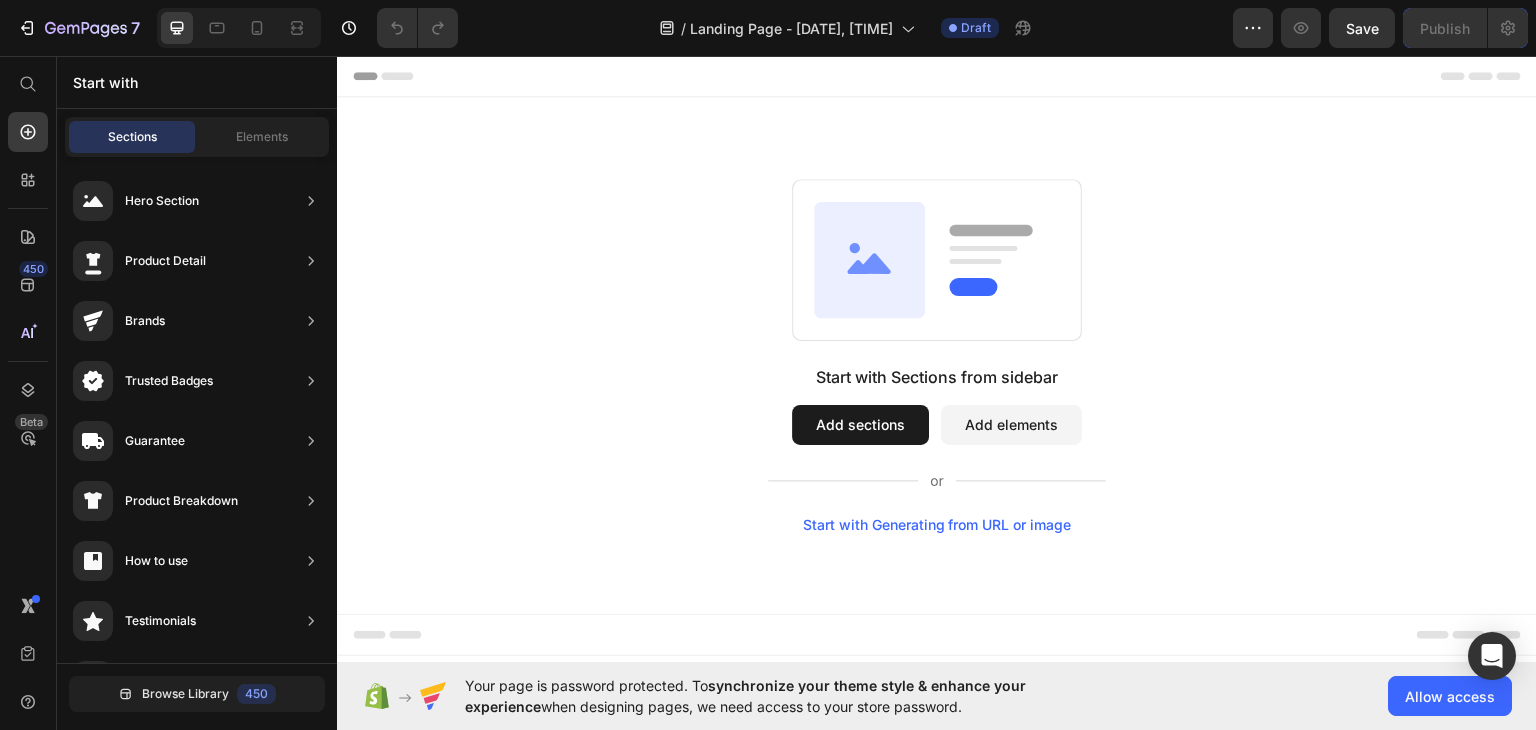 click on "Start with Sections from sidebar Add sections Add elements Start with Generating from URL or image" at bounding box center (937, 355) 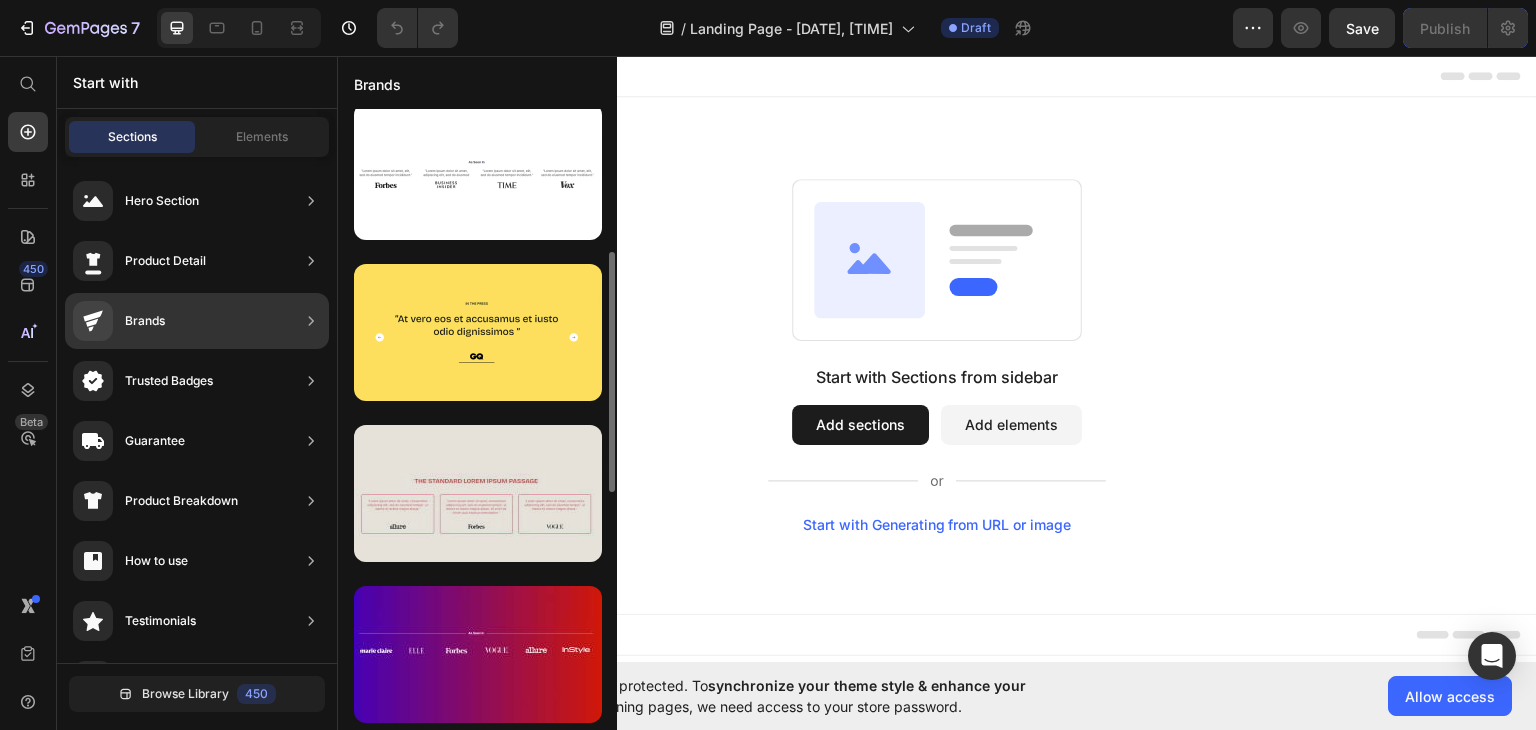 scroll, scrollTop: 312, scrollLeft: 0, axis: vertical 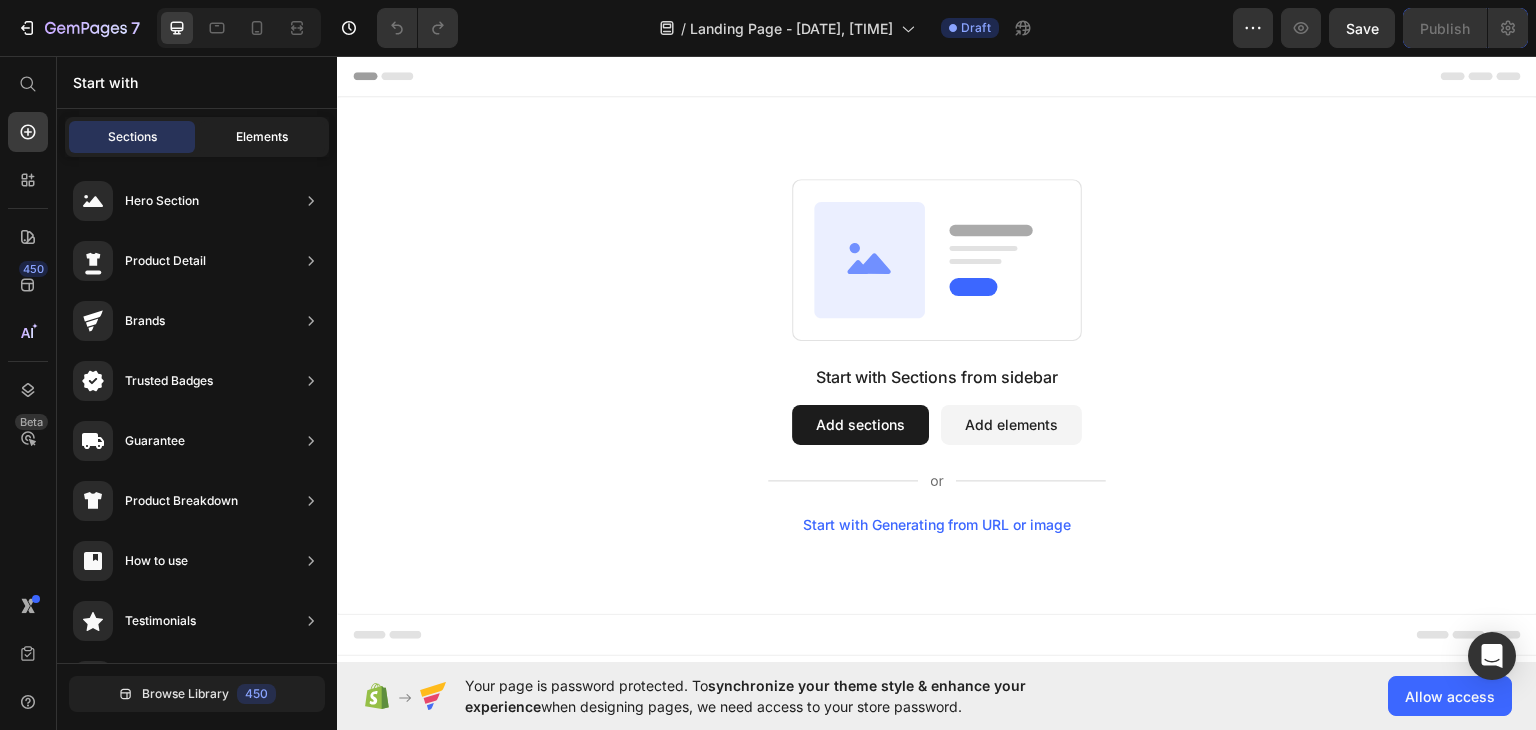 click on "Elements" at bounding box center (262, 137) 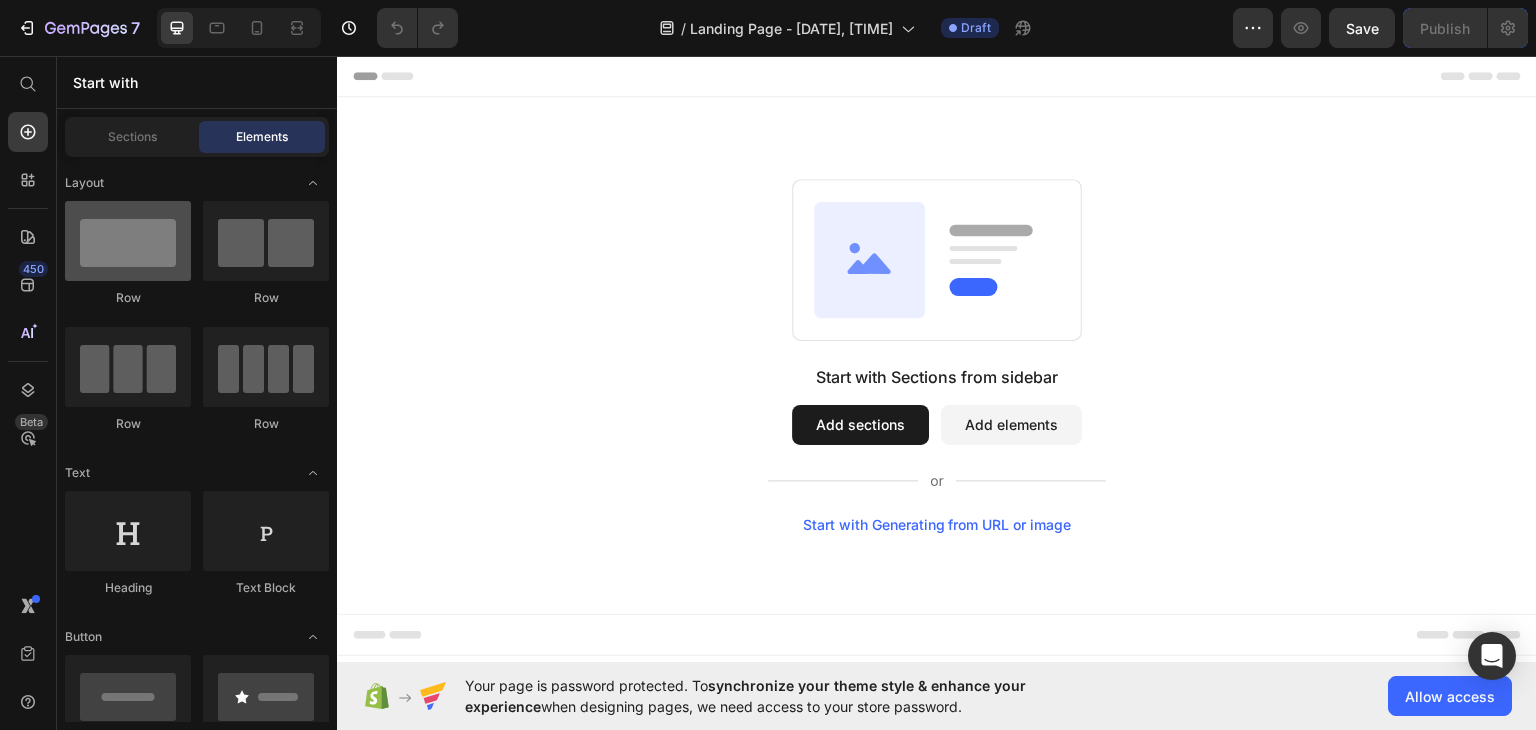 click at bounding box center [128, 241] 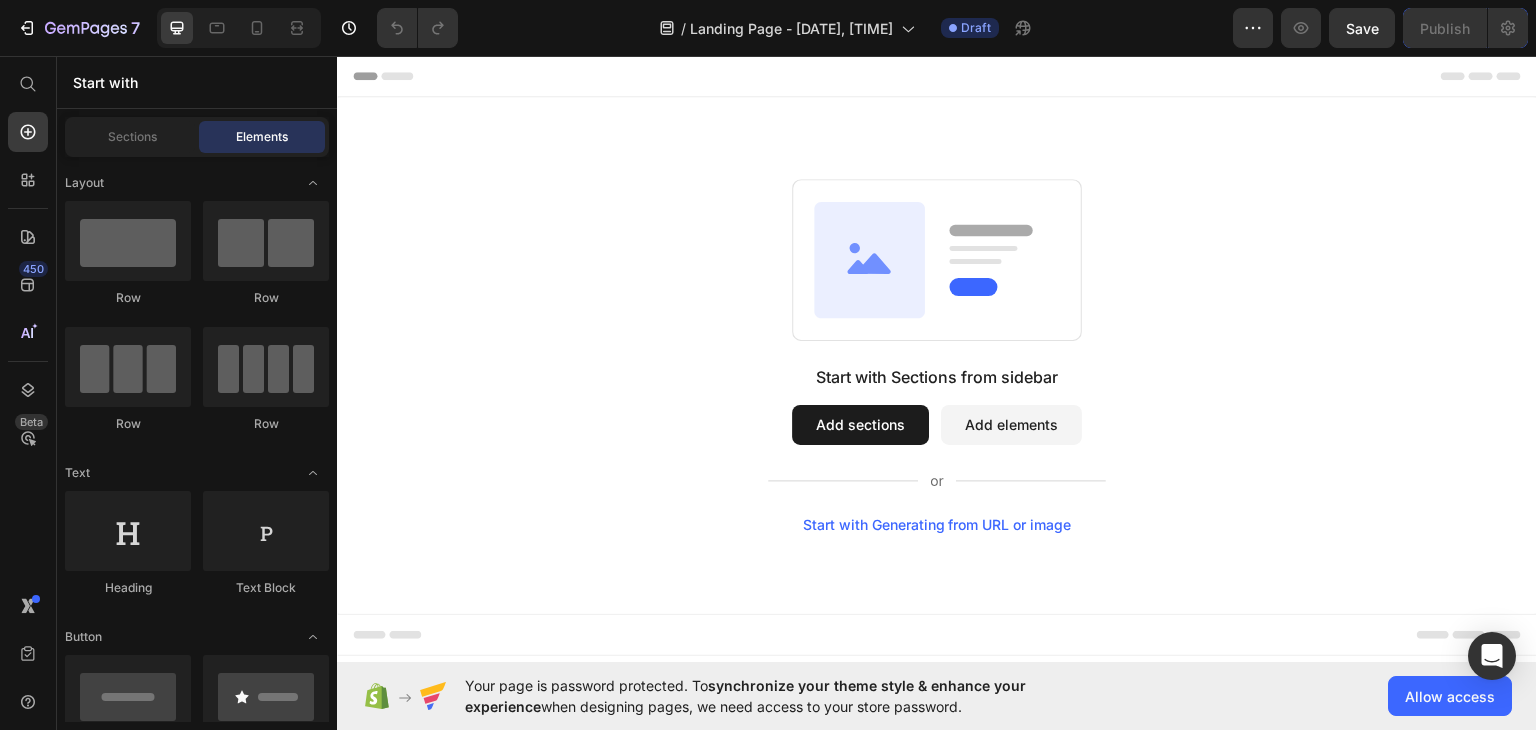 click on "Add elements" at bounding box center (1011, 424) 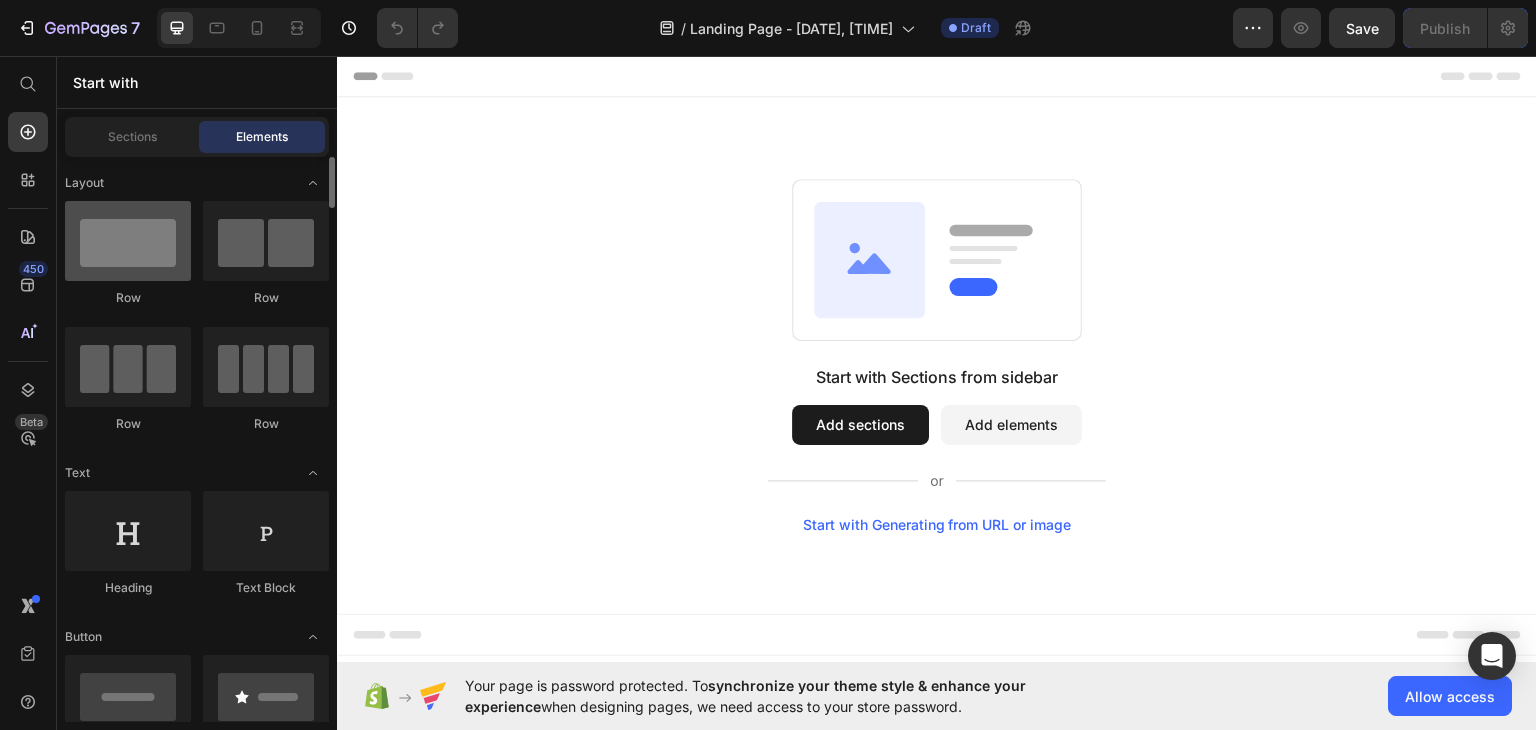 click at bounding box center [128, 241] 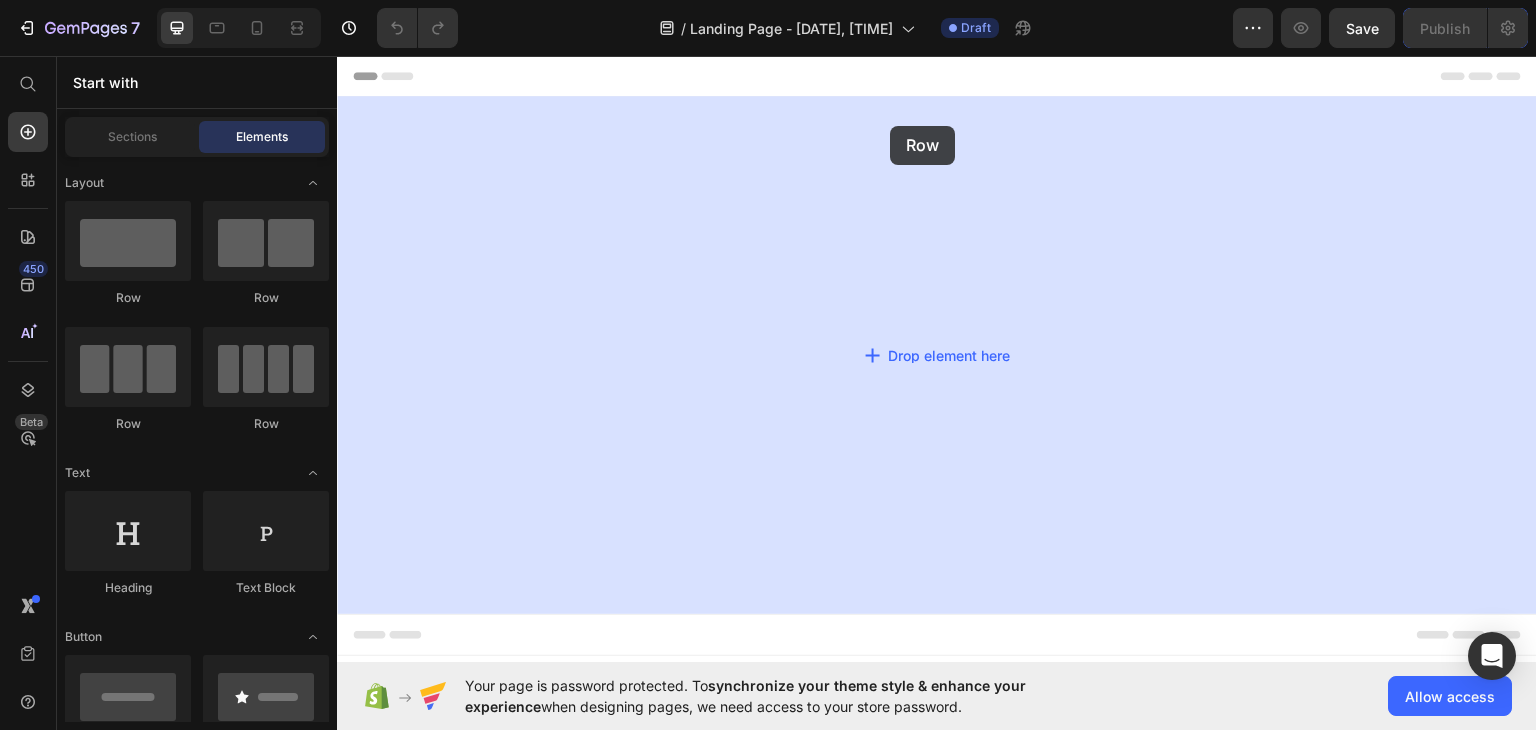 drag, startPoint x: 461, startPoint y: 312, endPoint x: 890, endPoint y: 125, distance: 467.98505 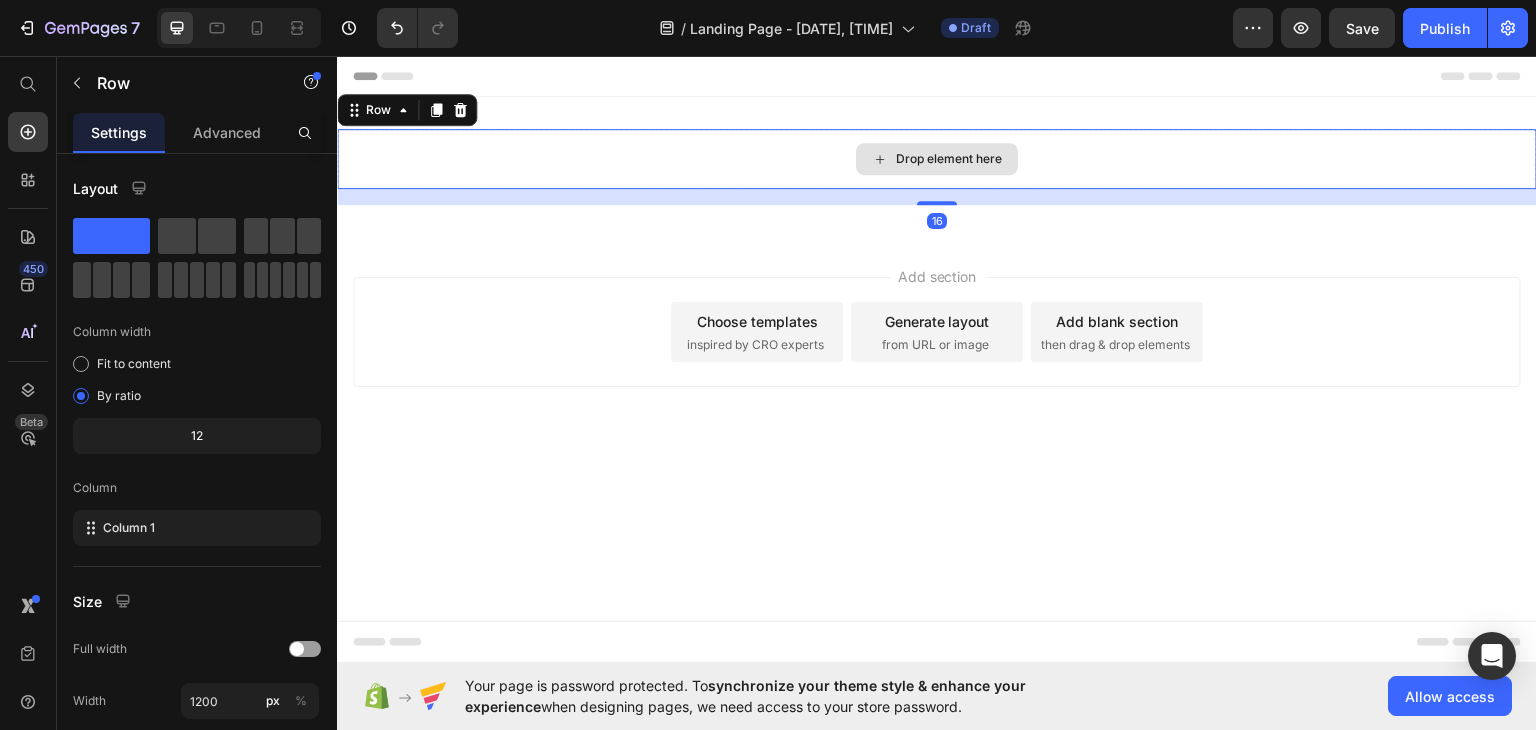 click on "Drop element here" at bounding box center (937, 158) 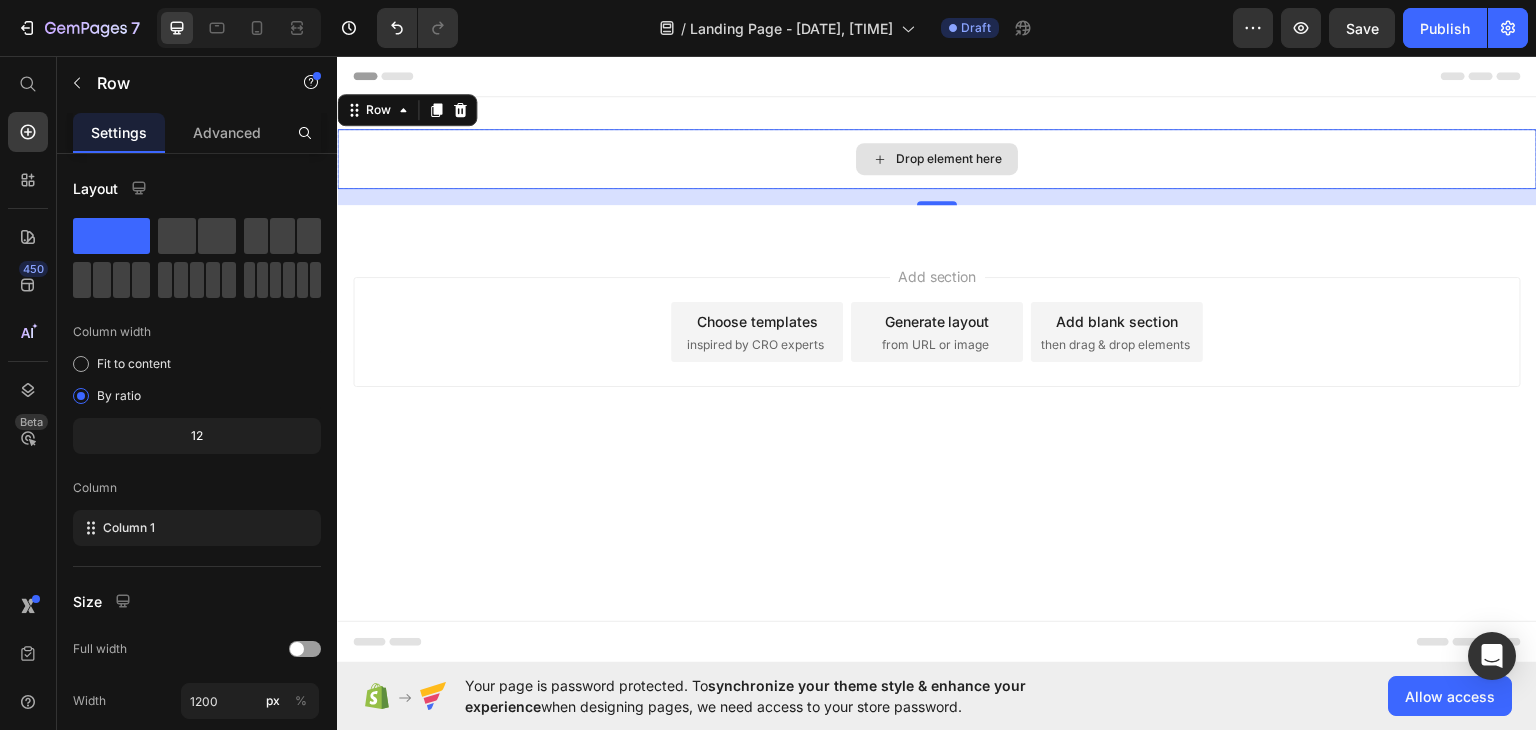 click on "Drop element here" at bounding box center (937, 158) 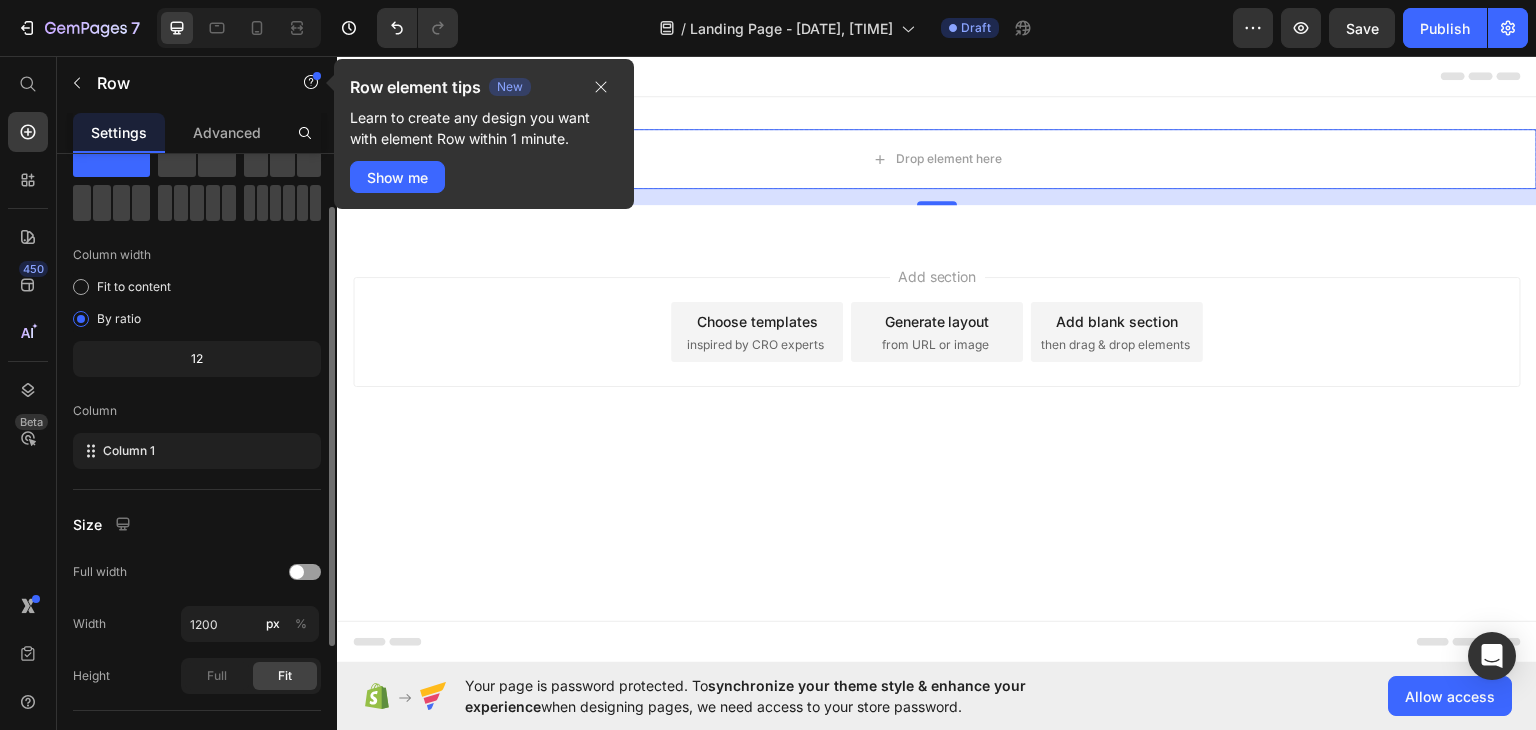 scroll, scrollTop: 0, scrollLeft: 0, axis: both 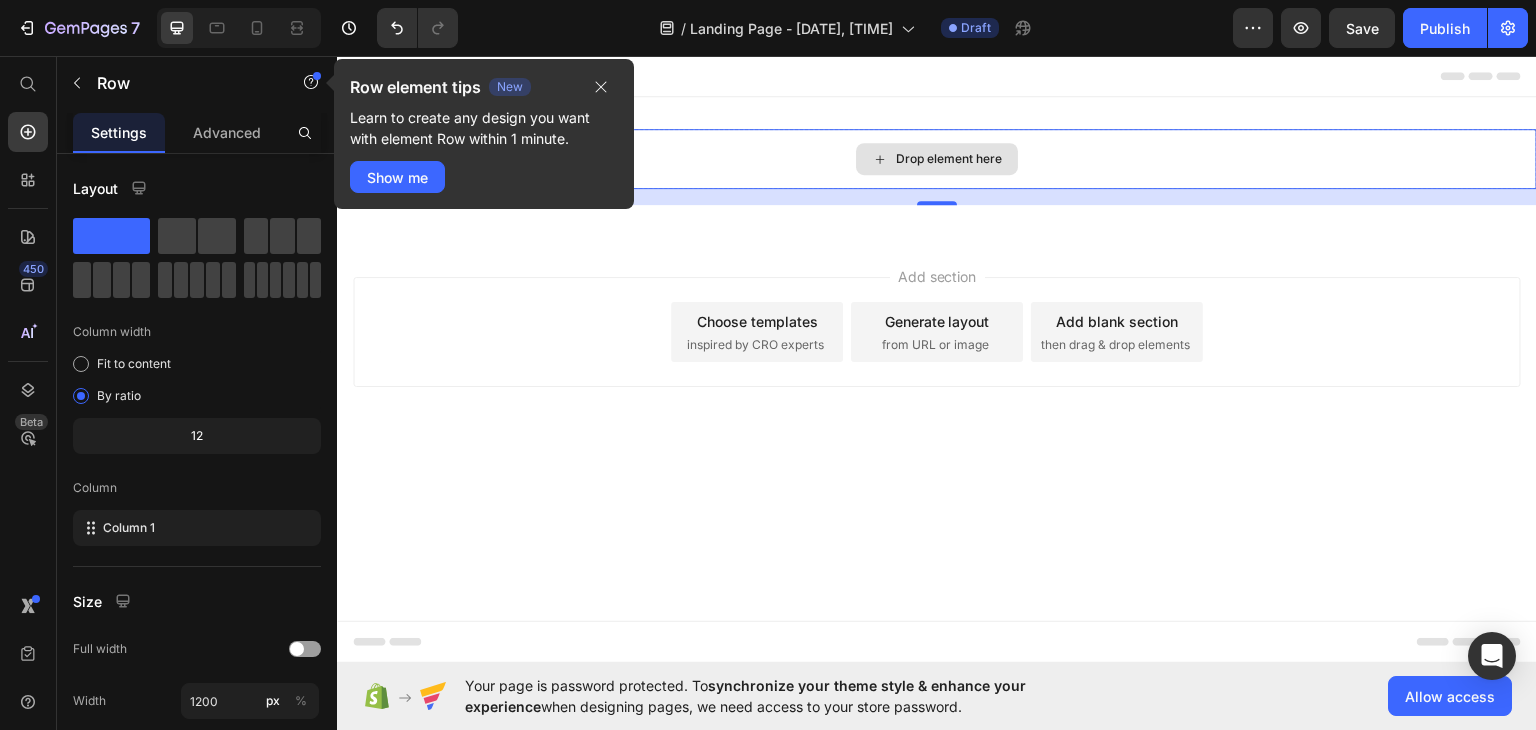 click on "Drop element here" at bounding box center (949, 158) 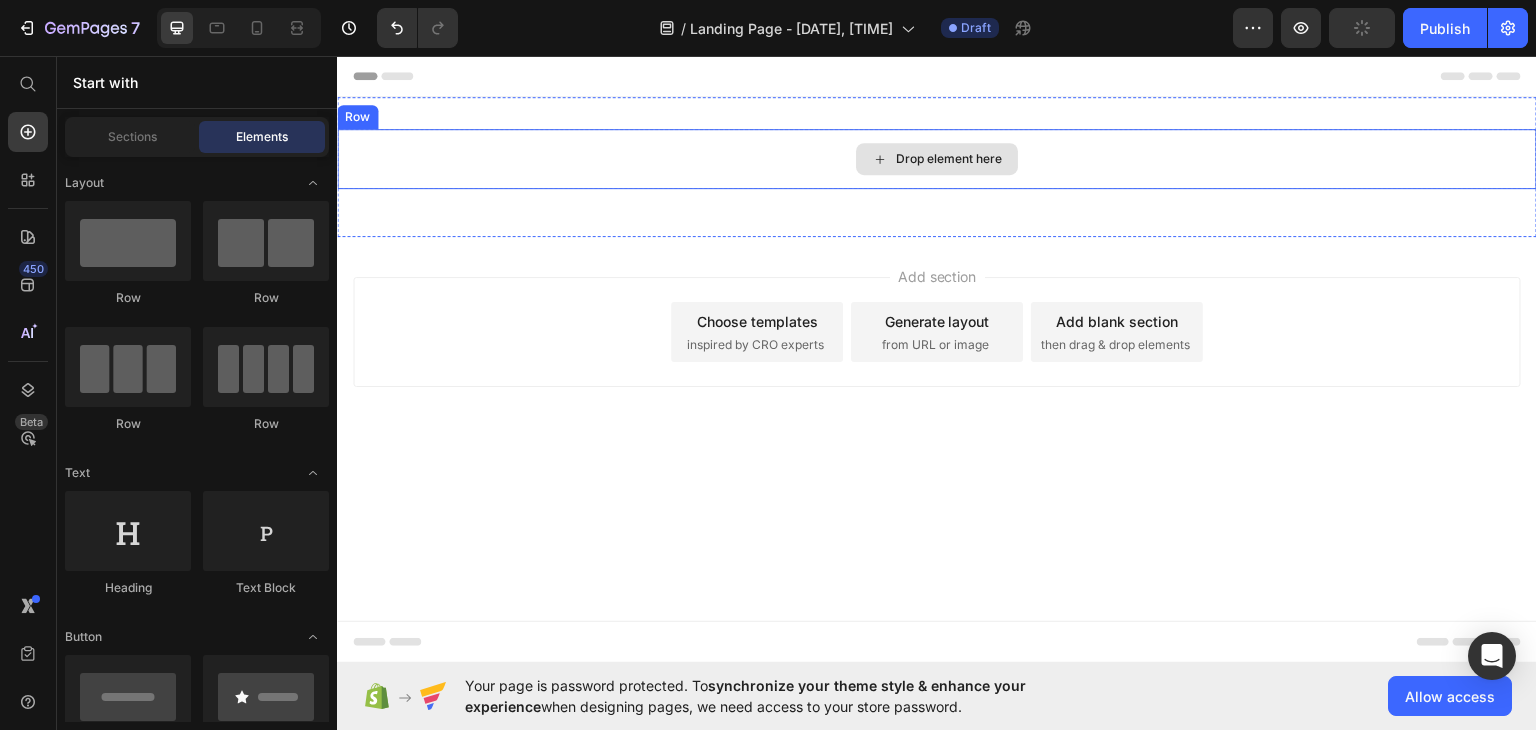 click 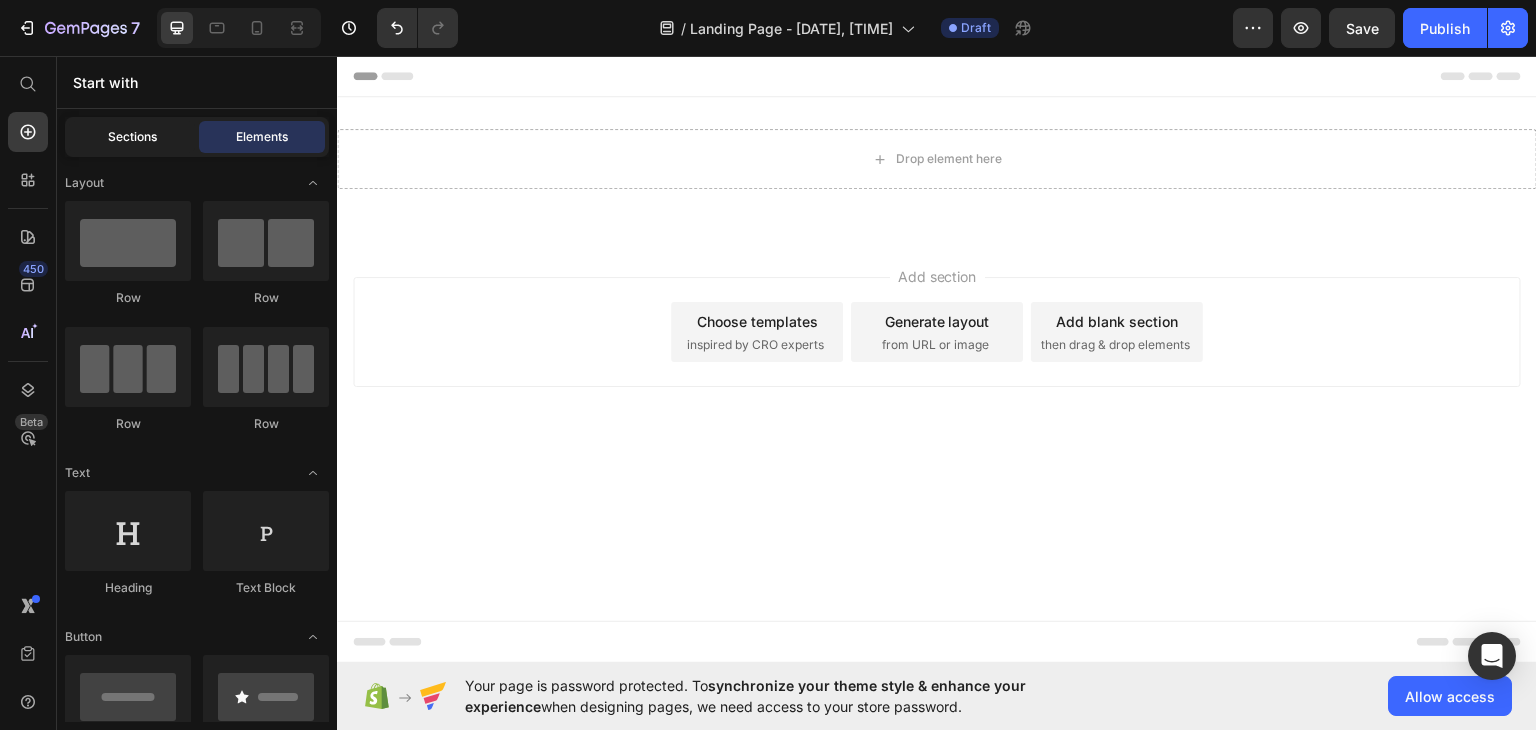 click on "Sections" at bounding box center [132, 137] 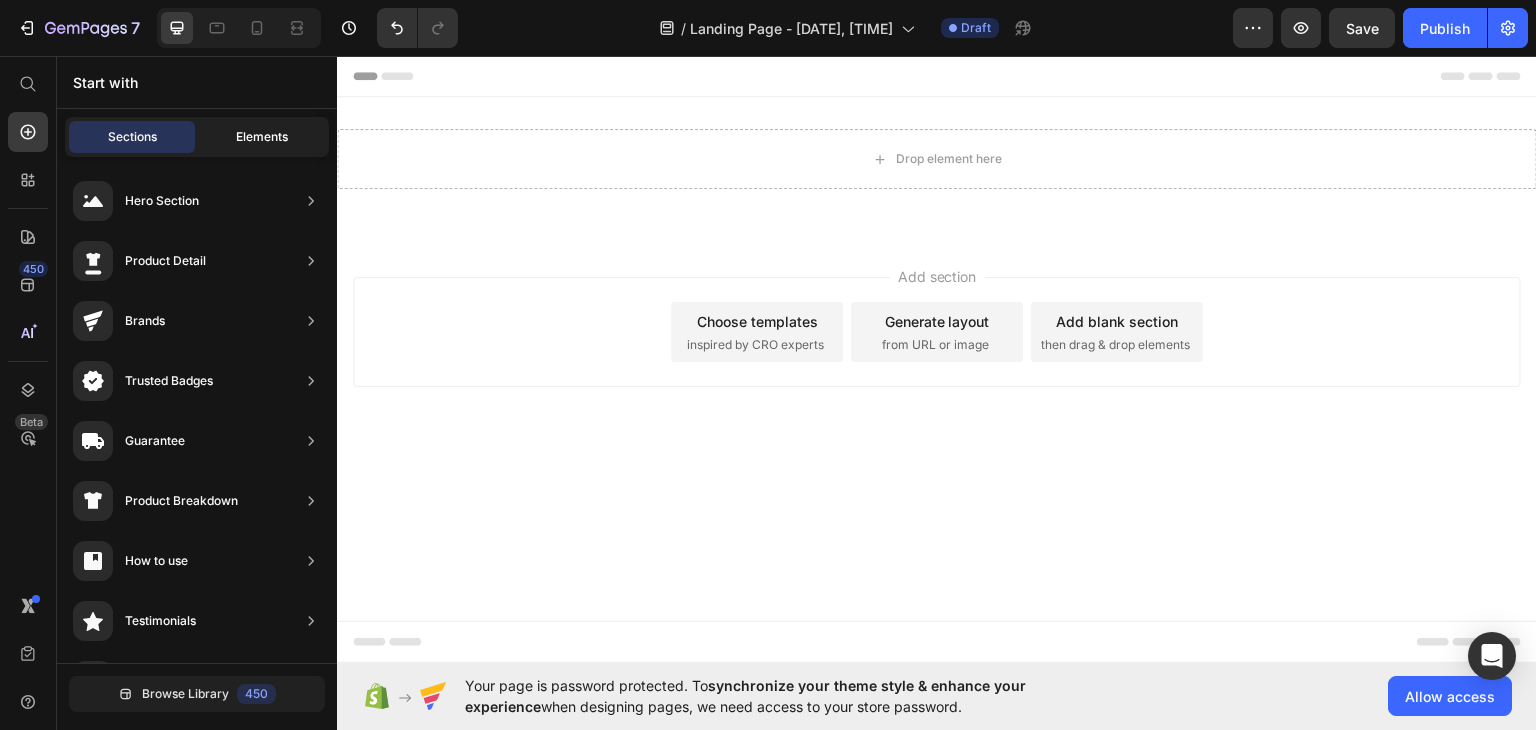 click on "Elements" at bounding box center (262, 137) 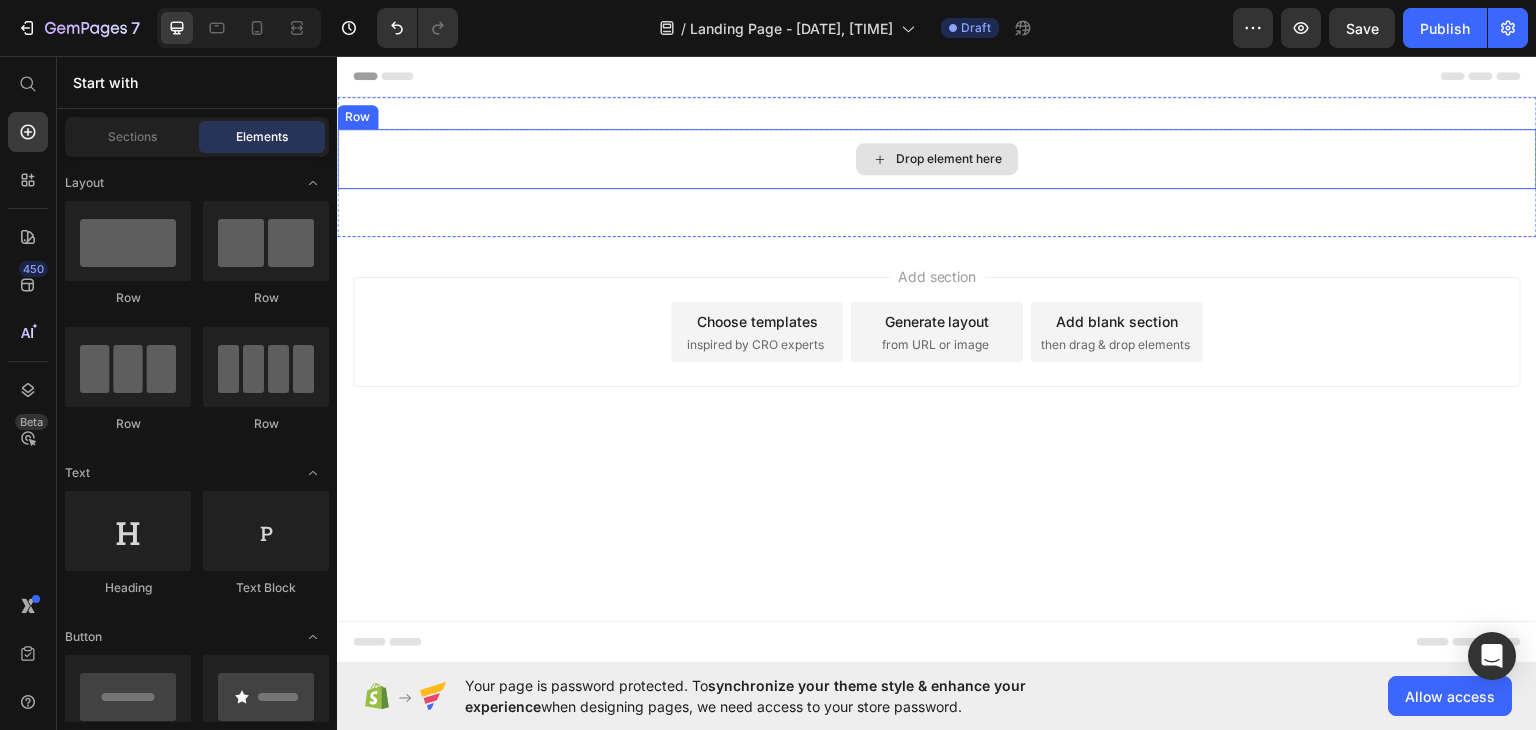 click on "Drop element here" at bounding box center [937, 158] 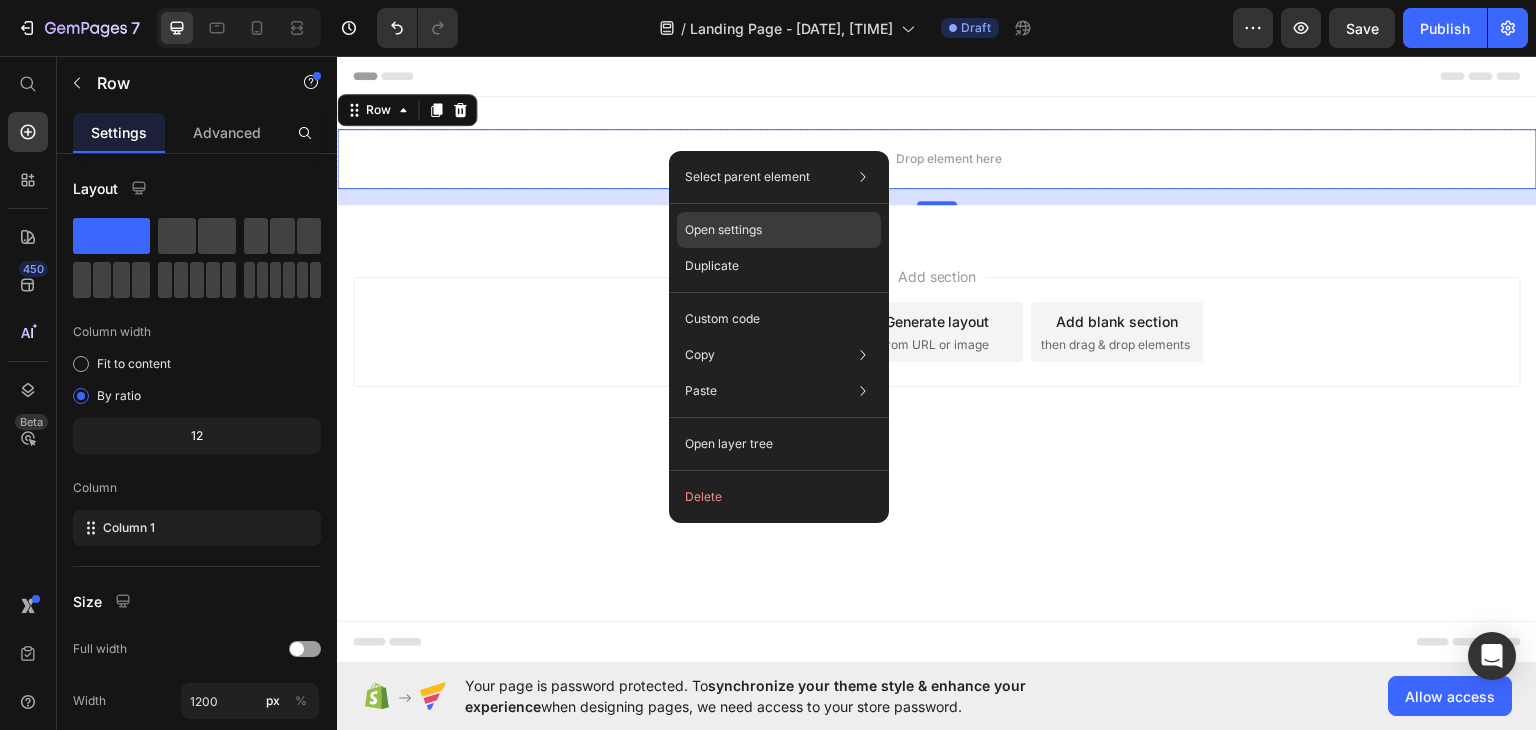 click on "Open settings" 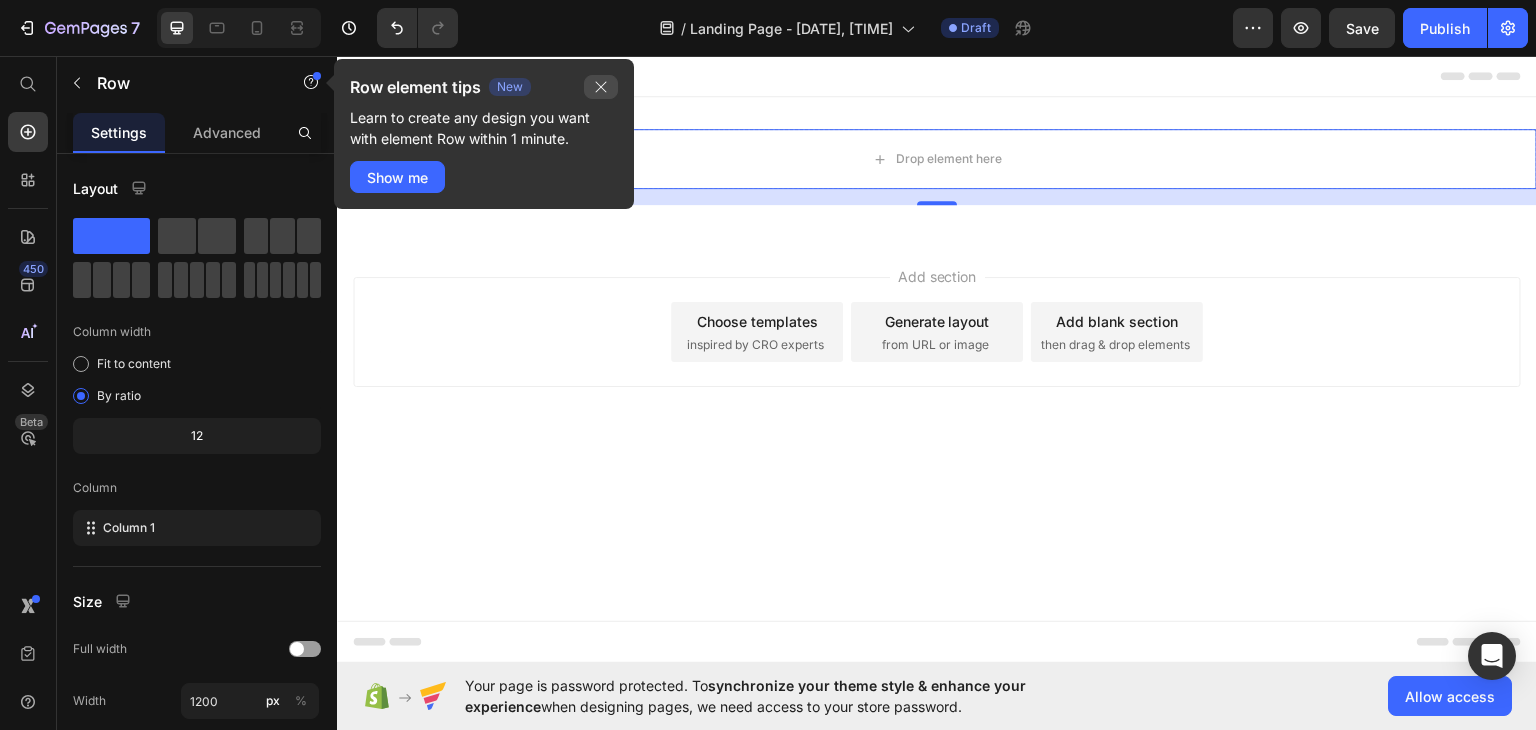 click at bounding box center [601, 87] 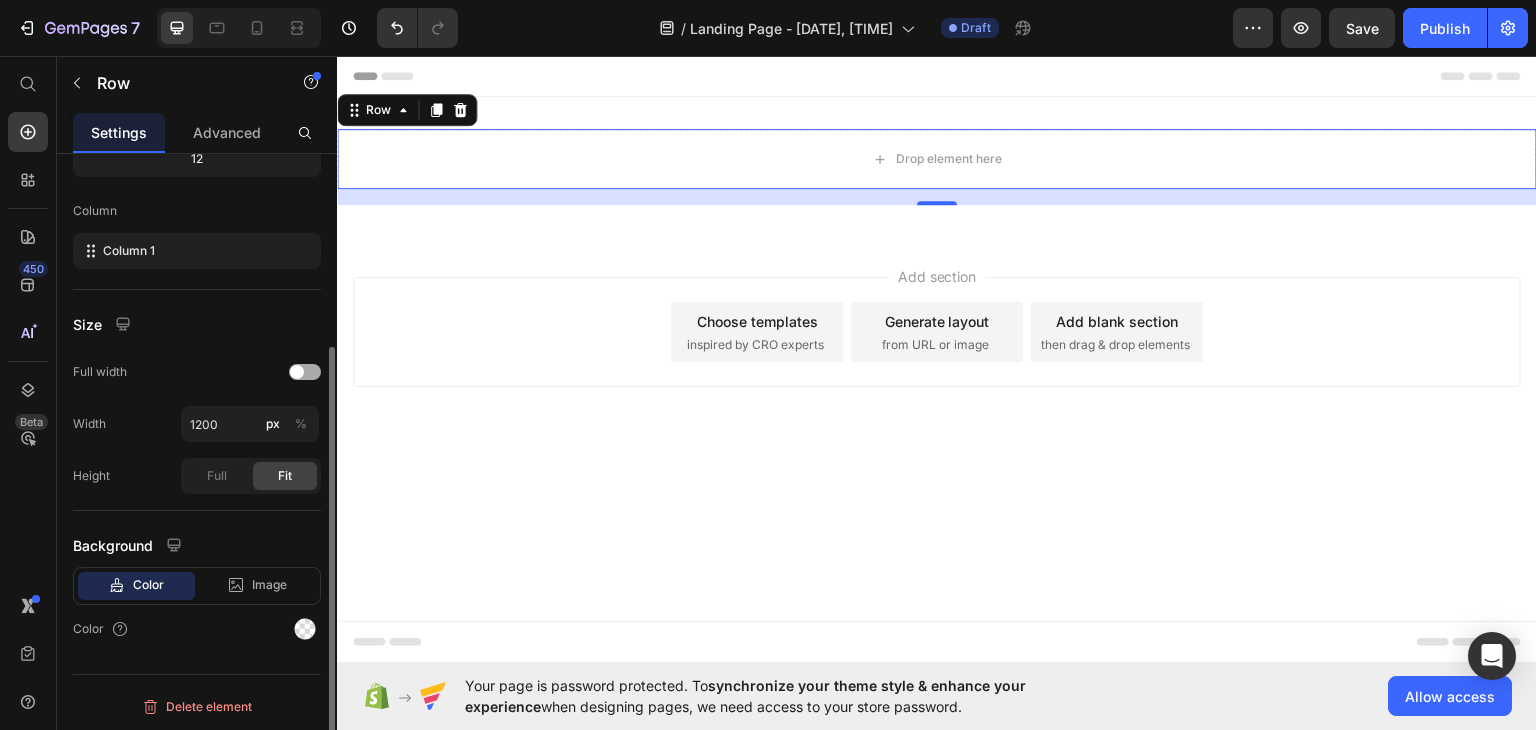 scroll, scrollTop: 0, scrollLeft: 0, axis: both 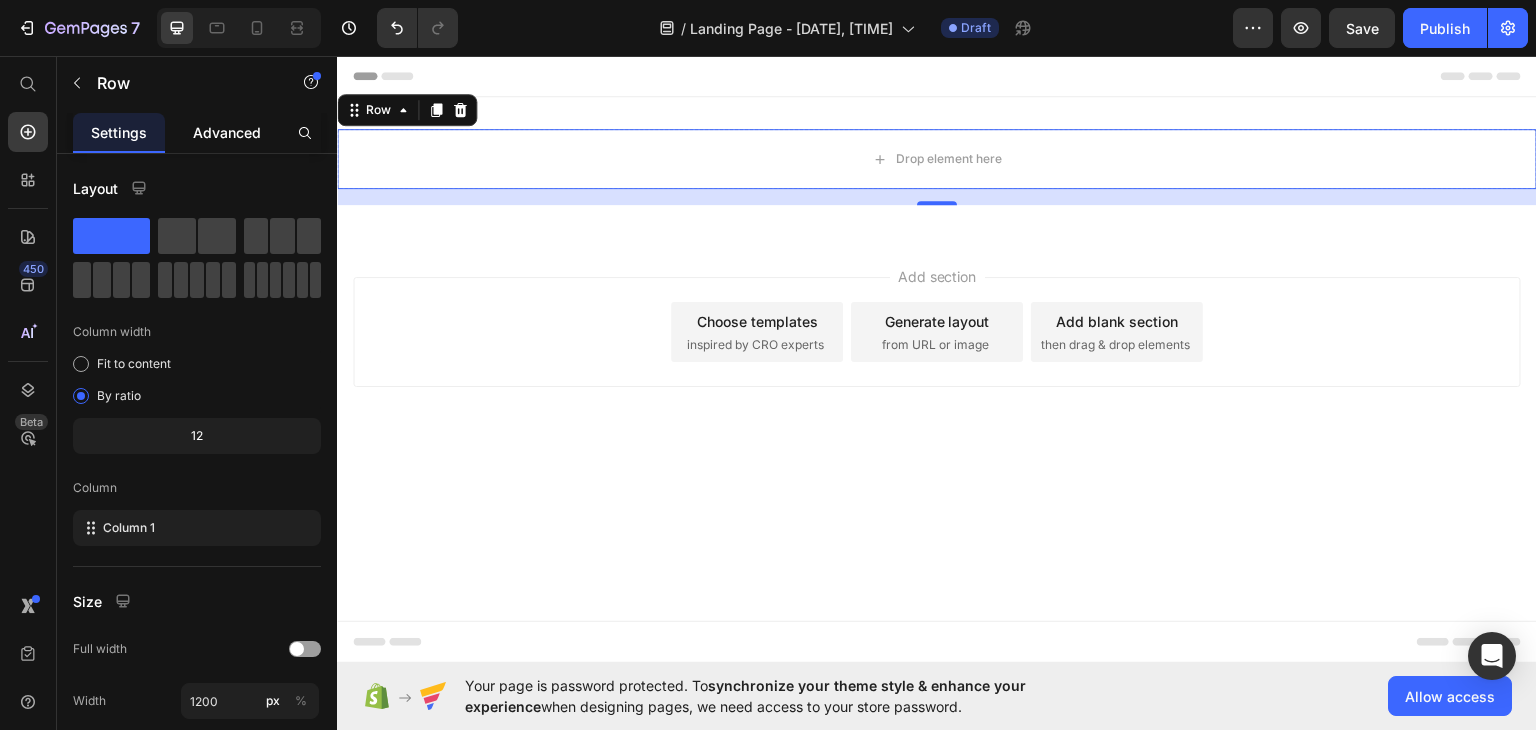 click on "Advanced" at bounding box center [227, 132] 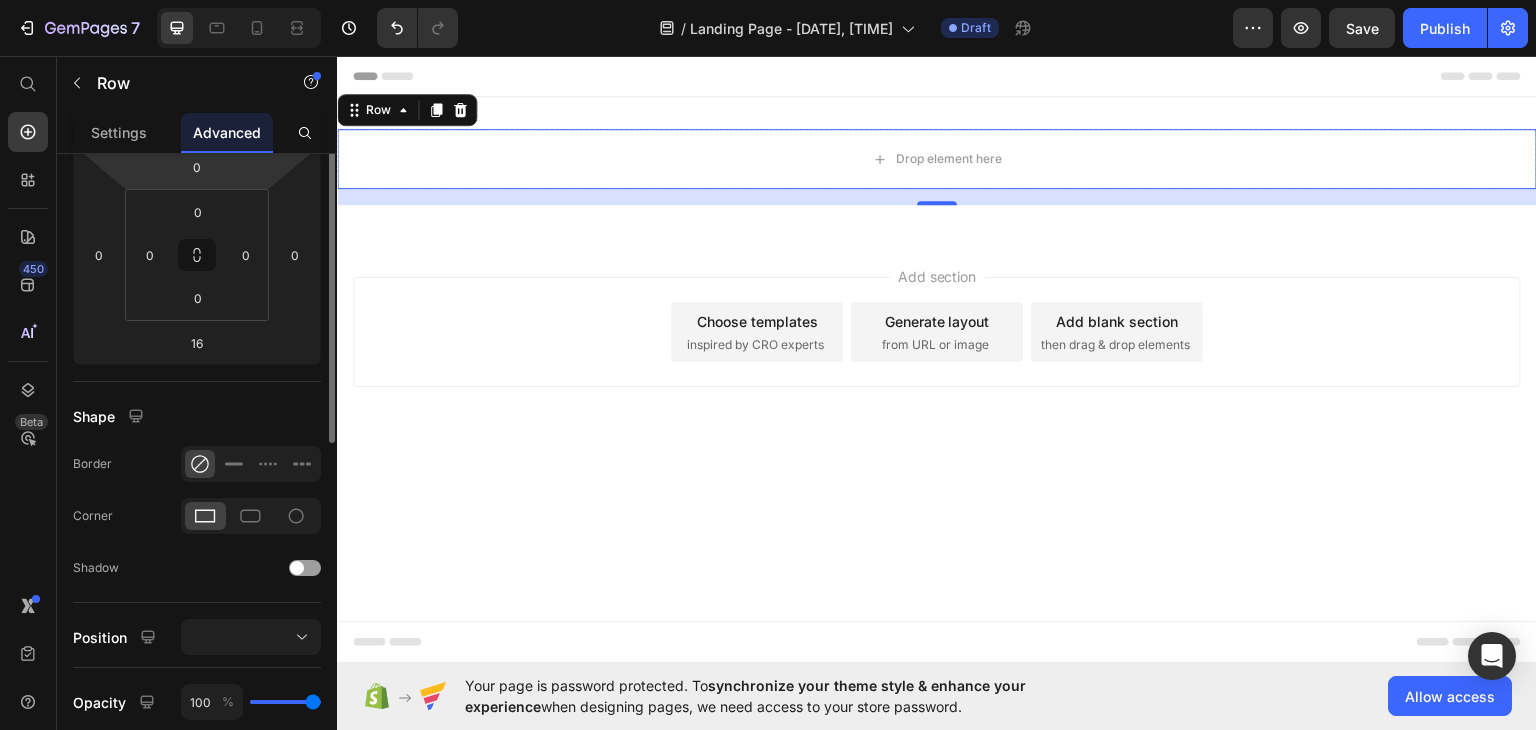 scroll, scrollTop: 170, scrollLeft: 0, axis: vertical 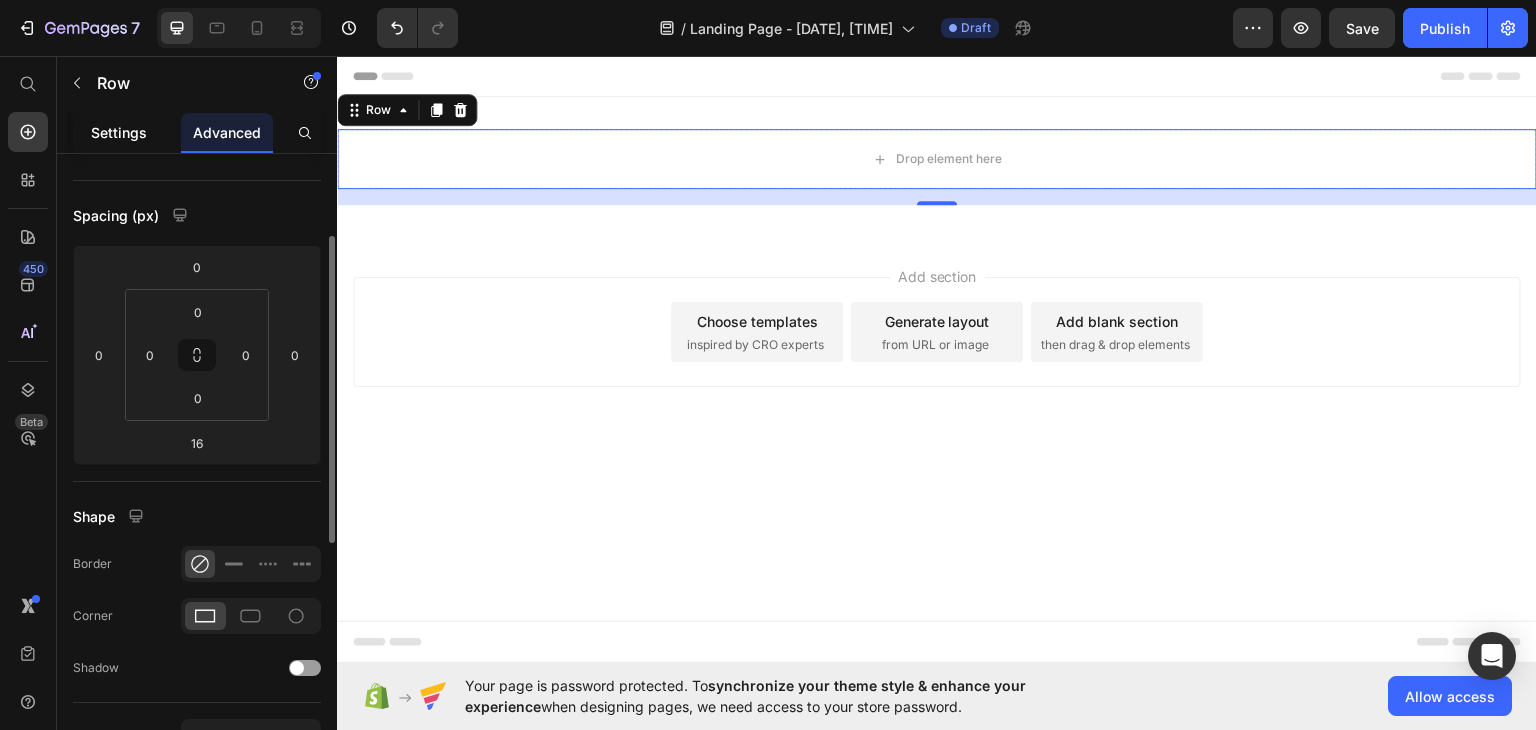 click on "Settings" 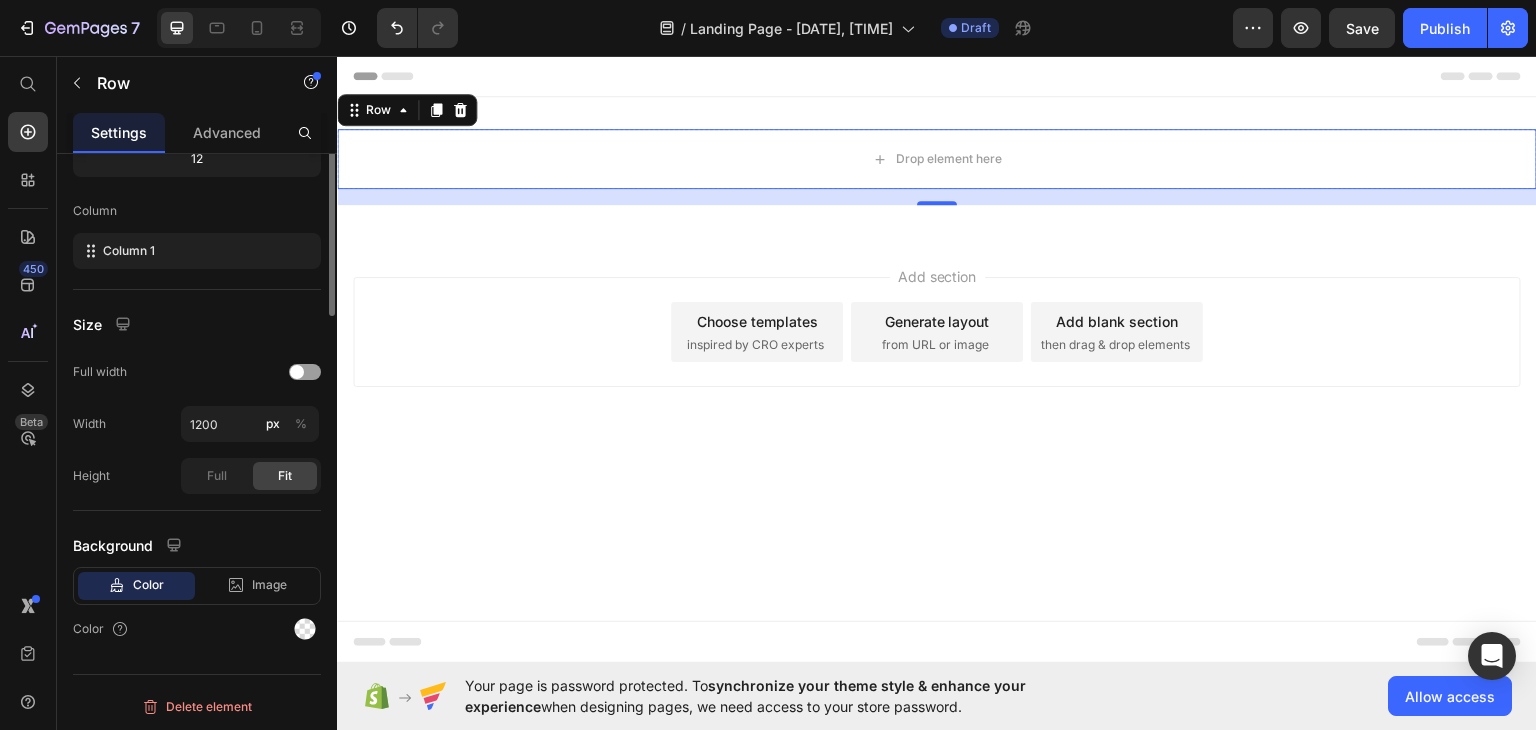 scroll, scrollTop: 0, scrollLeft: 0, axis: both 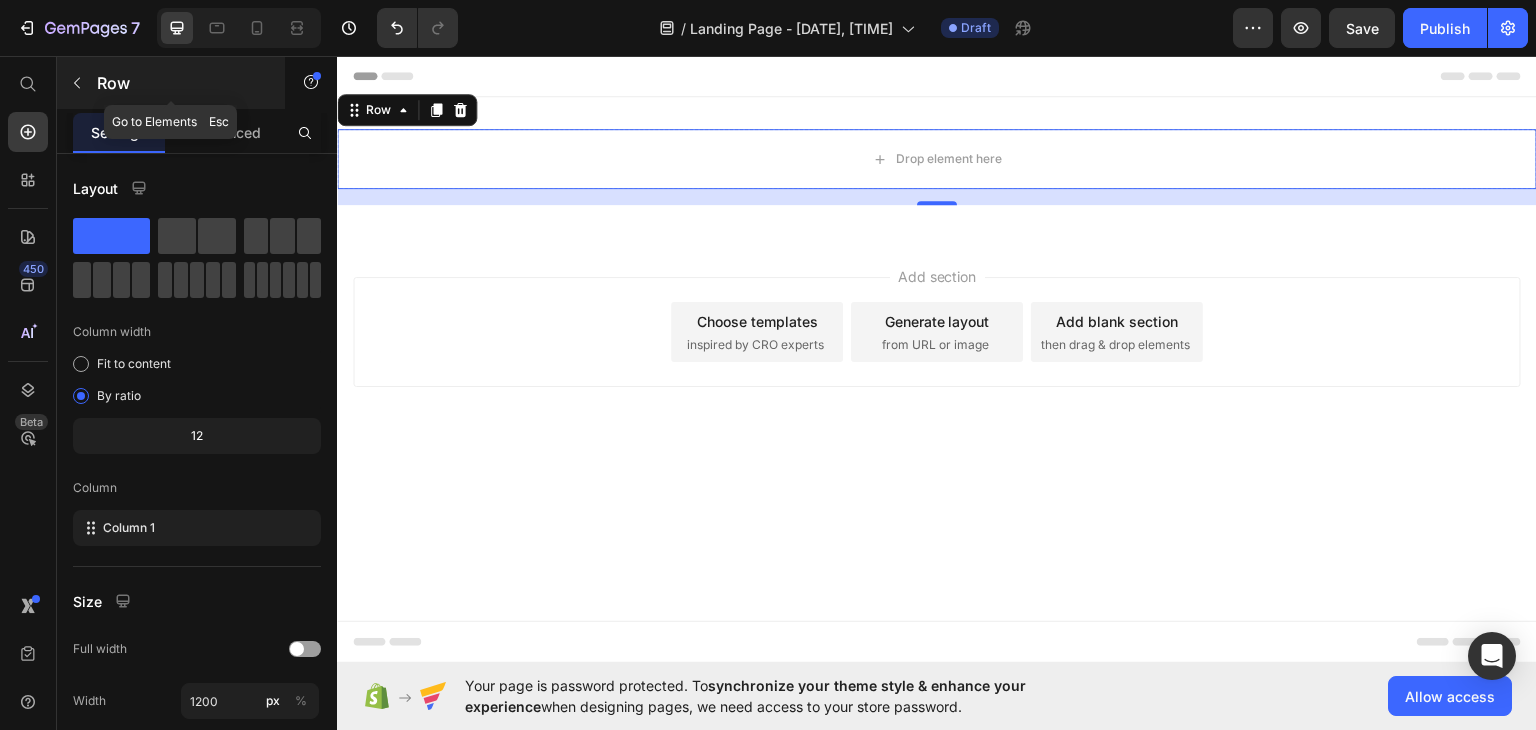 click at bounding box center (77, 83) 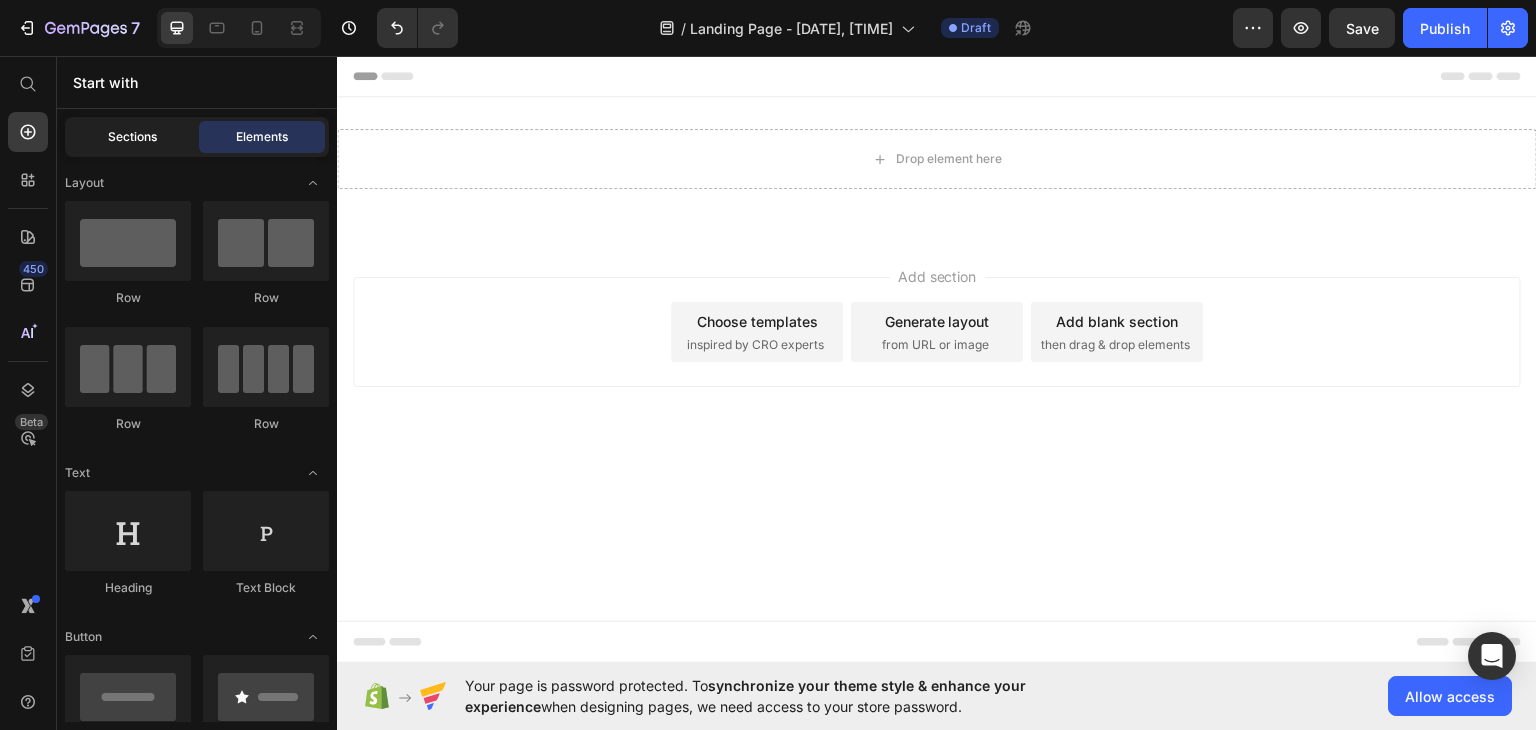 click on "Sections" 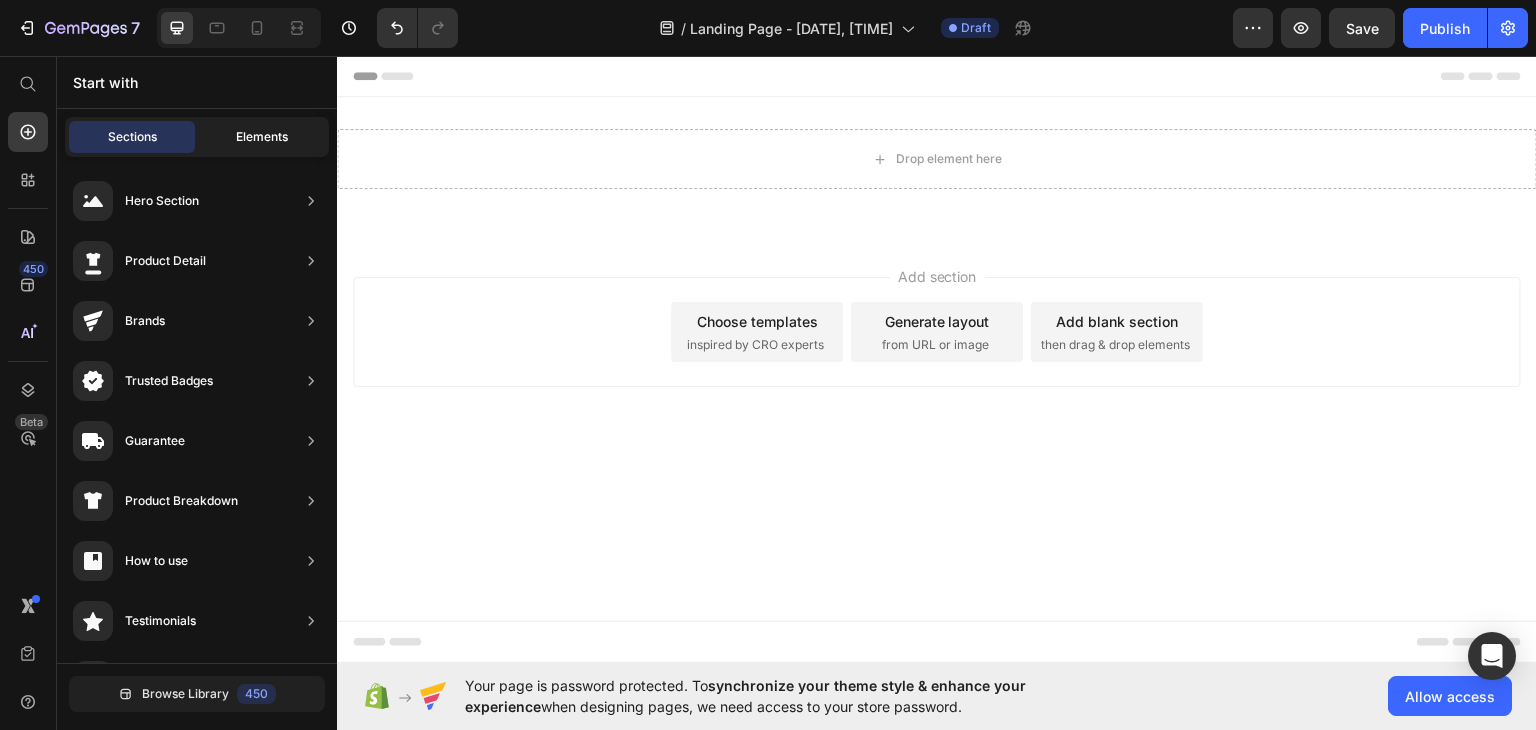 click on "Elements" at bounding box center (262, 137) 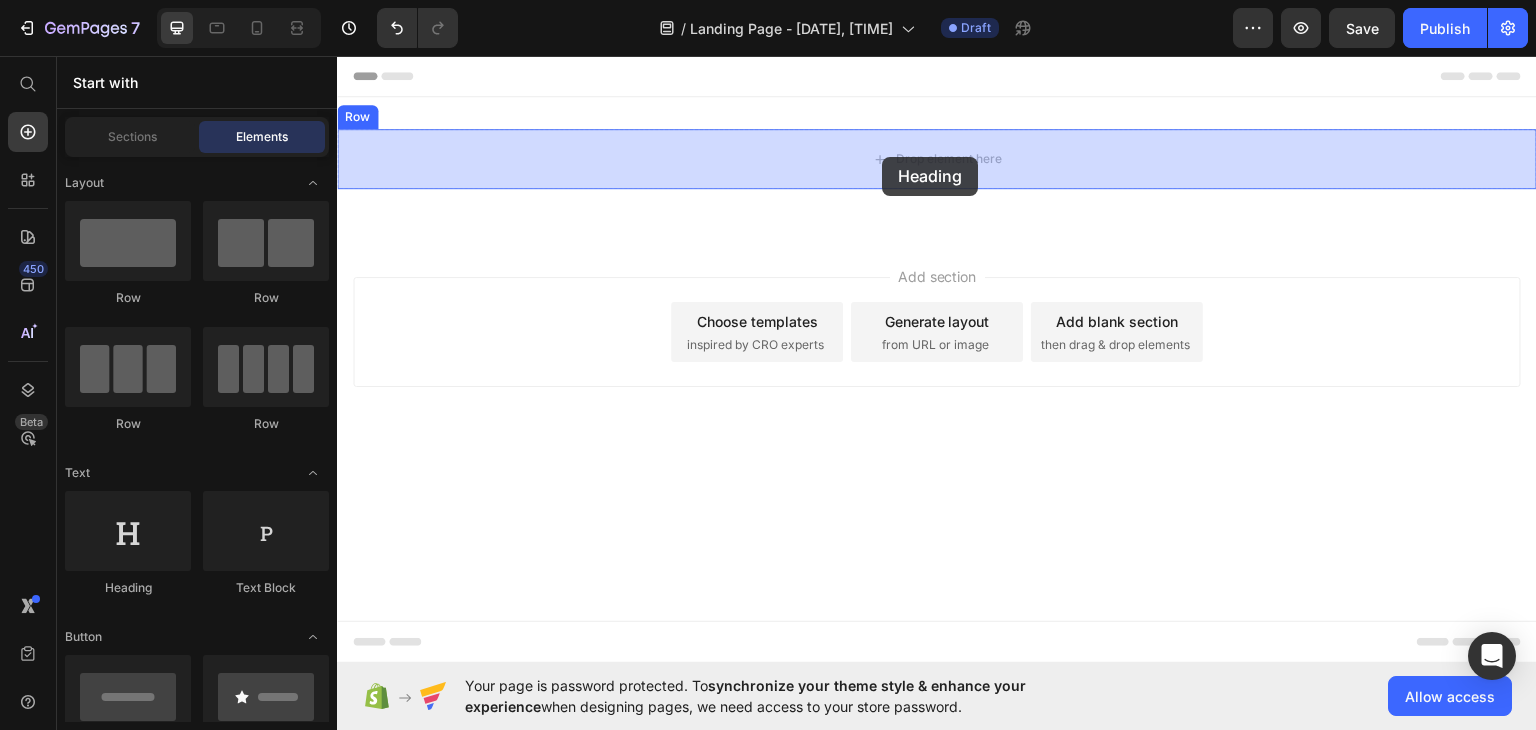 drag, startPoint x: 454, startPoint y: 589, endPoint x: 882, endPoint y: 156, distance: 608.8292 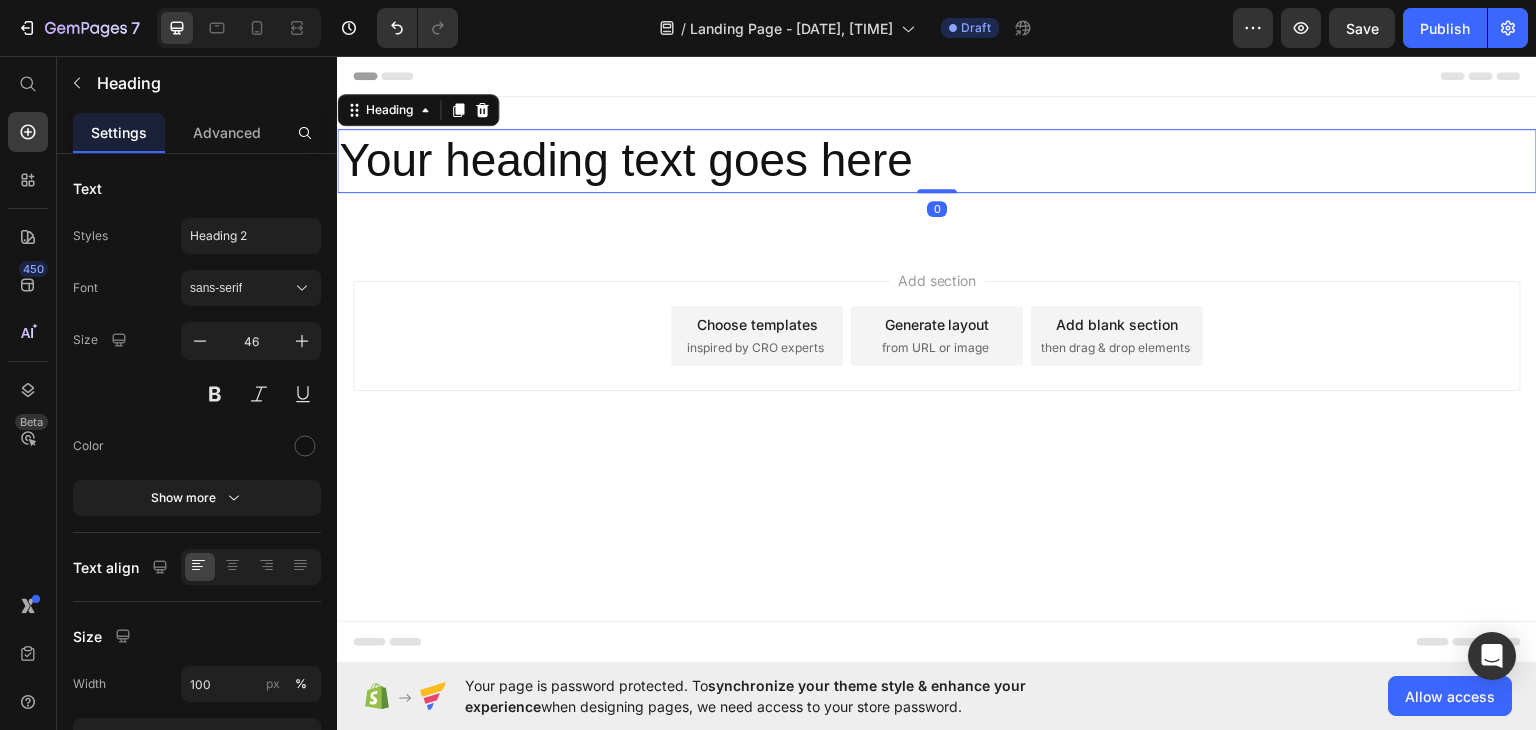 click on "Your heading text goes here" at bounding box center [937, 160] 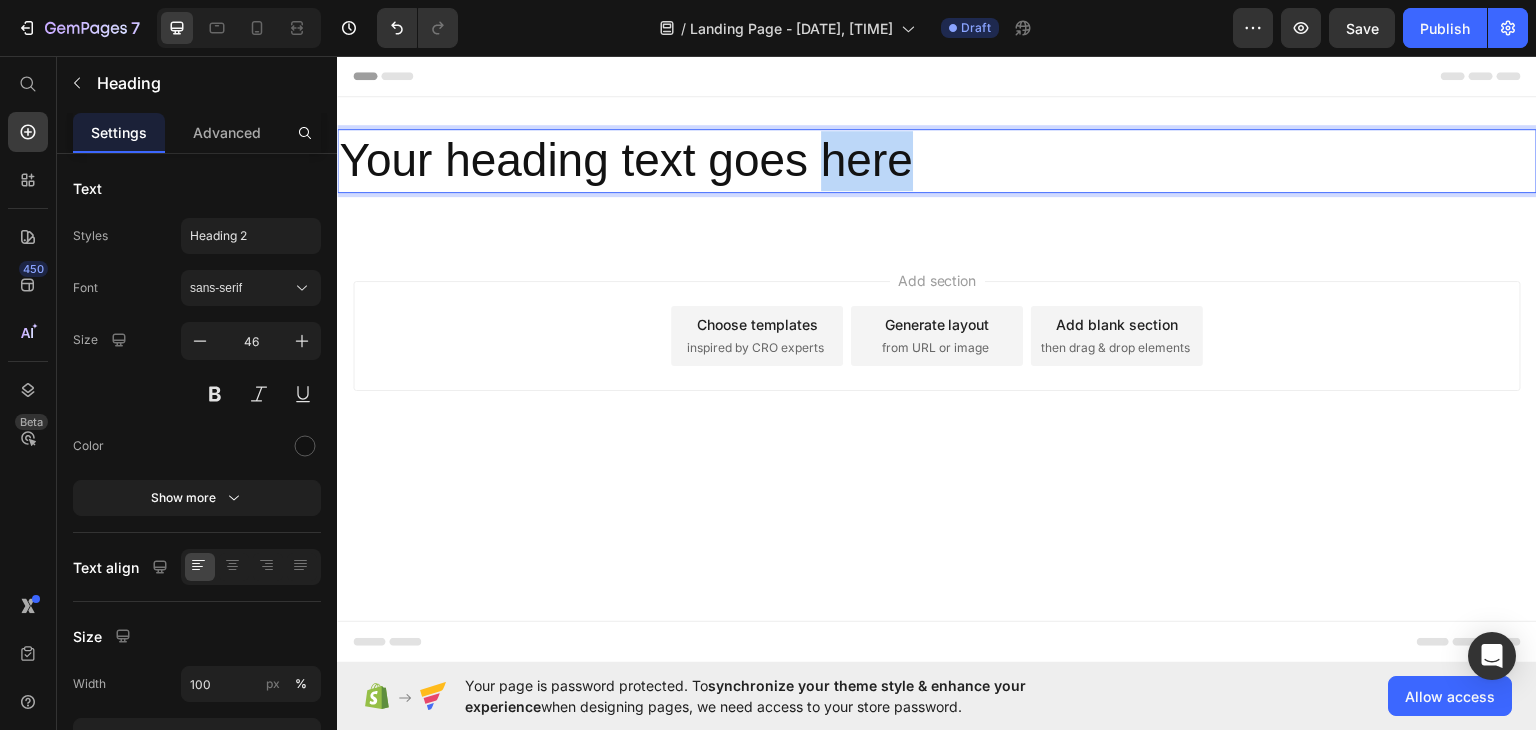 click on "Your heading text goes here" at bounding box center (937, 160) 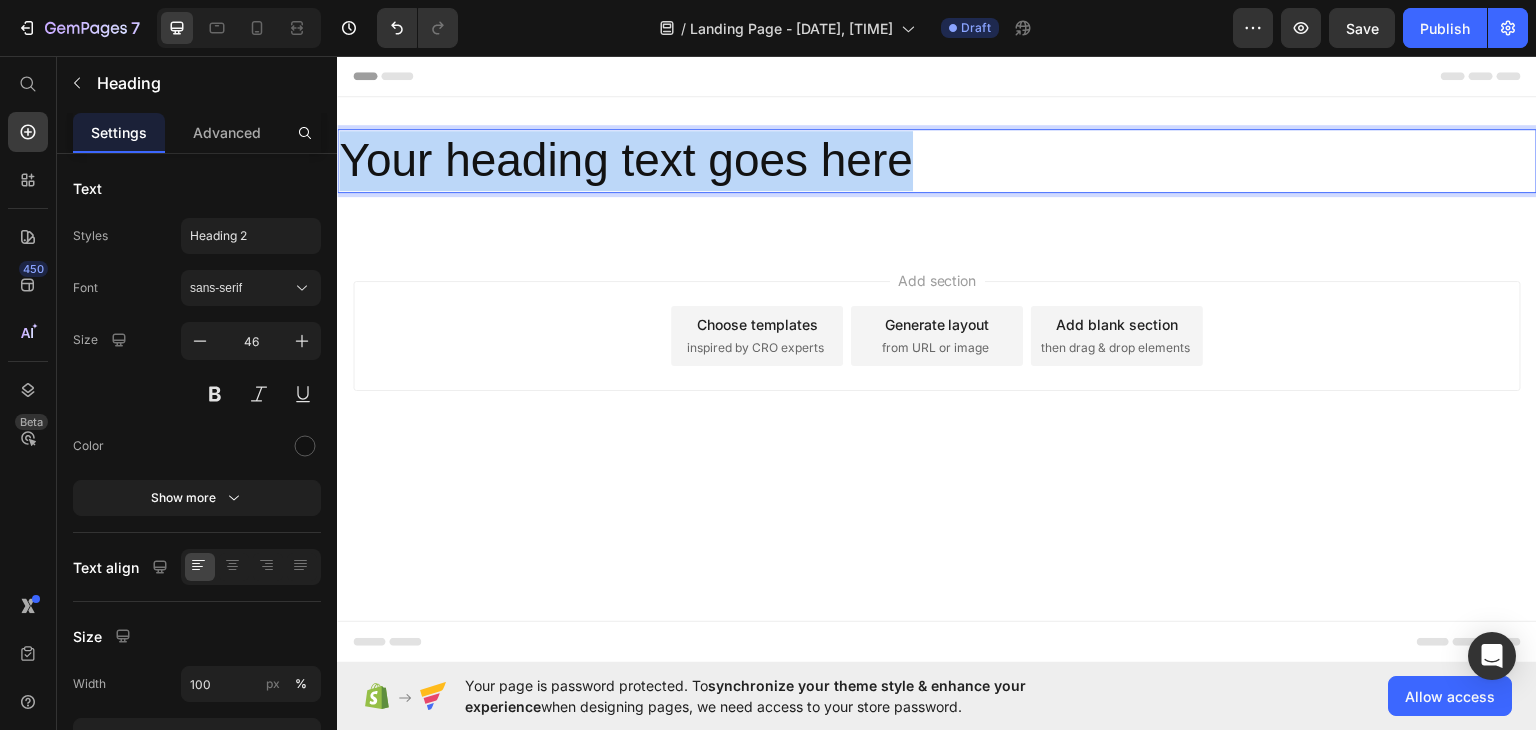 click on "Your heading text goes here" at bounding box center (937, 160) 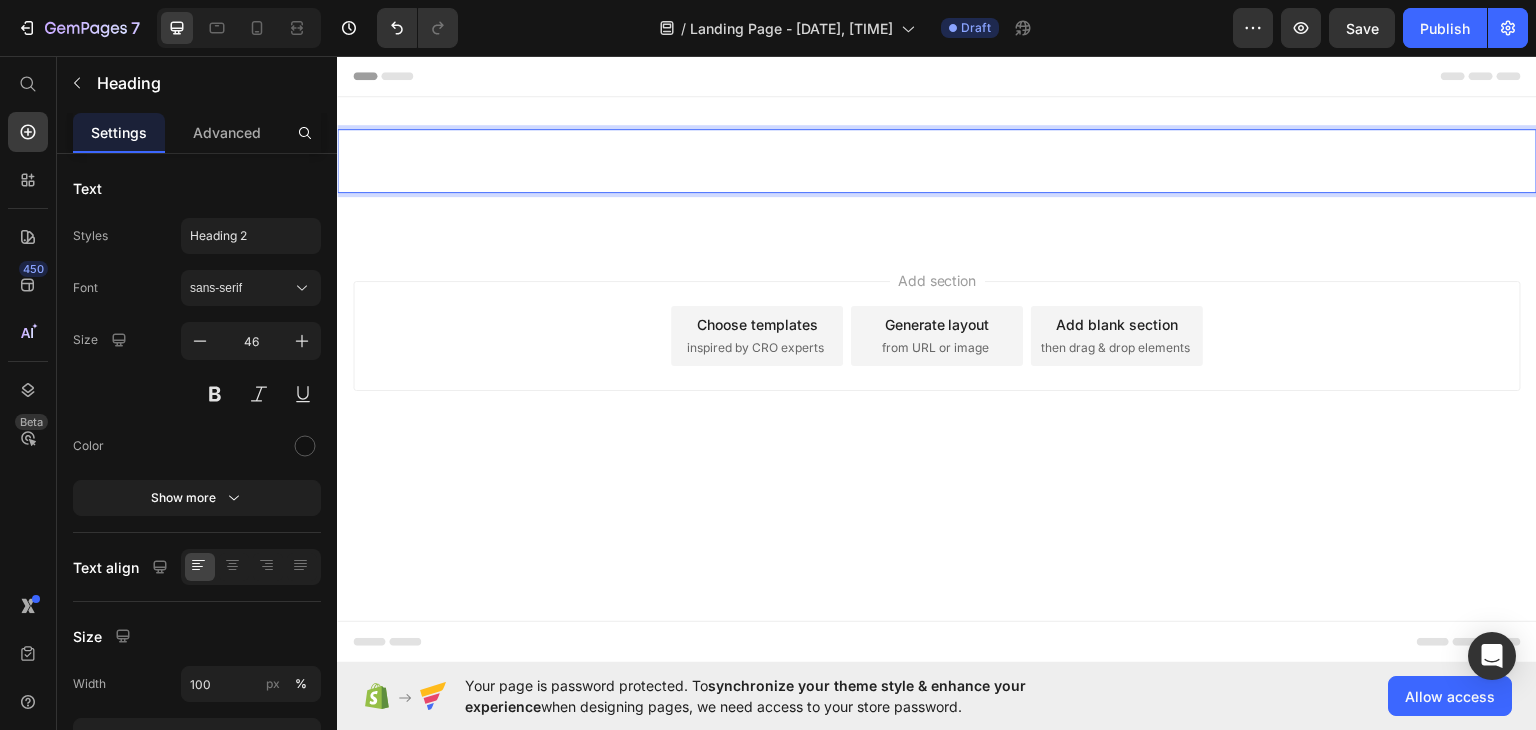 click at bounding box center [937, 160] 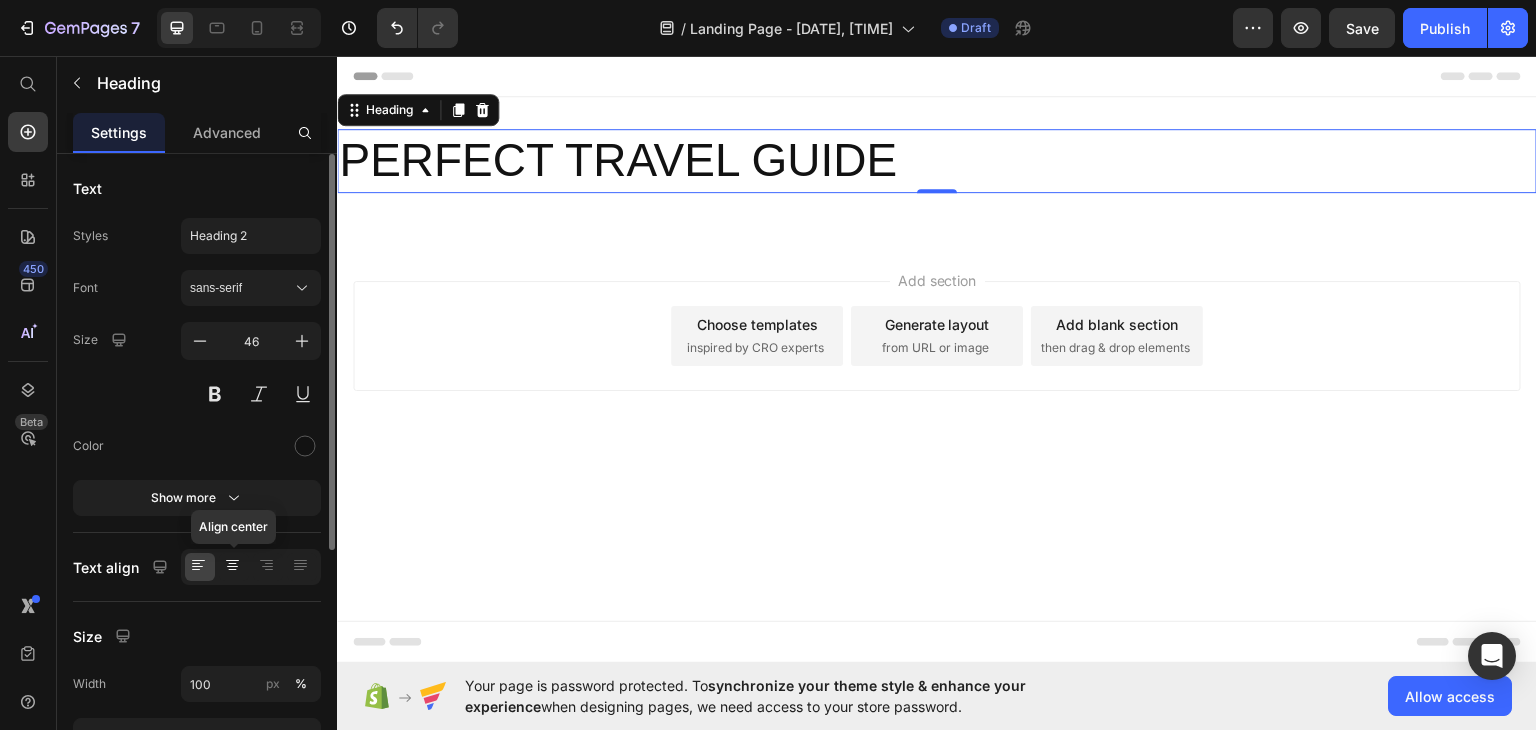 click 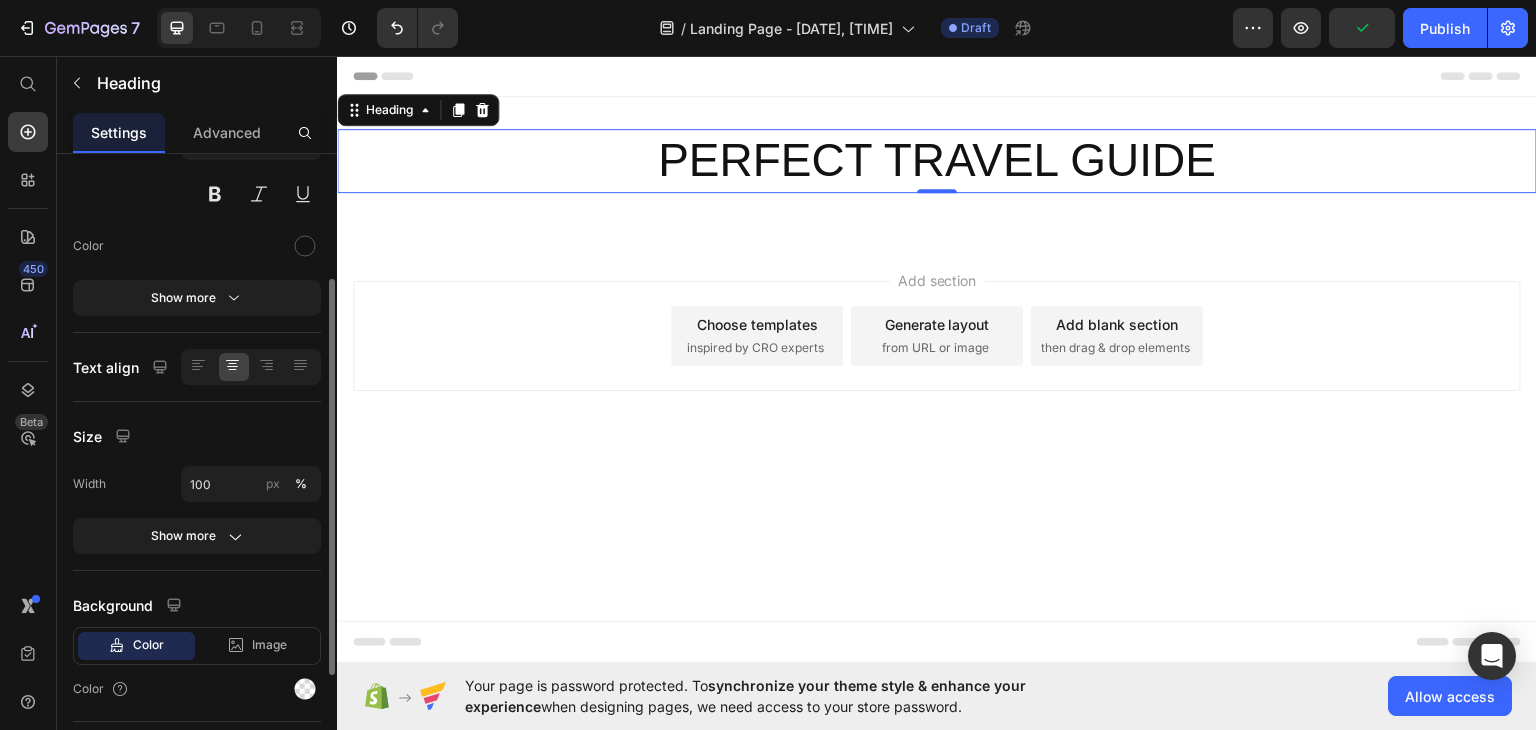 scroll, scrollTop: 300, scrollLeft: 0, axis: vertical 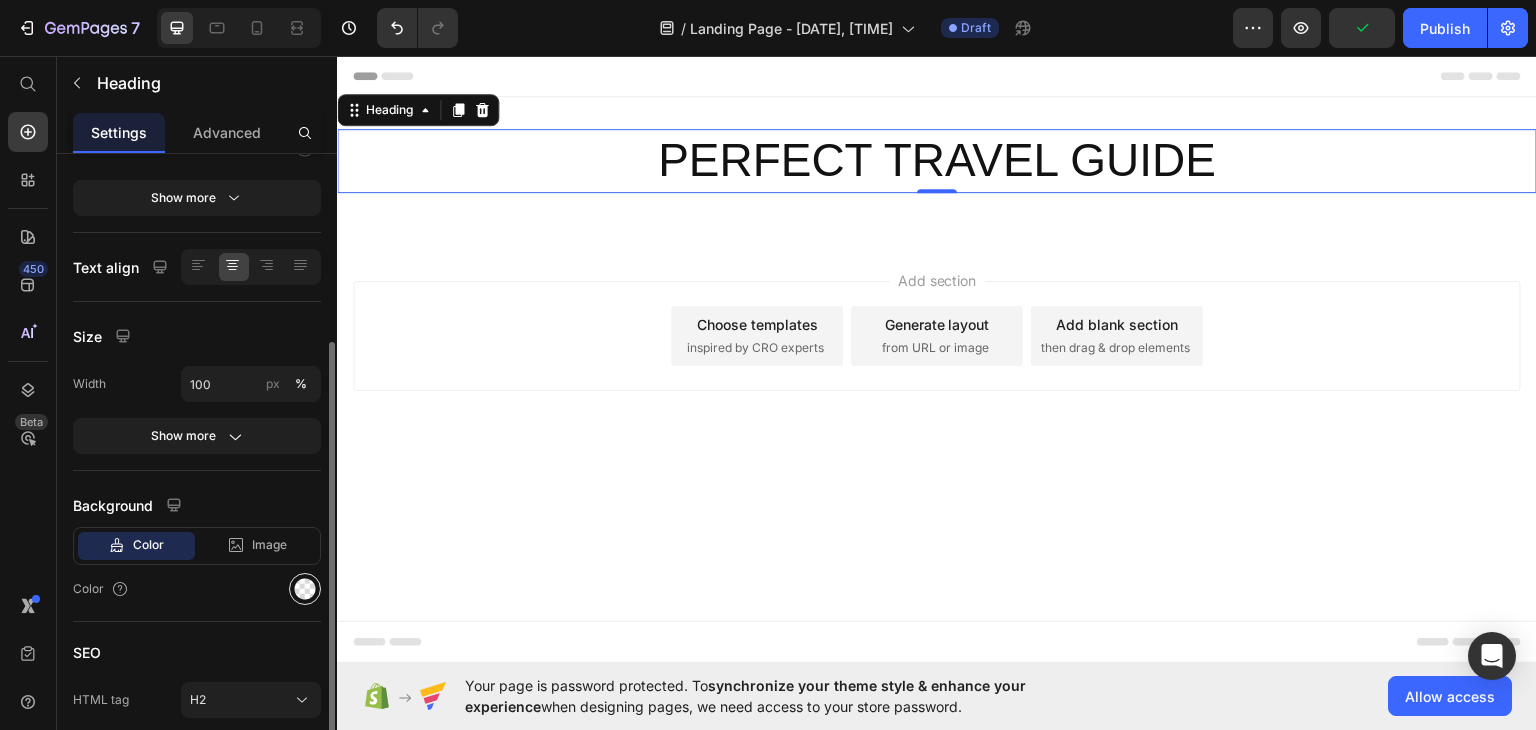 click at bounding box center (305, 589) 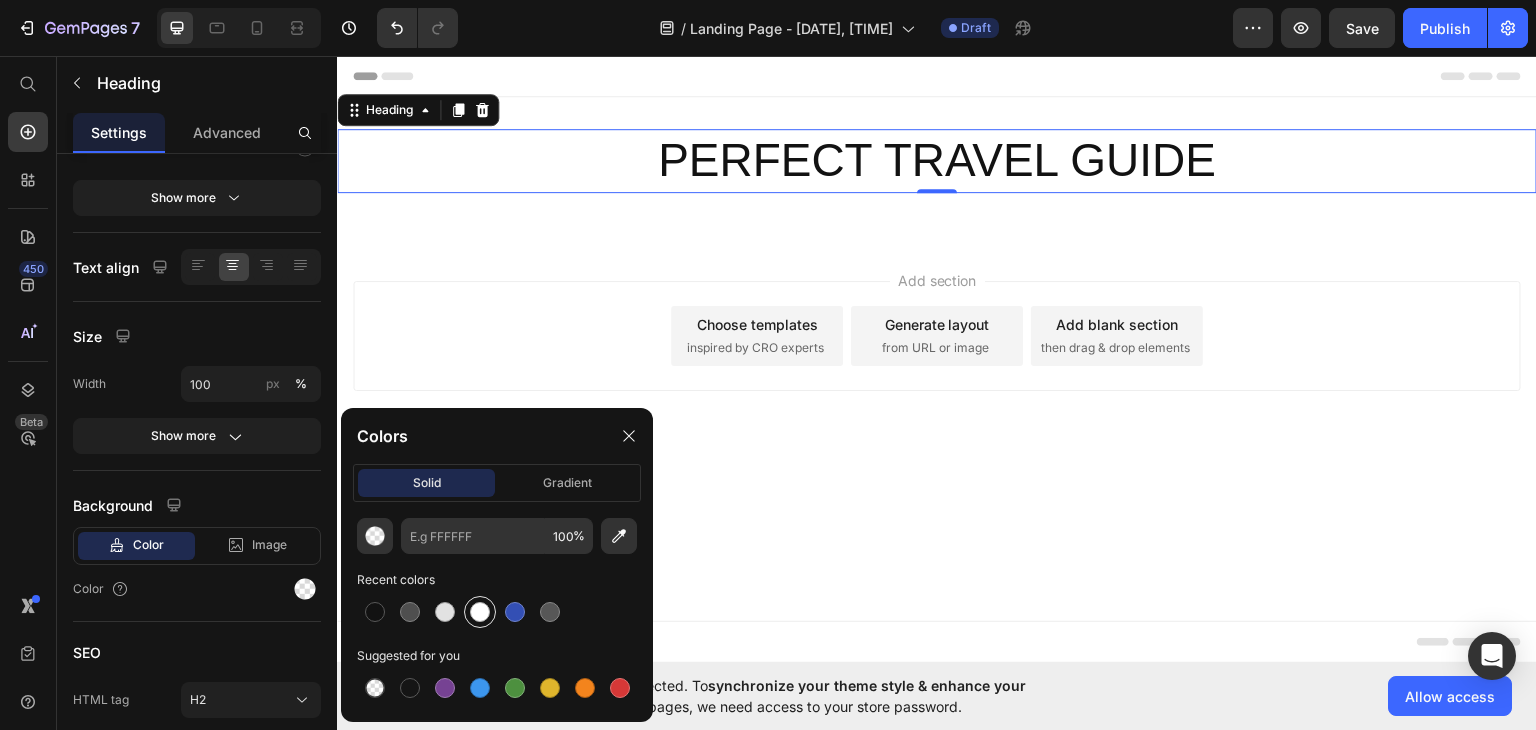 click at bounding box center [480, 612] 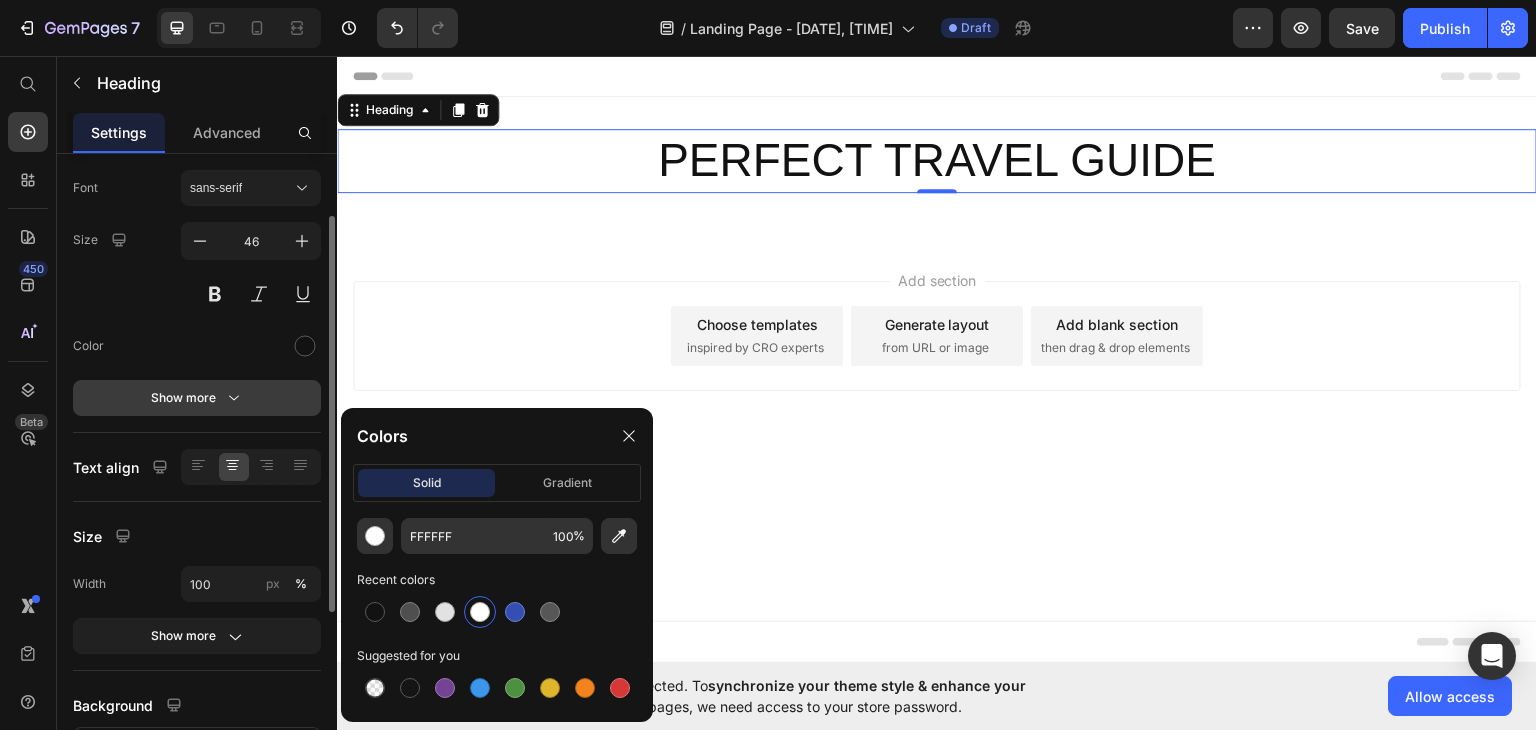 scroll, scrollTop: 0, scrollLeft: 0, axis: both 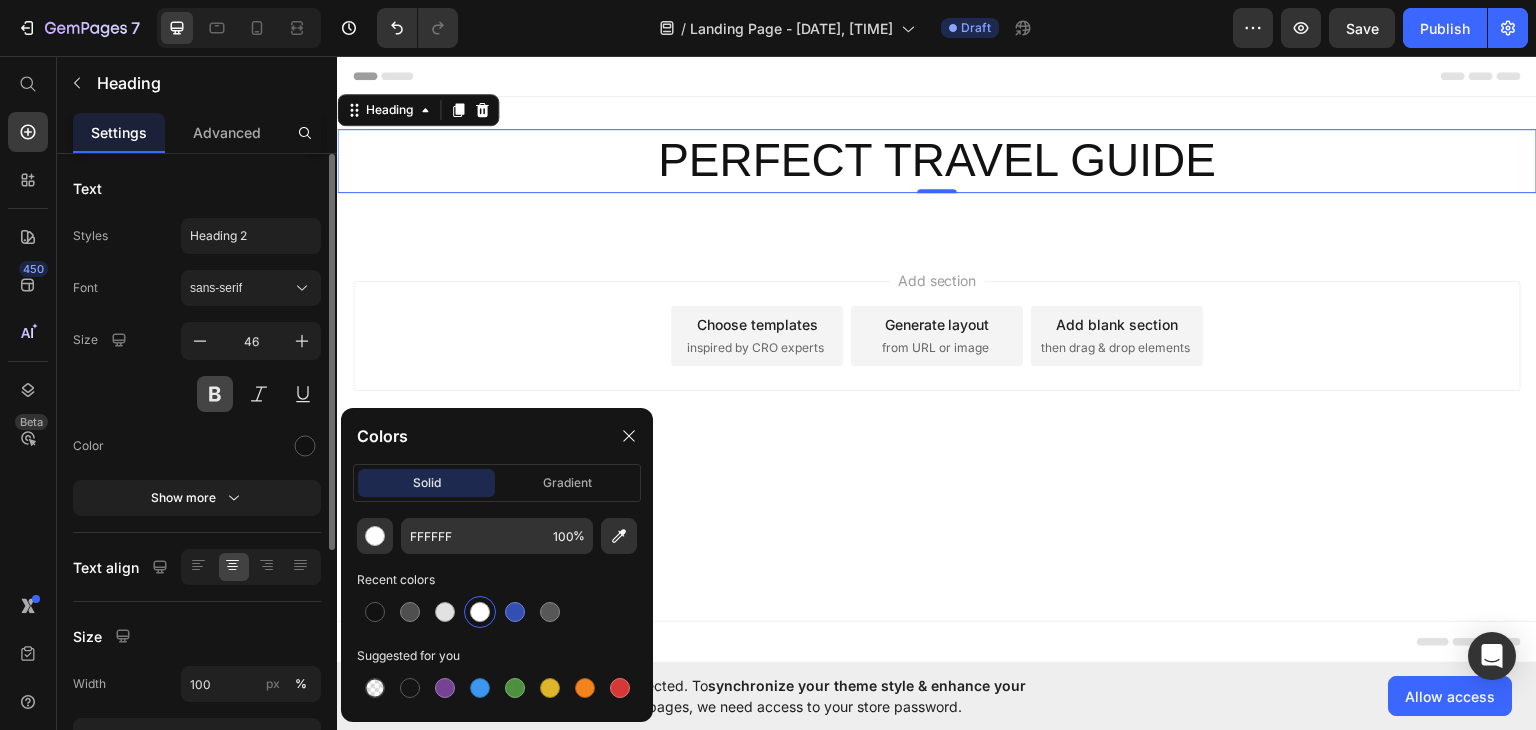 click at bounding box center [215, 394] 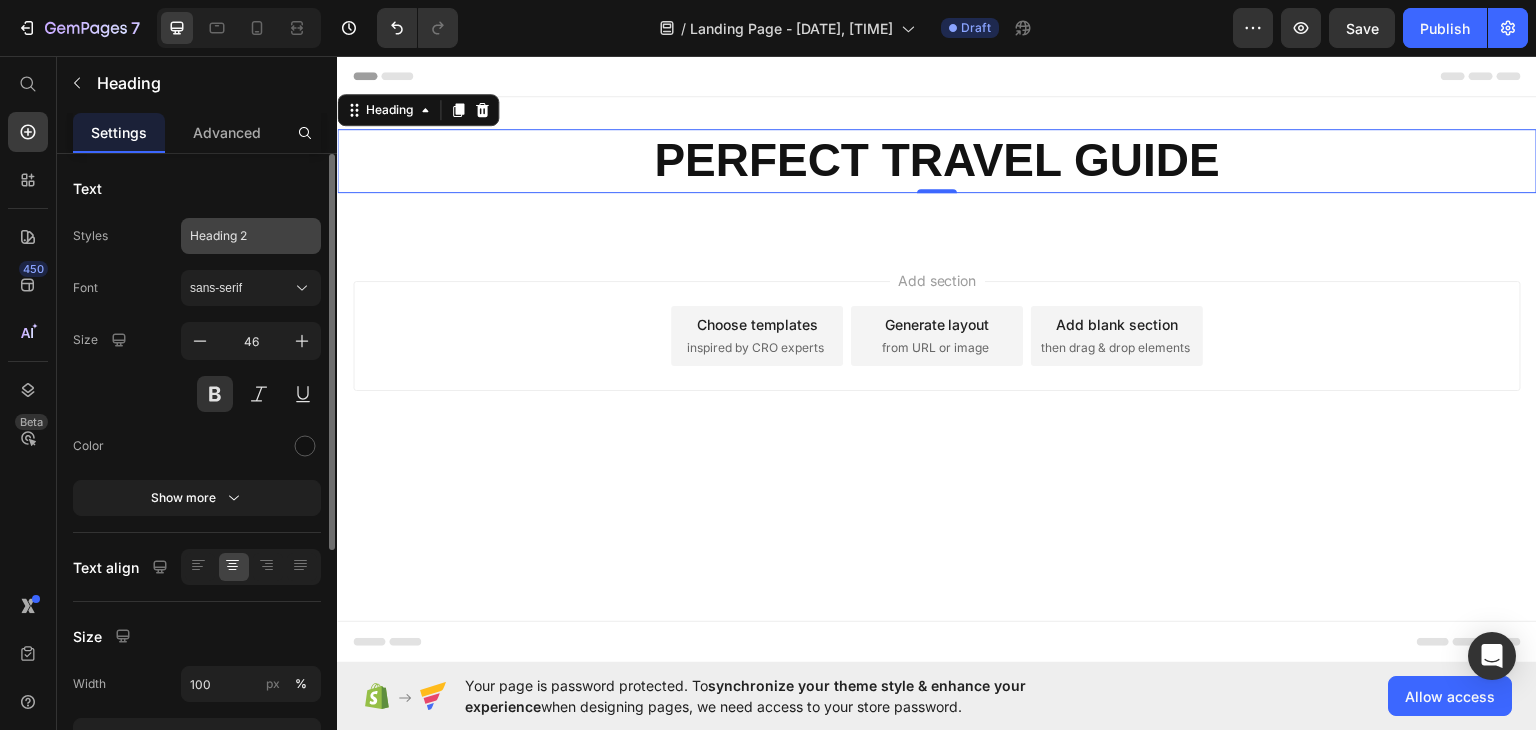 click on "Heading 2" at bounding box center (251, 236) 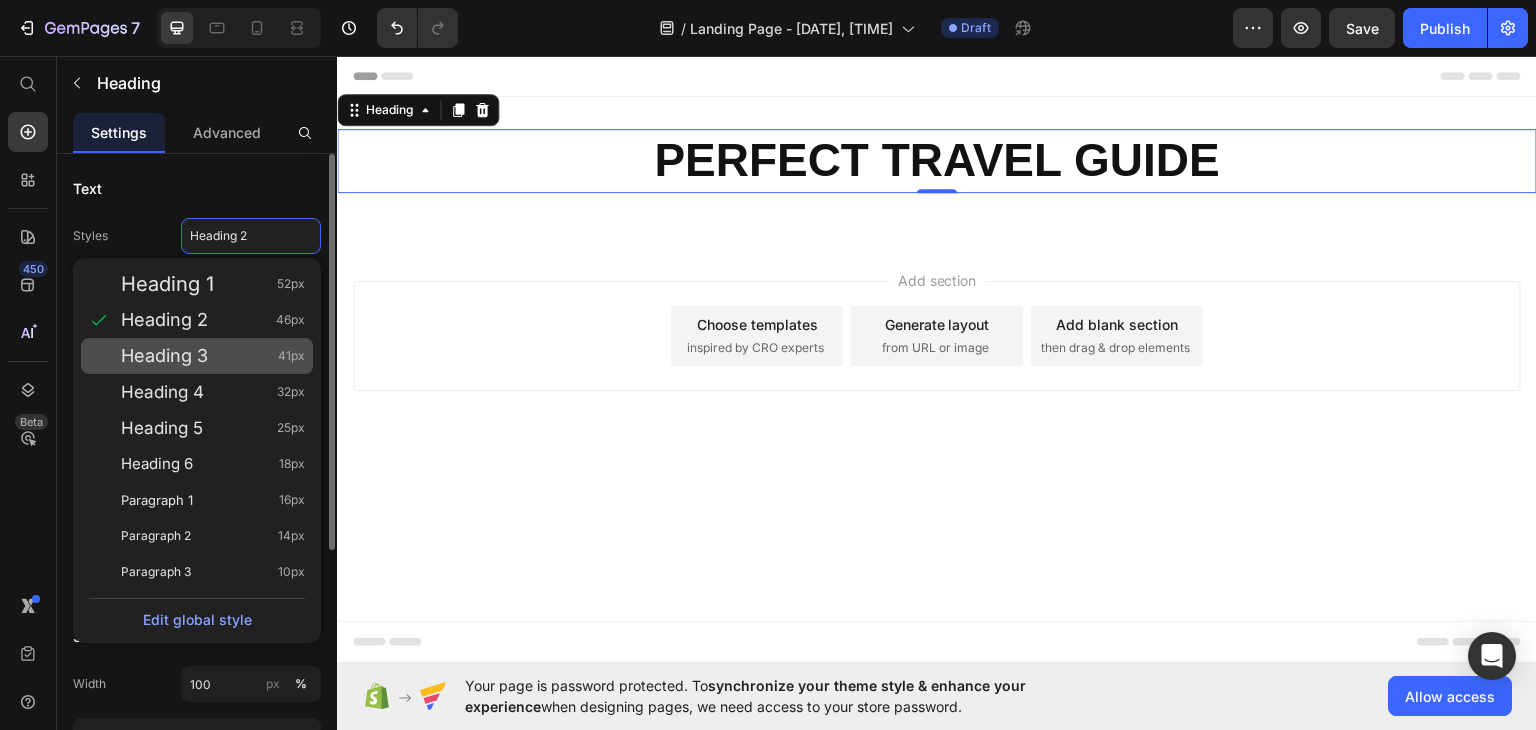 scroll, scrollTop: 100, scrollLeft: 0, axis: vertical 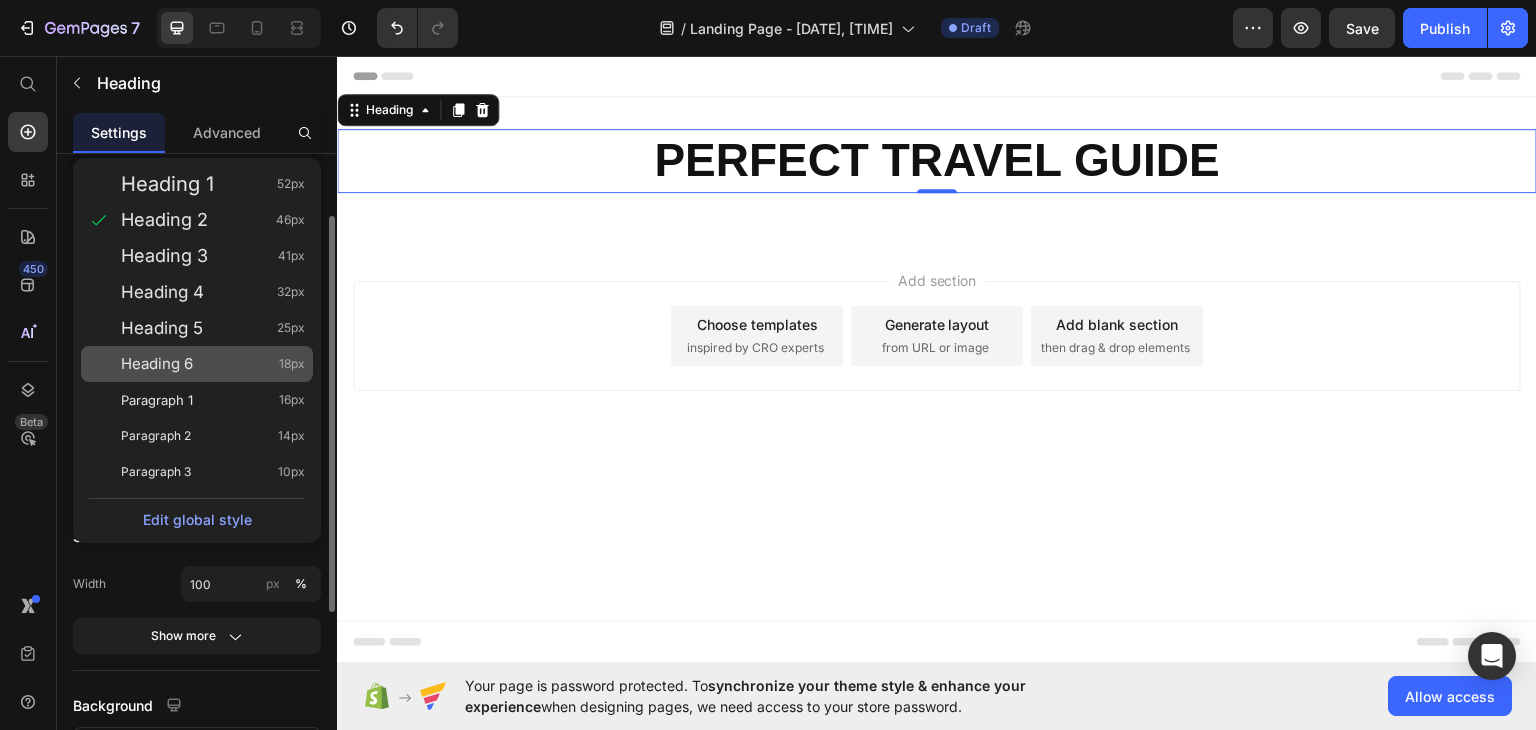 click on "Heading 6 18px" 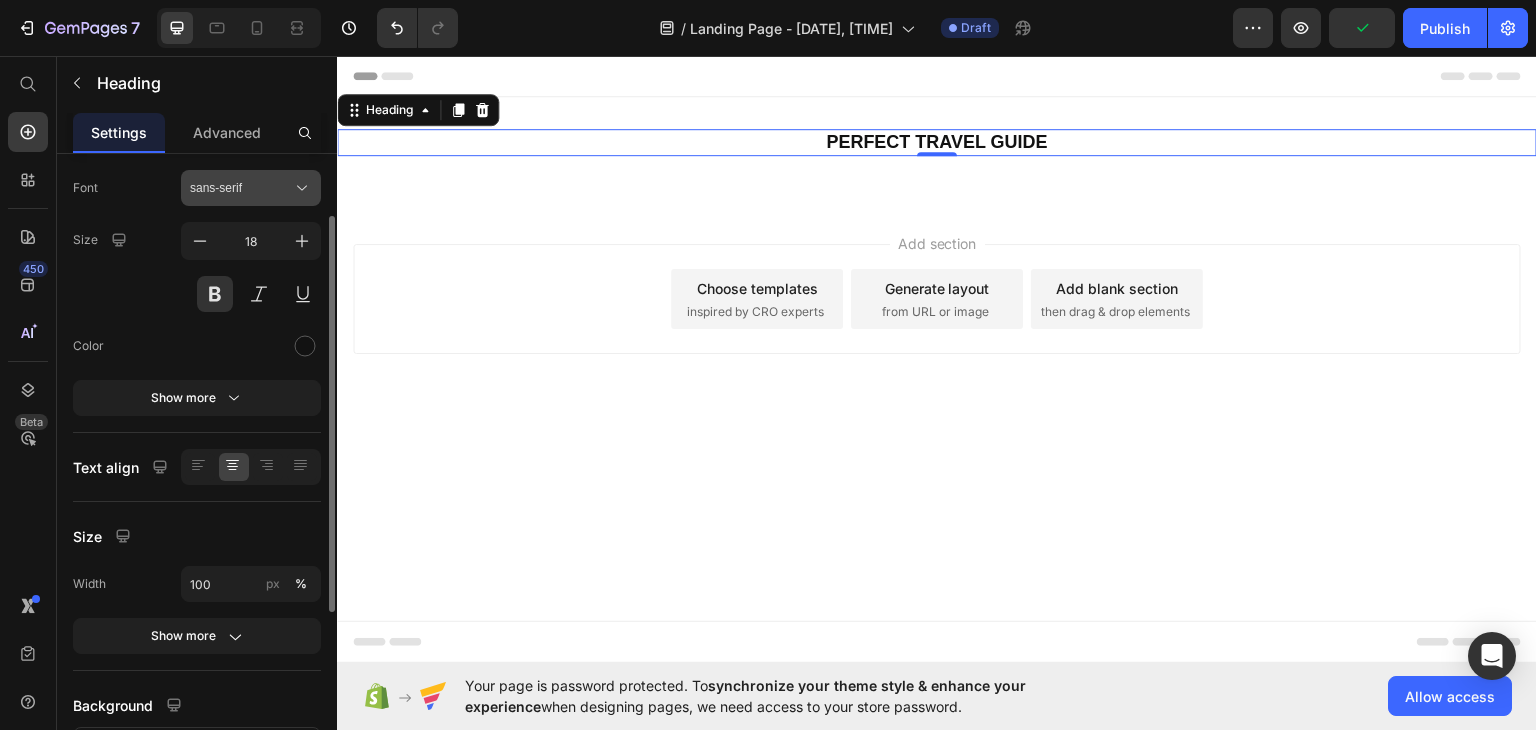 click on "sans-serif" at bounding box center (241, 188) 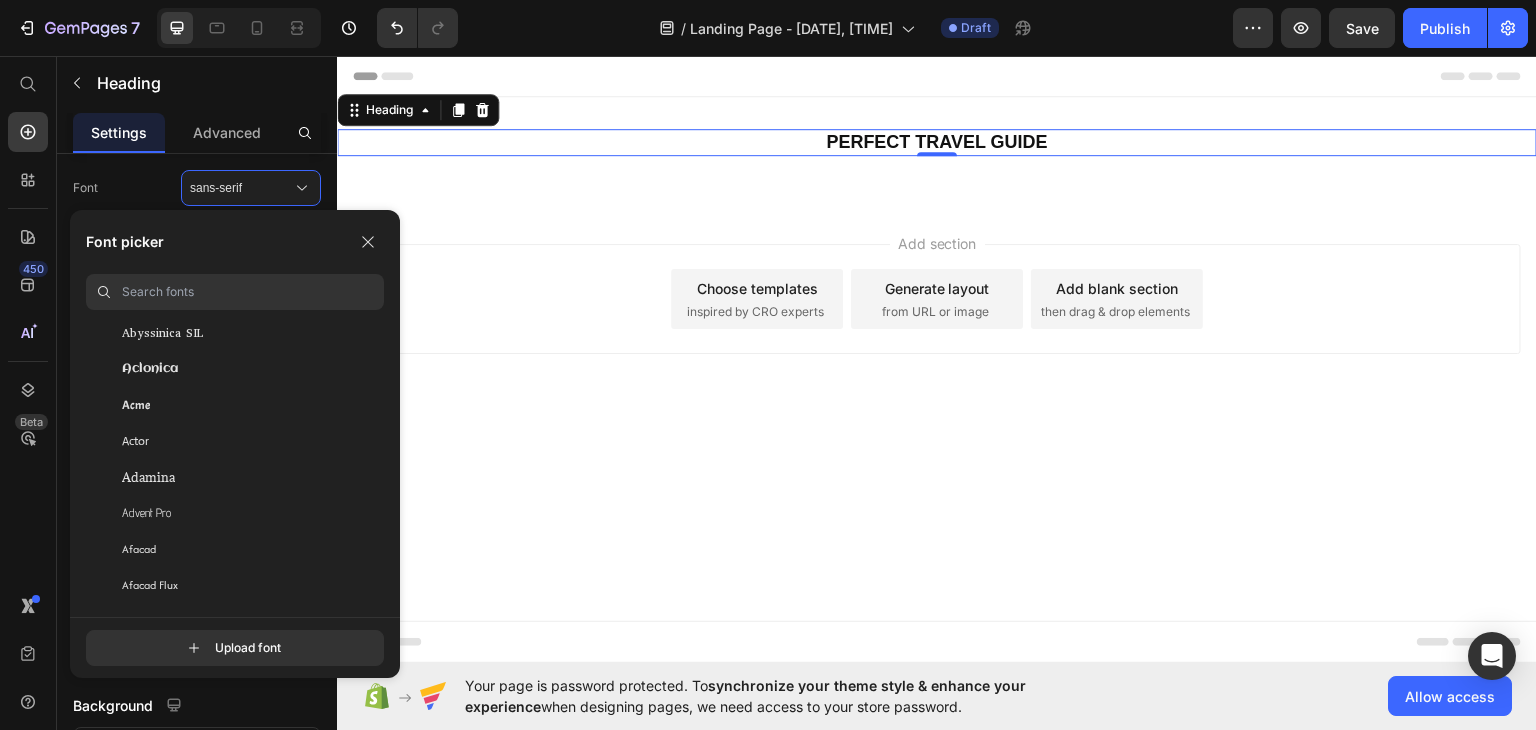 scroll, scrollTop: 400, scrollLeft: 0, axis: vertical 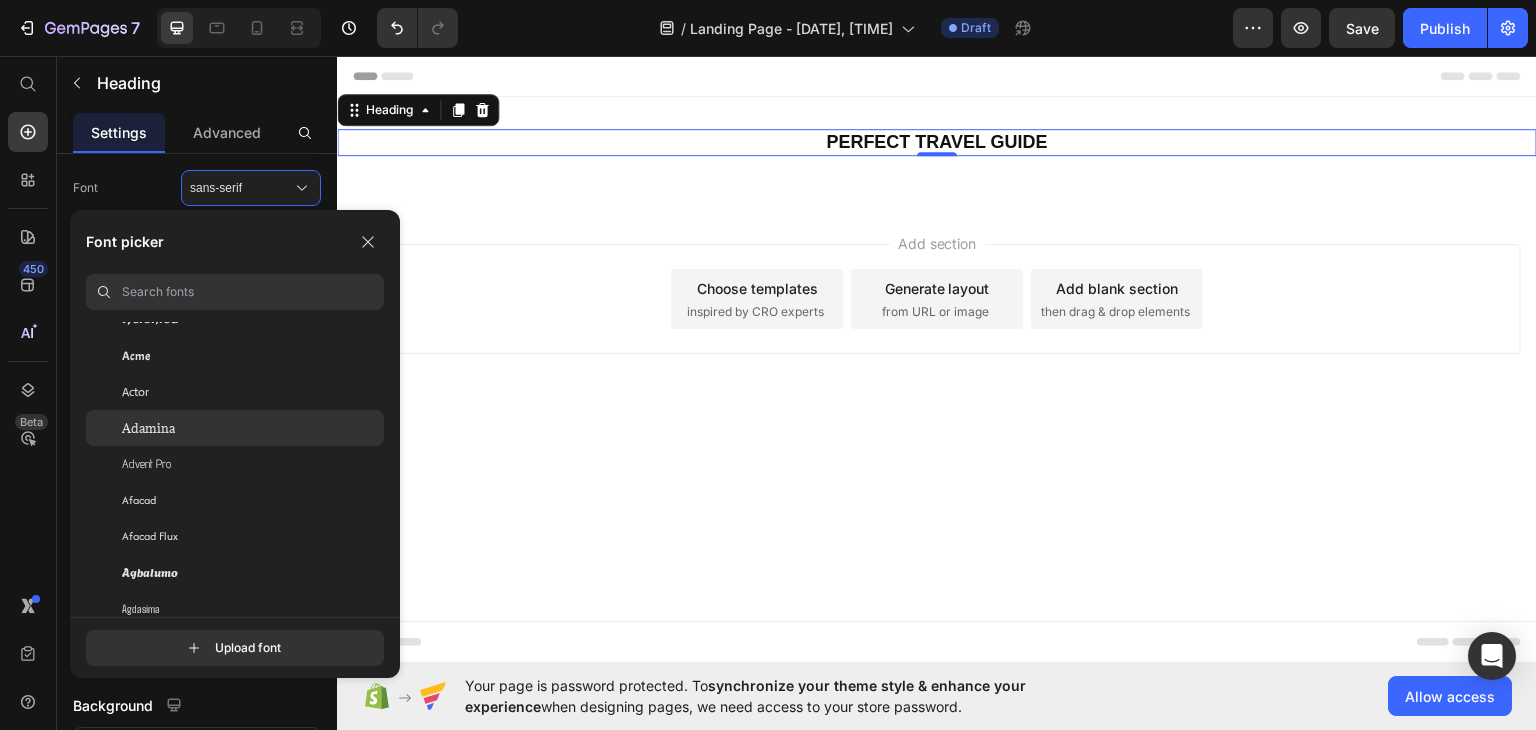 click on "Adamina" 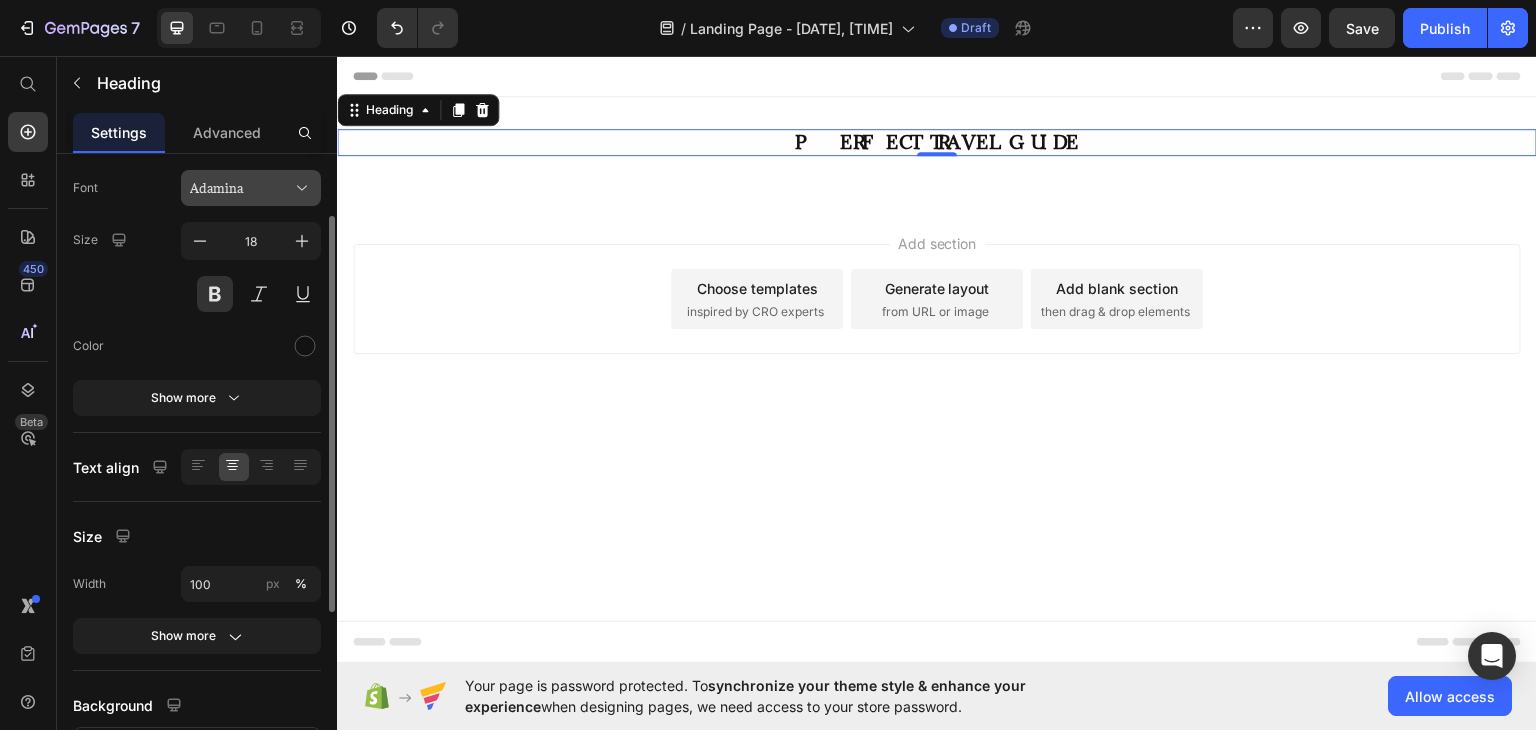 click on "Adamina" at bounding box center (241, 188) 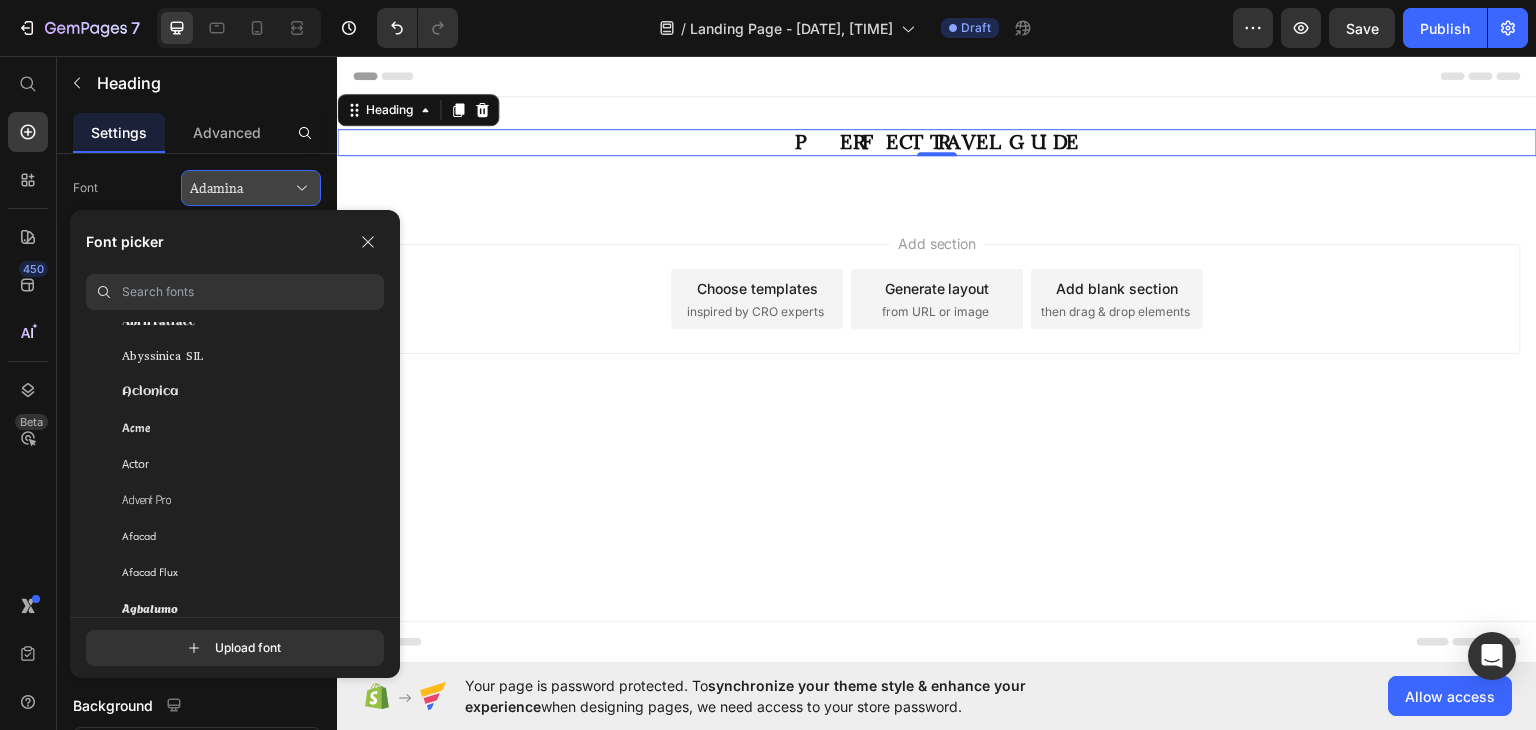 click on "Adamina" at bounding box center [241, 188] 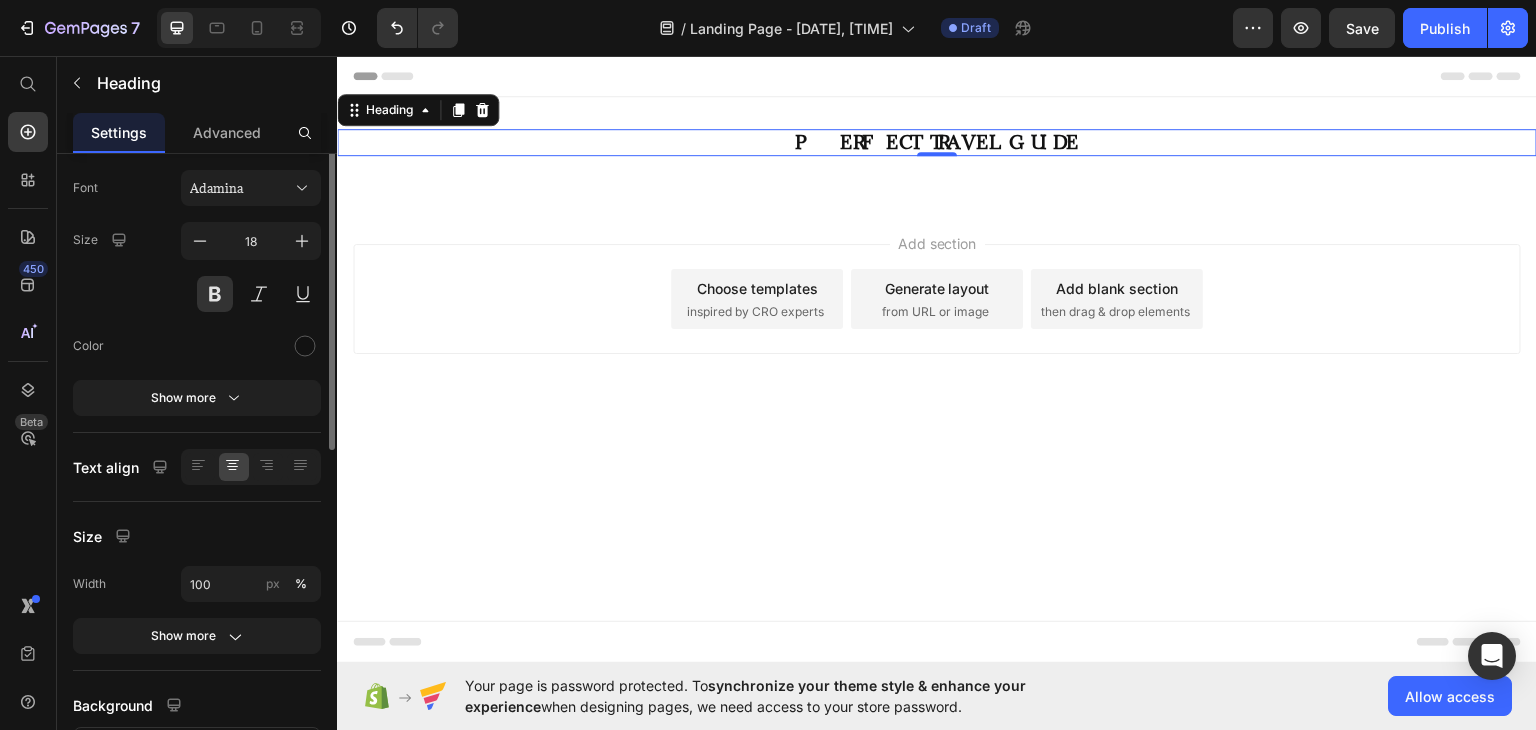 scroll, scrollTop: 0, scrollLeft: 0, axis: both 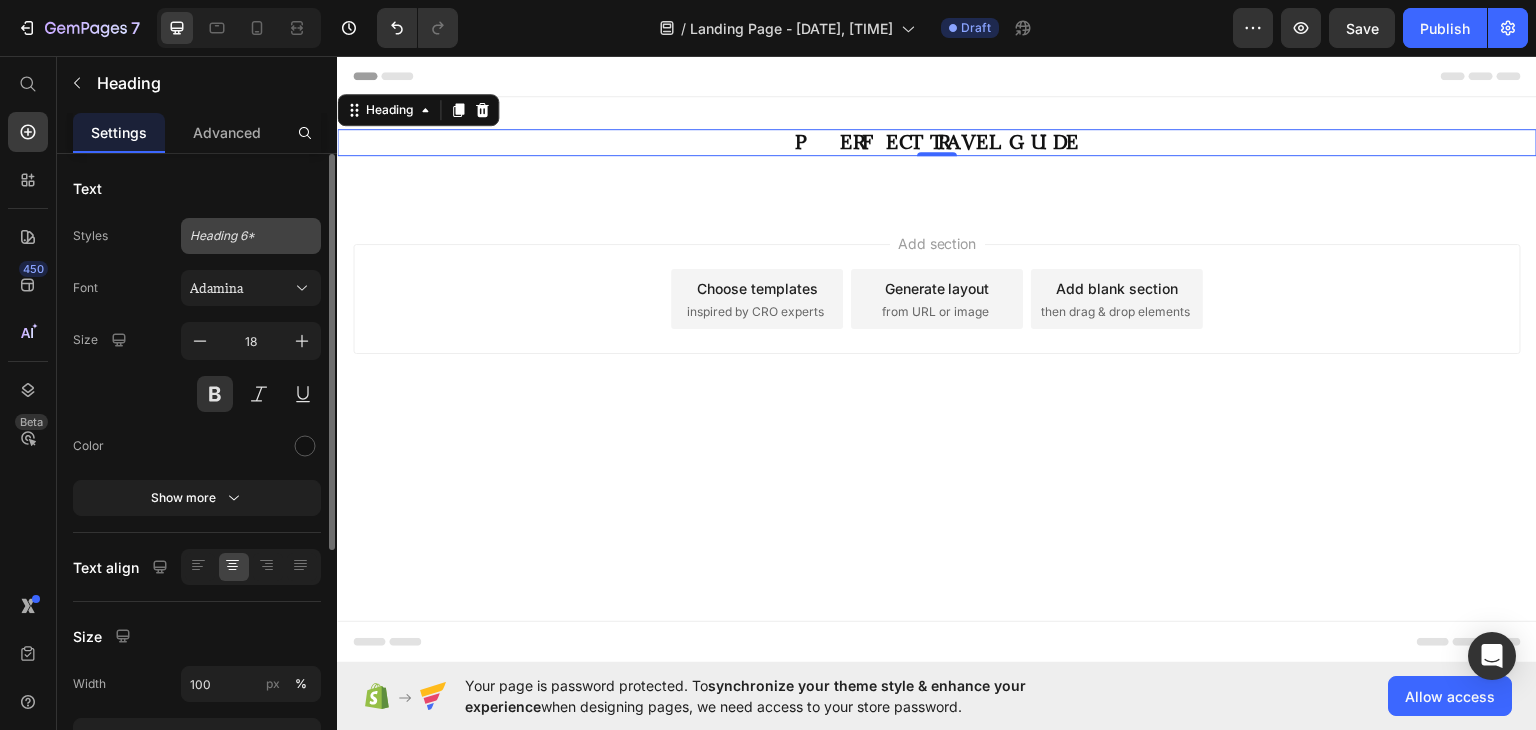 click on "Heading 6*" at bounding box center (239, 236) 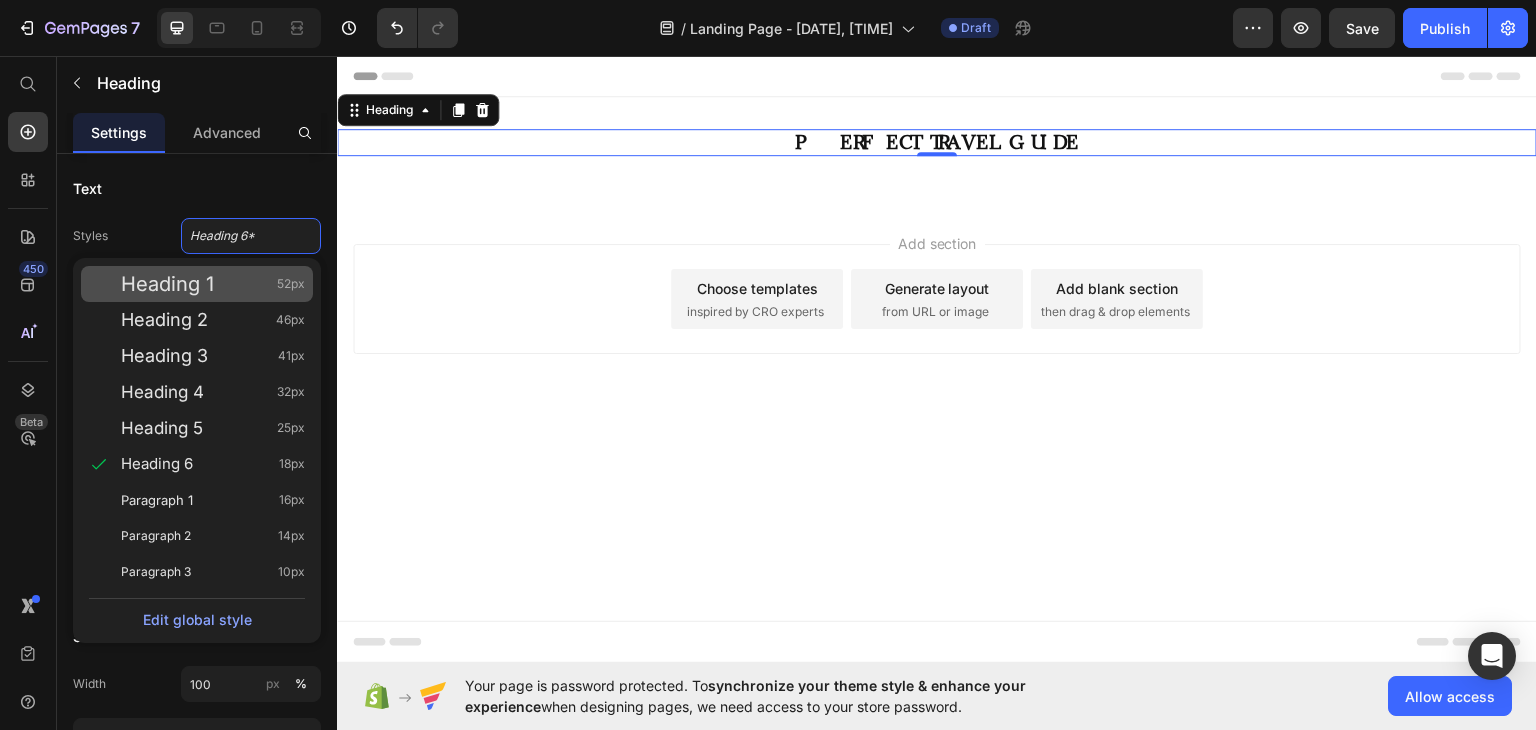 click on "Heading 1 52px" at bounding box center (213, 284) 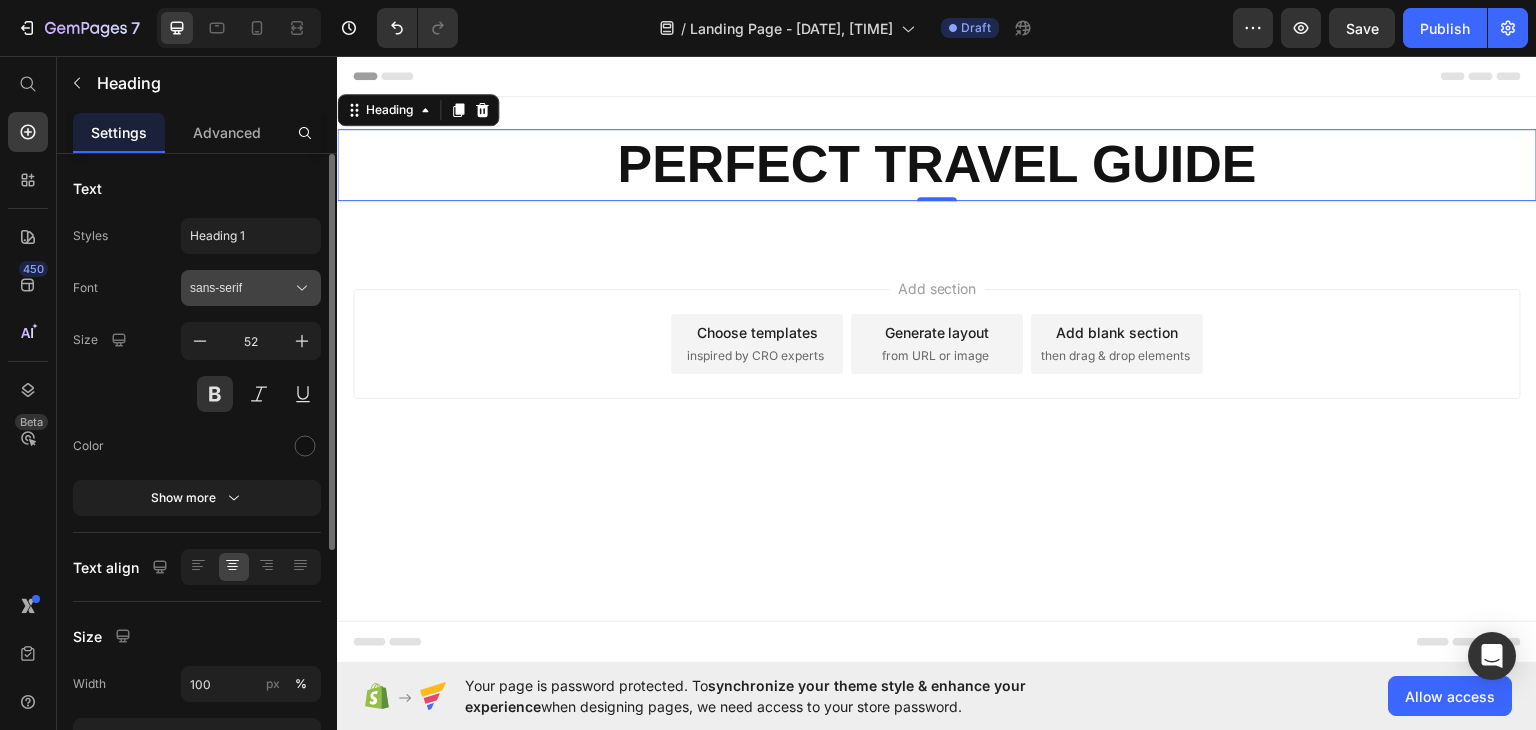click on "sans-serif" at bounding box center (241, 288) 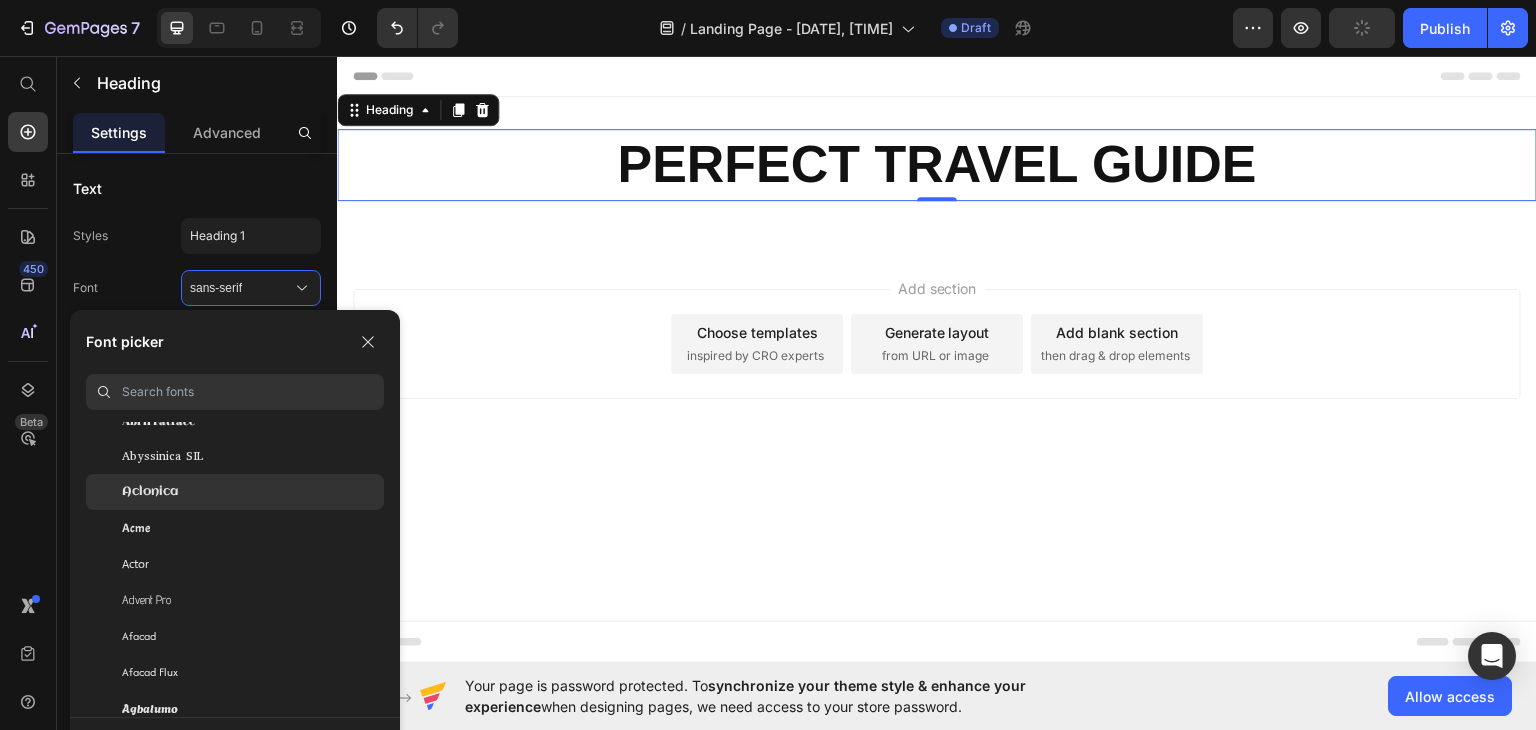 click on "Aclonica" at bounding box center (150, 492) 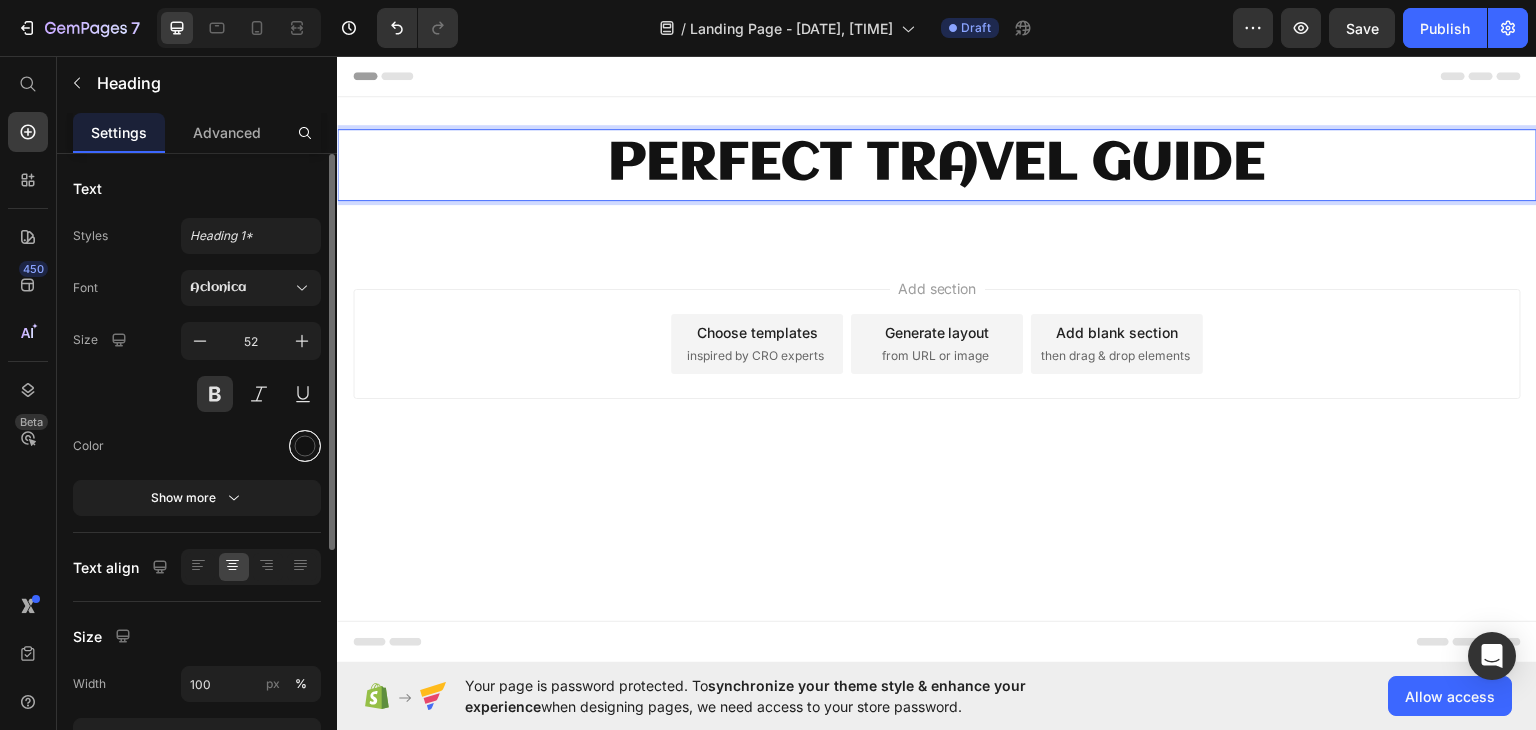 click at bounding box center [305, 446] 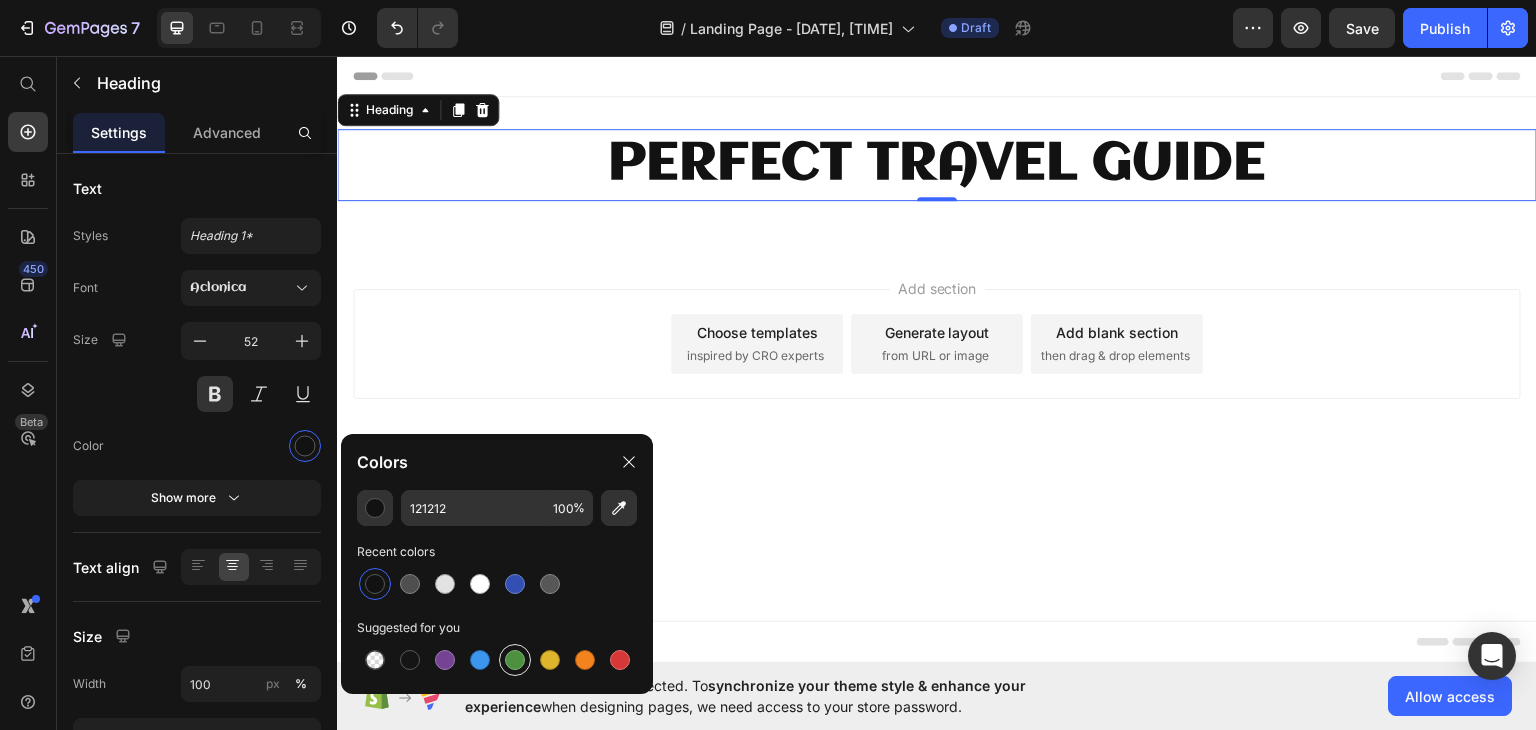 click at bounding box center (515, 660) 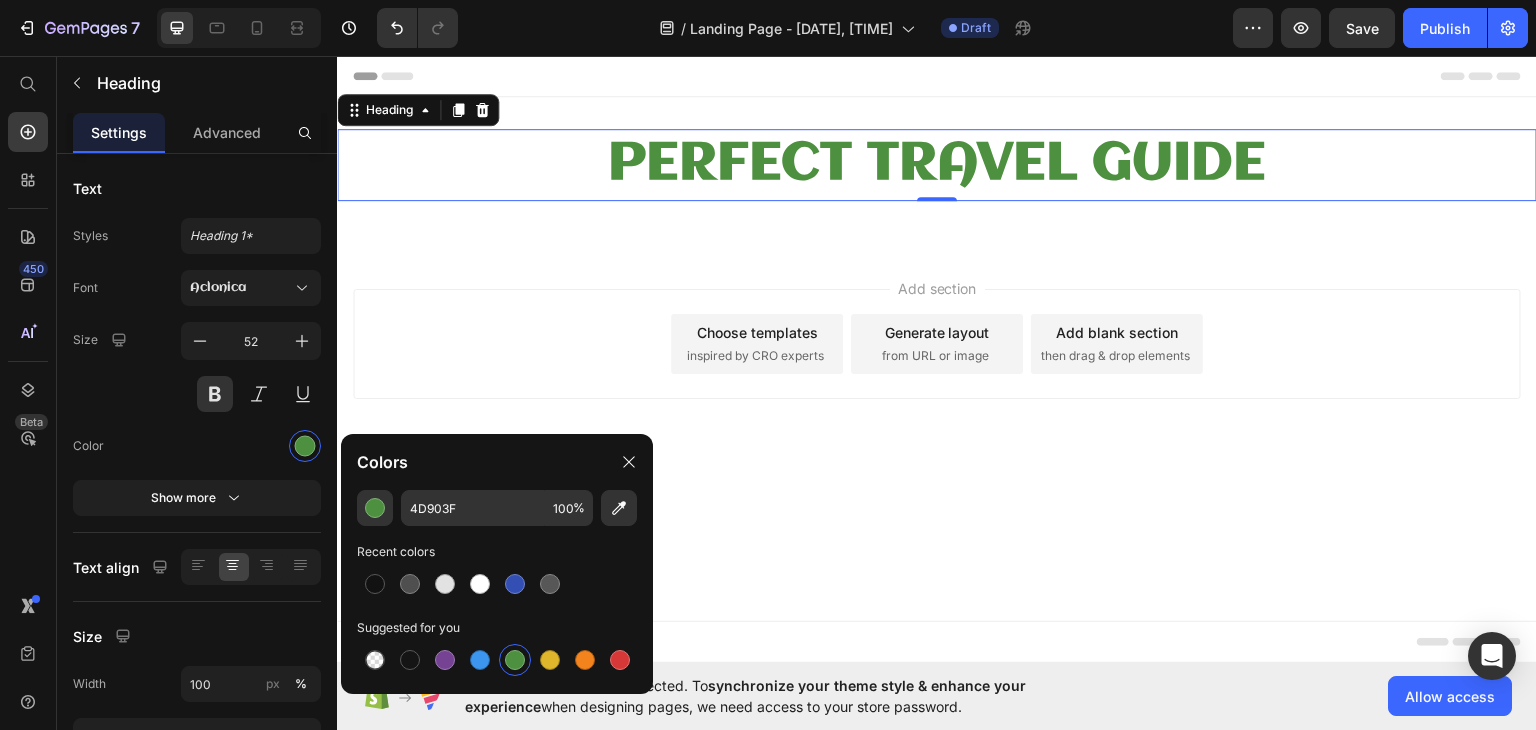 click at bounding box center [515, 660] 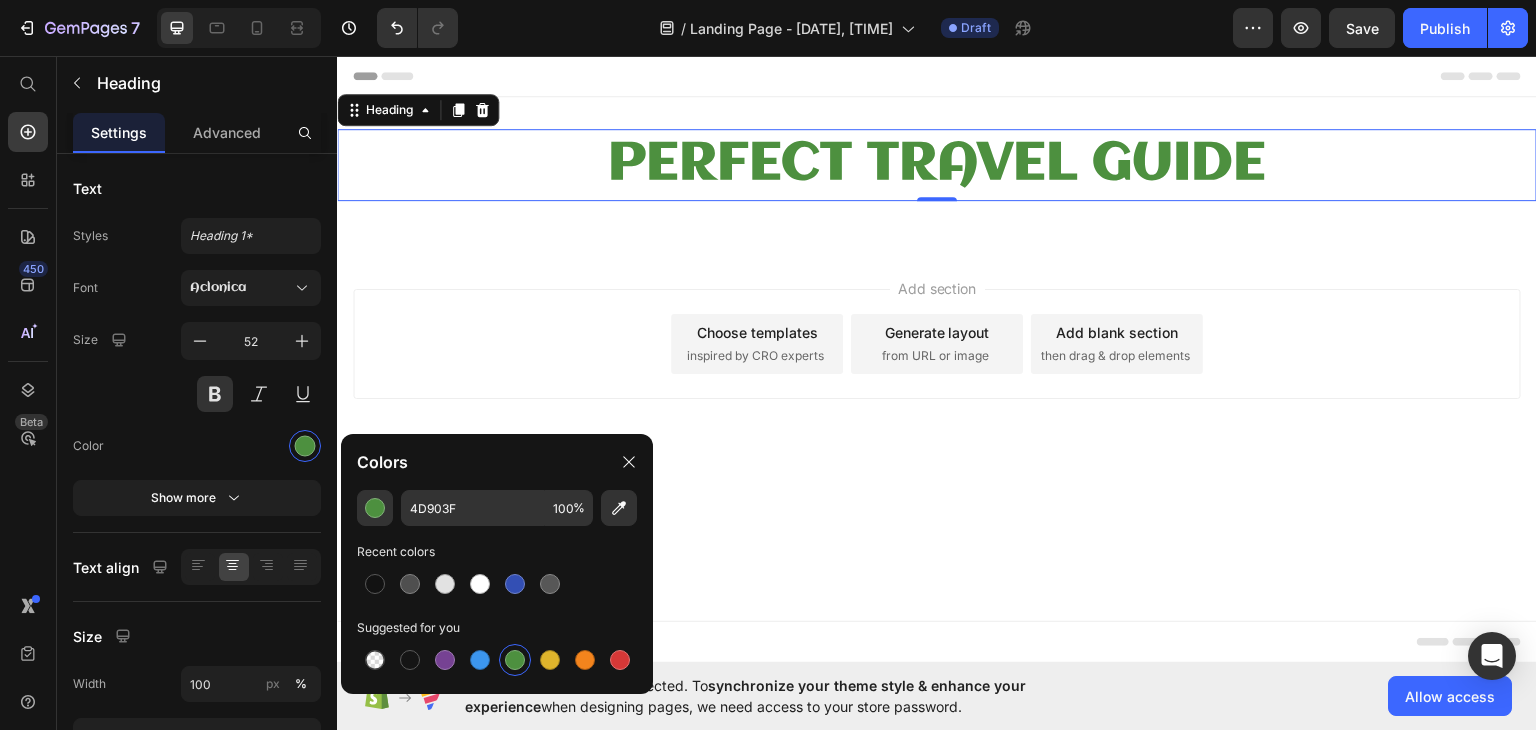 click on "Add section Choose templates inspired by CRO experts Generate layout from URL or image Add blank section then drag & drop elements" at bounding box center (937, 343) 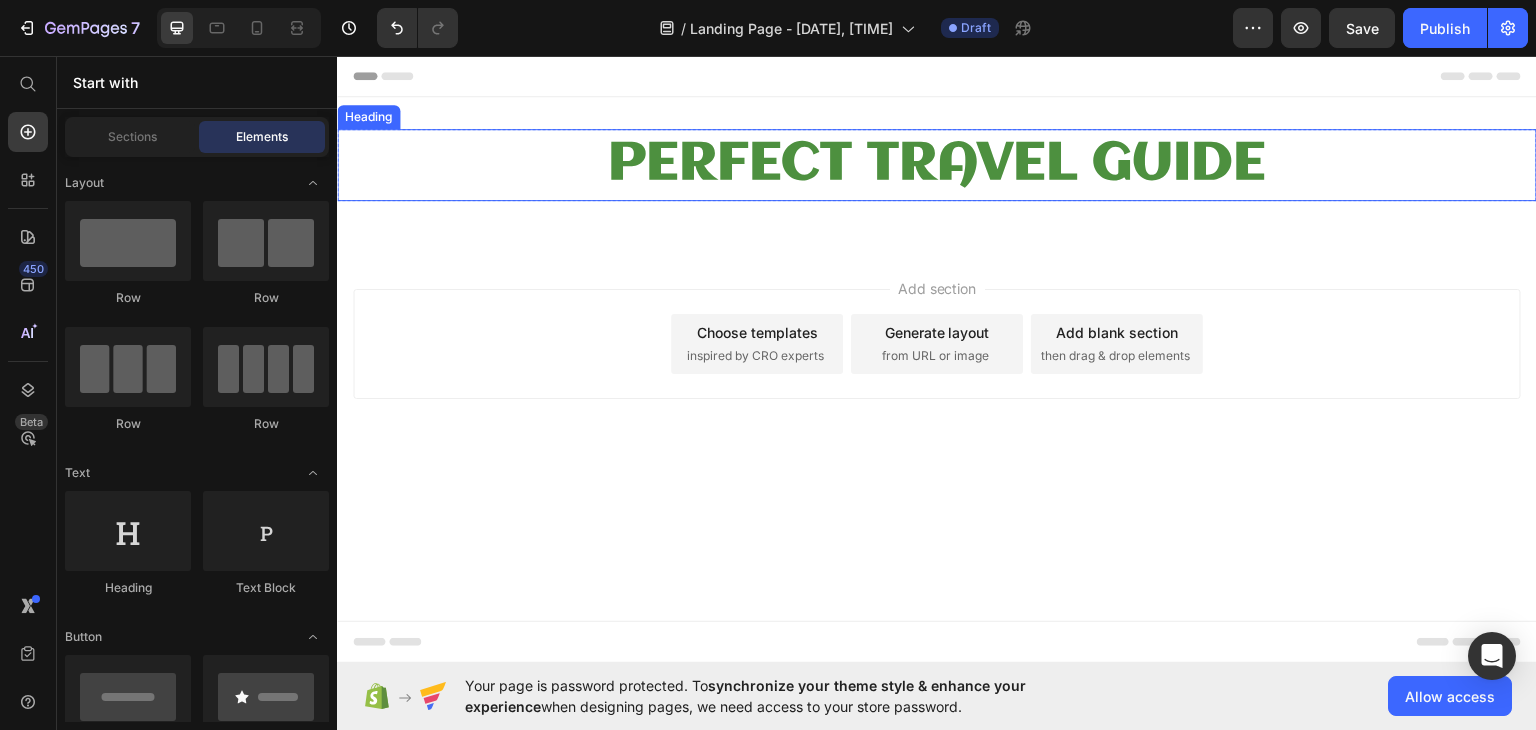 click on "PERFECT TRAVEL GUIDE" at bounding box center [937, 164] 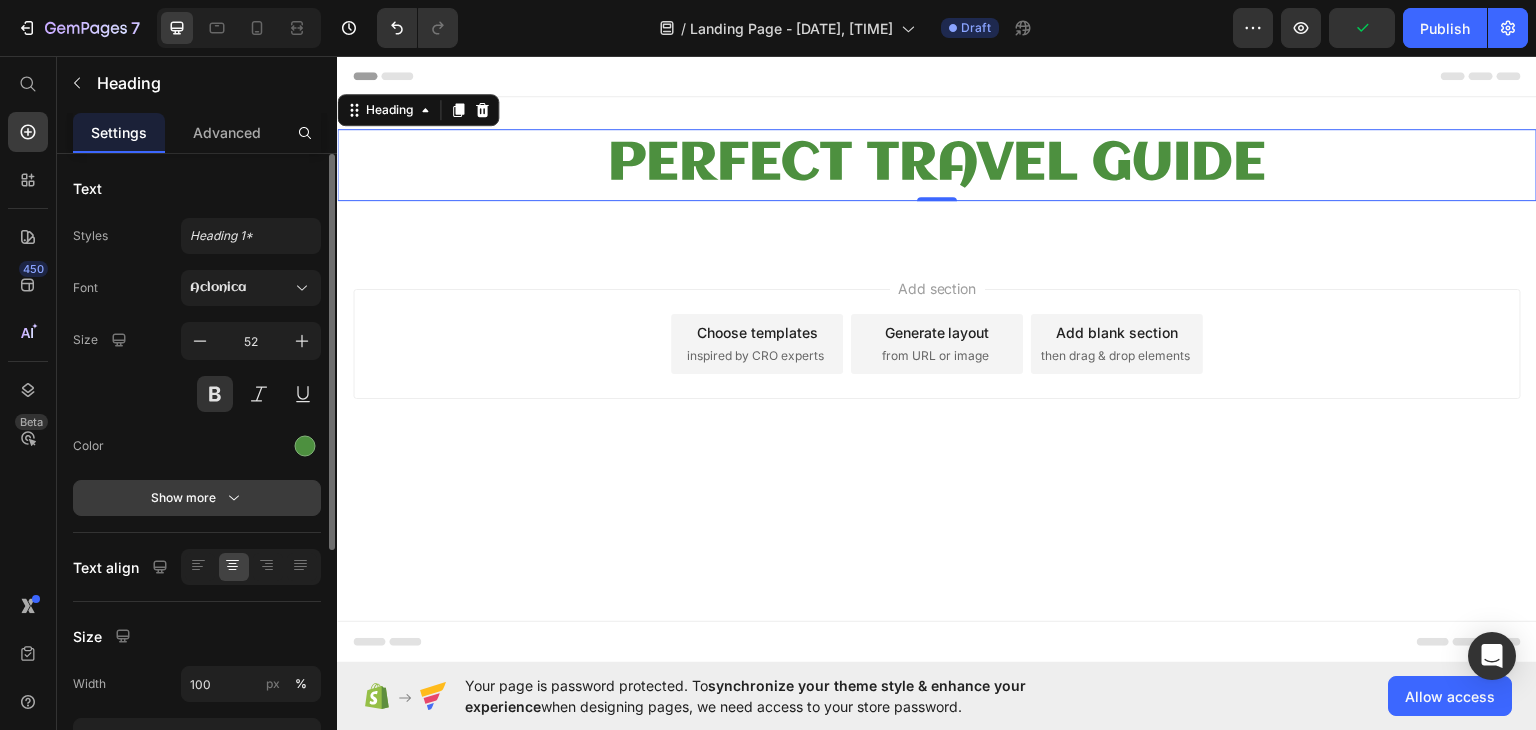 click 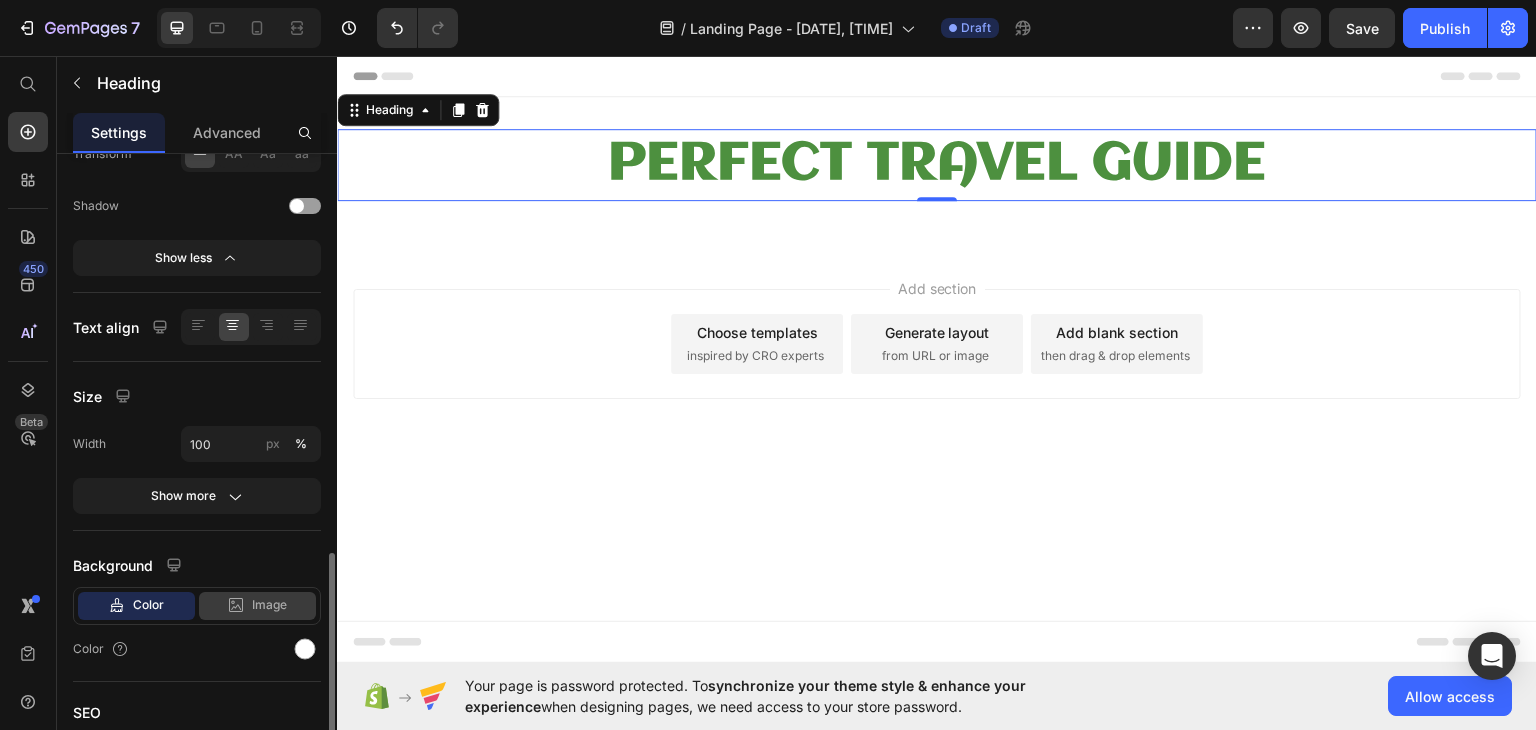 scroll, scrollTop: 600, scrollLeft: 0, axis: vertical 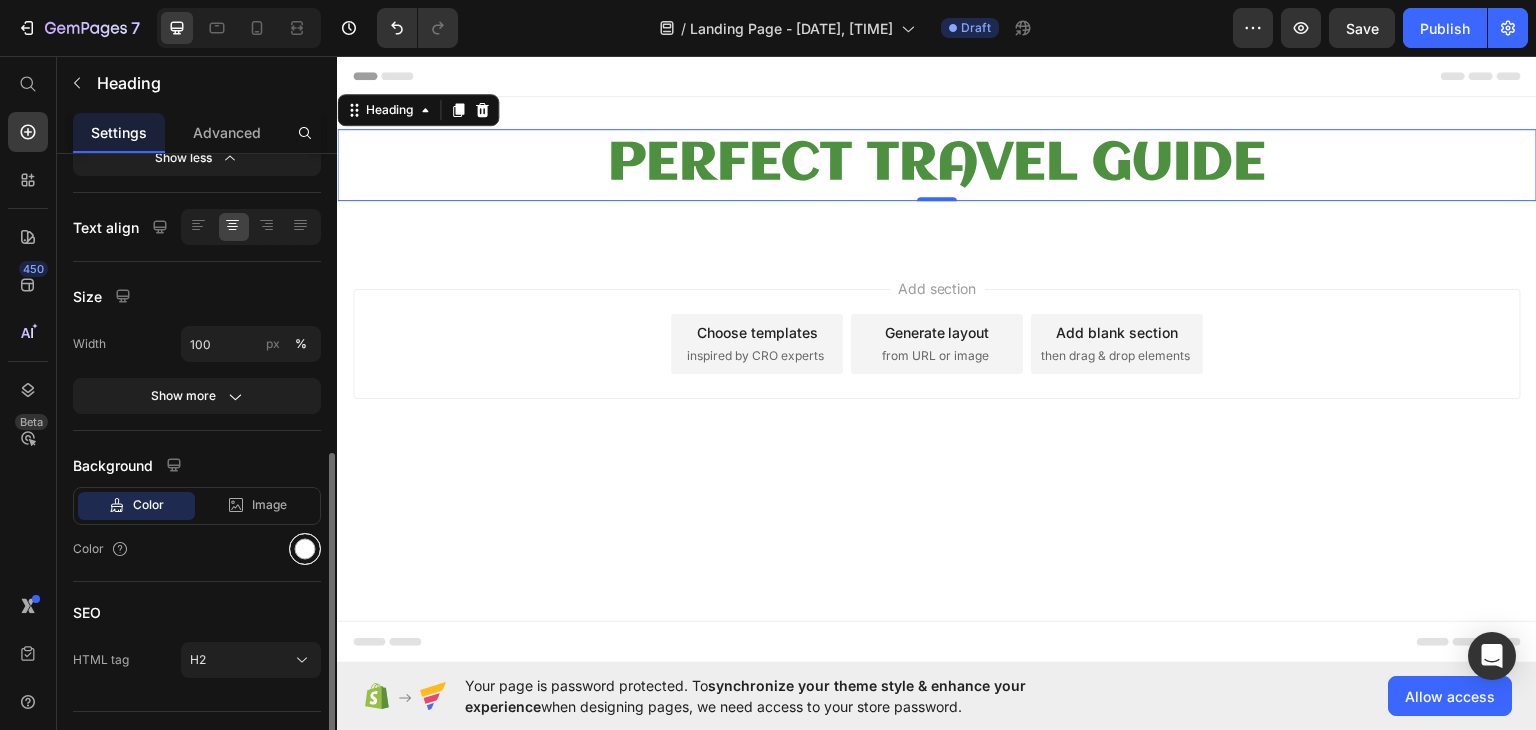 click at bounding box center [305, 549] 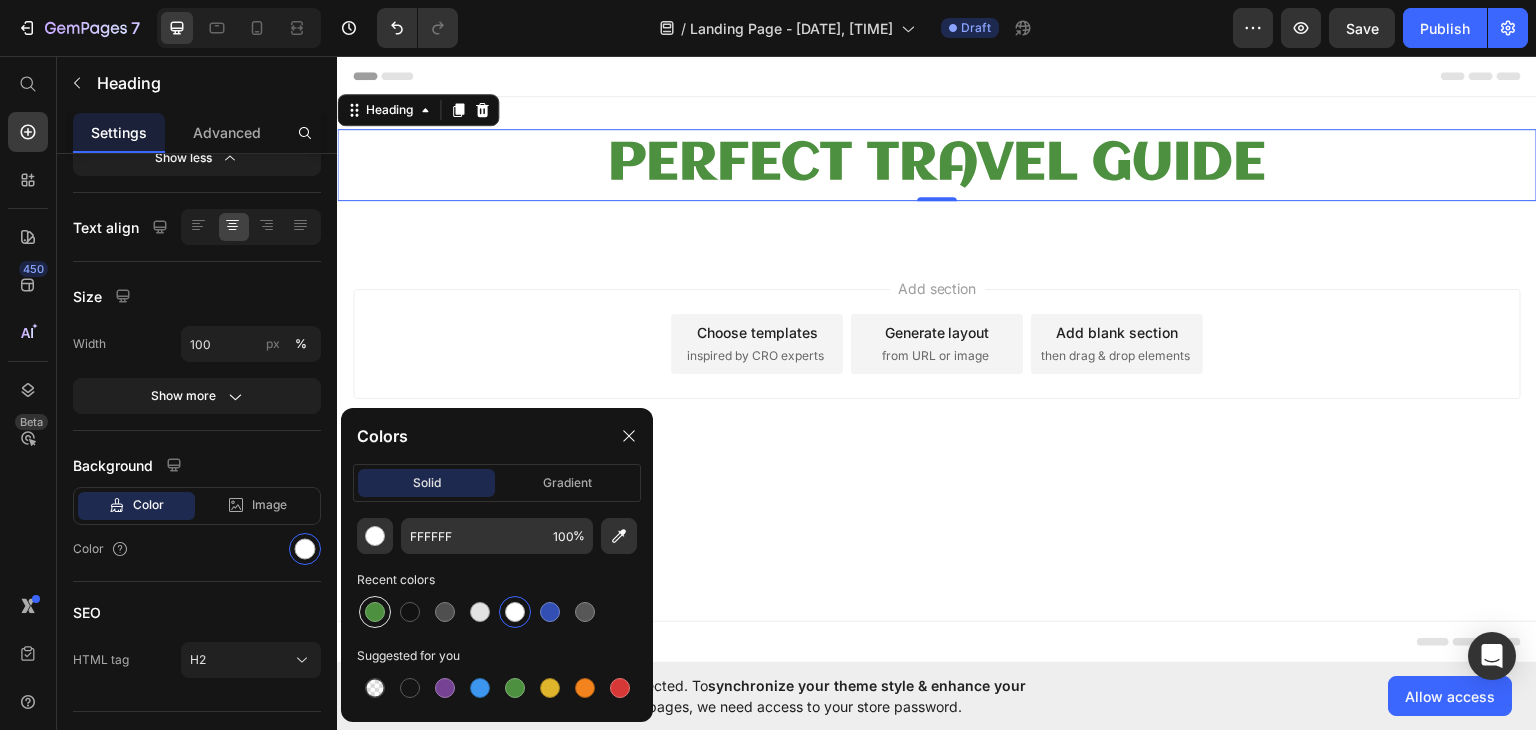click at bounding box center (375, 612) 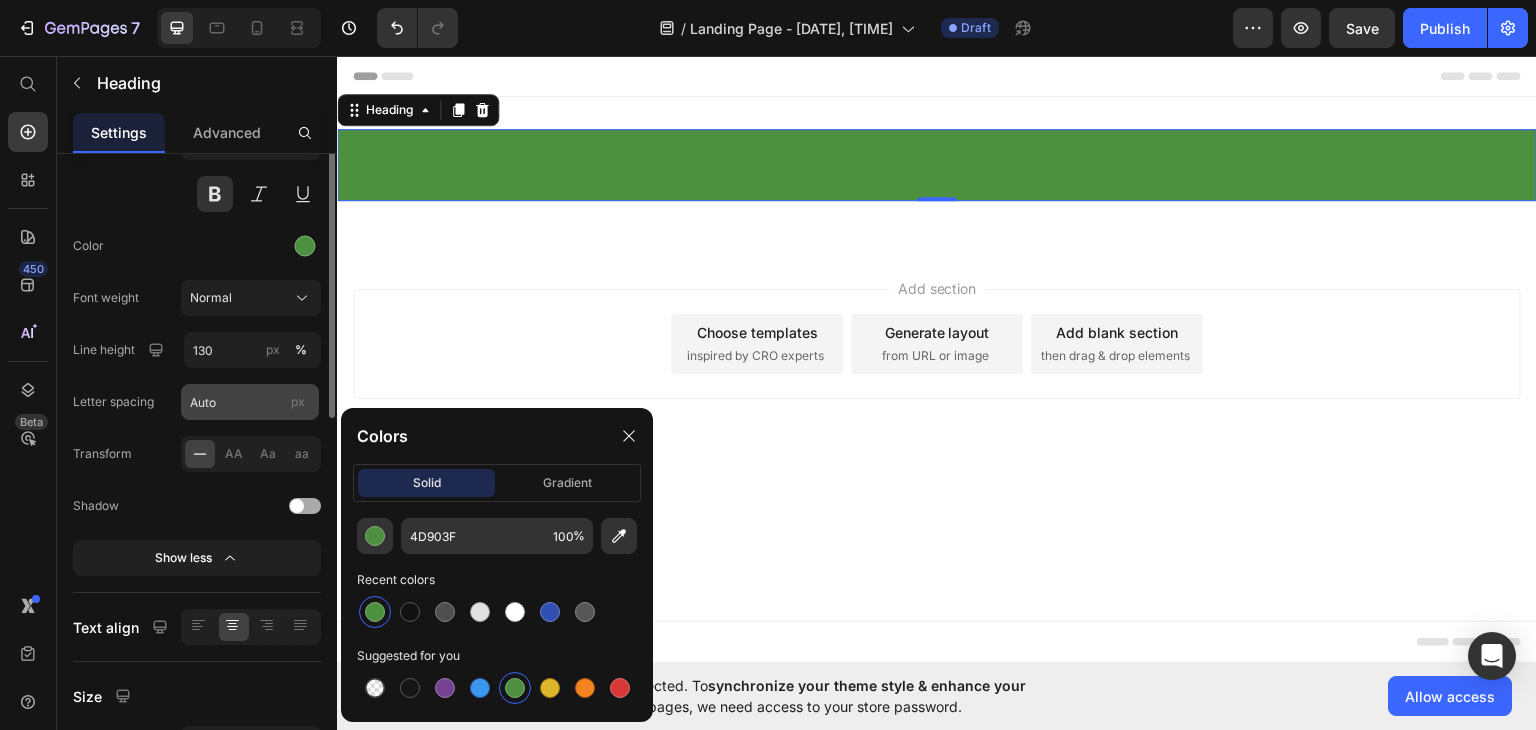 scroll, scrollTop: 100, scrollLeft: 0, axis: vertical 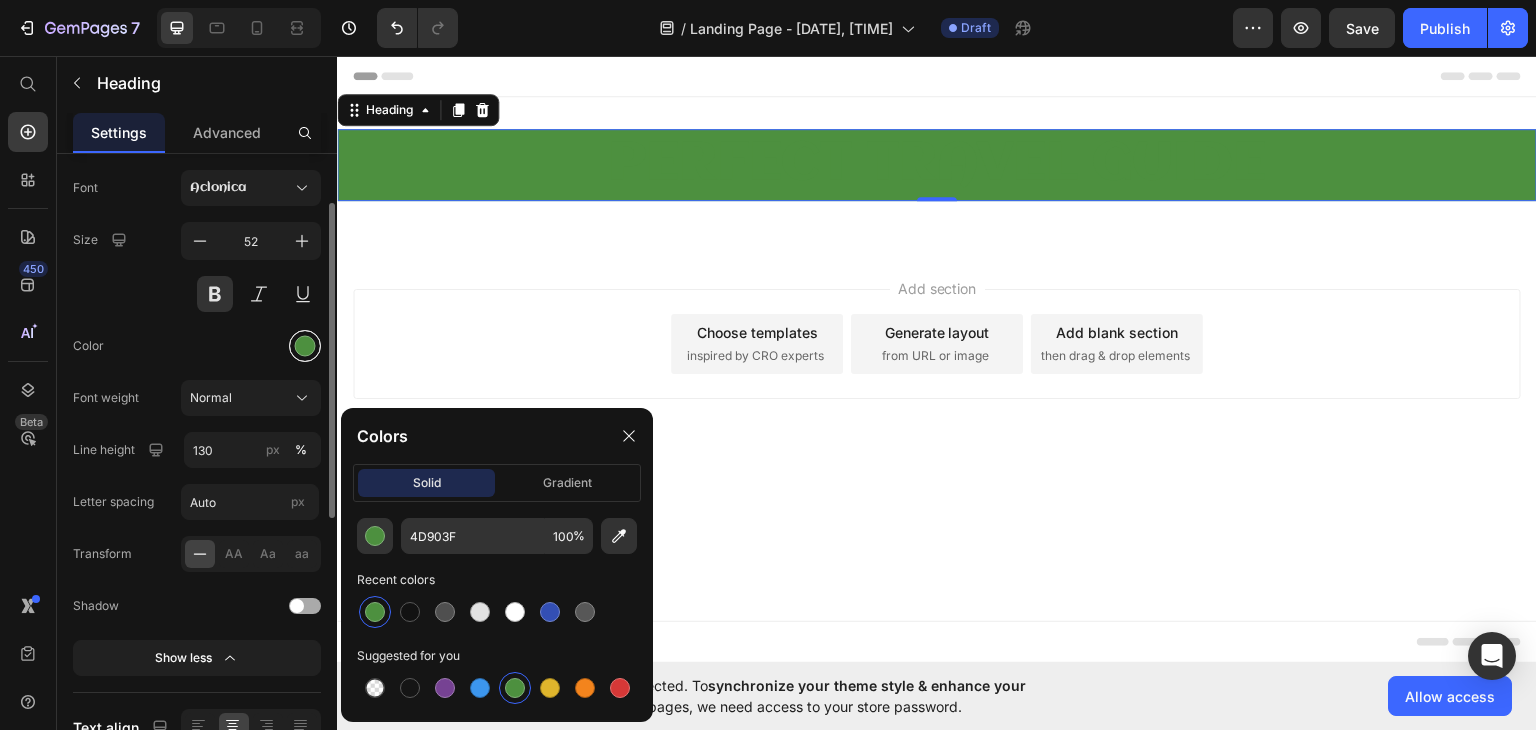 click at bounding box center [305, 346] 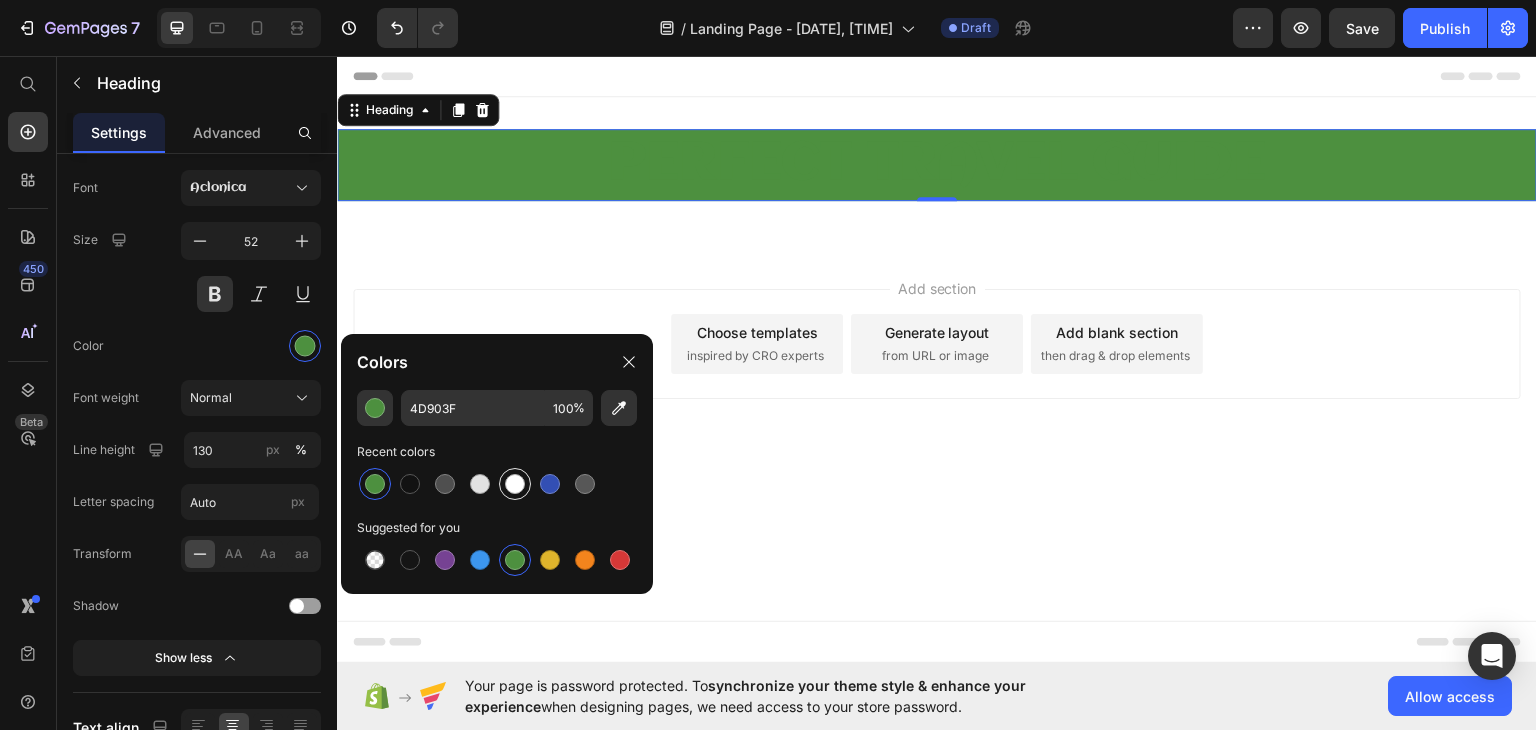 click at bounding box center [515, 484] 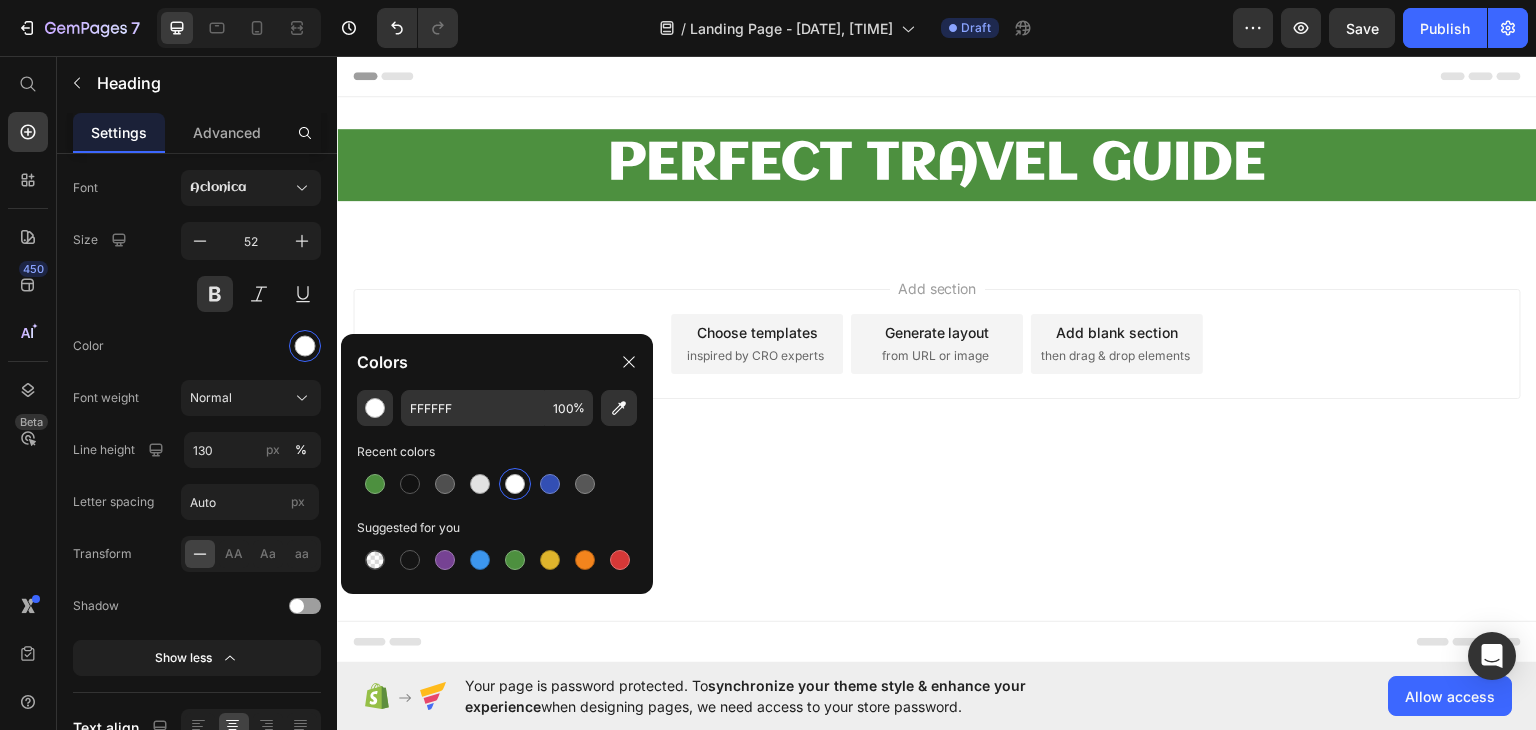 click on "Add section Choose templates inspired by CRO experts Generate layout from URL or image Add blank section then drag & drop elements" at bounding box center (937, 371) 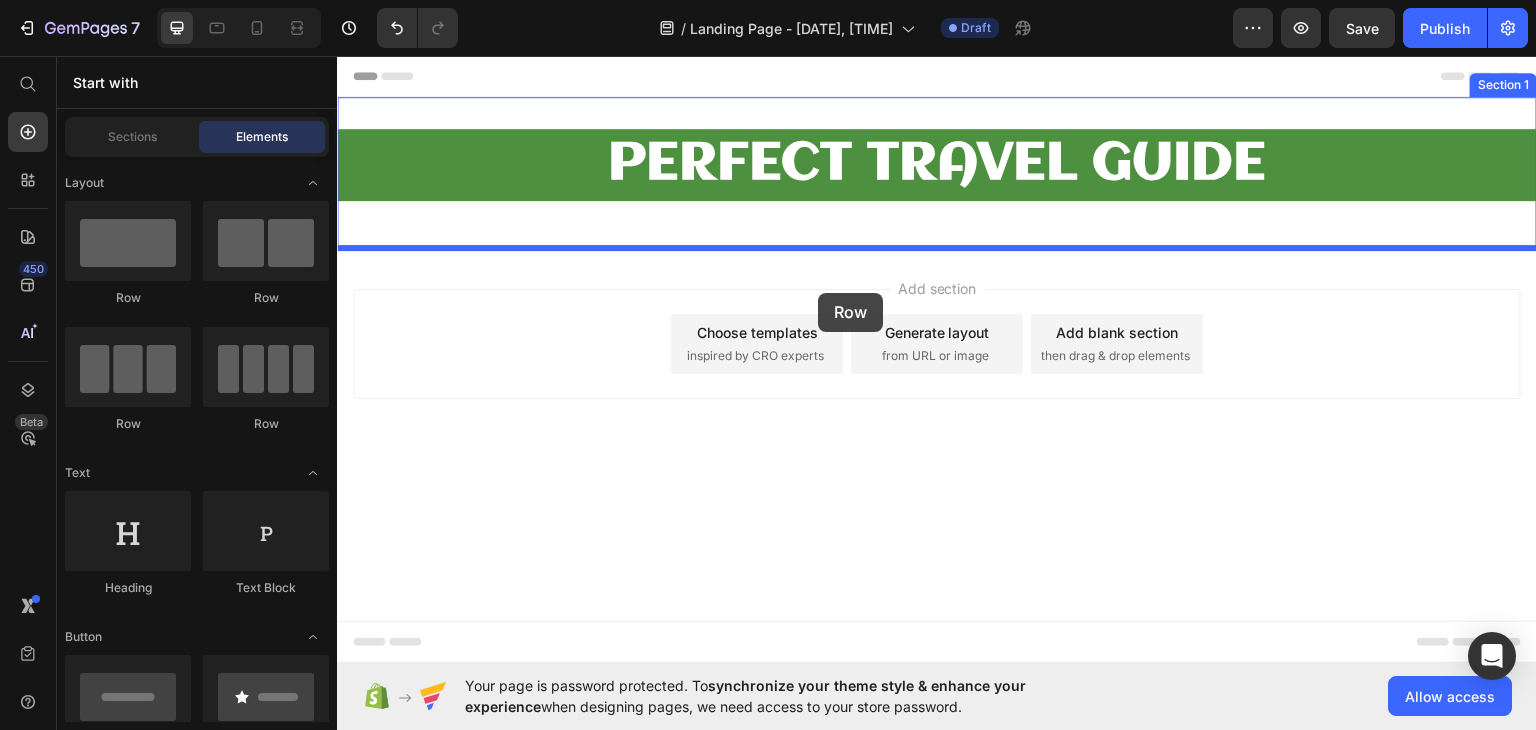 drag, startPoint x: 585, startPoint y: 319, endPoint x: 818, endPoint y: 292, distance: 234.55916 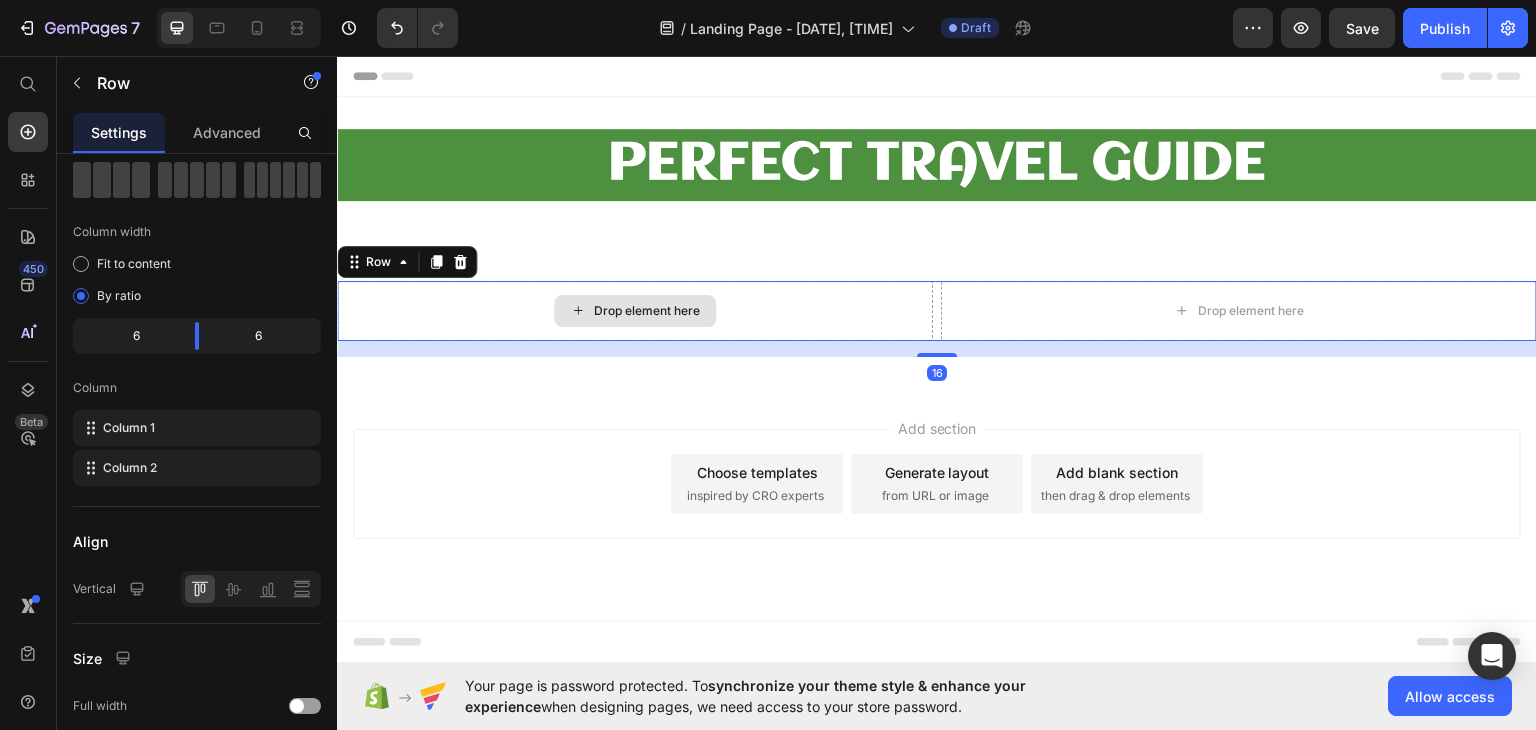scroll, scrollTop: 0, scrollLeft: 0, axis: both 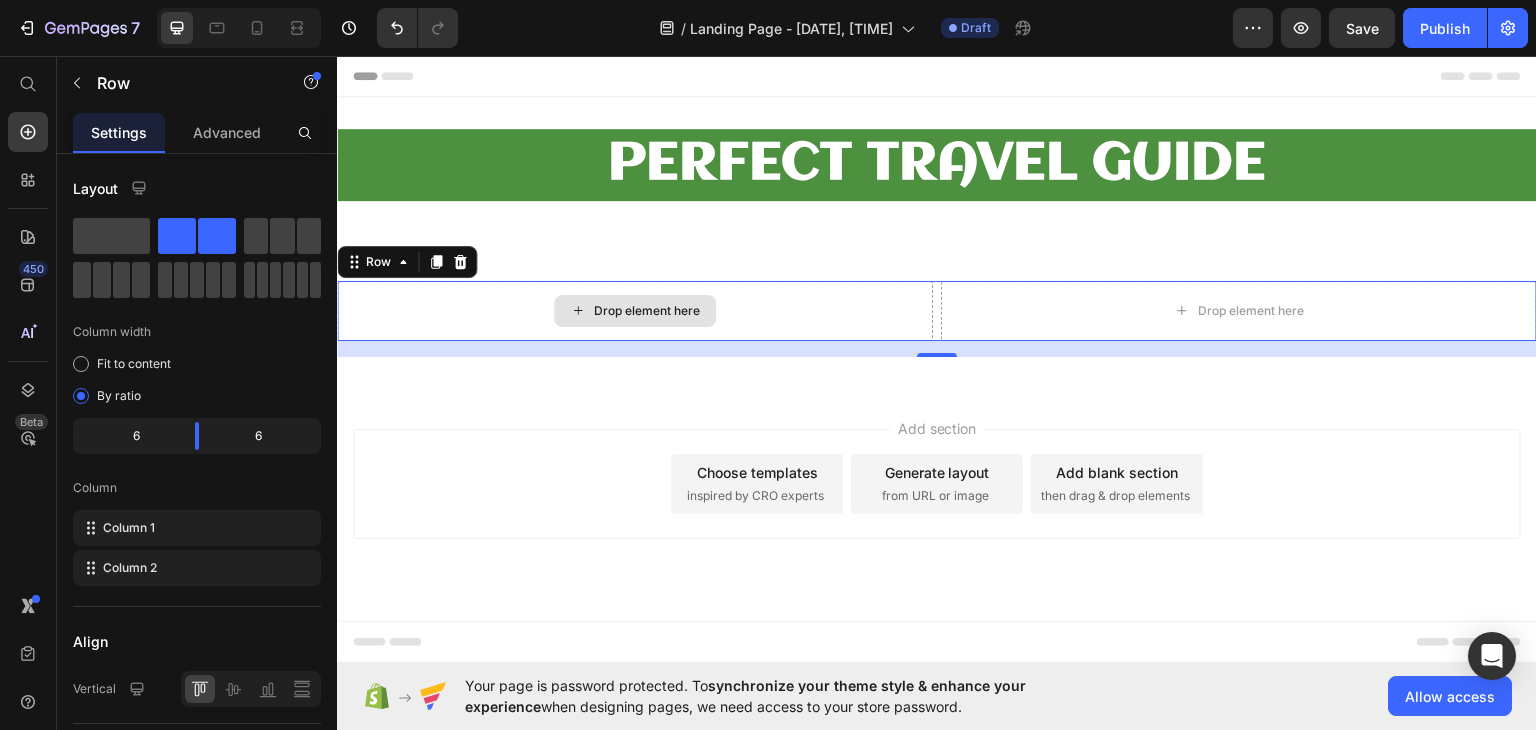click on "Drop element here" at bounding box center (647, 310) 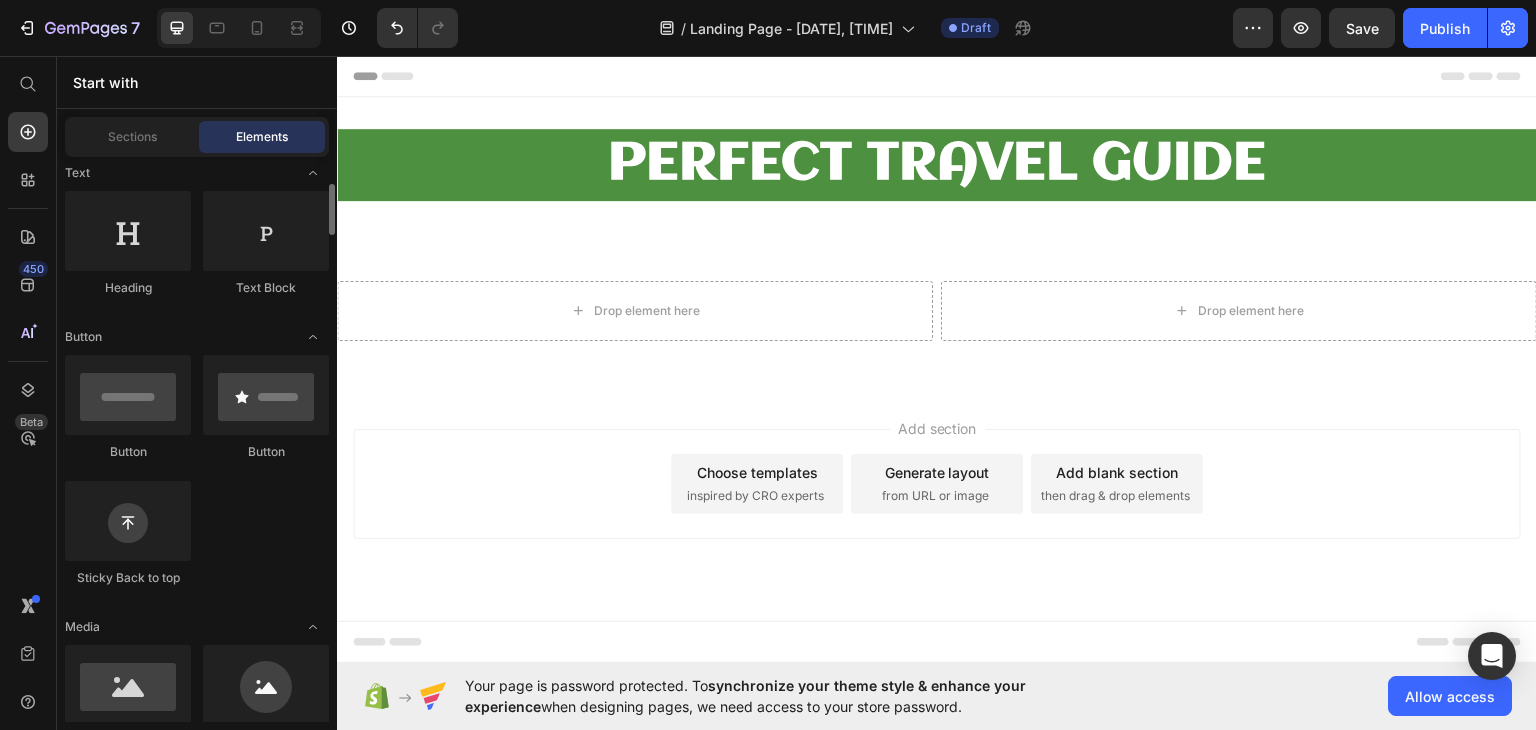 scroll, scrollTop: 500, scrollLeft: 0, axis: vertical 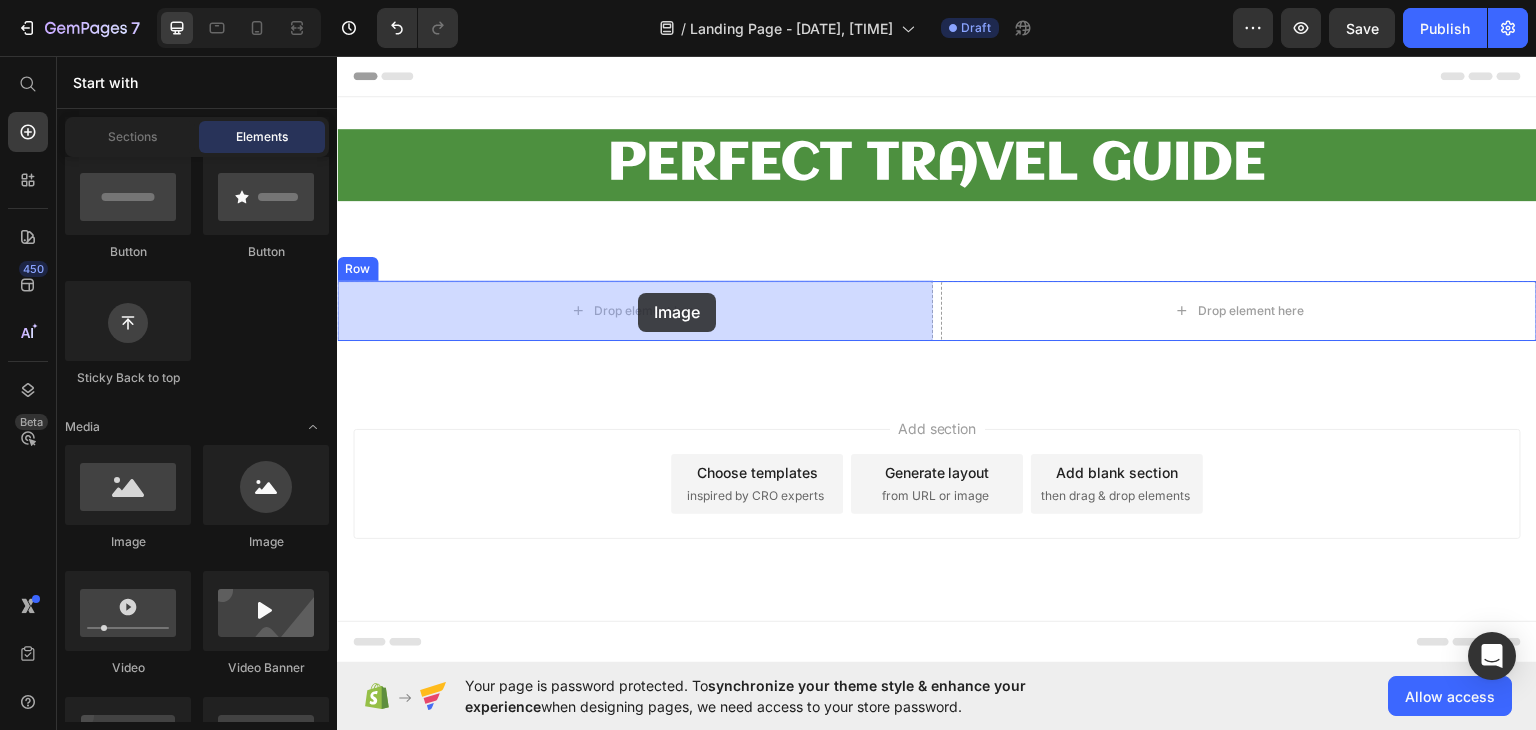 drag, startPoint x: 462, startPoint y: 544, endPoint x: 638, endPoint y: 292, distance: 307.37598 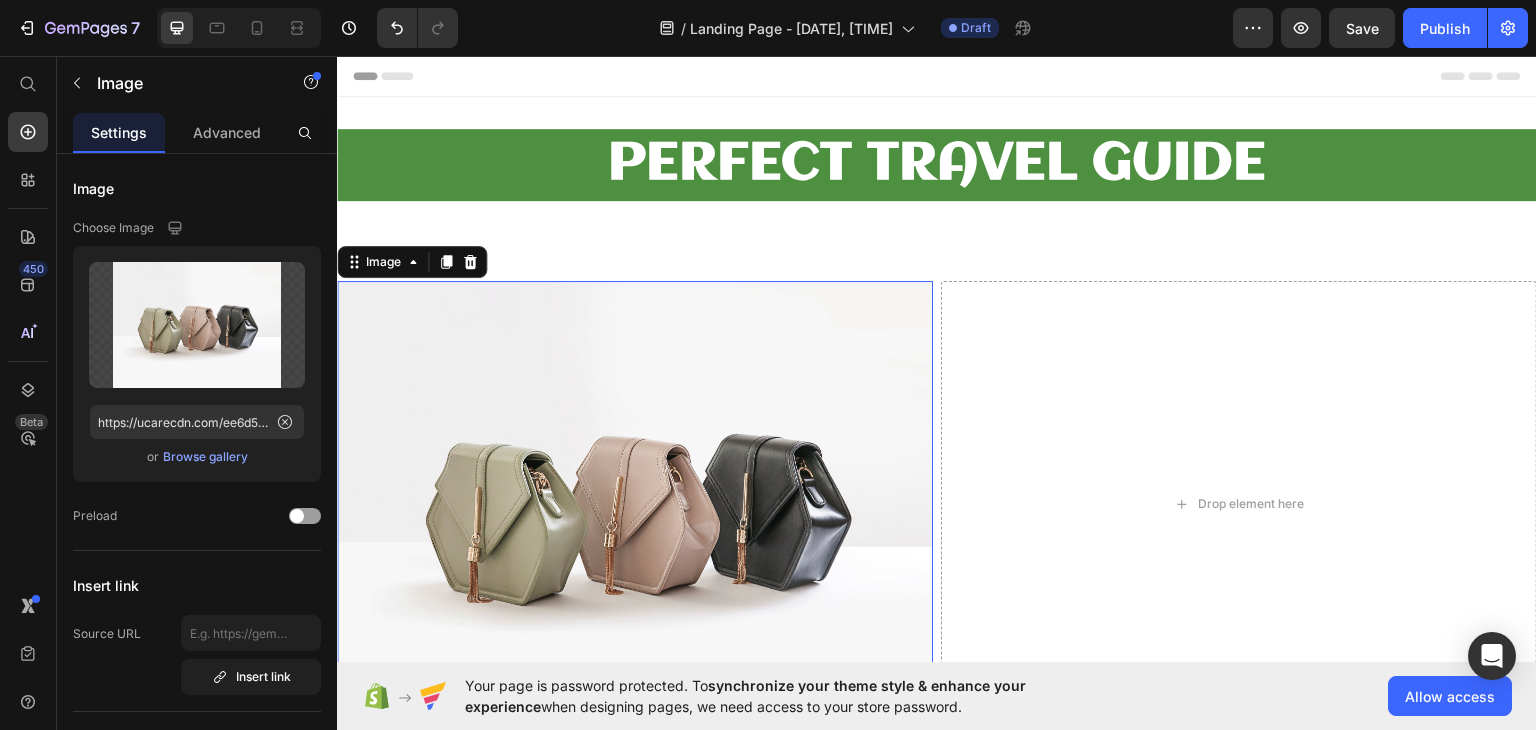 scroll, scrollTop: 394, scrollLeft: 0, axis: vertical 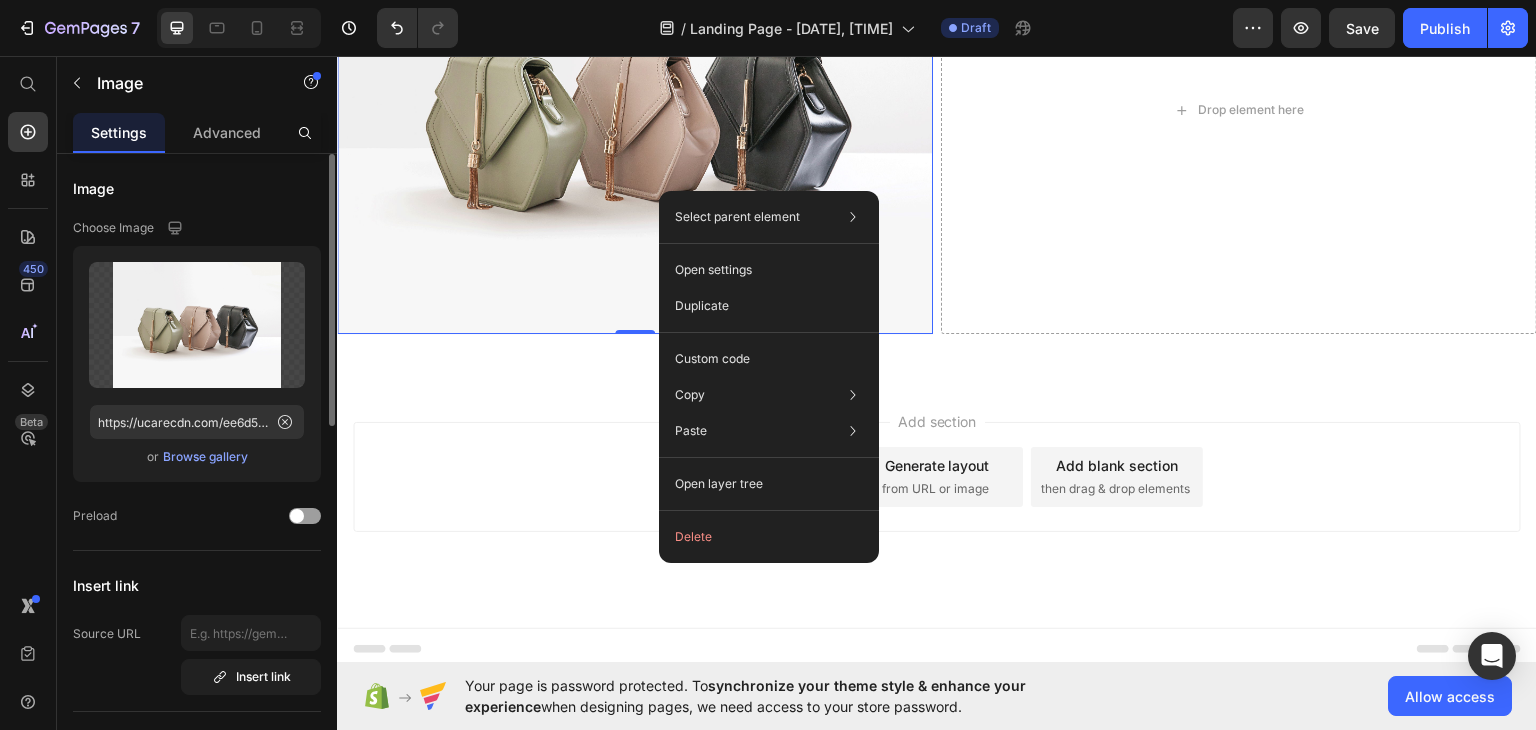 click on "Browse gallery" at bounding box center (205, 457) 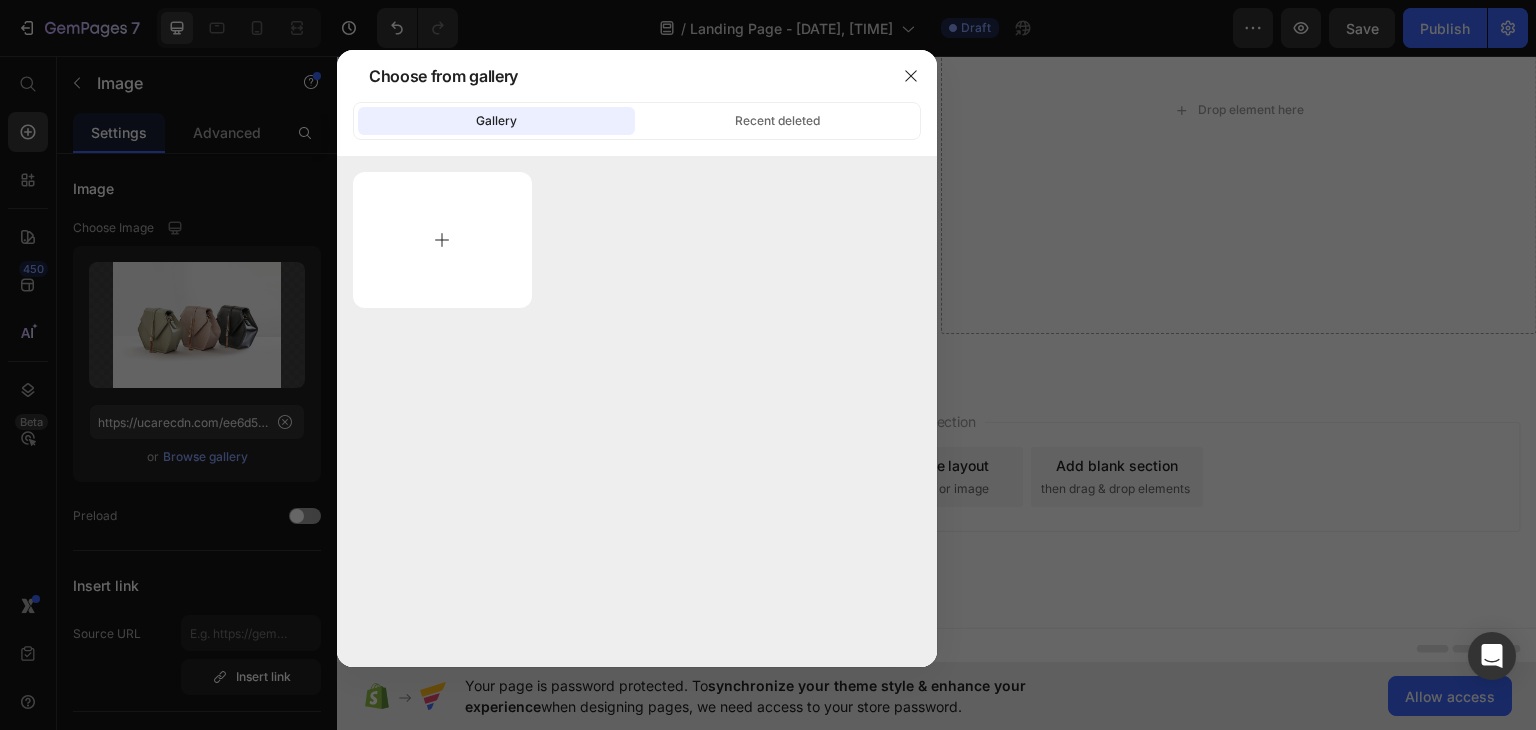click at bounding box center [442, 240] 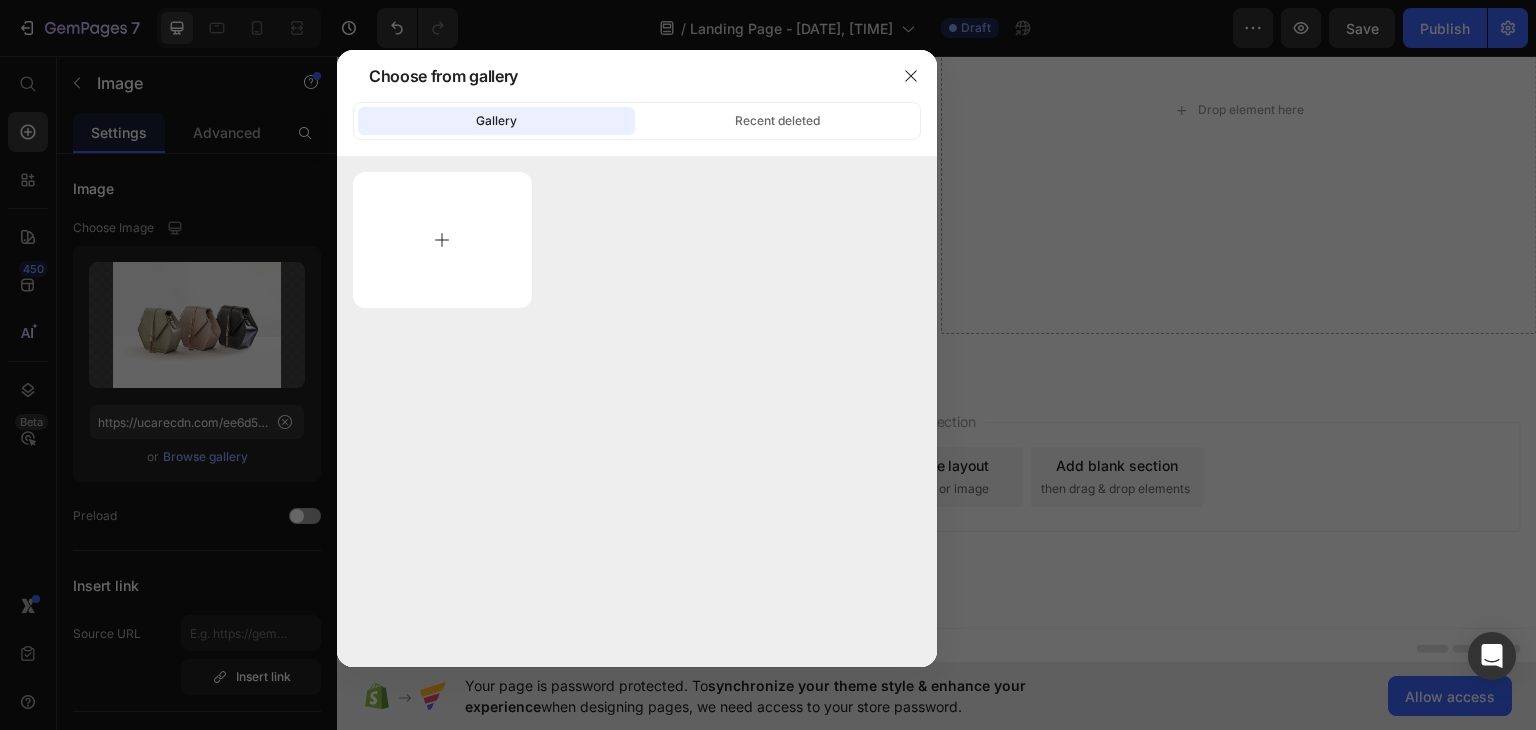 type on "C:\fakepath\COVER 2.png" 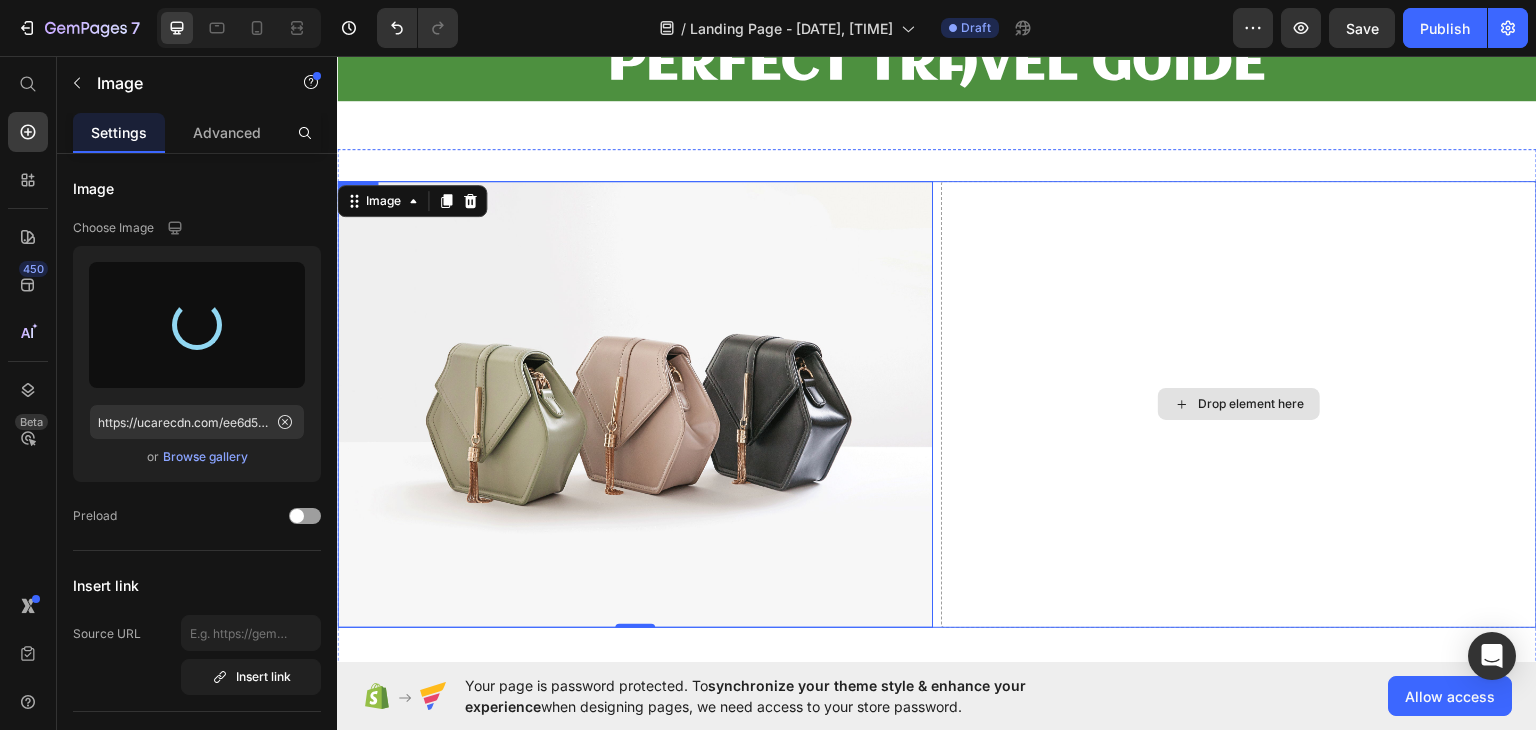 scroll, scrollTop: 94, scrollLeft: 0, axis: vertical 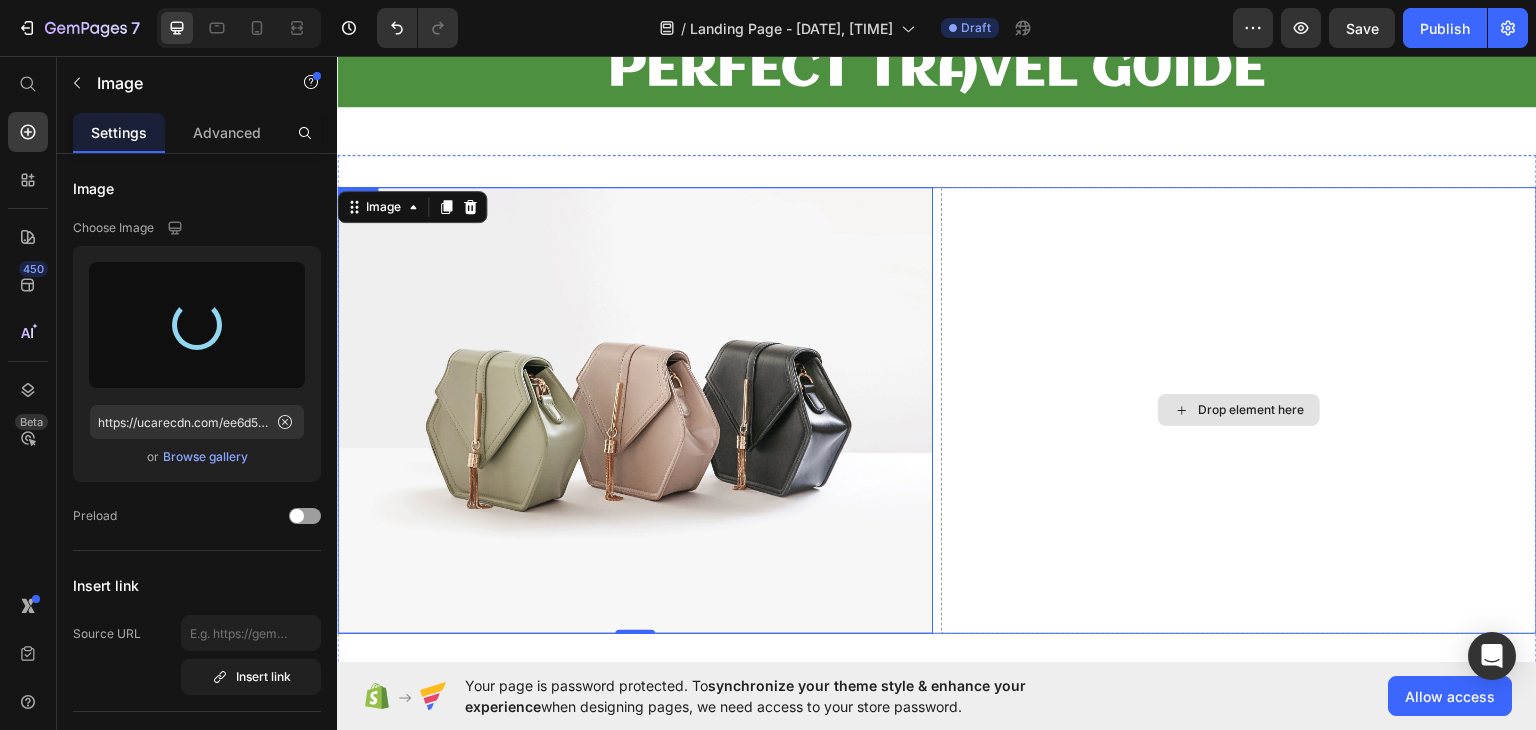 type on "https://cdn.shopify.com/s/files/1/0713/8331/8696/files/gempages_575406894902936515-00cb64f5-c53f-46c4-9a47-ea636d8db367.png" 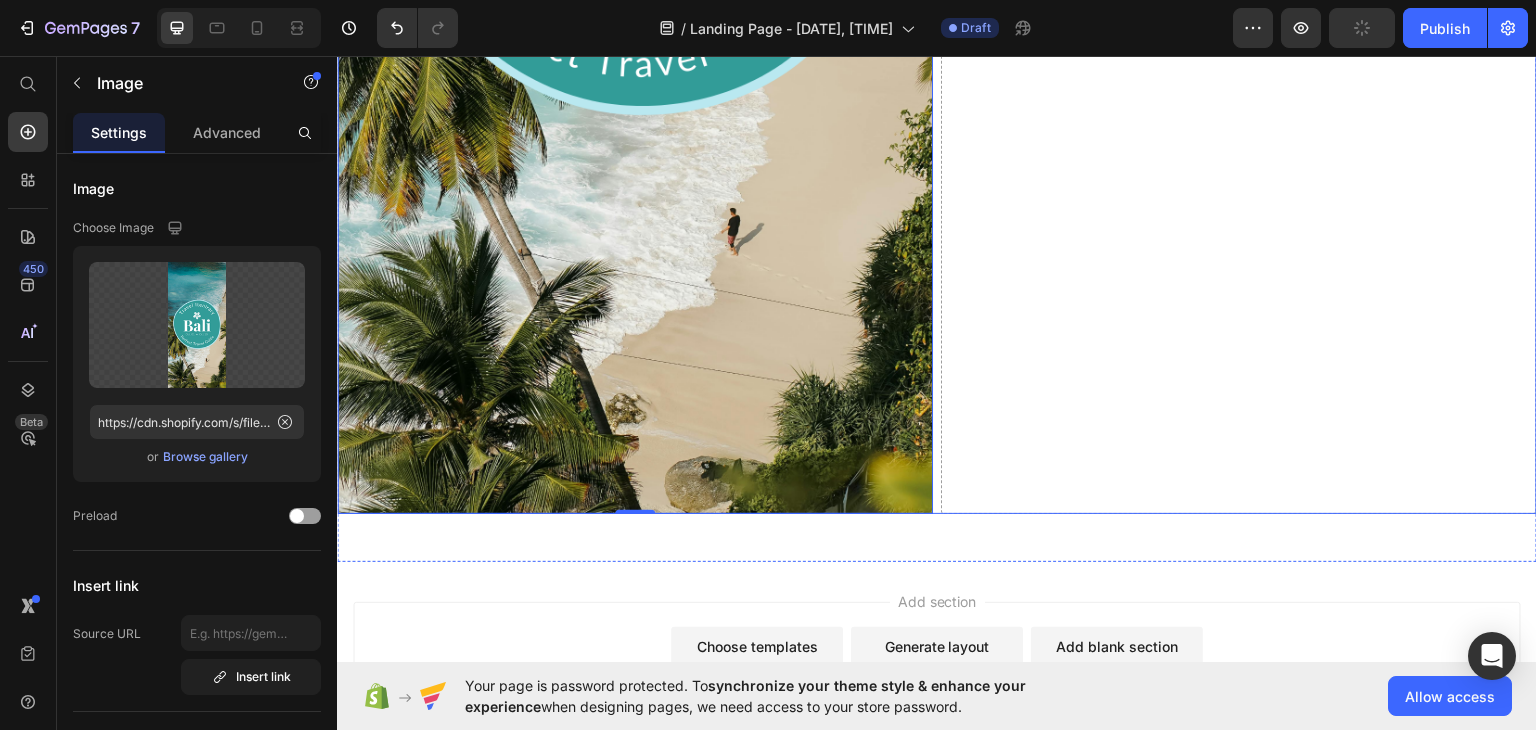 scroll, scrollTop: 1194, scrollLeft: 0, axis: vertical 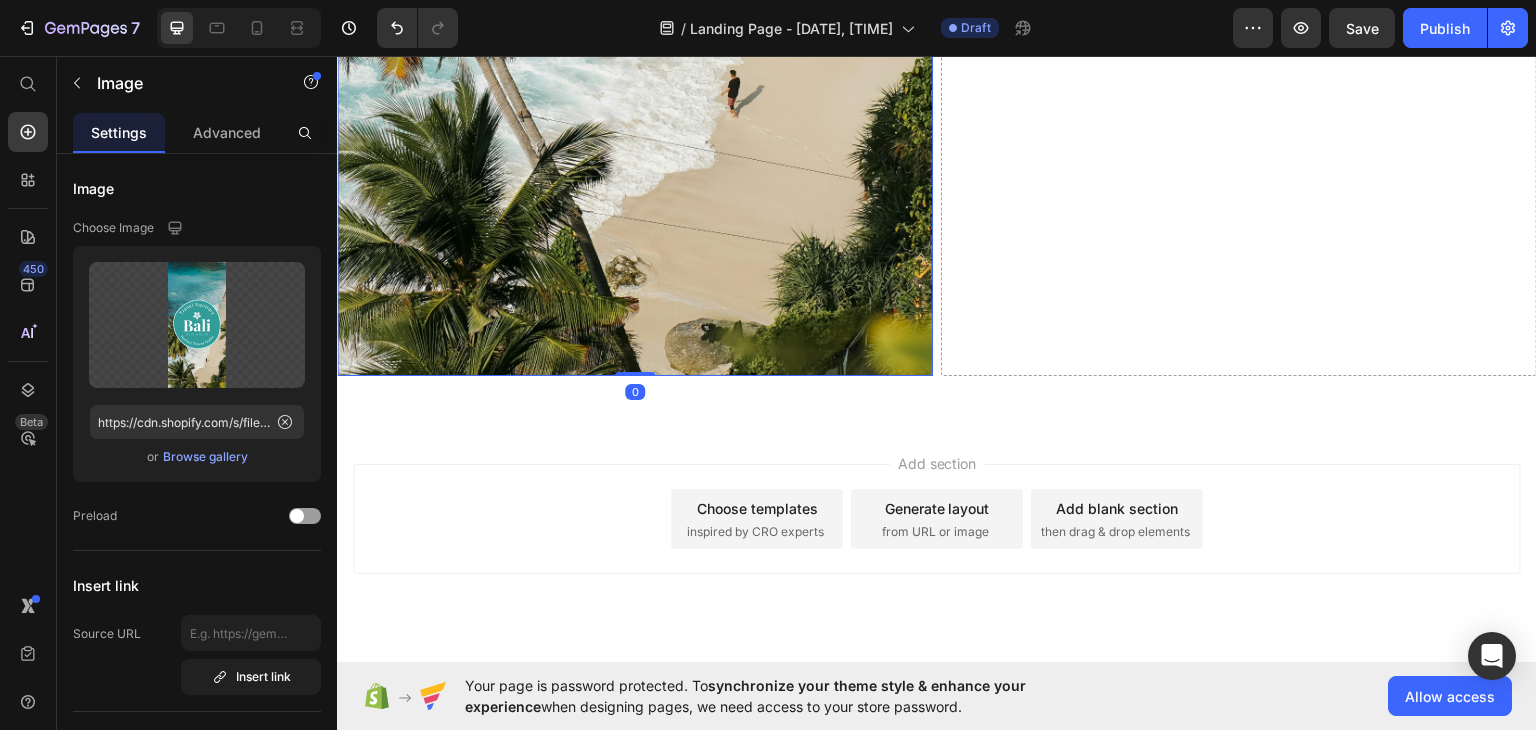 drag, startPoint x: 640, startPoint y: 357, endPoint x: 644, endPoint y: 286, distance: 71.11259 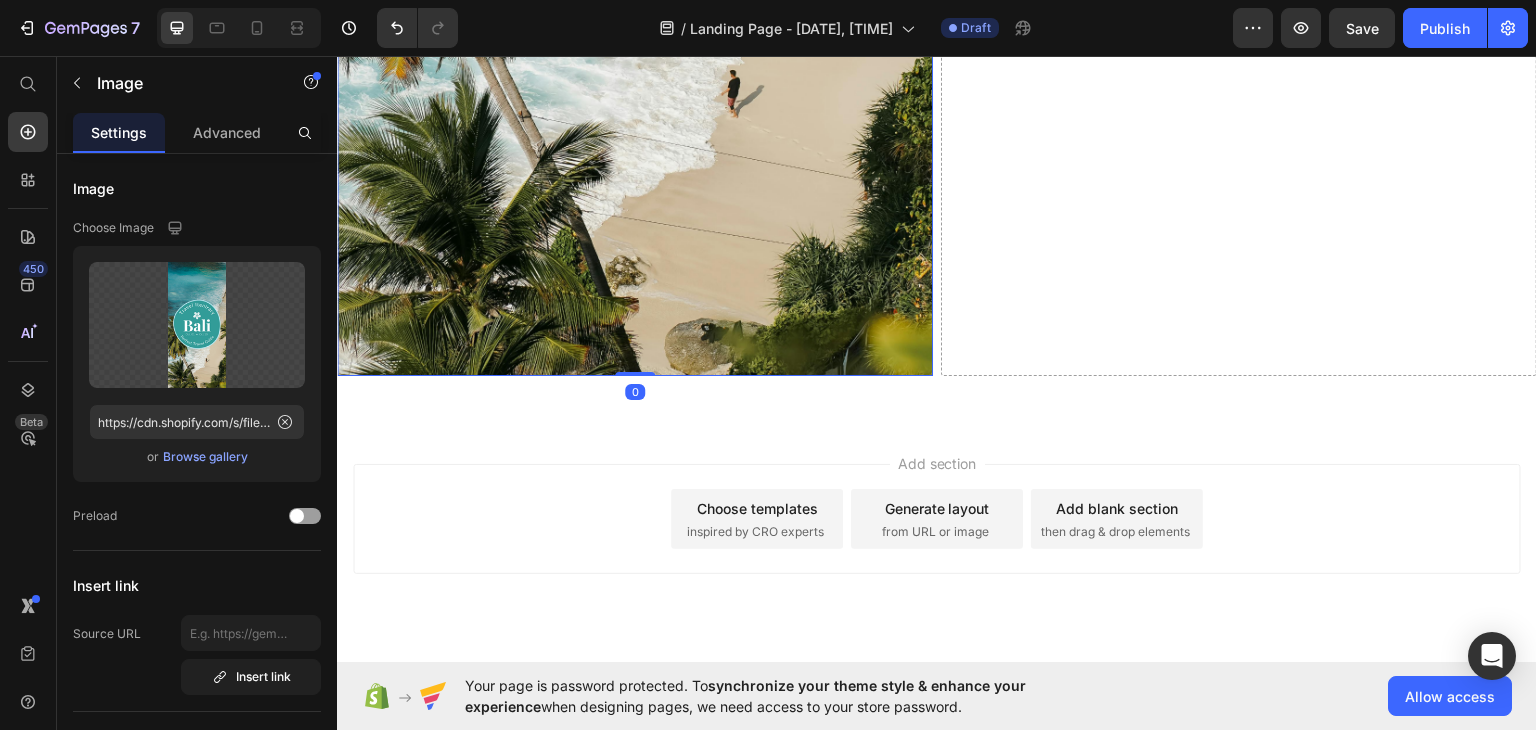 drag, startPoint x: 645, startPoint y: 354, endPoint x: 663, endPoint y: 230, distance: 125.299644 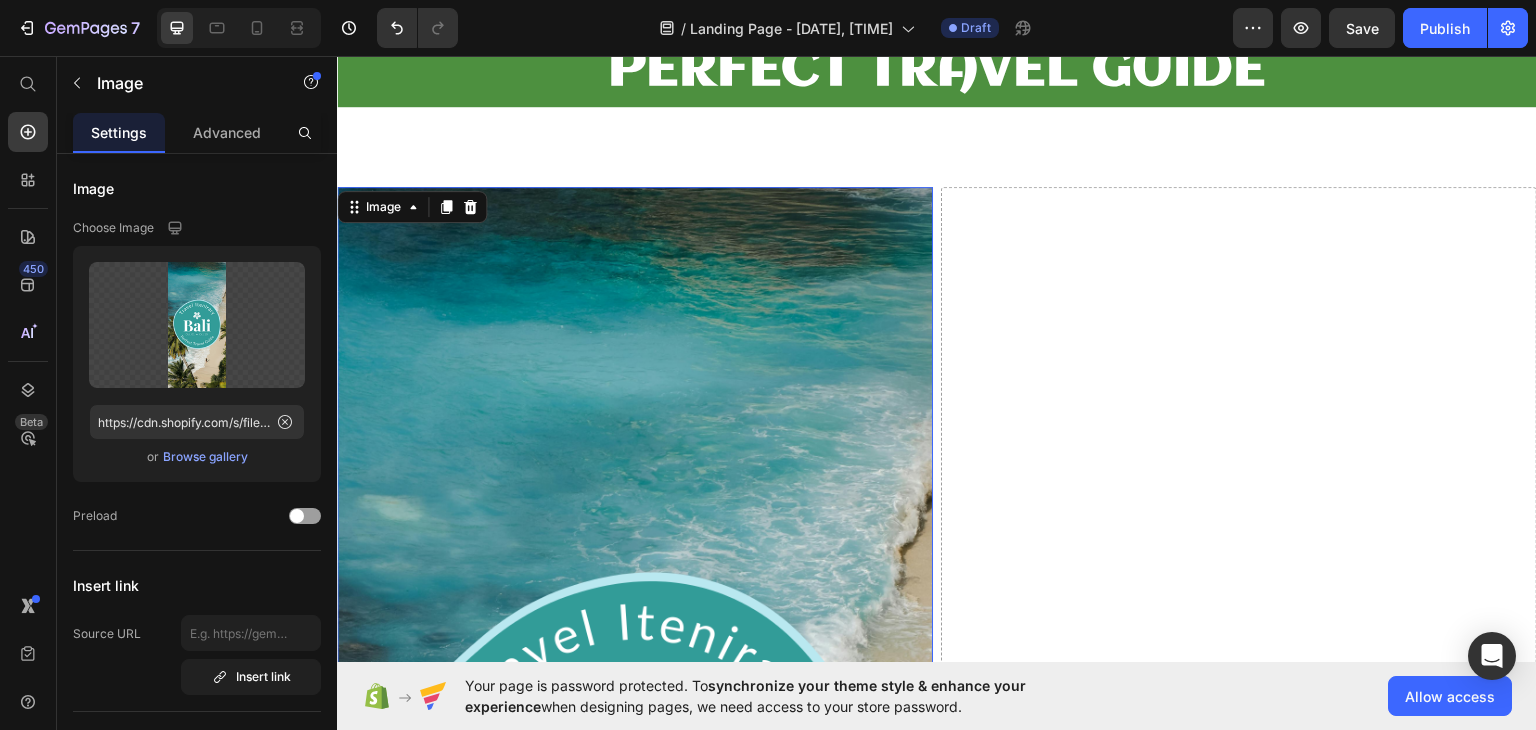 scroll, scrollTop: 0, scrollLeft: 0, axis: both 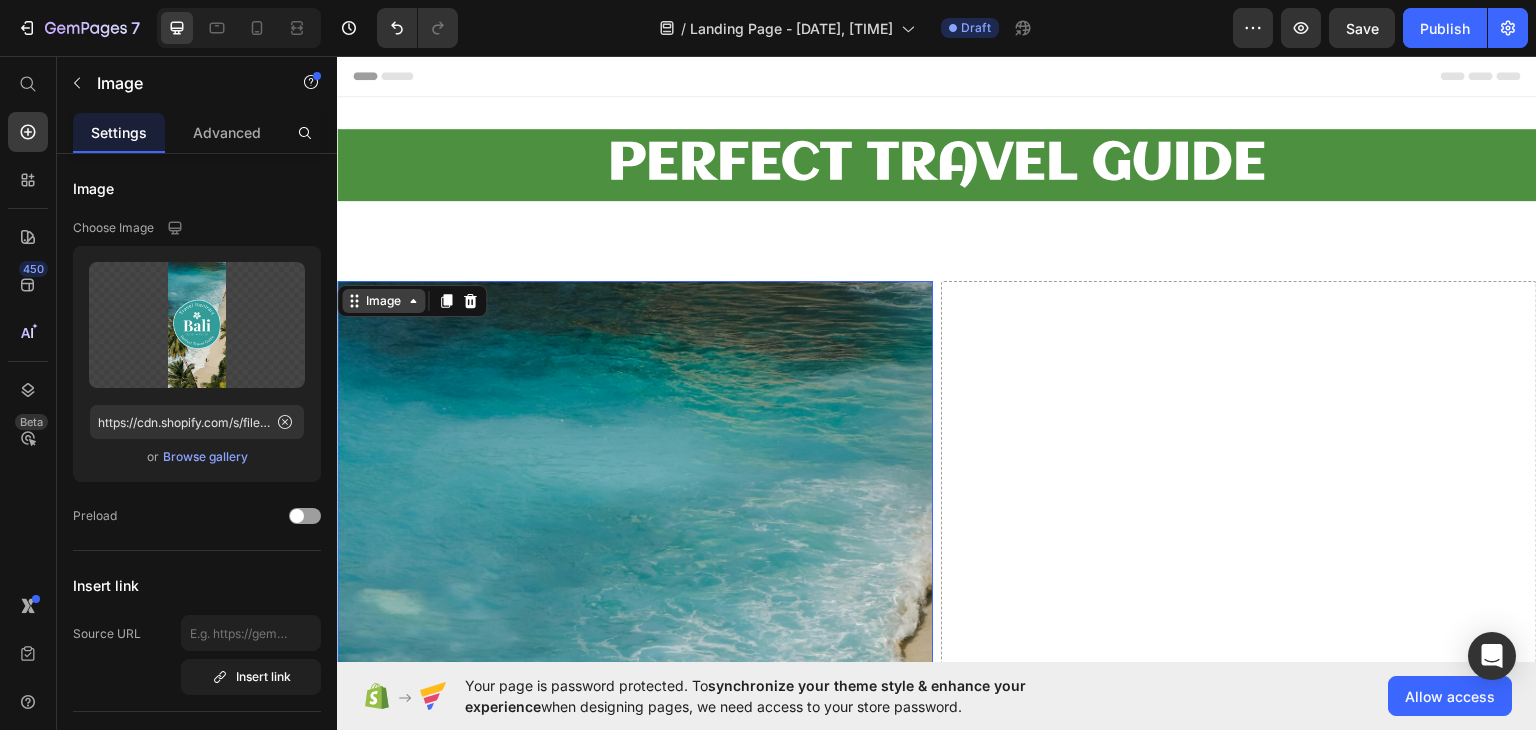 click on "Image" at bounding box center [383, 300] 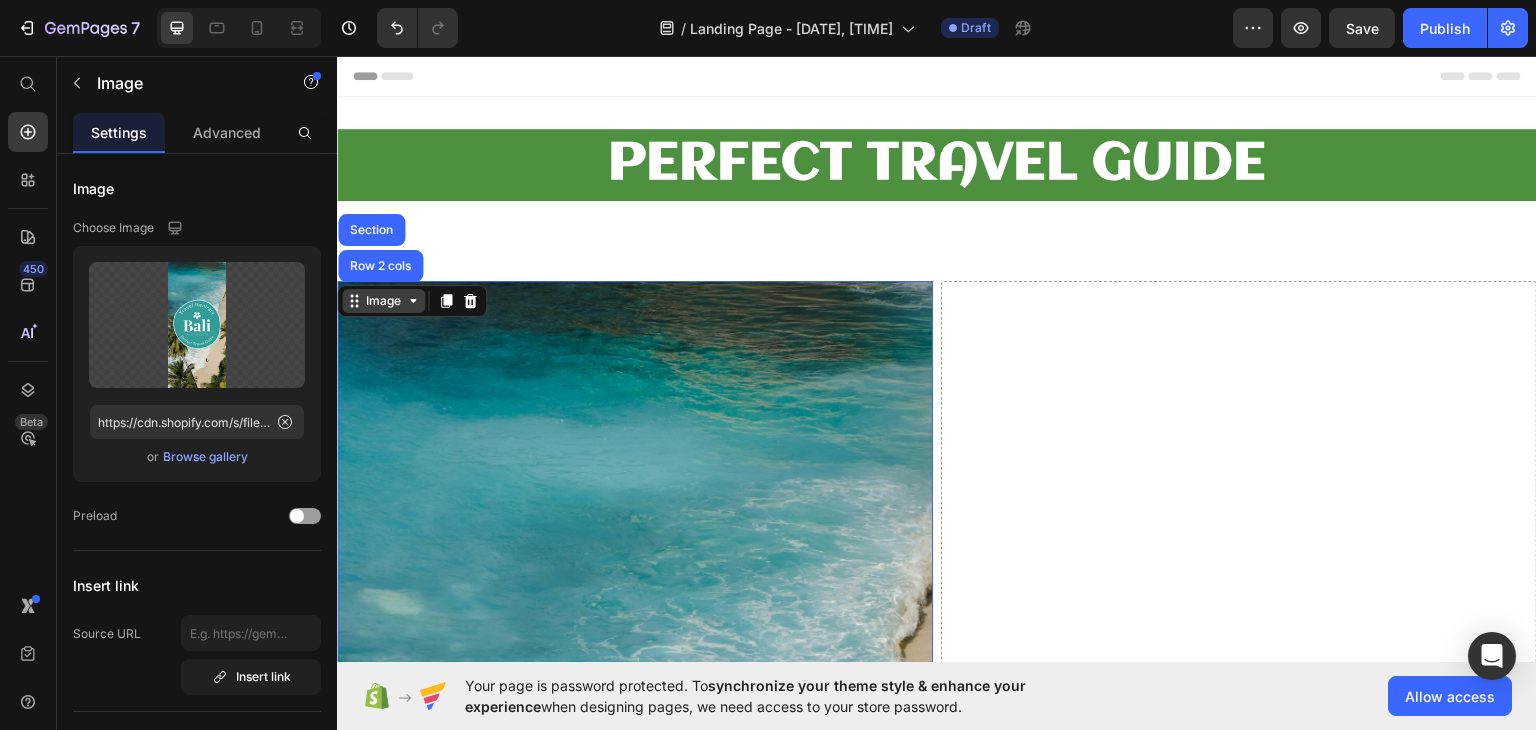 click 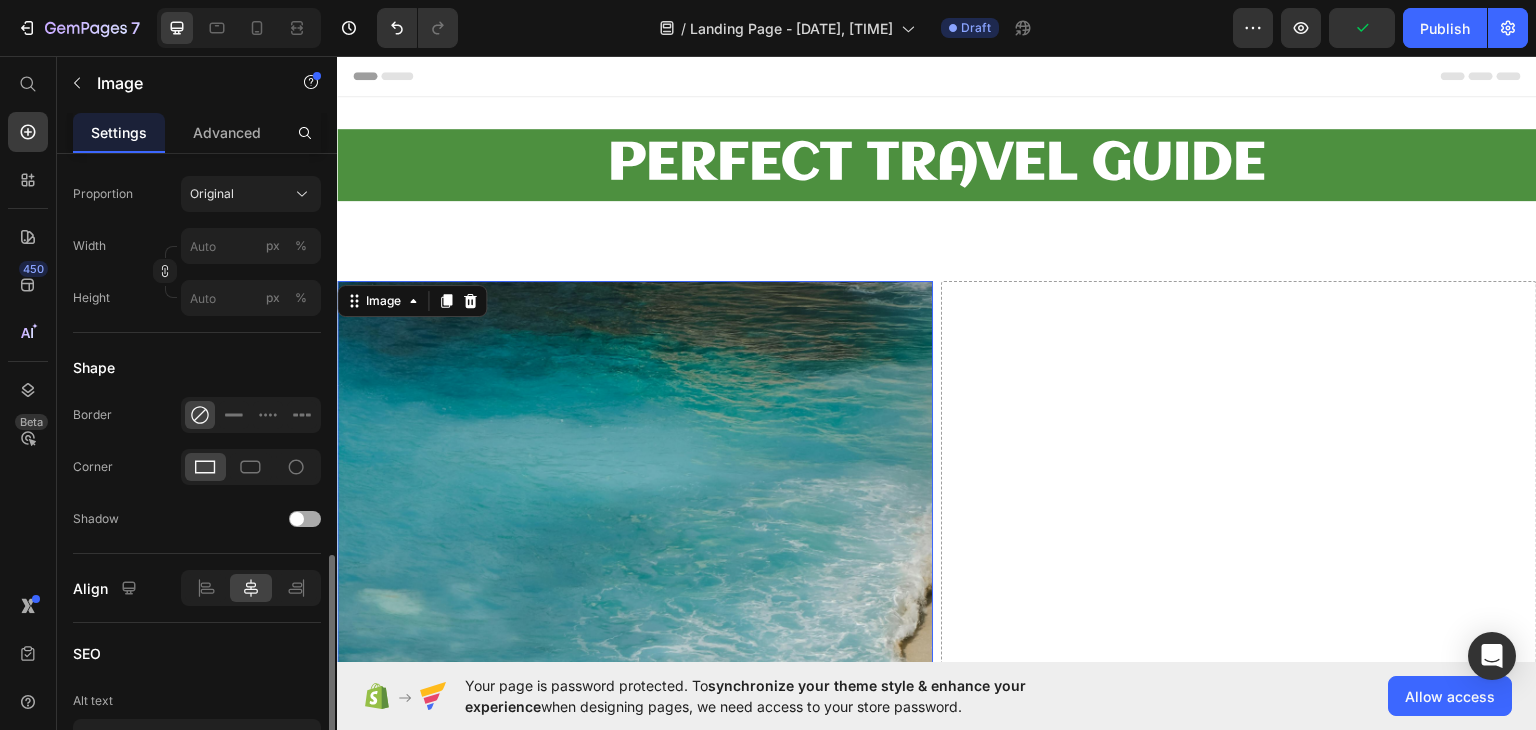 scroll, scrollTop: 700, scrollLeft: 0, axis: vertical 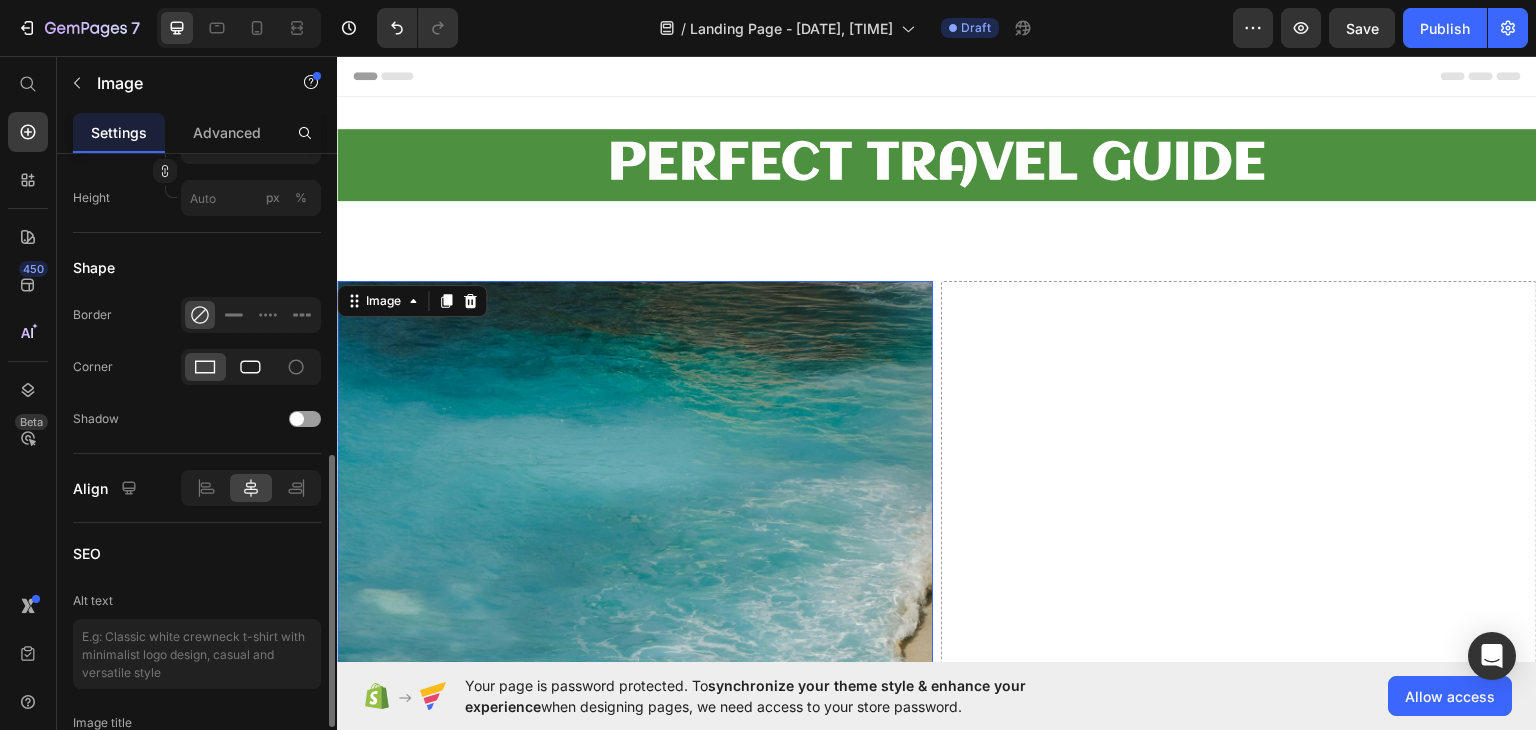 click 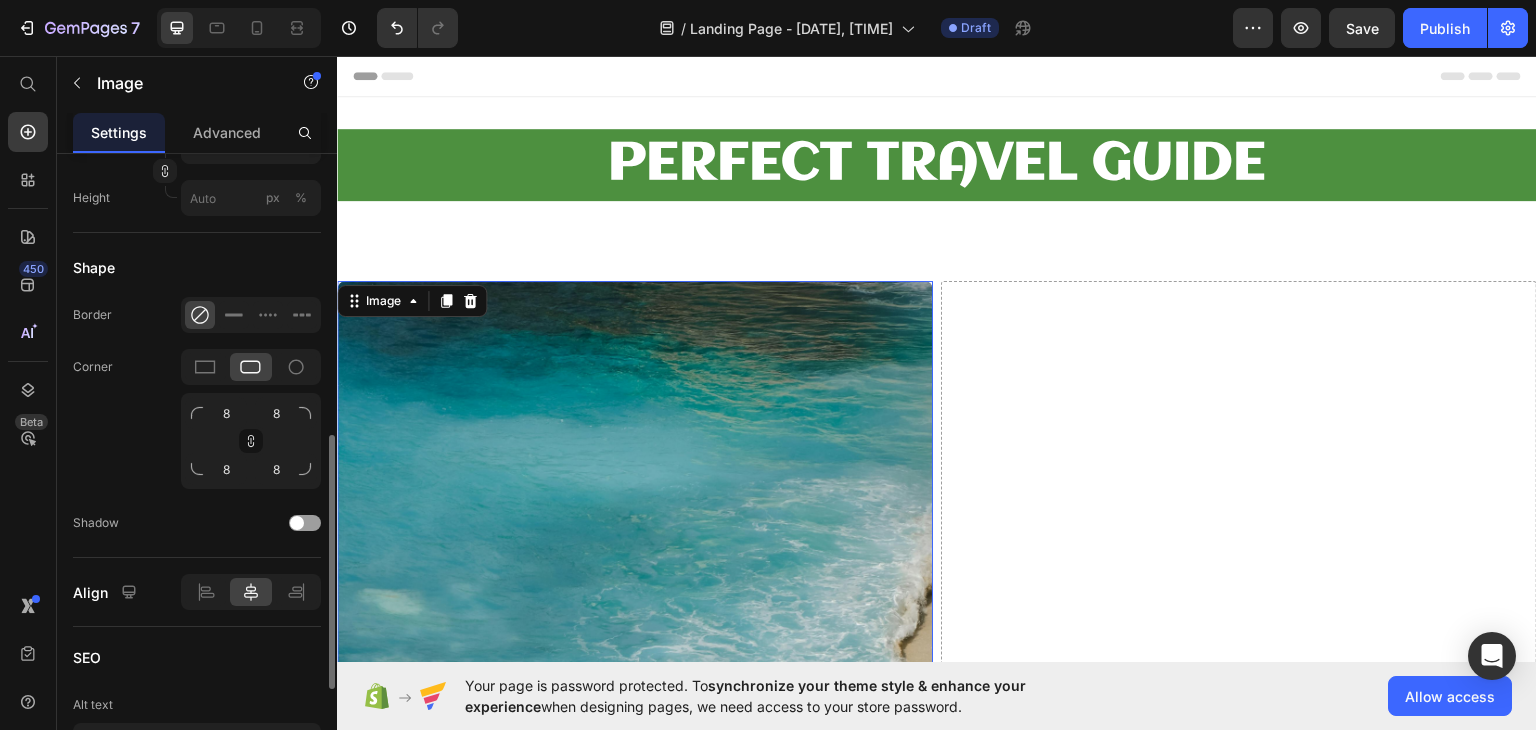 click on "Corner 8 8 8 8" 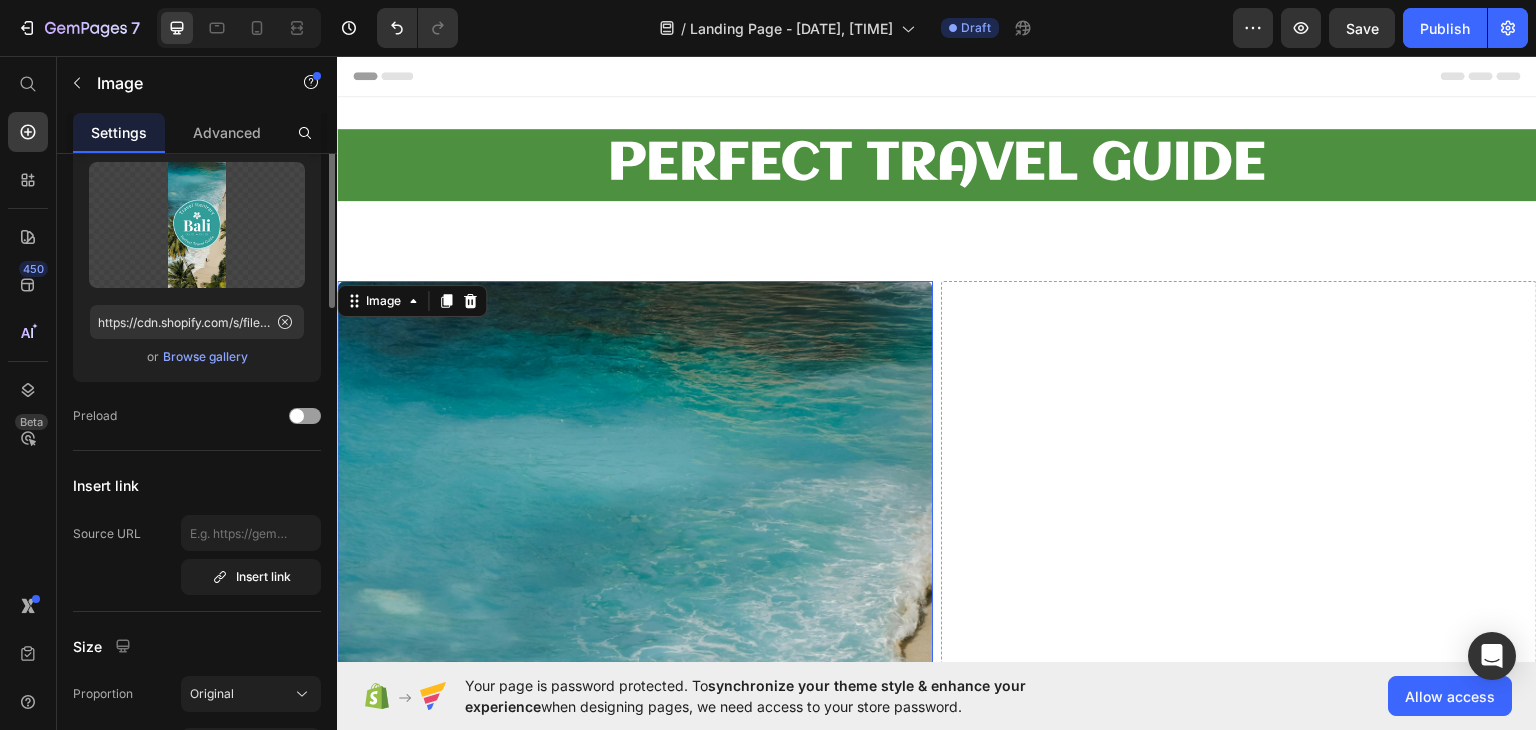 scroll, scrollTop: 0, scrollLeft: 0, axis: both 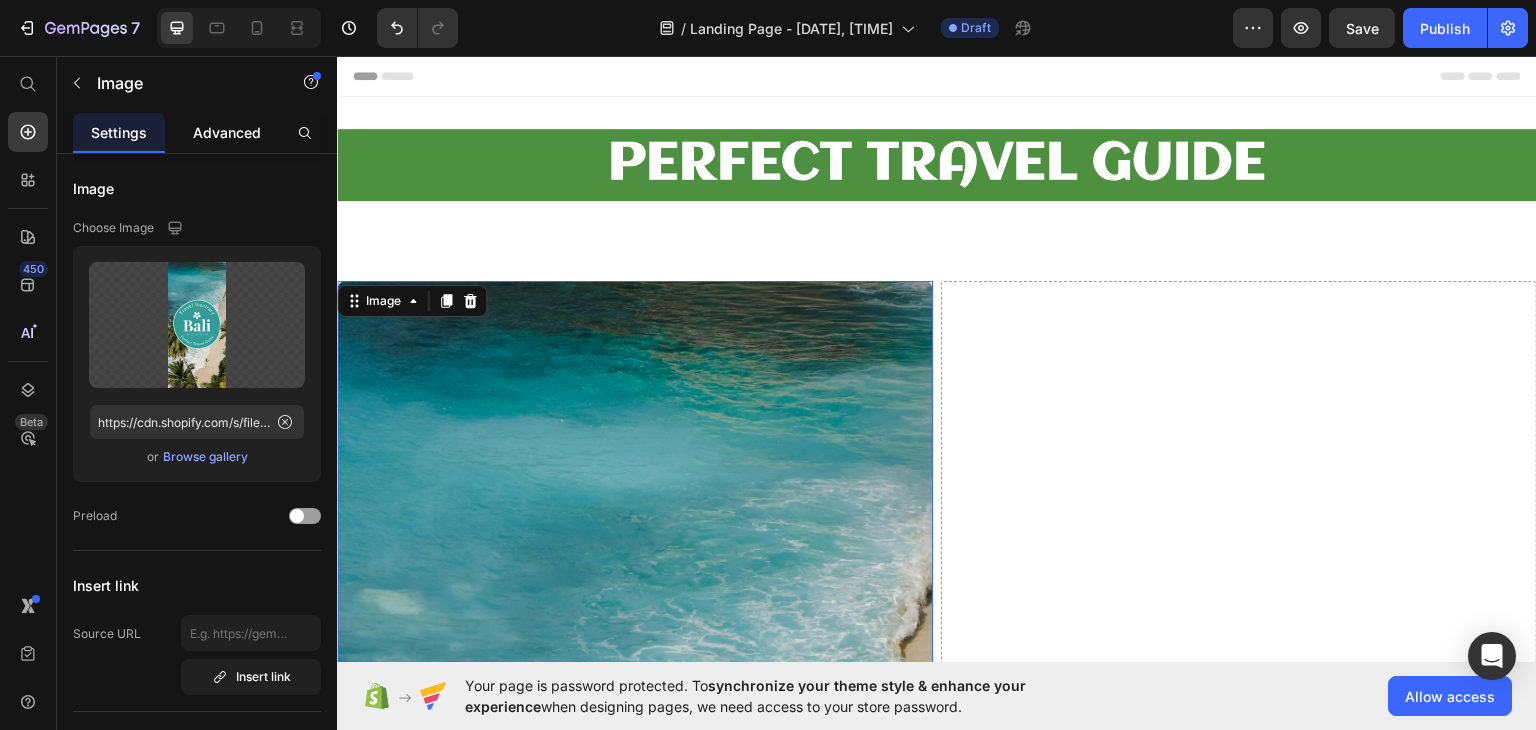 click on "Advanced" at bounding box center (227, 132) 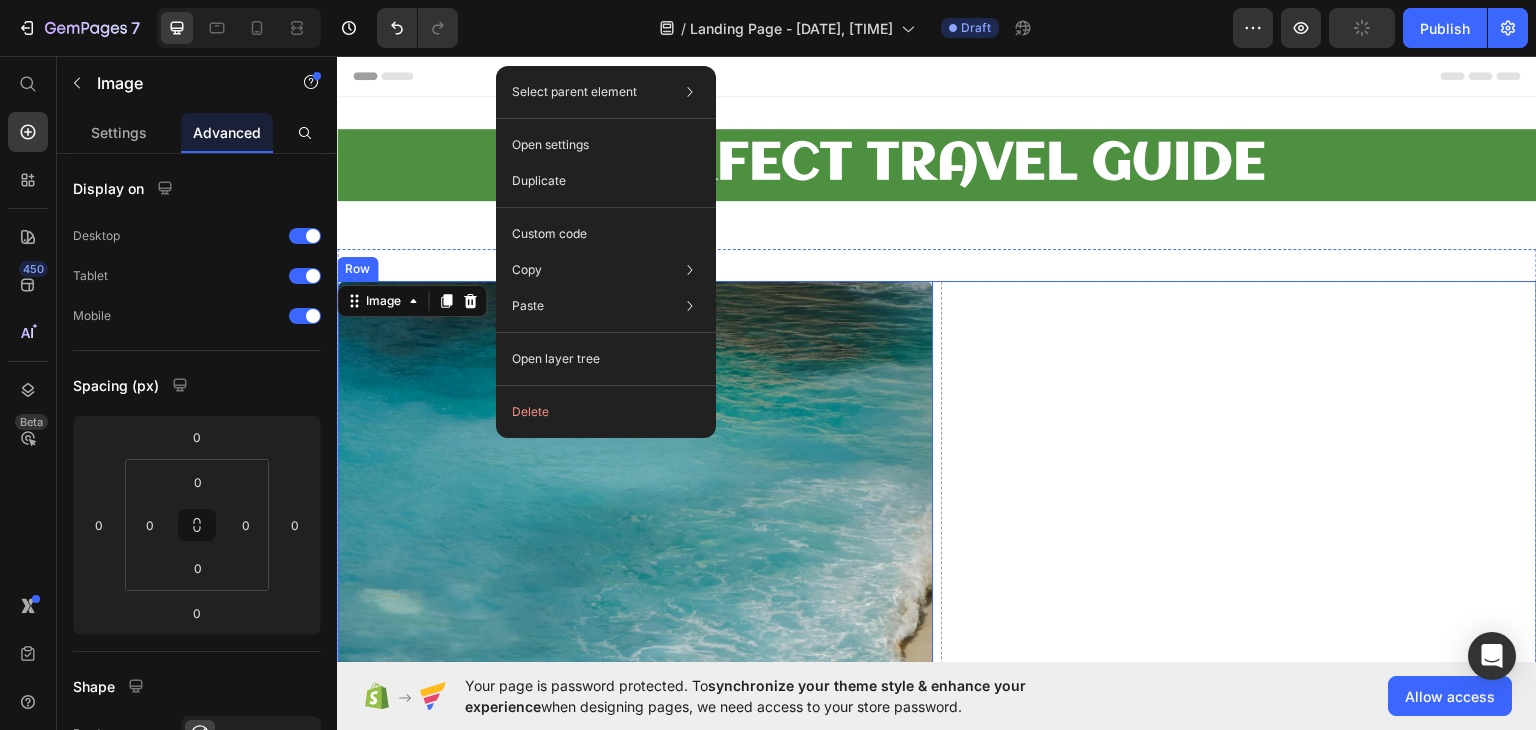 click on "Drop element here" at bounding box center (1239, 924) 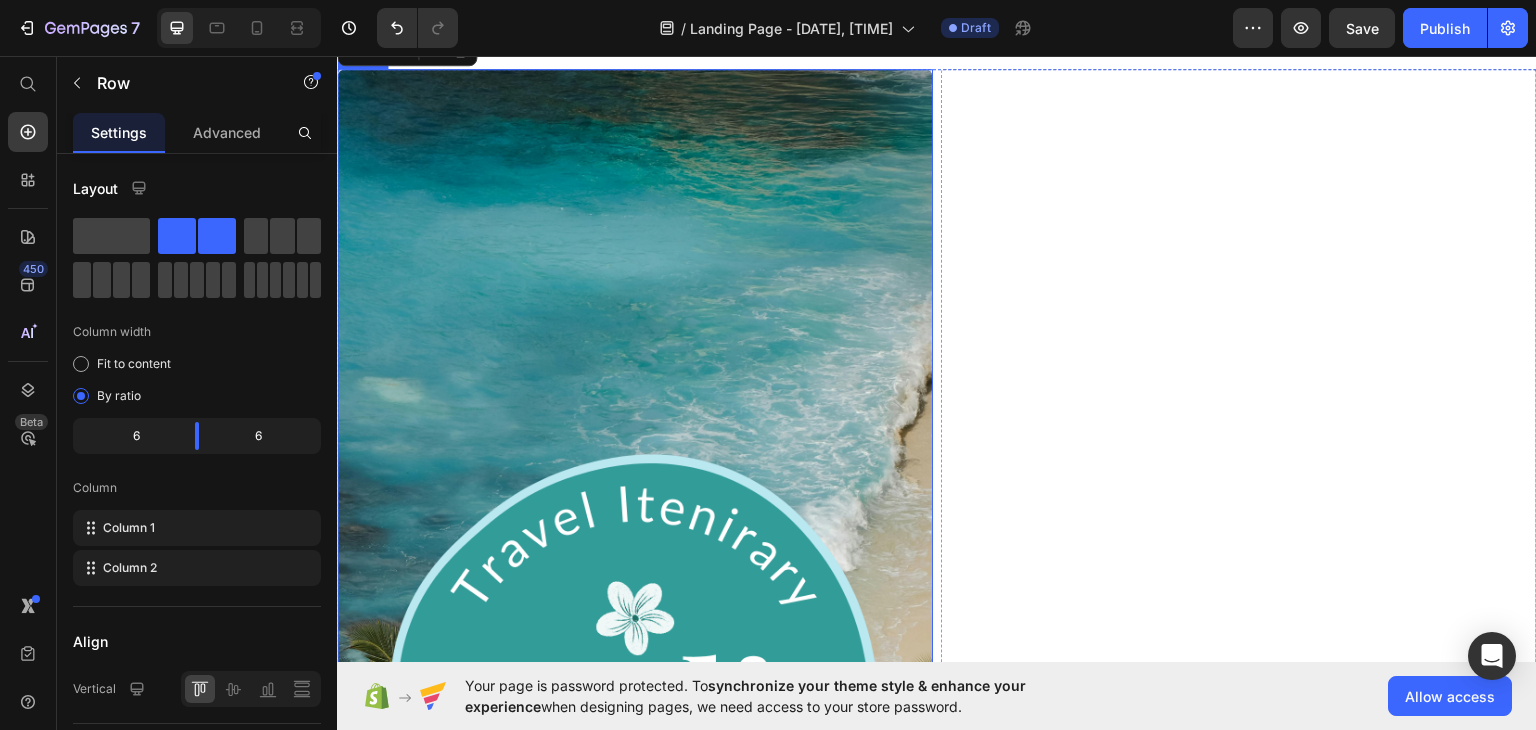 scroll, scrollTop: 200, scrollLeft: 0, axis: vertical 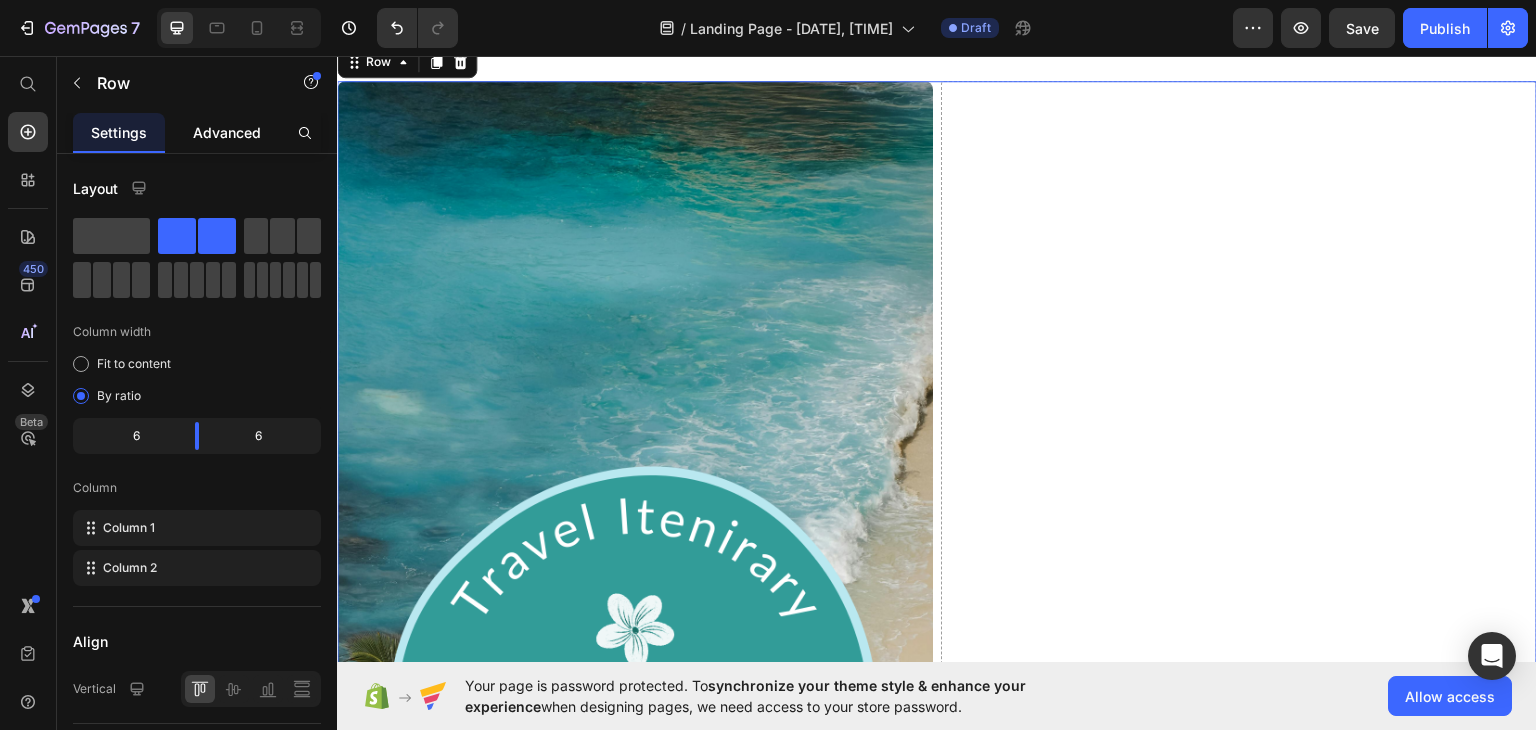 click on "Advanced" at bounding box center [227, 132] 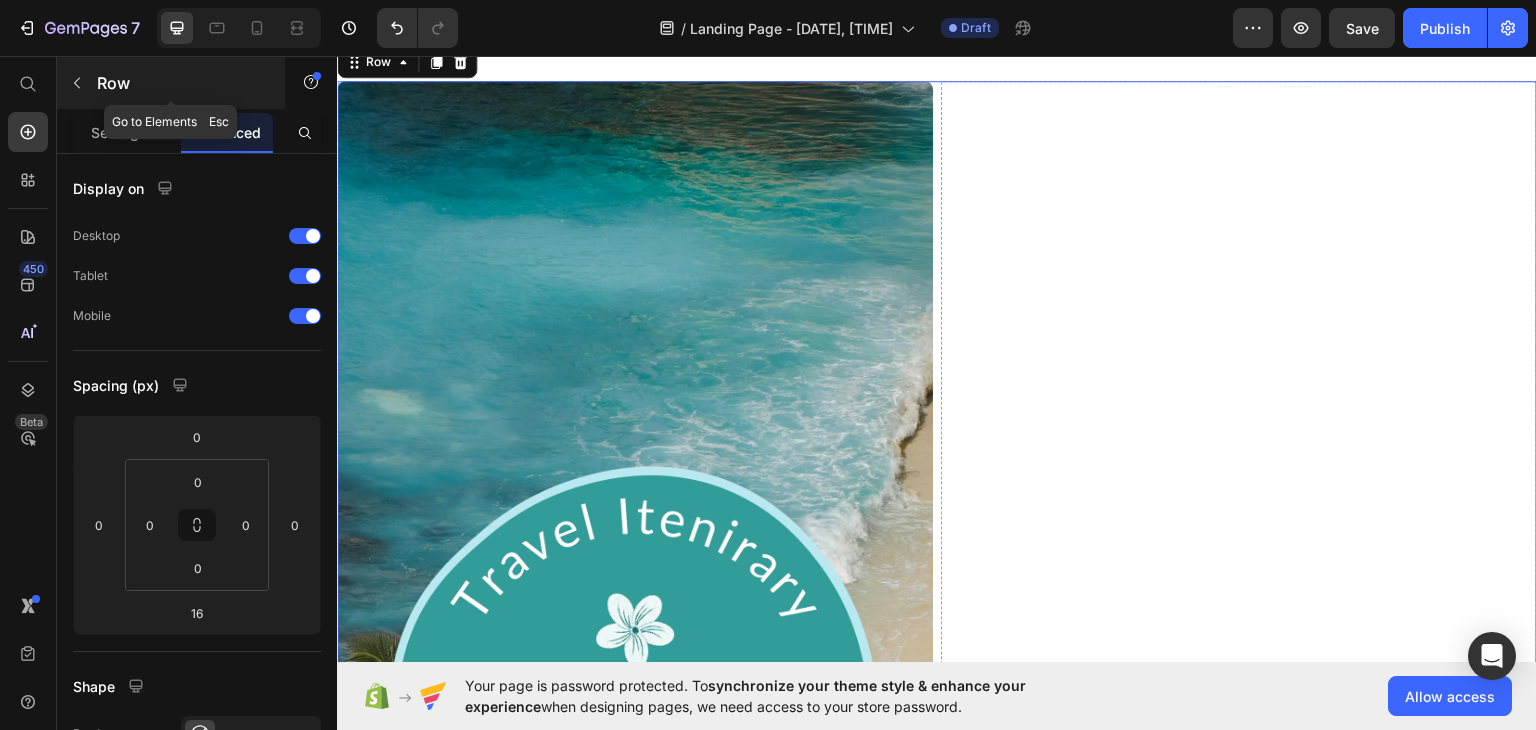 click at bounding box center (77, 83) 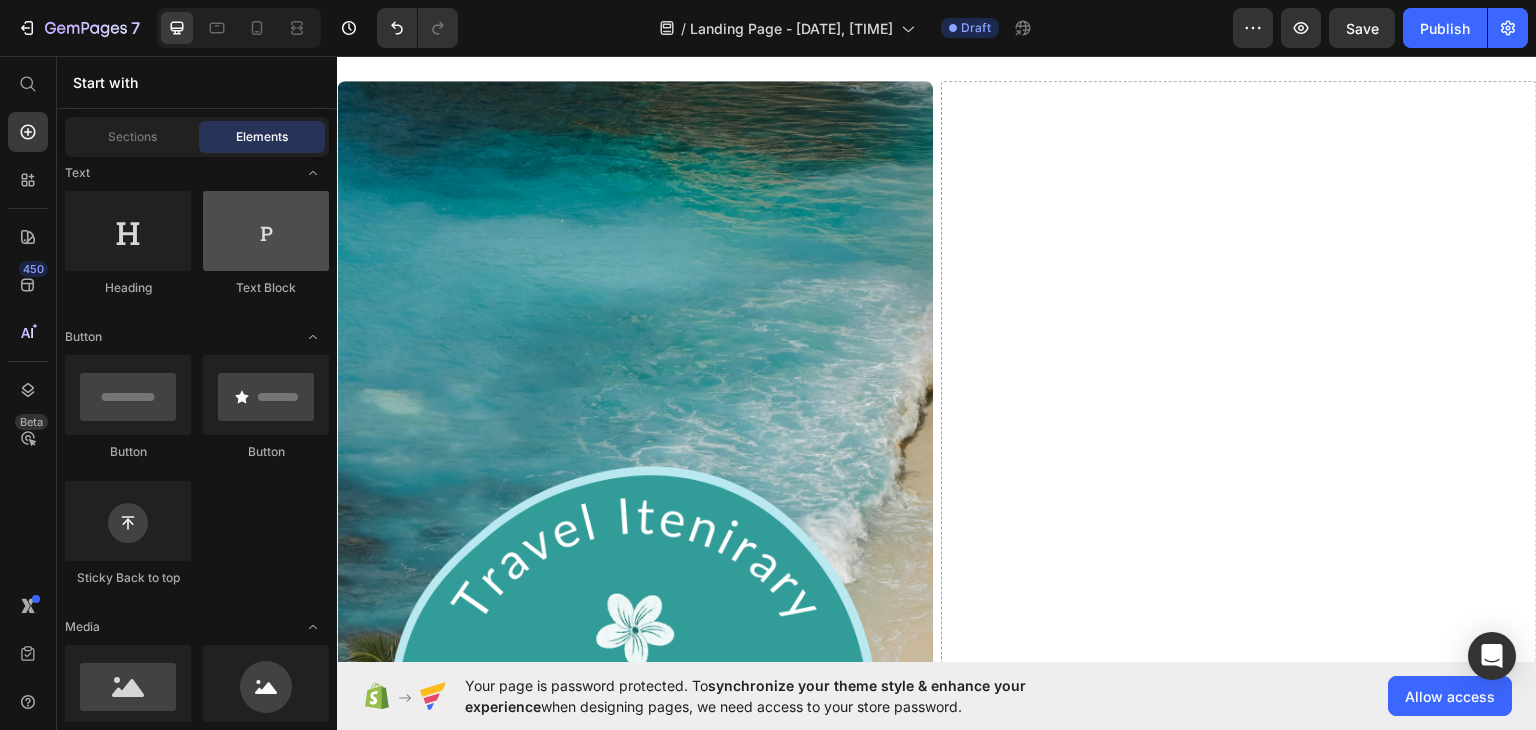 scroll, scrollTop: 100, scrollLeft: 0, axis: vertical 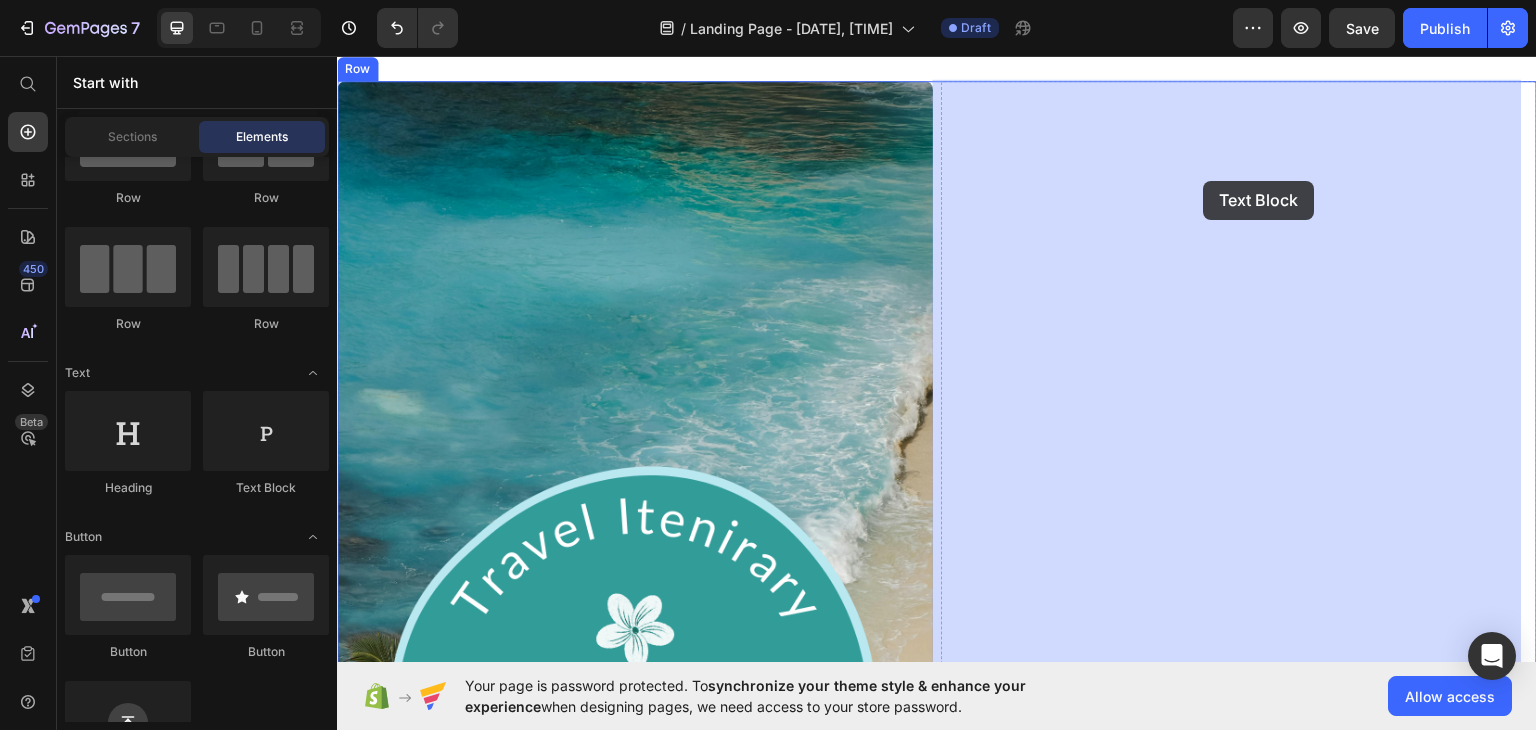 drag, startPoint x: 612, startPoint y: 499, endPoint x: 1204, endPoint y: 180, distance: 672.47675 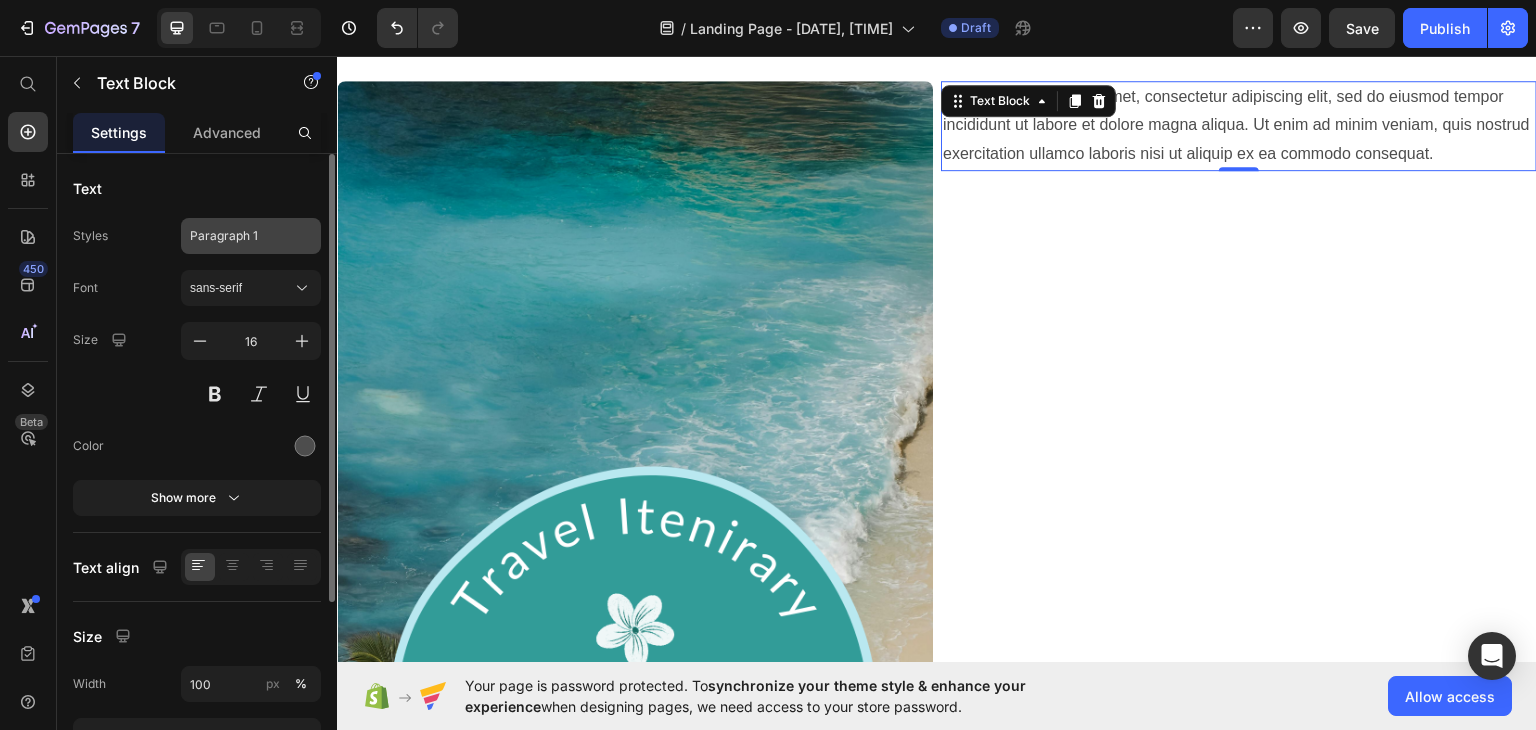 click on "Paragraph 1" at bounding box center [251, 236] 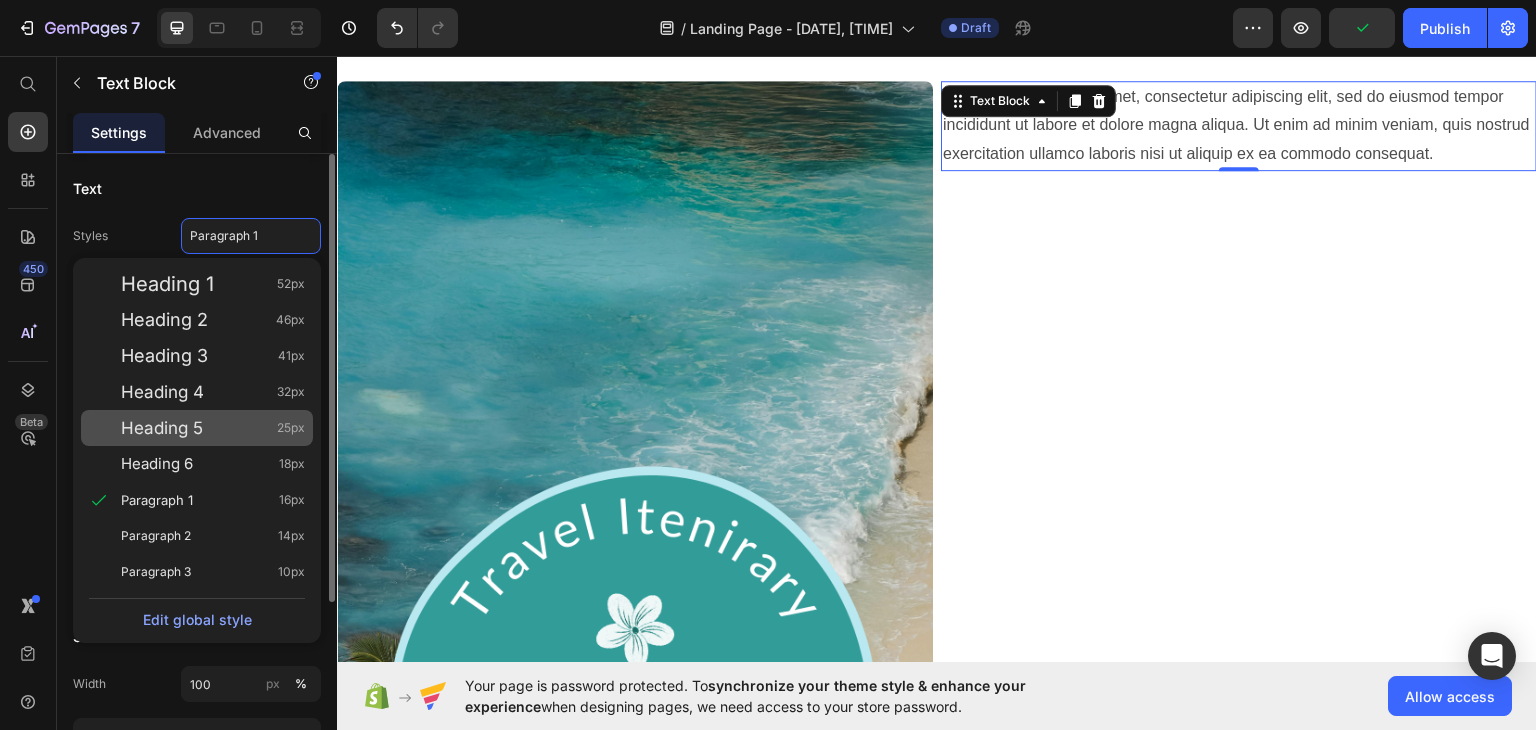 click on "Heading 5 25px" 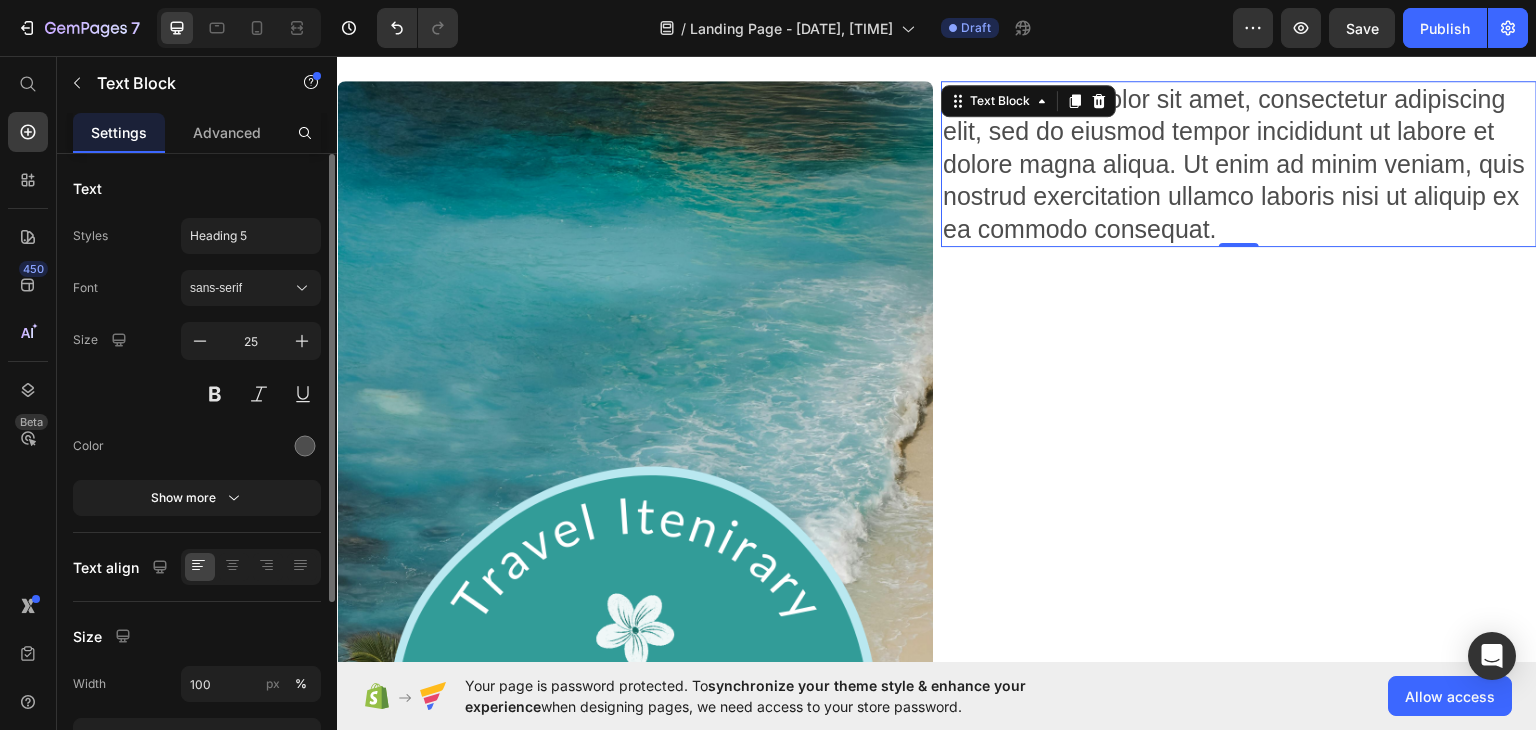 click on "Lorem ipsum dolor sit amet, consectetur adipiscing elit, sed do eiusmod tempor incididunt ut labore et dolore magna aliqua. Ut enim ad minim veniam, quis nostrud exercitation ullamco laboris nisi ut aliquip ex ea commodo consequat." at bounding box center (1239, 163) 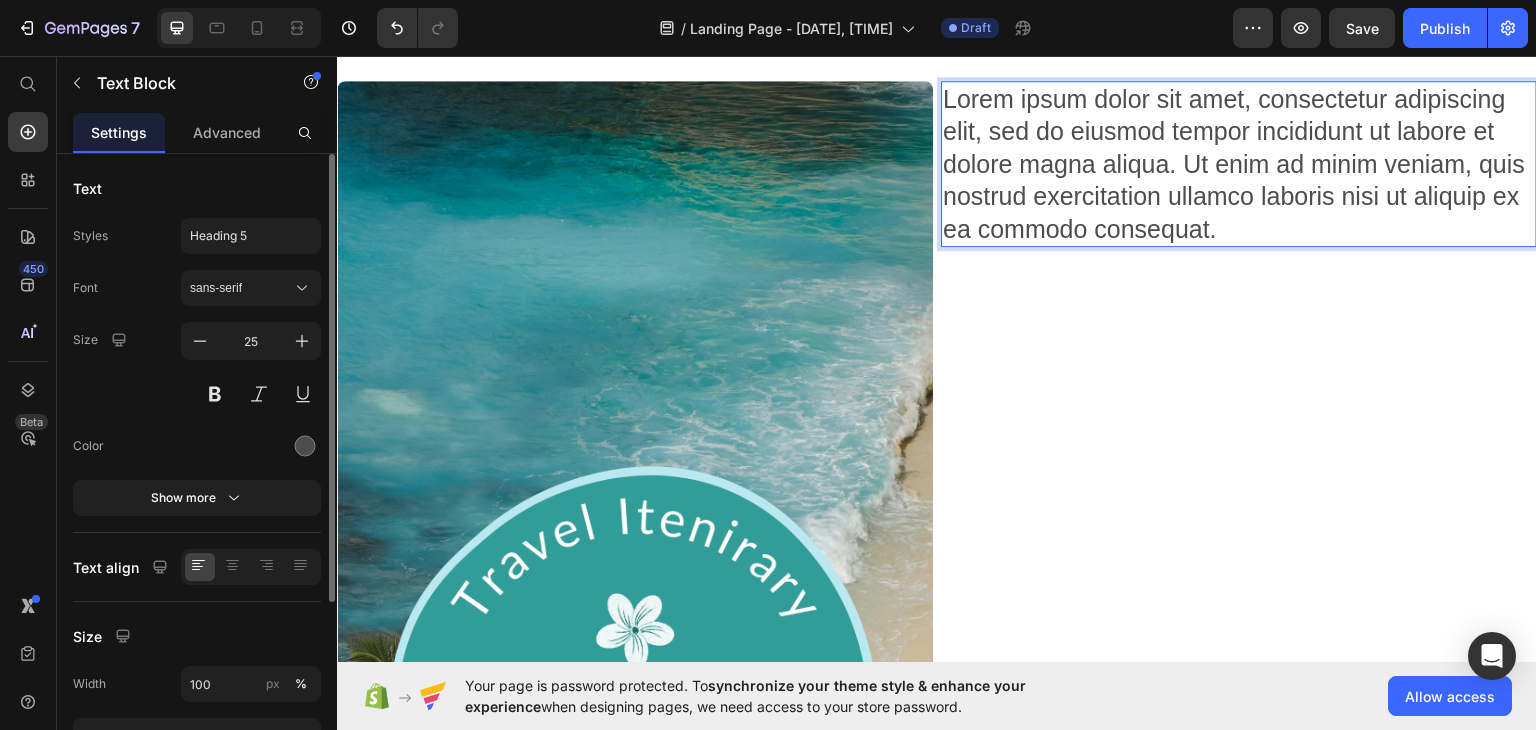 click on "Lorem ipsum dolor sit amet, consectetur adipiscing elit, sed do eiusmod tempor incididunt ut labore et dolore magna aliqua. Ut enim ad minim veniam, quis nostrud exercitation ullamco laboris nisi ut aliquip ex ea commodo consequat." at bounding box center [1239, 163] 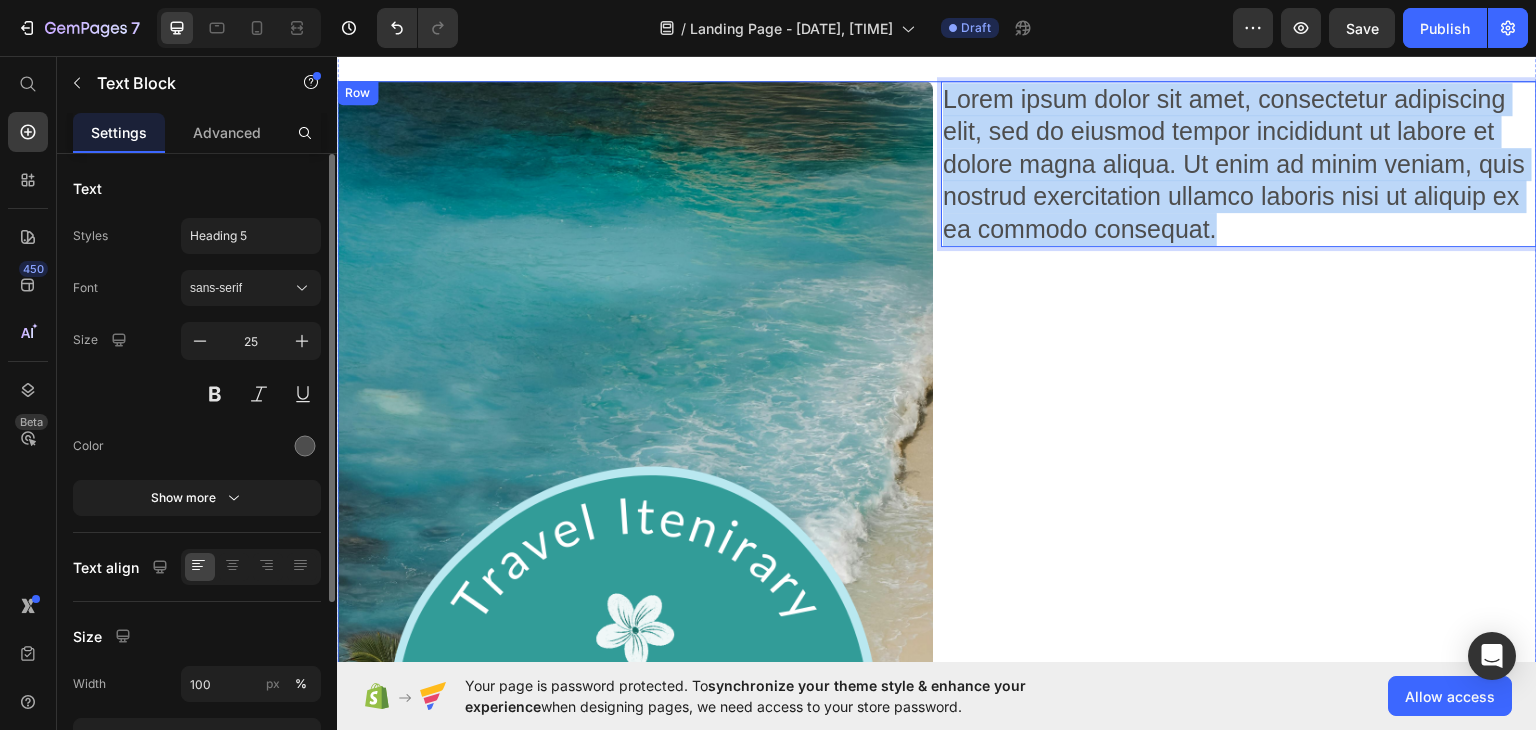 drag, startPoint x: 1211, startPoint y: 220, endPoint x: 926, endPoint y: 105, distance: 307.32718 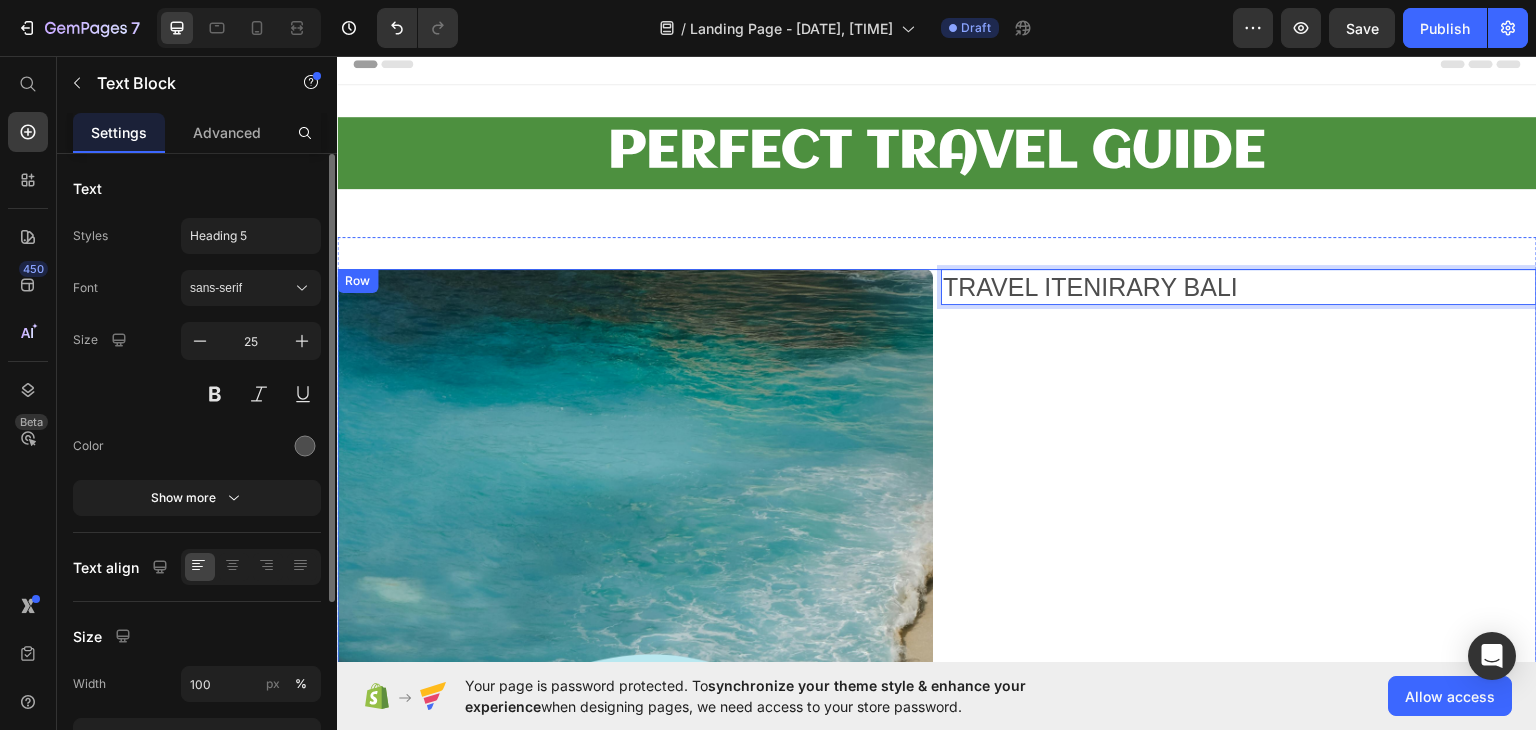 scroll, scrollTop: 0, scrollLeft: 0, axis: both 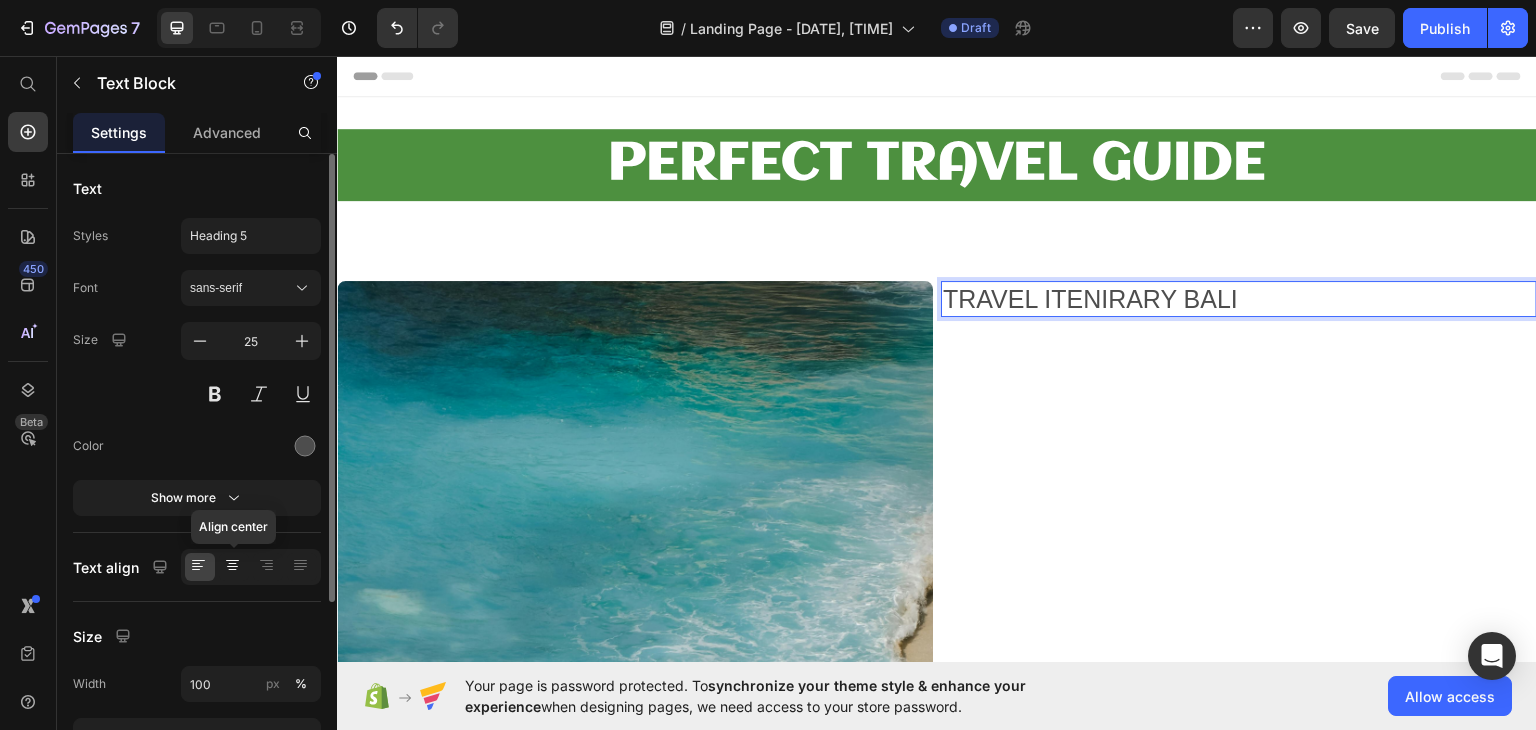 click 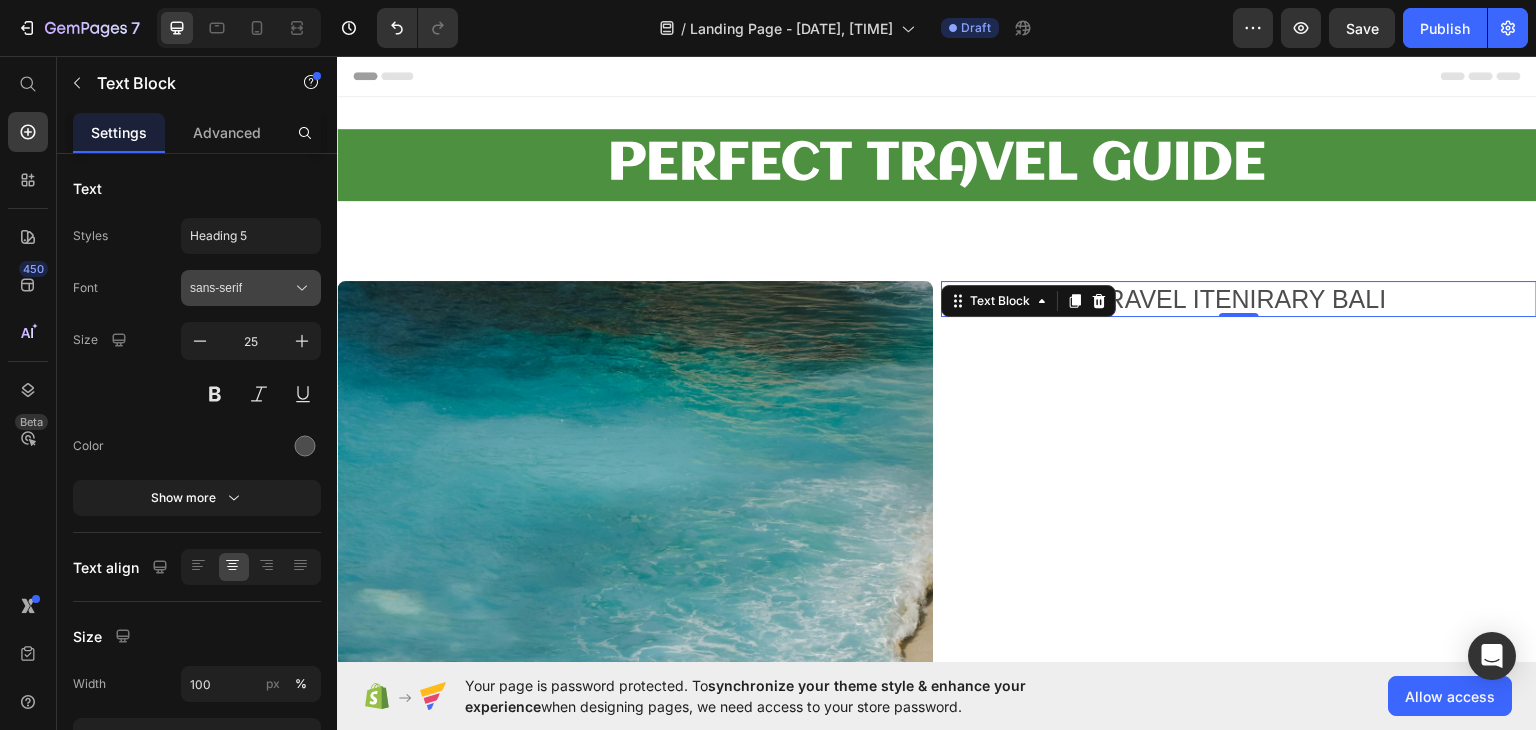 click on "sans-serif" at bounding box center [251, 288] 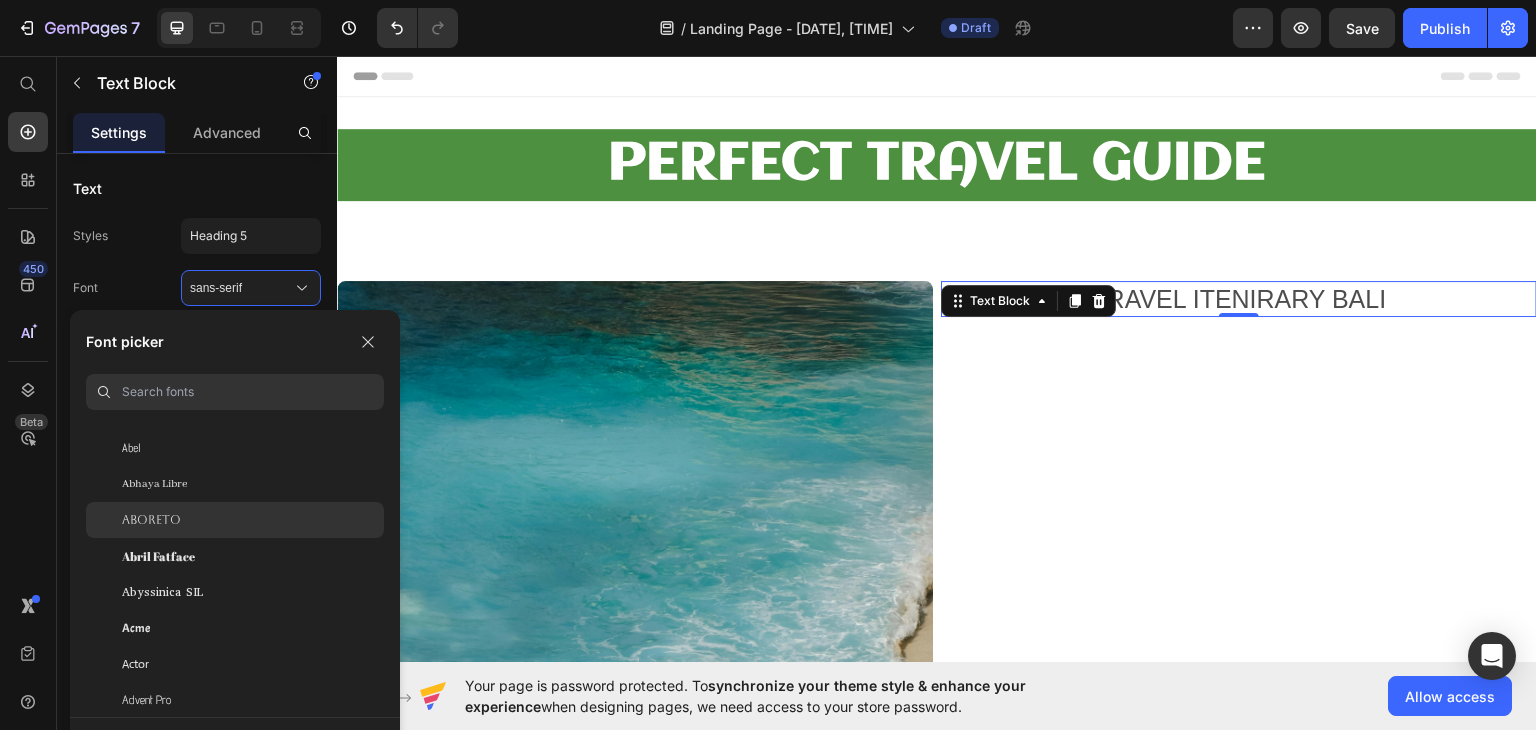 scroll, scrollTop: 100, scrollLeft: 0, axis: vertical 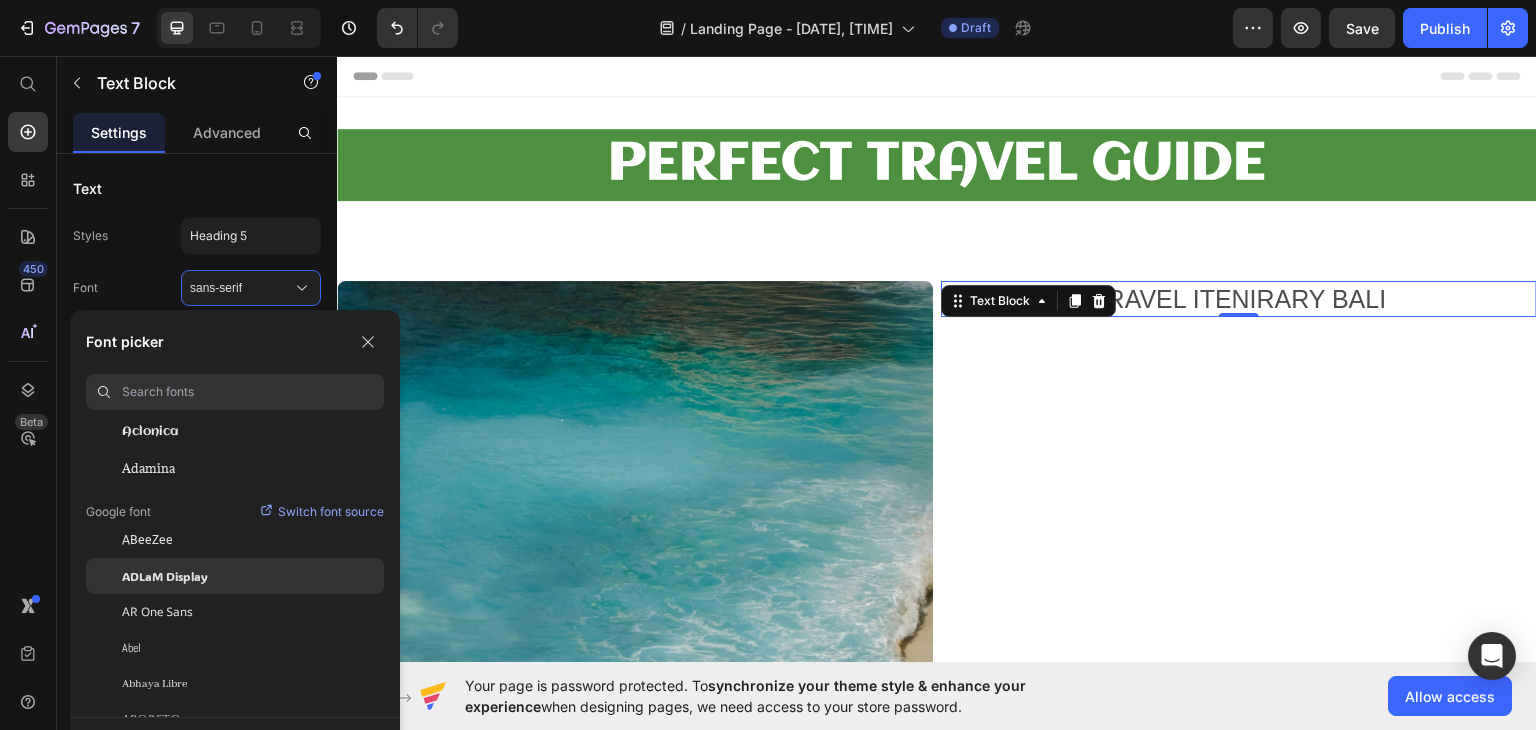 click on "ADLaM Display" 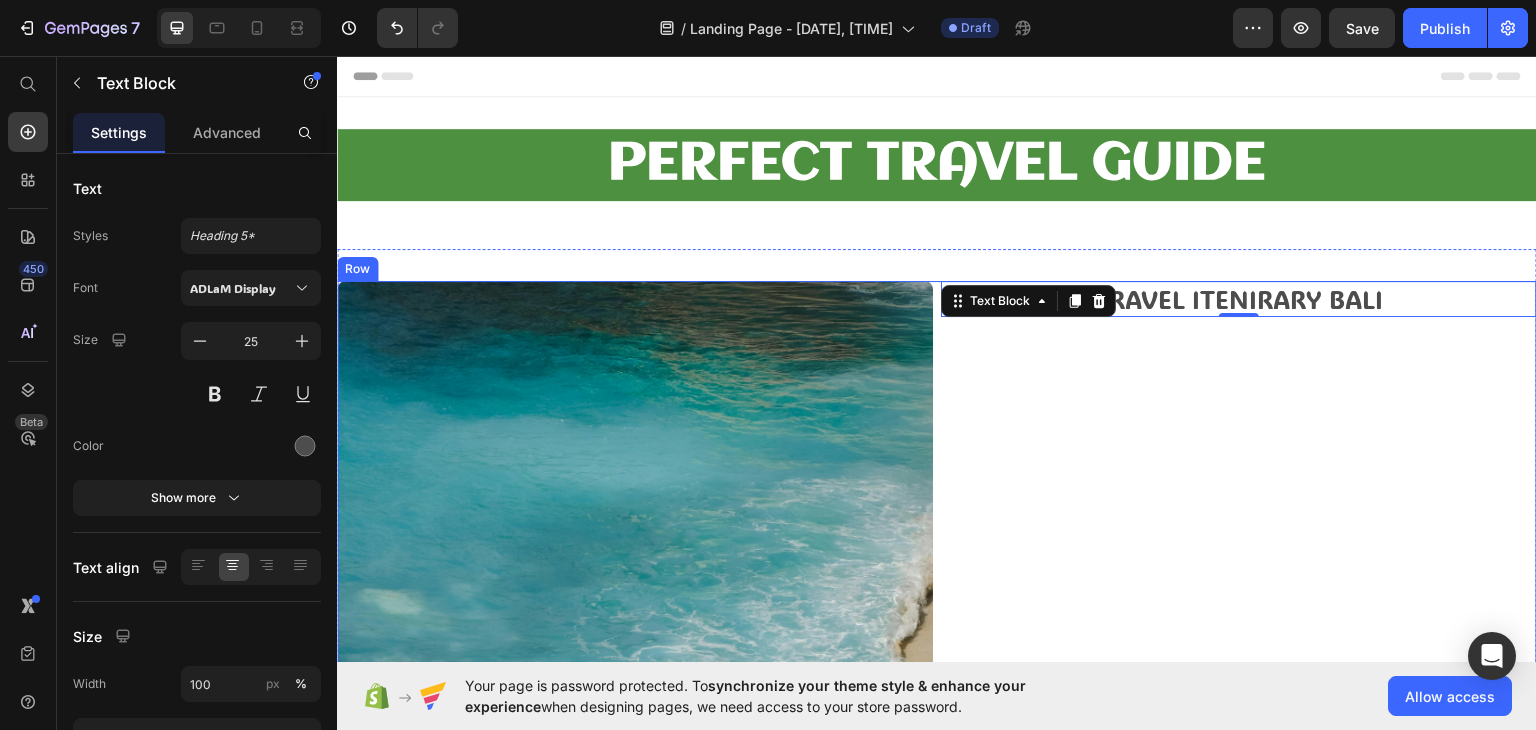 click on "TRAVEL ITENIRARY BALI Text Block   0" at bounding box center [1239, 924] 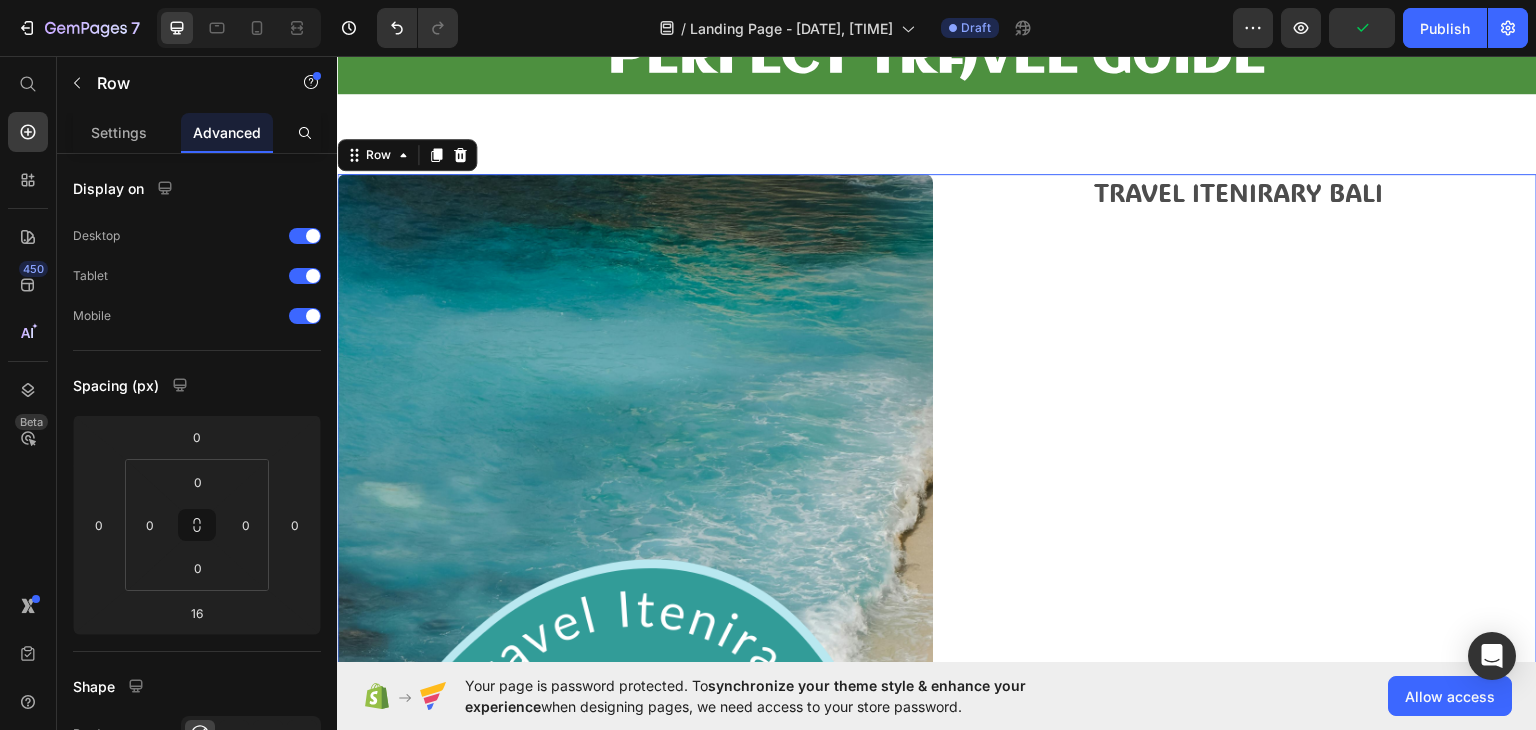 scroll, scrollTop: 100, scrollLeft: 0, axis: vertical 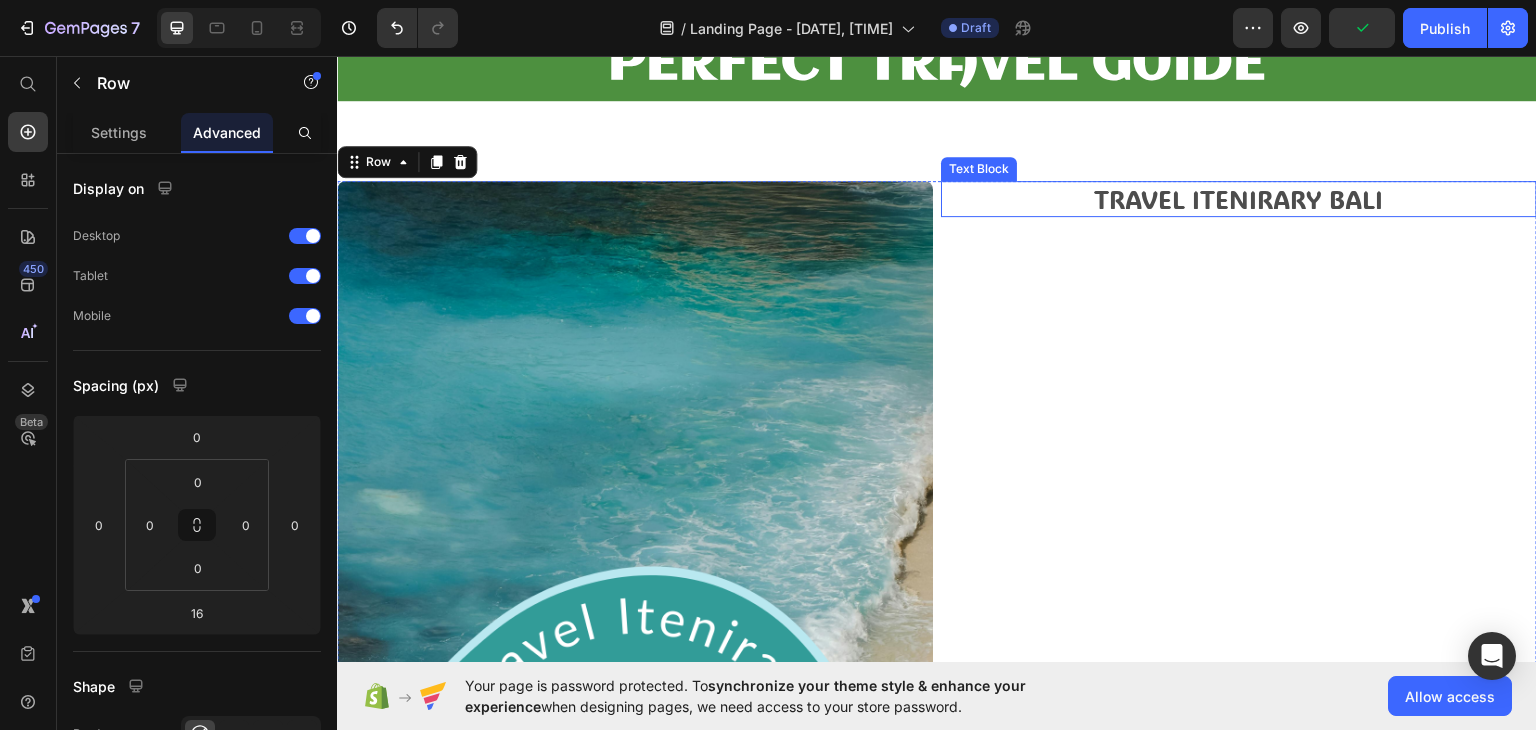 click on "TRAVEL ITENIRARY BALI" at bounding box center [1239, 198] 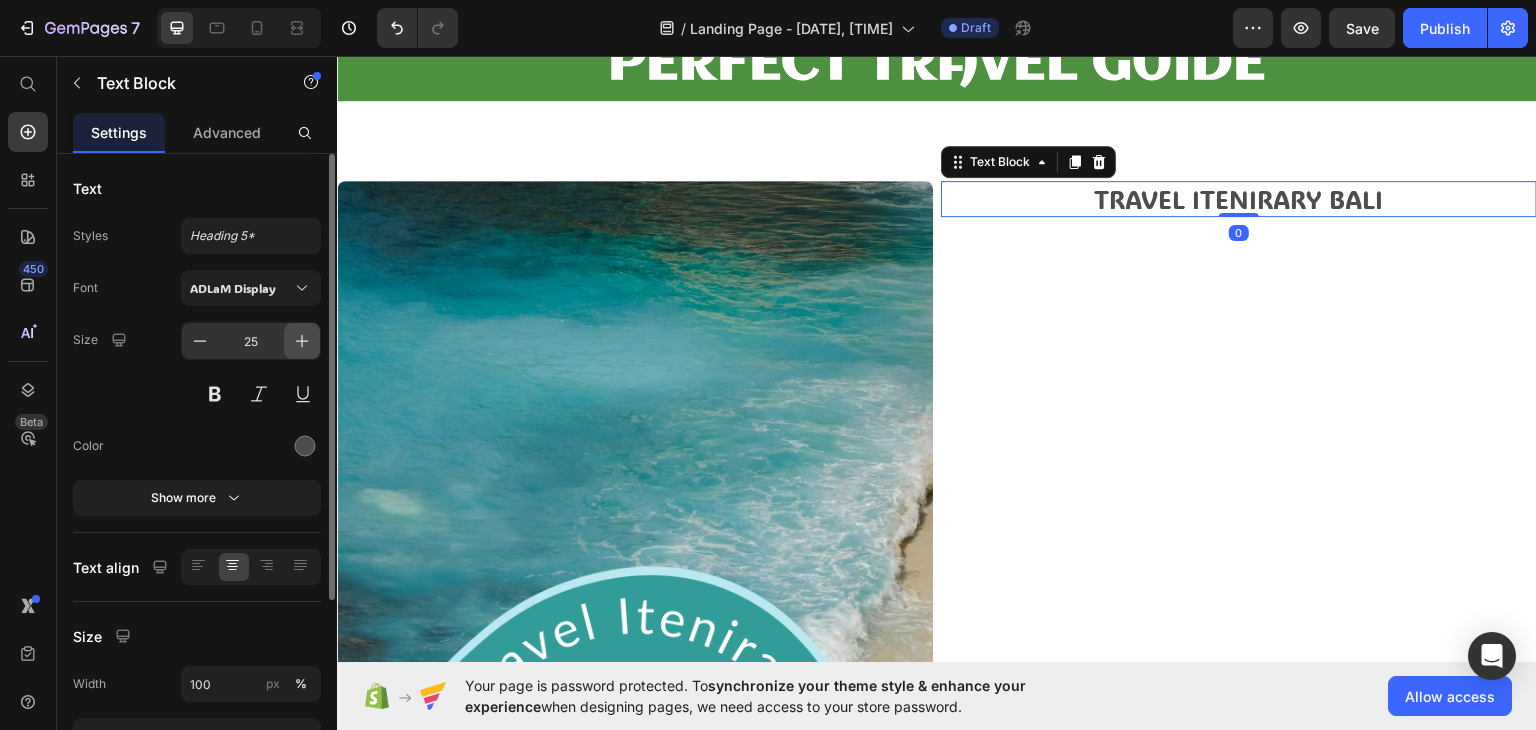 click at bounding box center (302, 341) 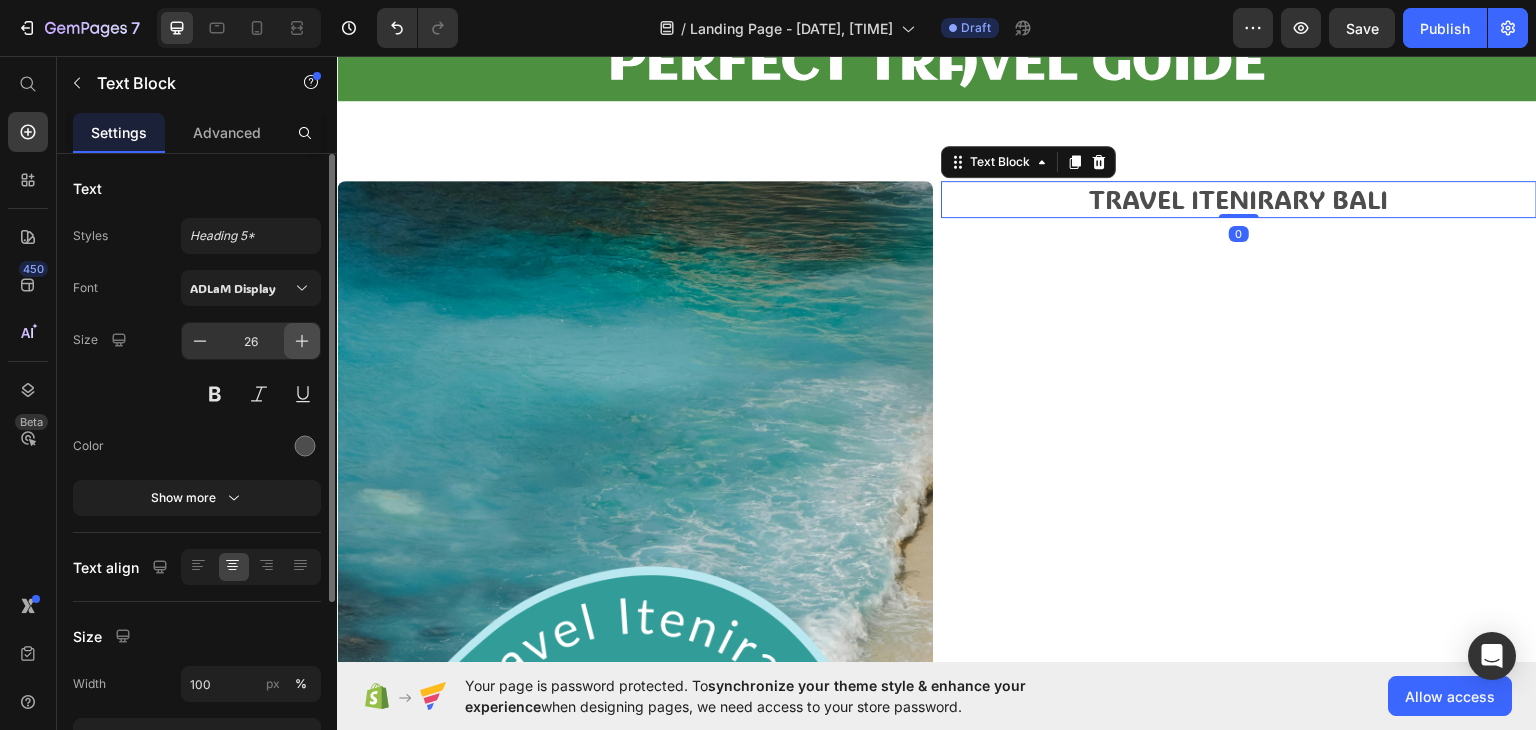 click at bounding box center [302, 341] 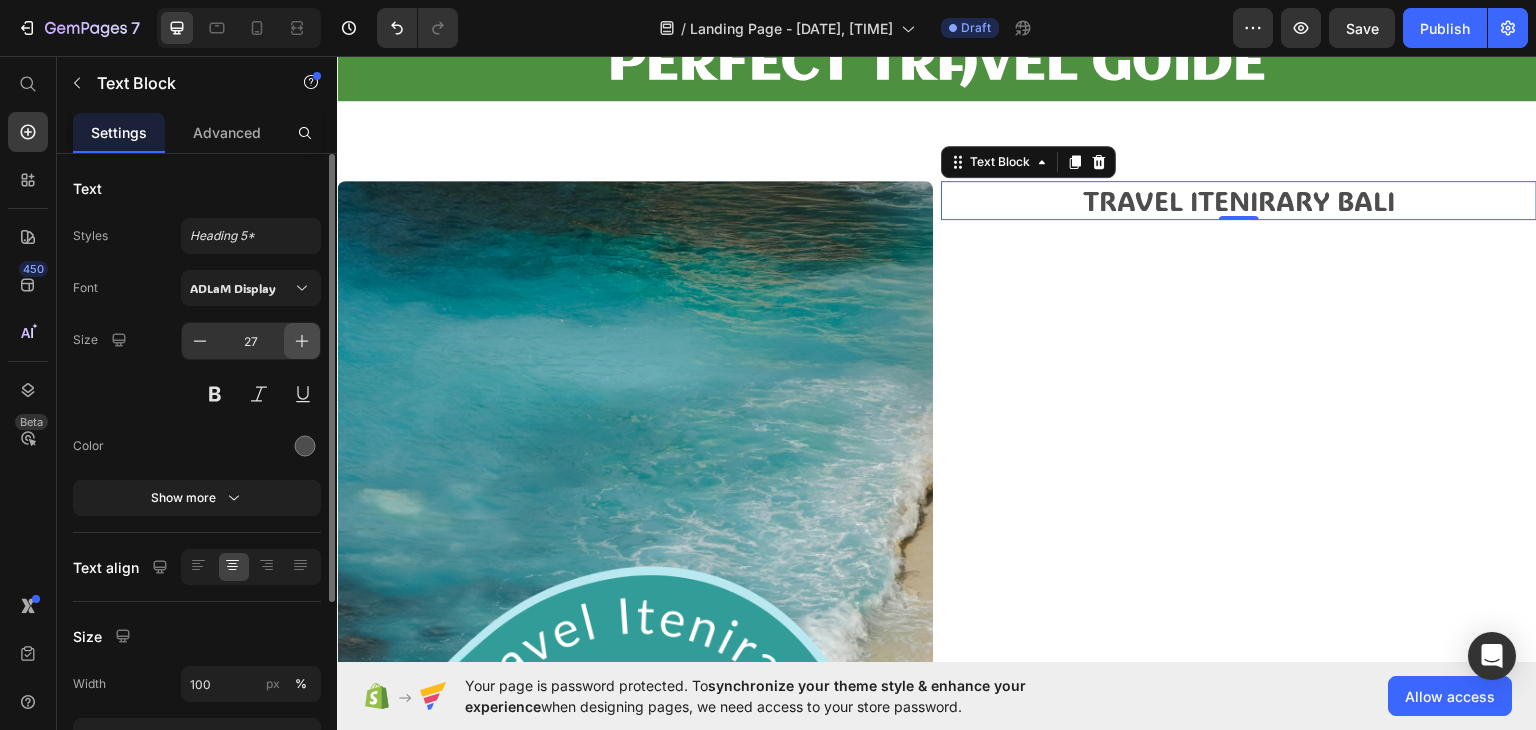 click at bounding box center (302, 341) 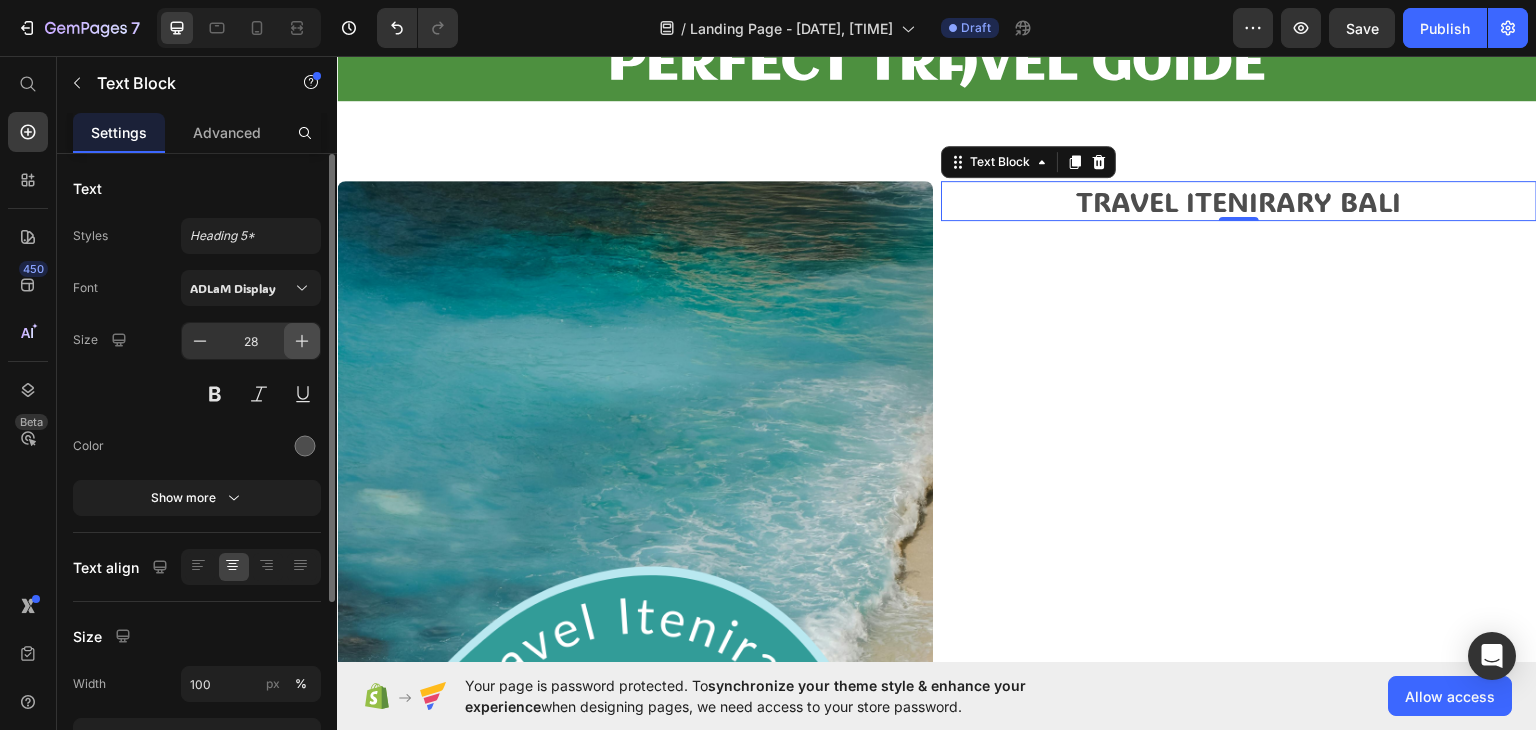 click at bounding box center (302, 341) 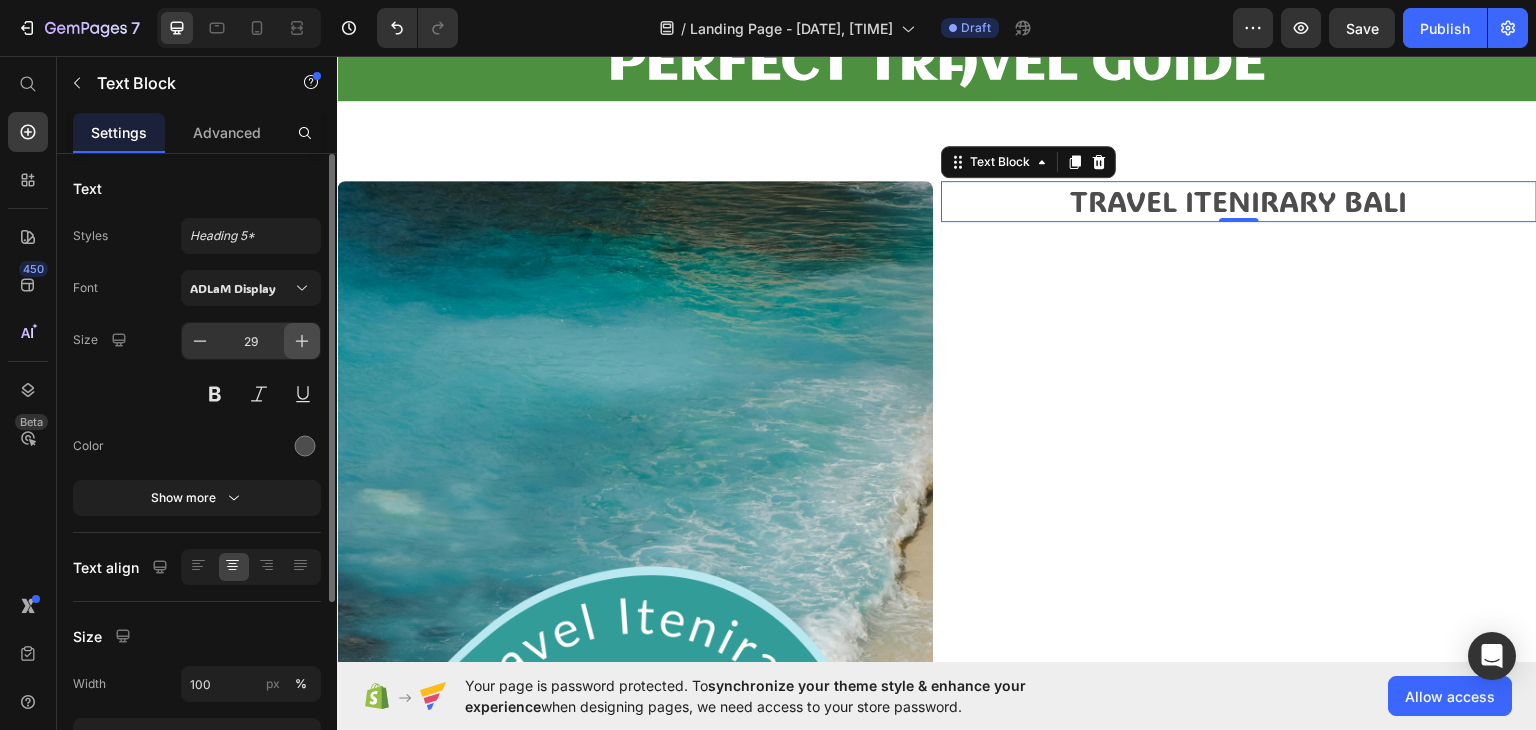 click at bounding box center (302, 341) 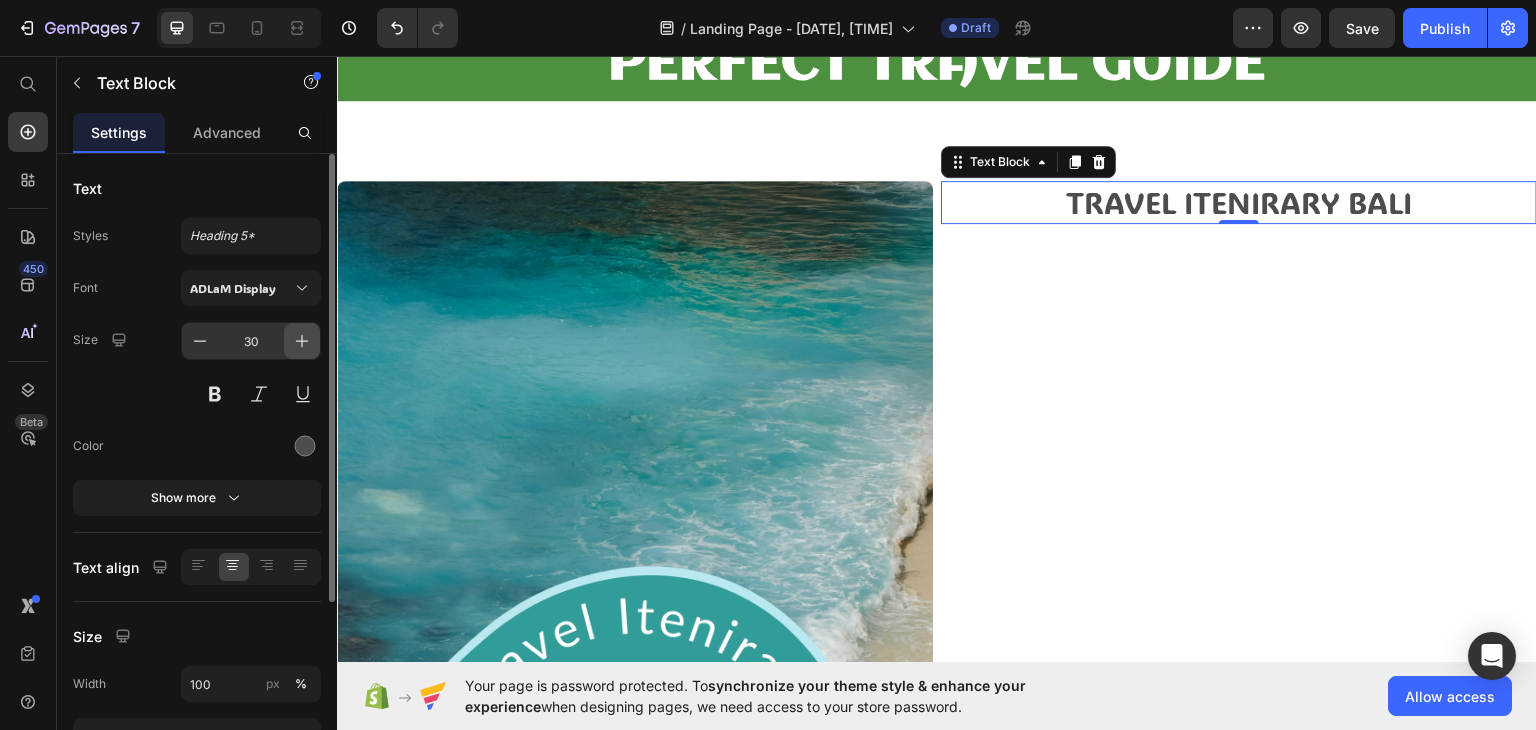 click at bounding box center [302, 341] 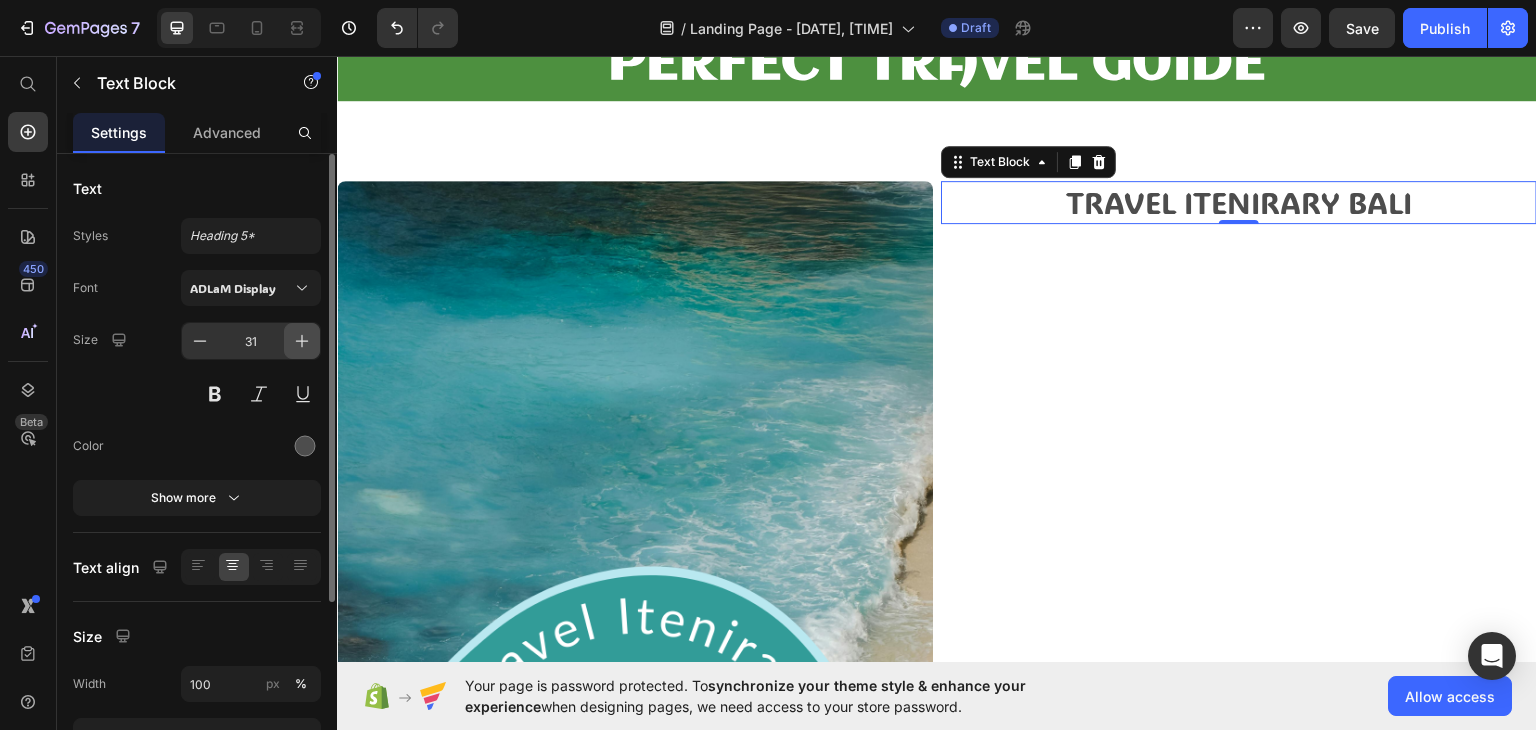 click at bounding box center [302, 341] 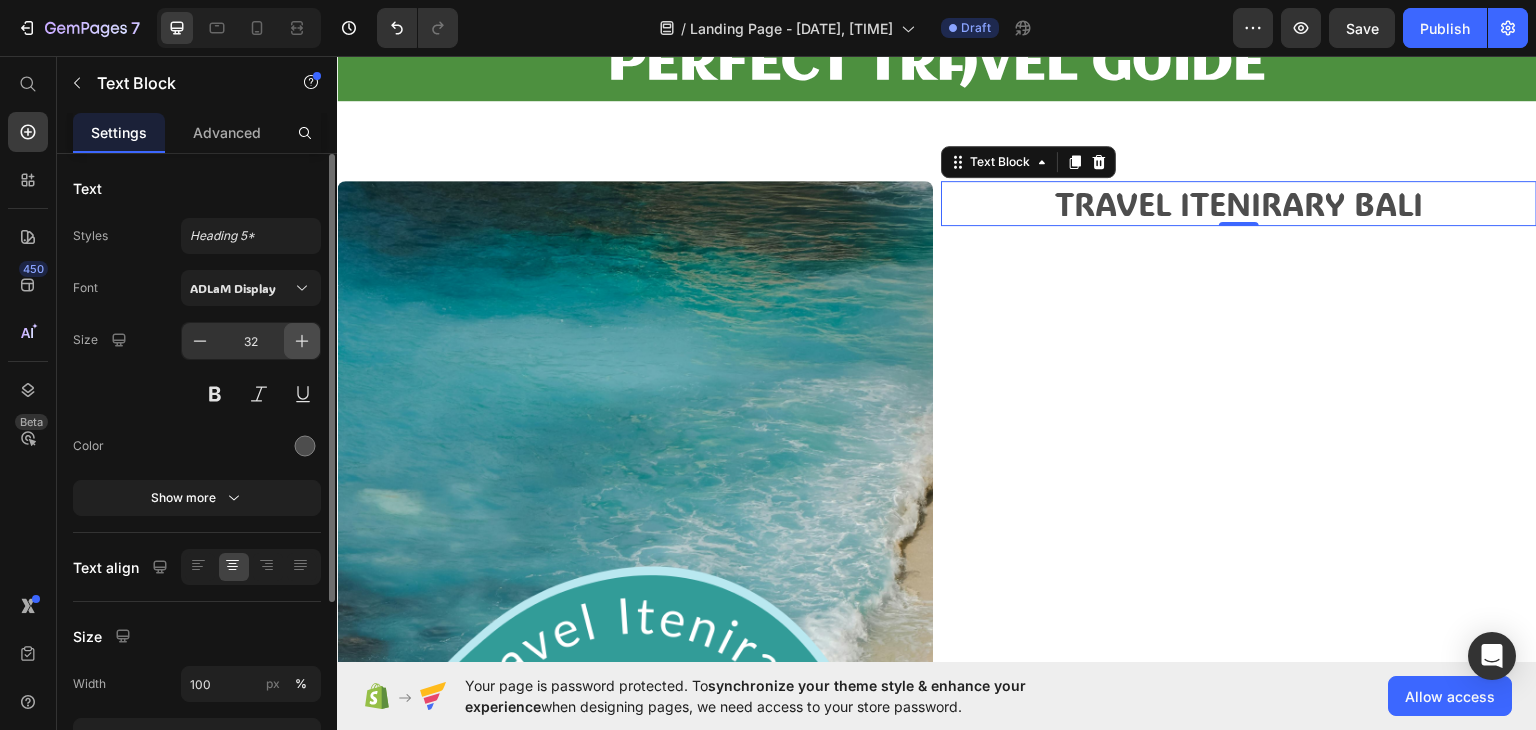click at bounding box center [302, 341] 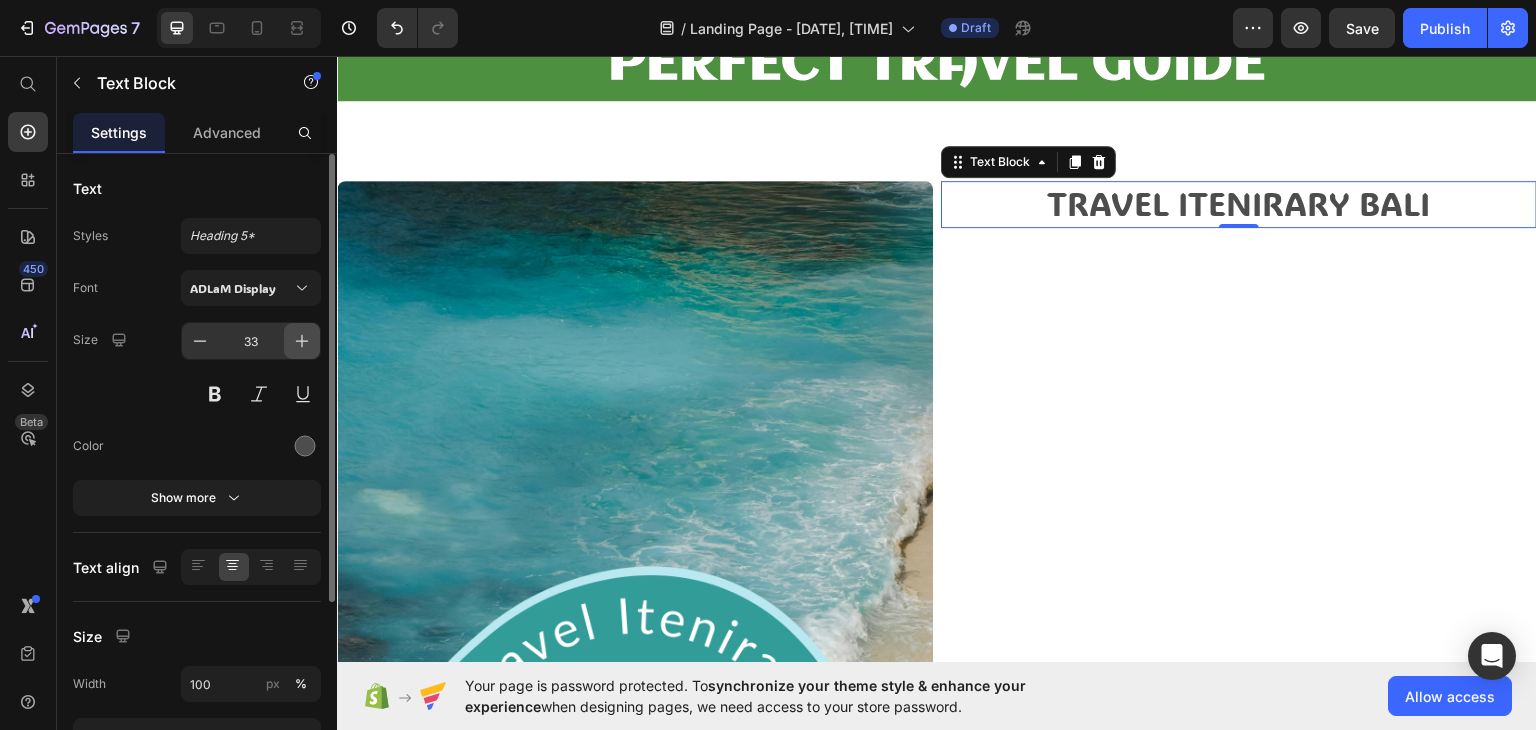 click at bounding box center [302, 341] 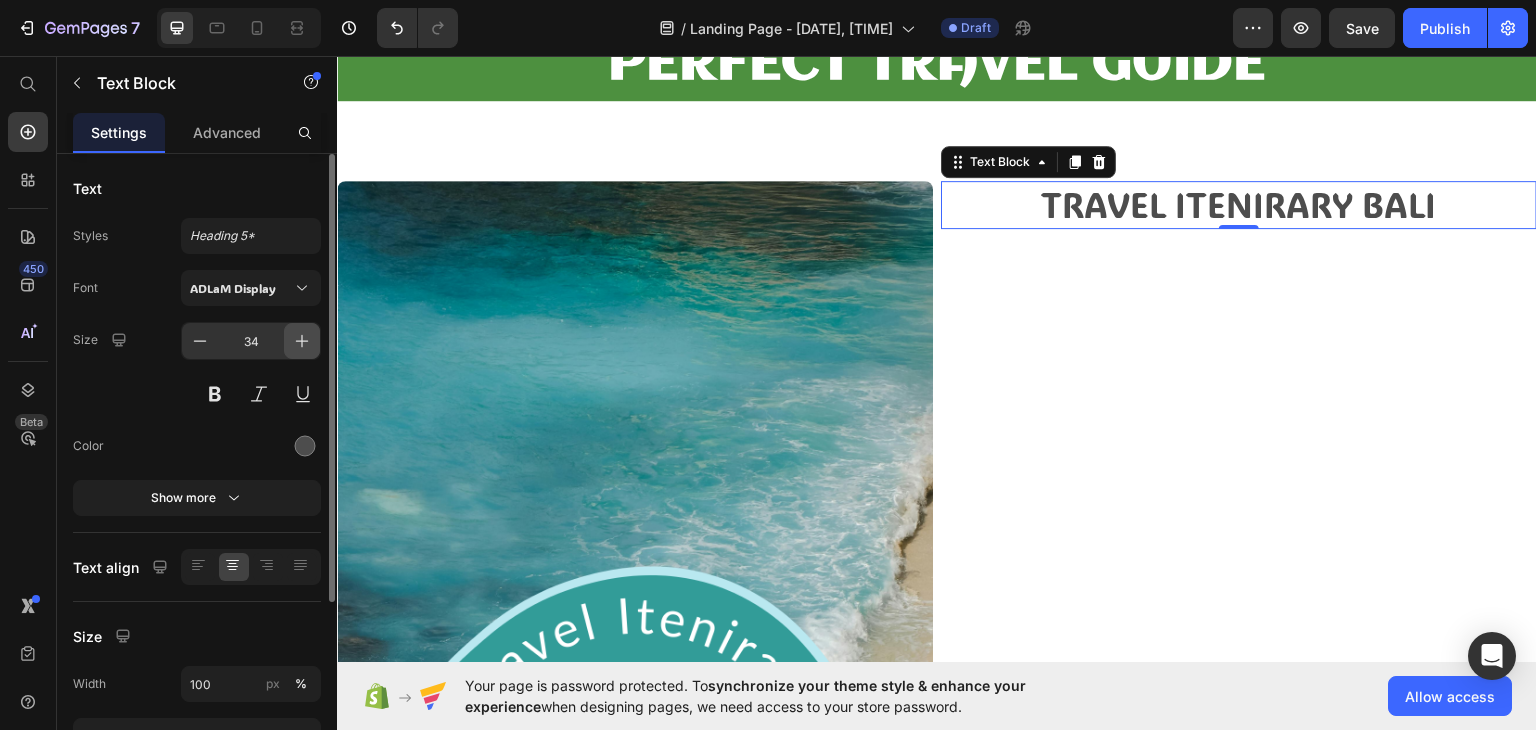 click at bounding box center (302, 341) 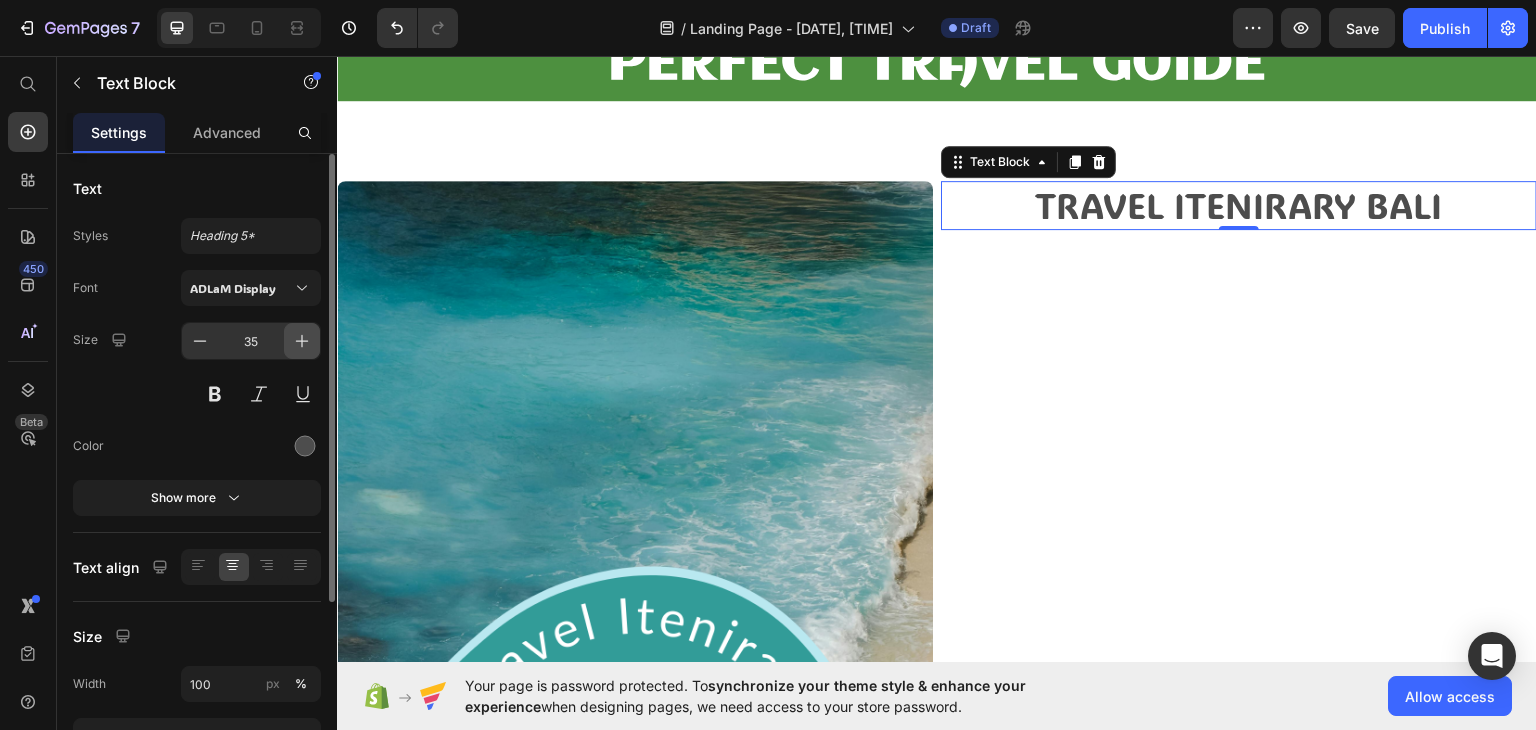 click at bounding box center (302, 341) 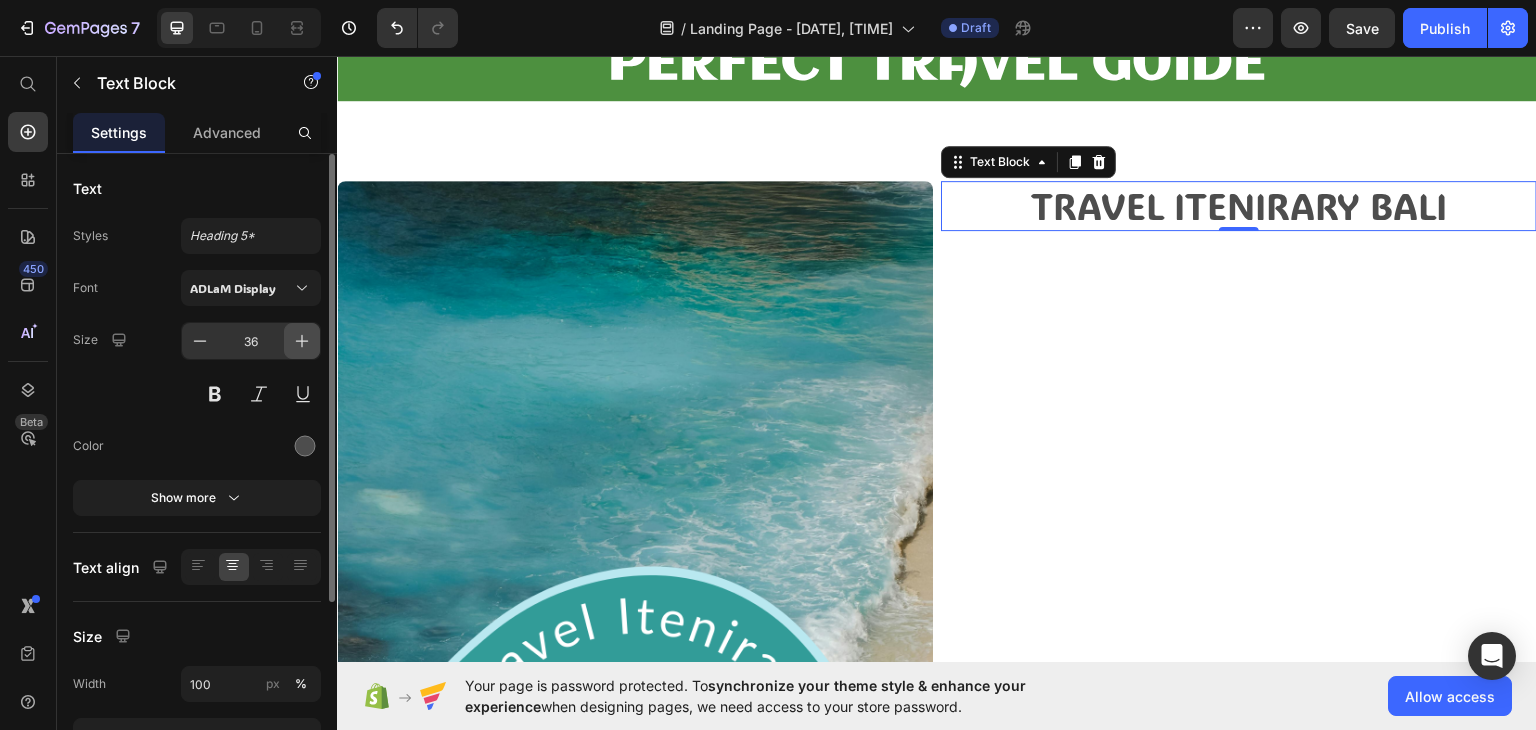 click at bounding box center [302, 341] 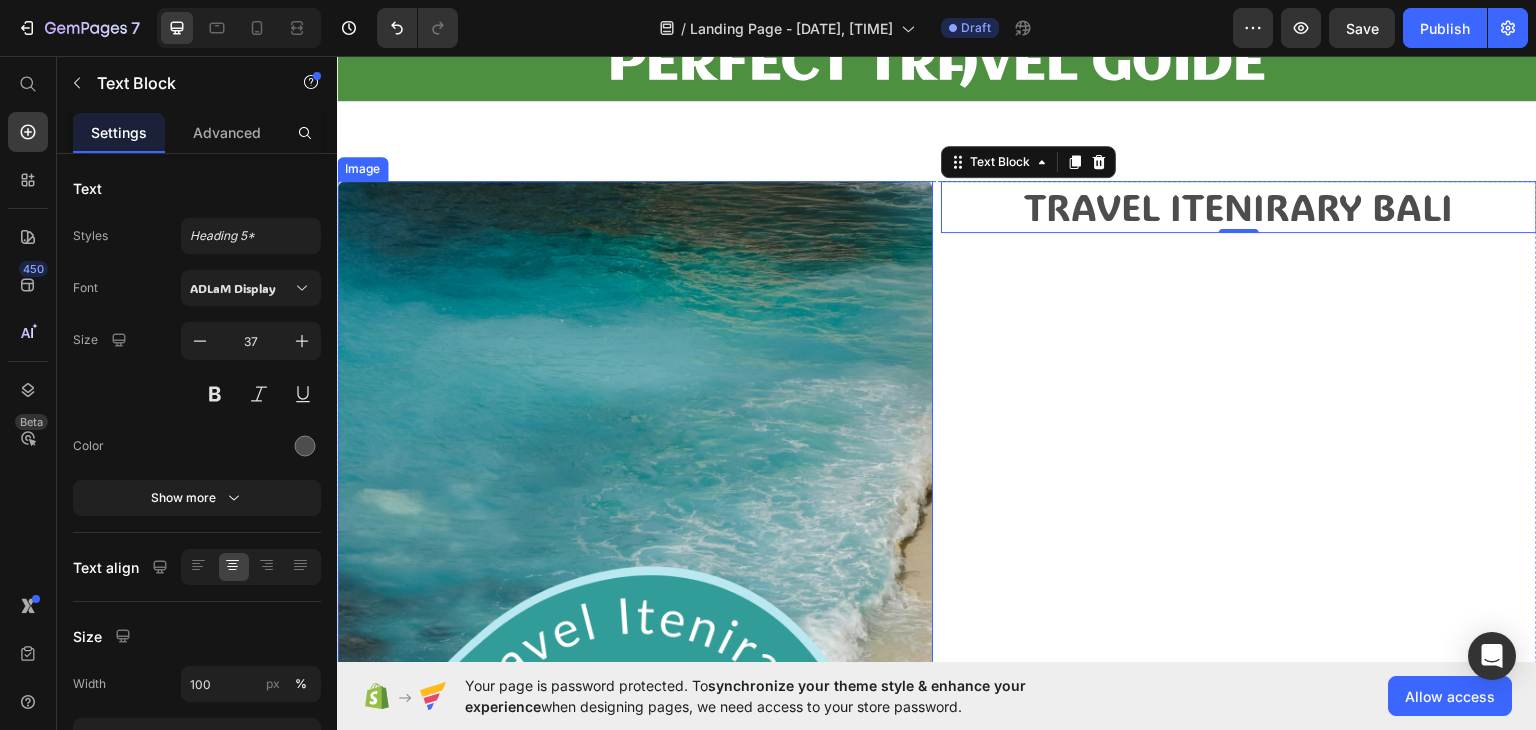 type 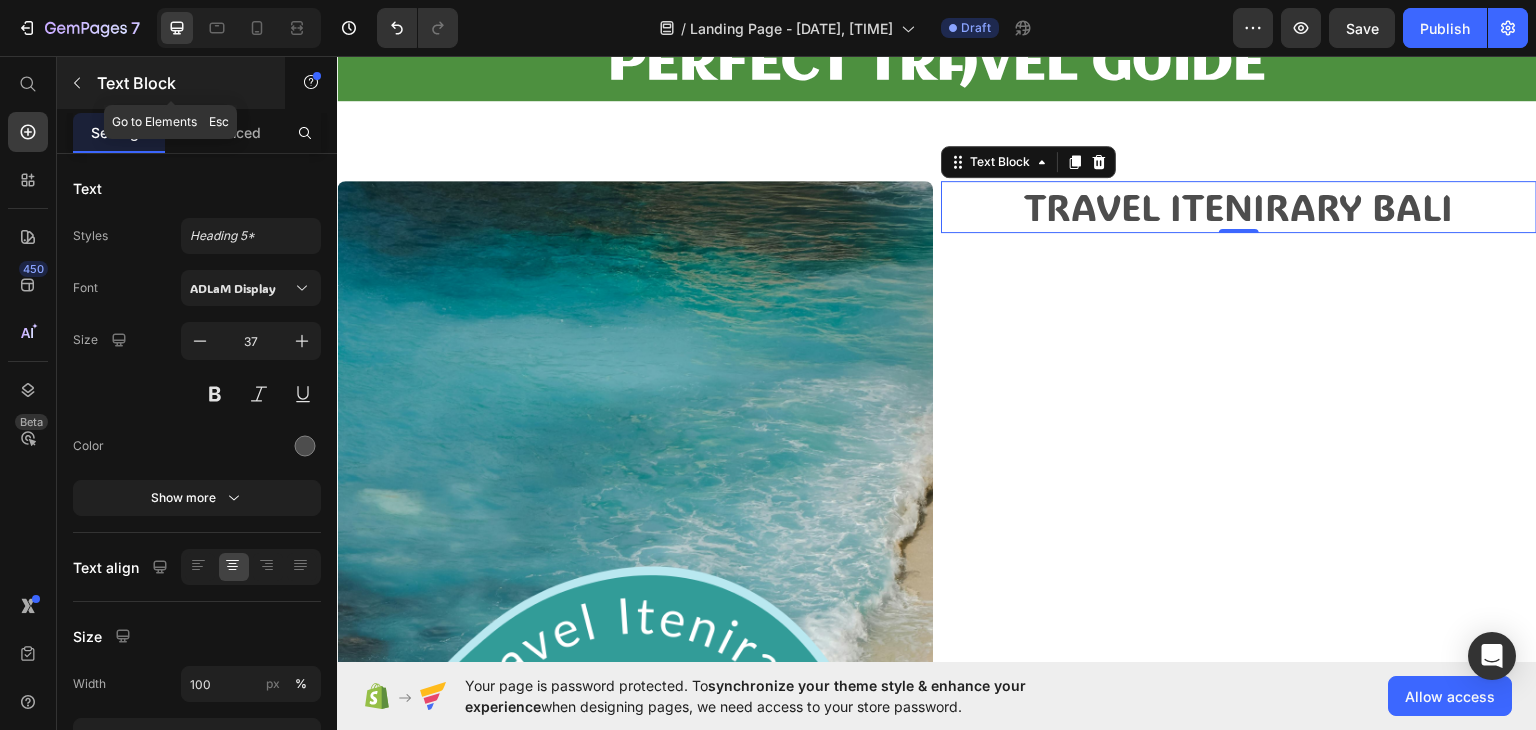 click 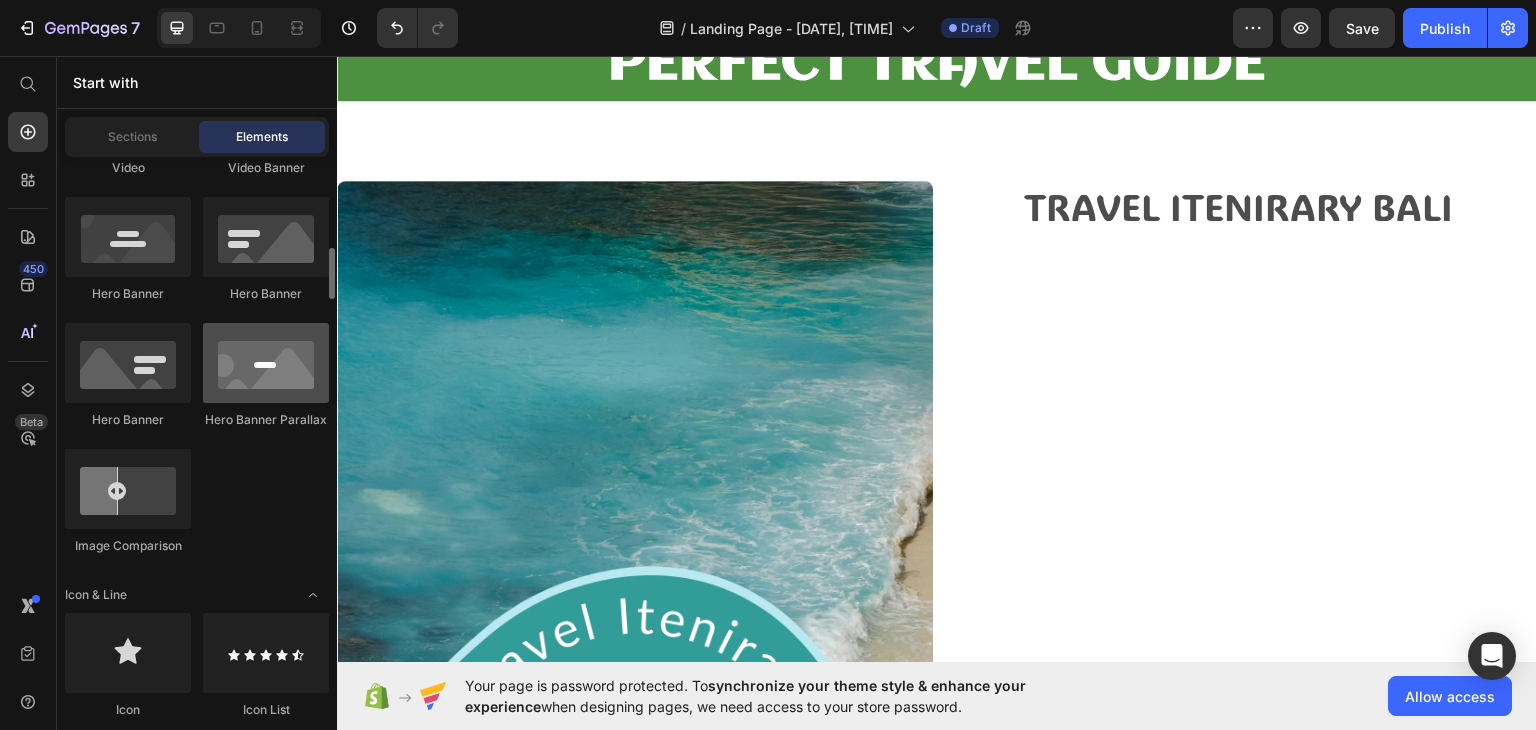 scroll, scrollTop: 1100, scrollLeft: 0, axis: vertical 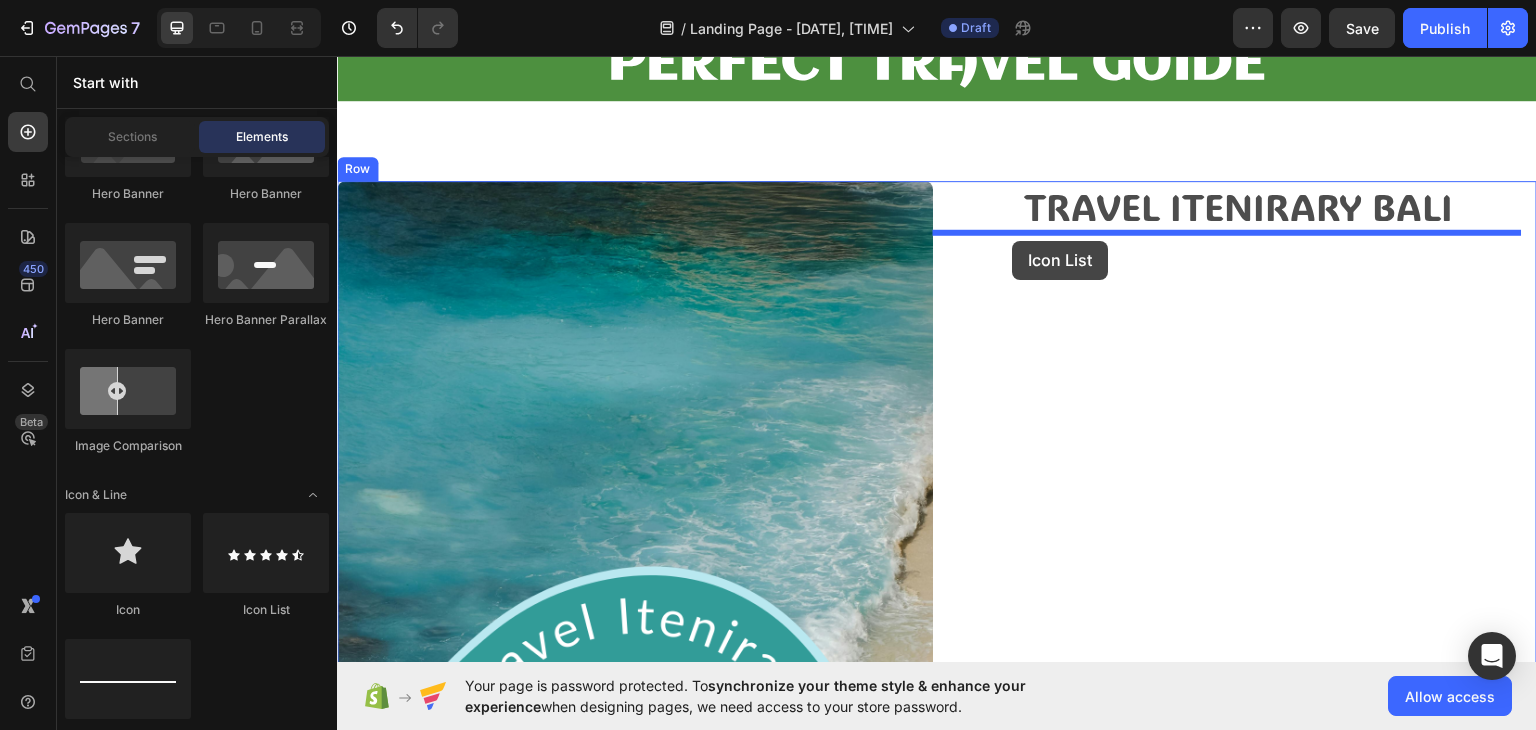 drag, startPoint x: 588, startPoint y: 617, endPoint x: 1010, endPoint y: 242, distance: 564.54315 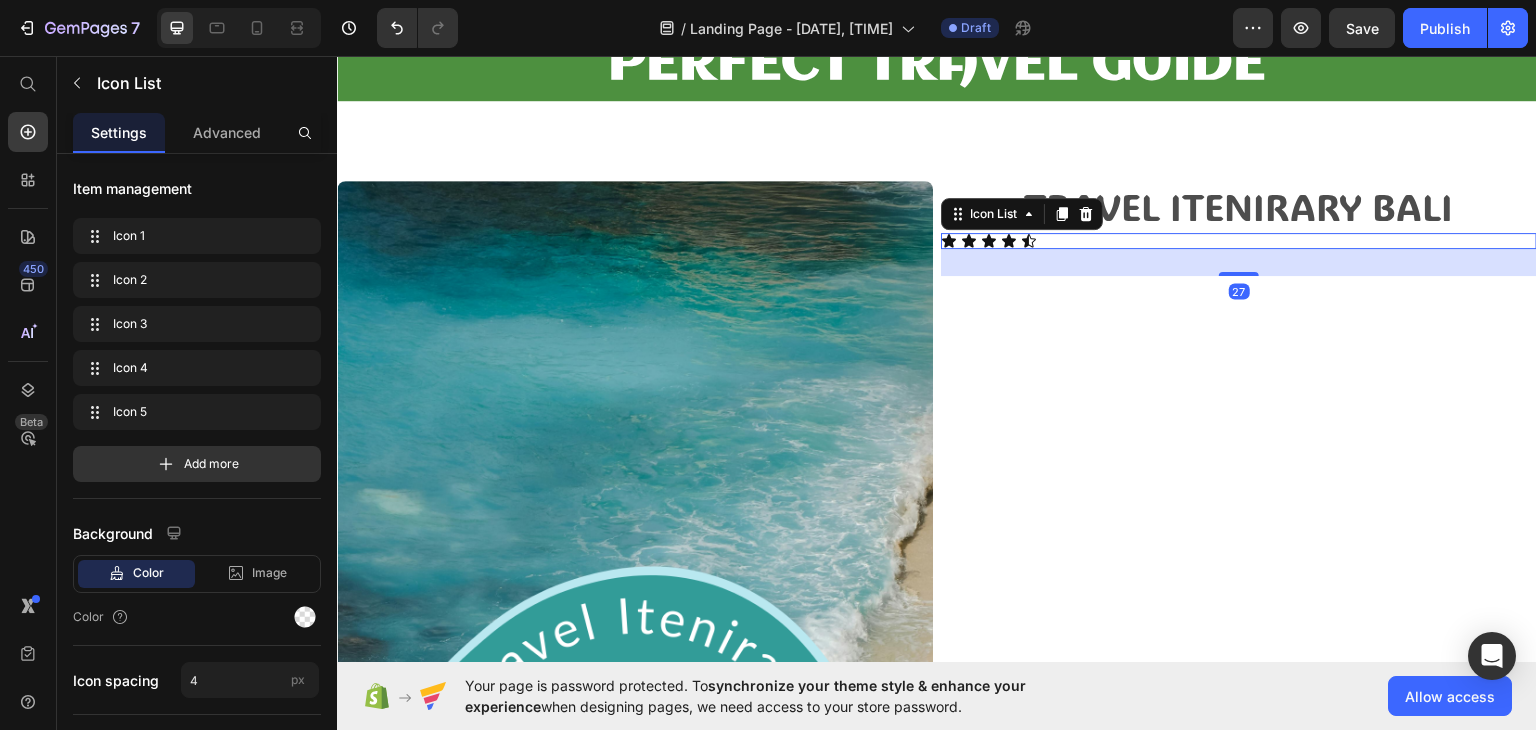 drag, startPoint x: 1223, startPoint y: 246, endPoint x: 1224, endPoint y: 273, distance: 27.018513 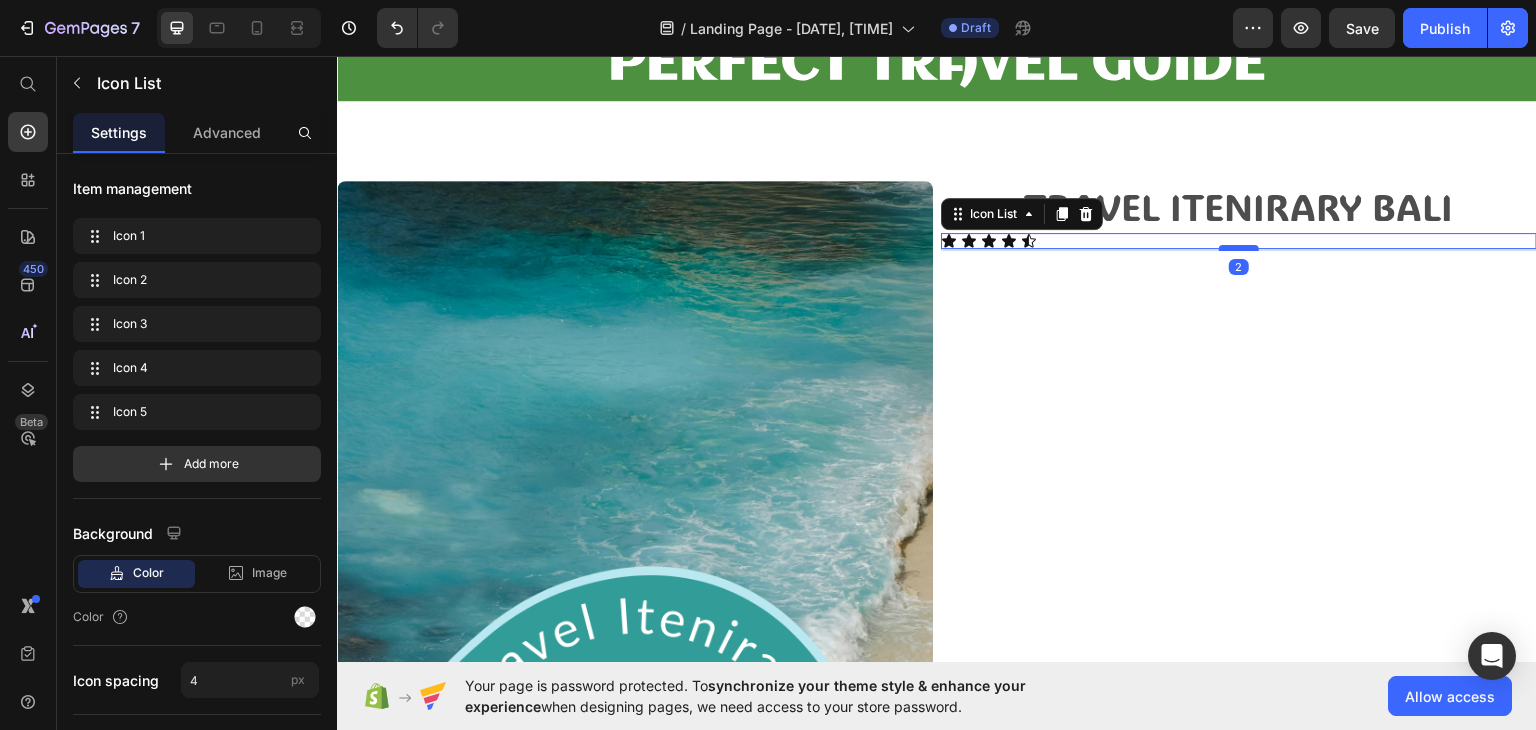 drag, startPoint x: 1224, startPoint y: 273, endPoint x: 1218, endPoint y: 248, distance: 25.70992 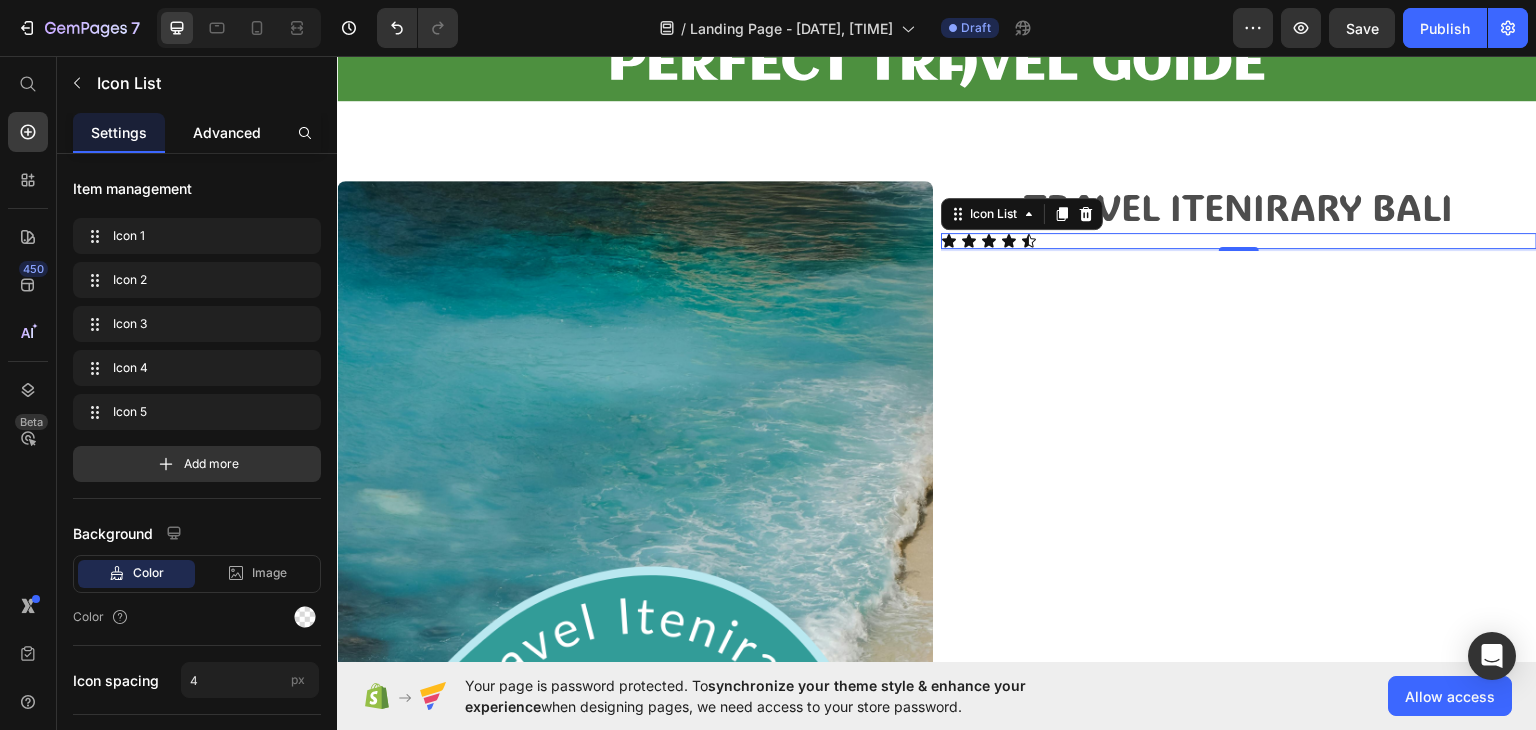 click on "Advanced" at bounding box center (227, 132) 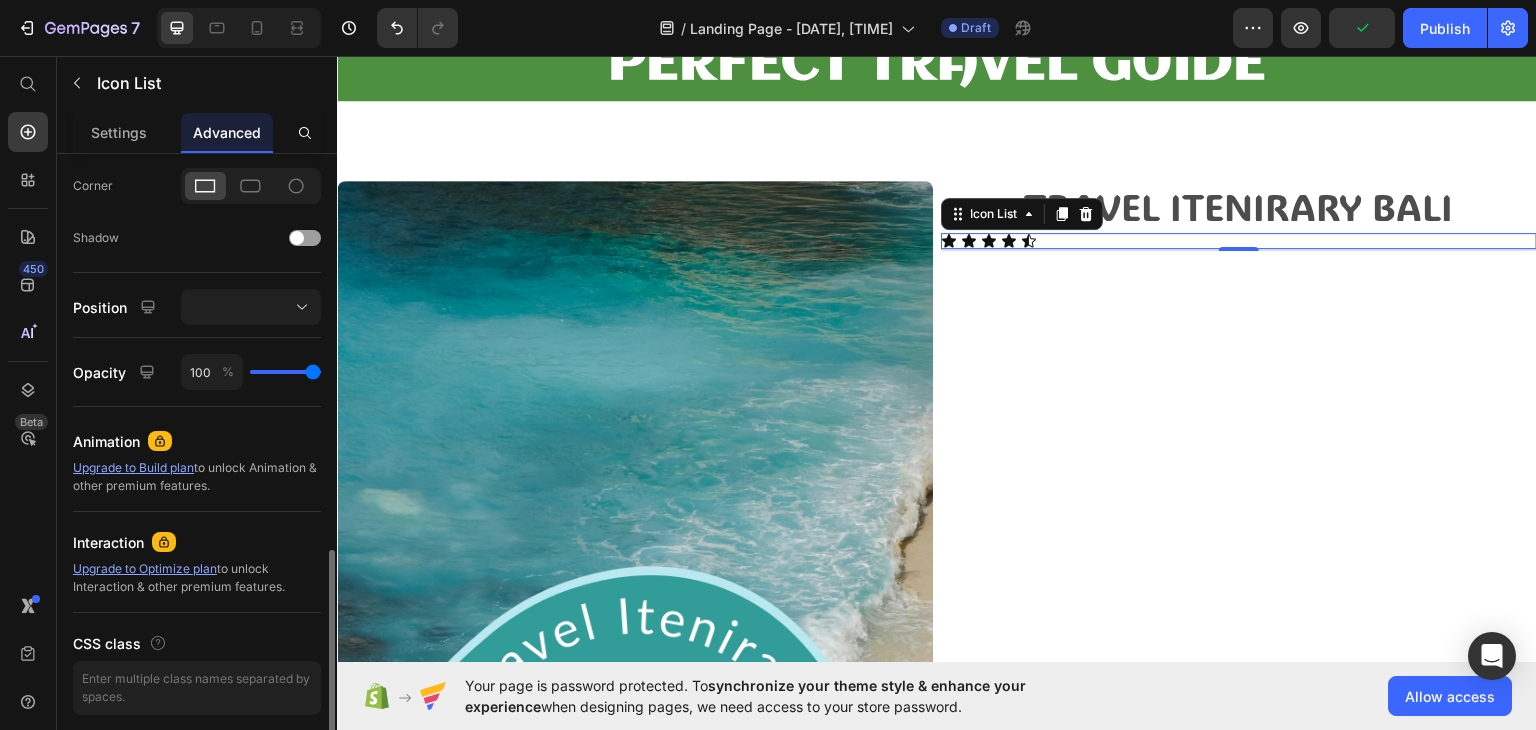 scroll, scrollTop: 670, scrollLeft: 0, axis: vertical 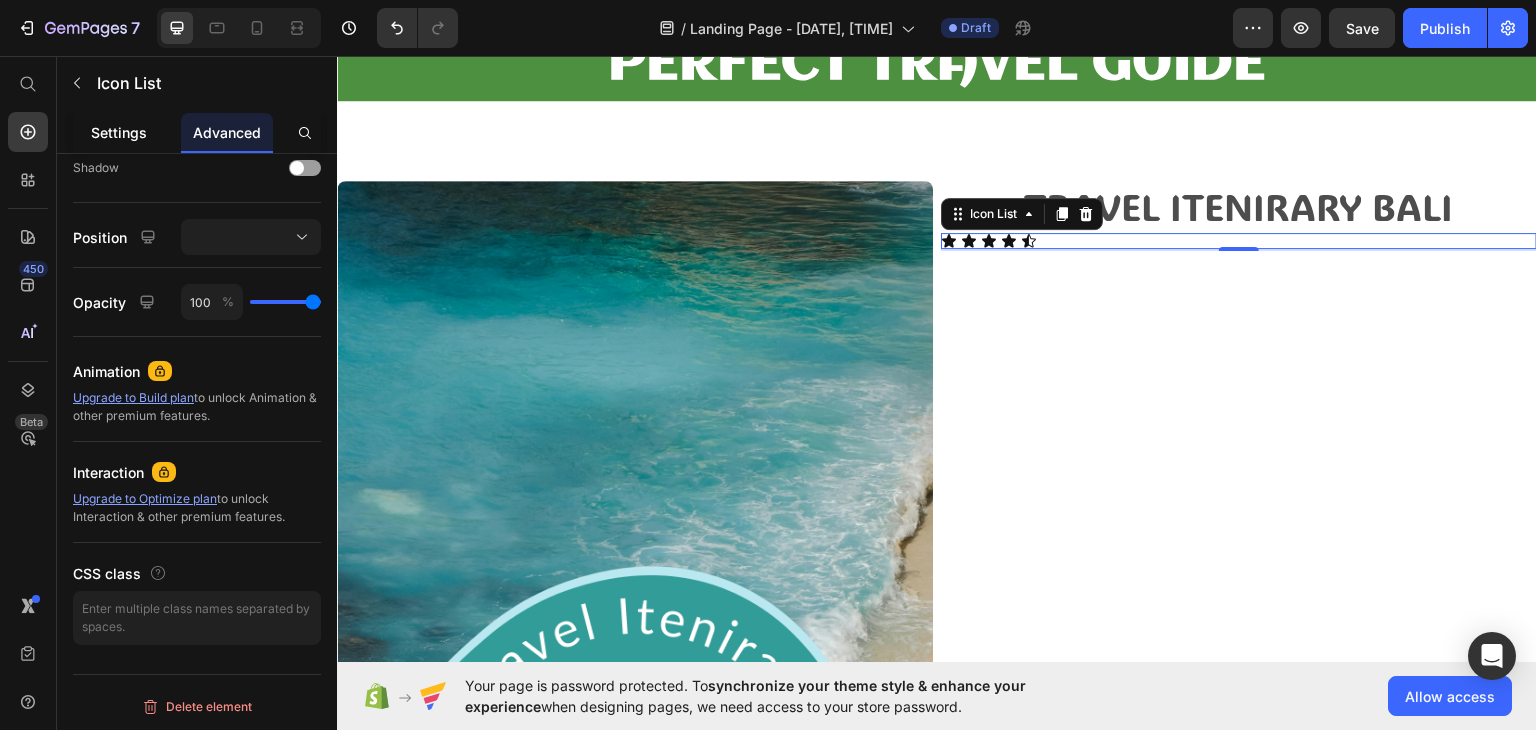 click on "Settings" at bounding box center [119, 132] 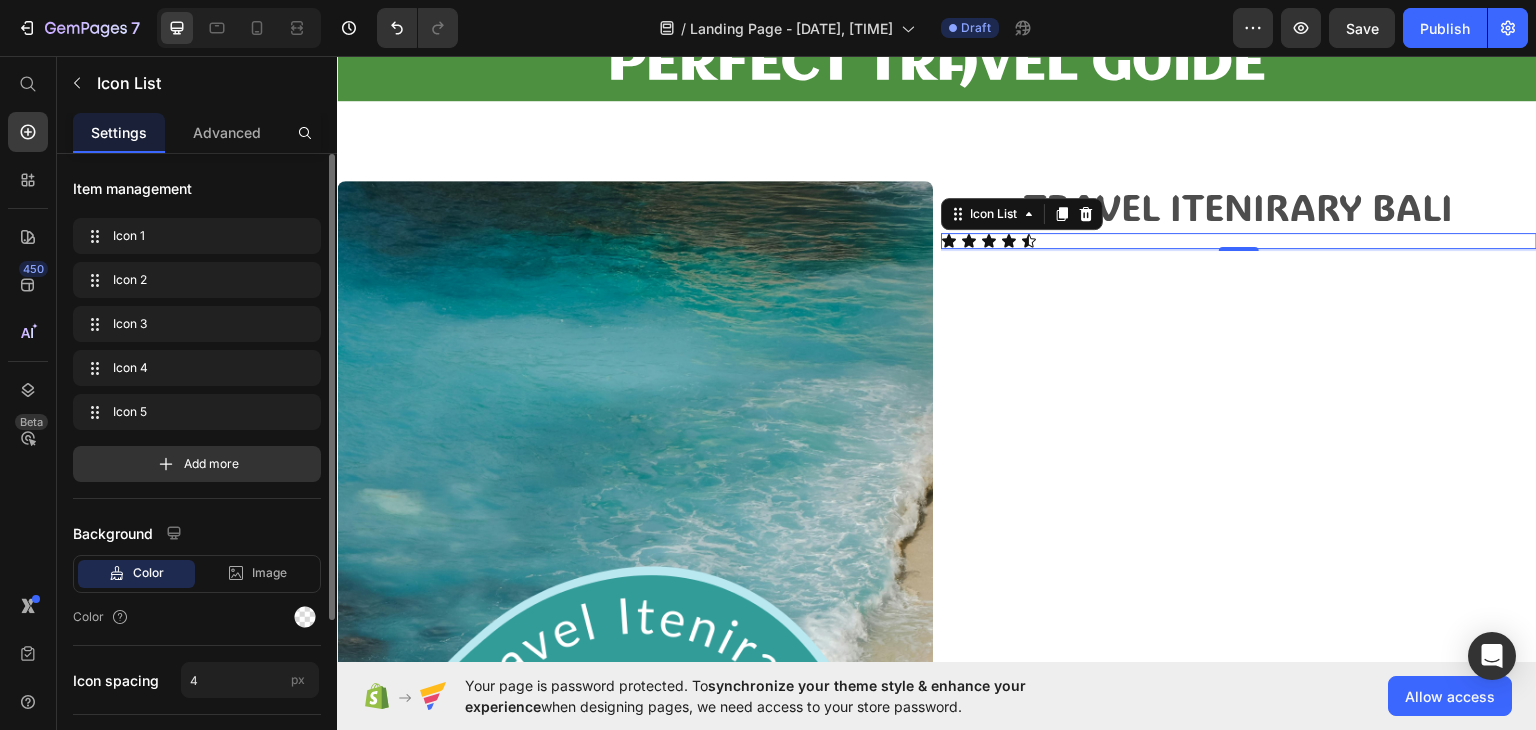 scroll, scrollTop: 226, scrollLeft: 0, axis: vertical 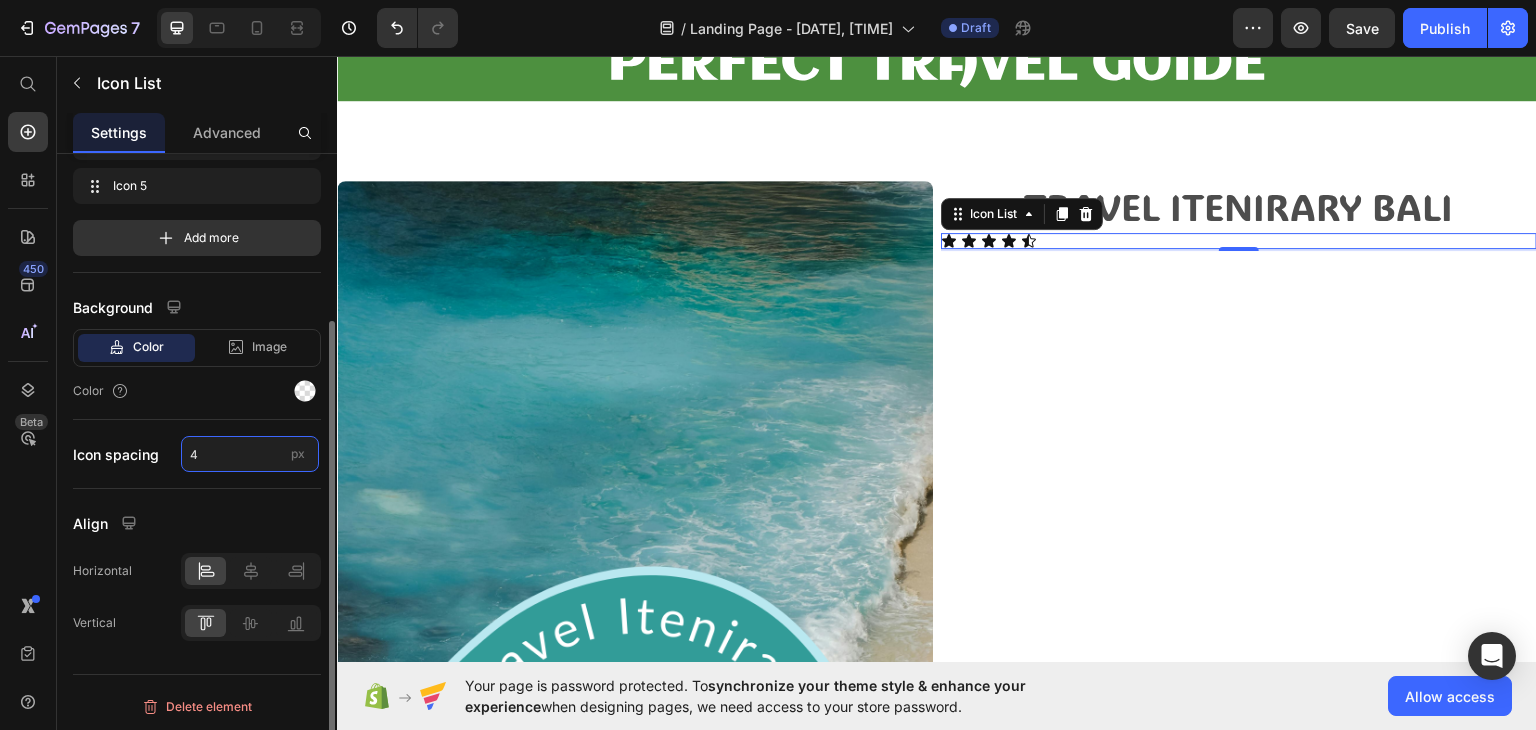 click on "4" at bounding box center [250, 454] 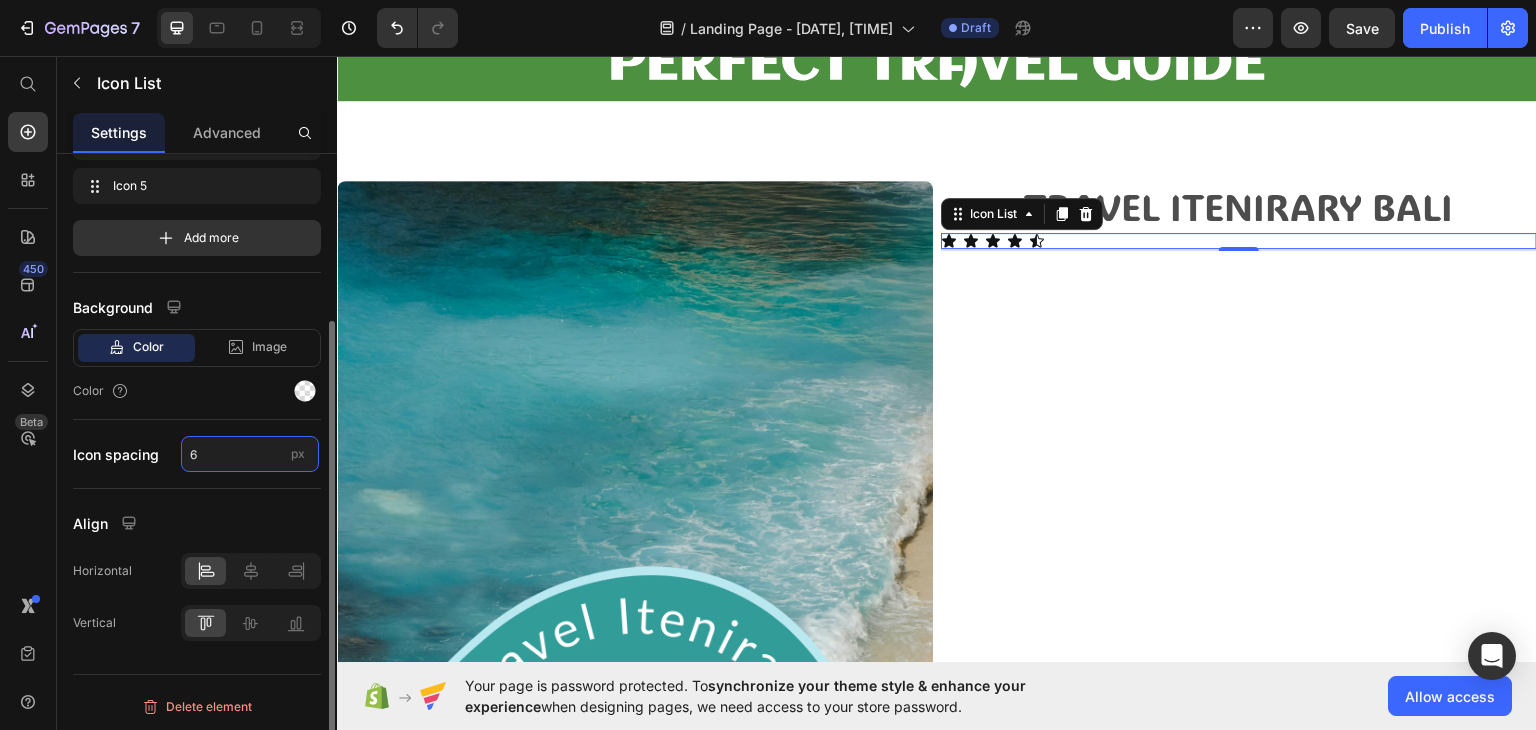 type on "6" 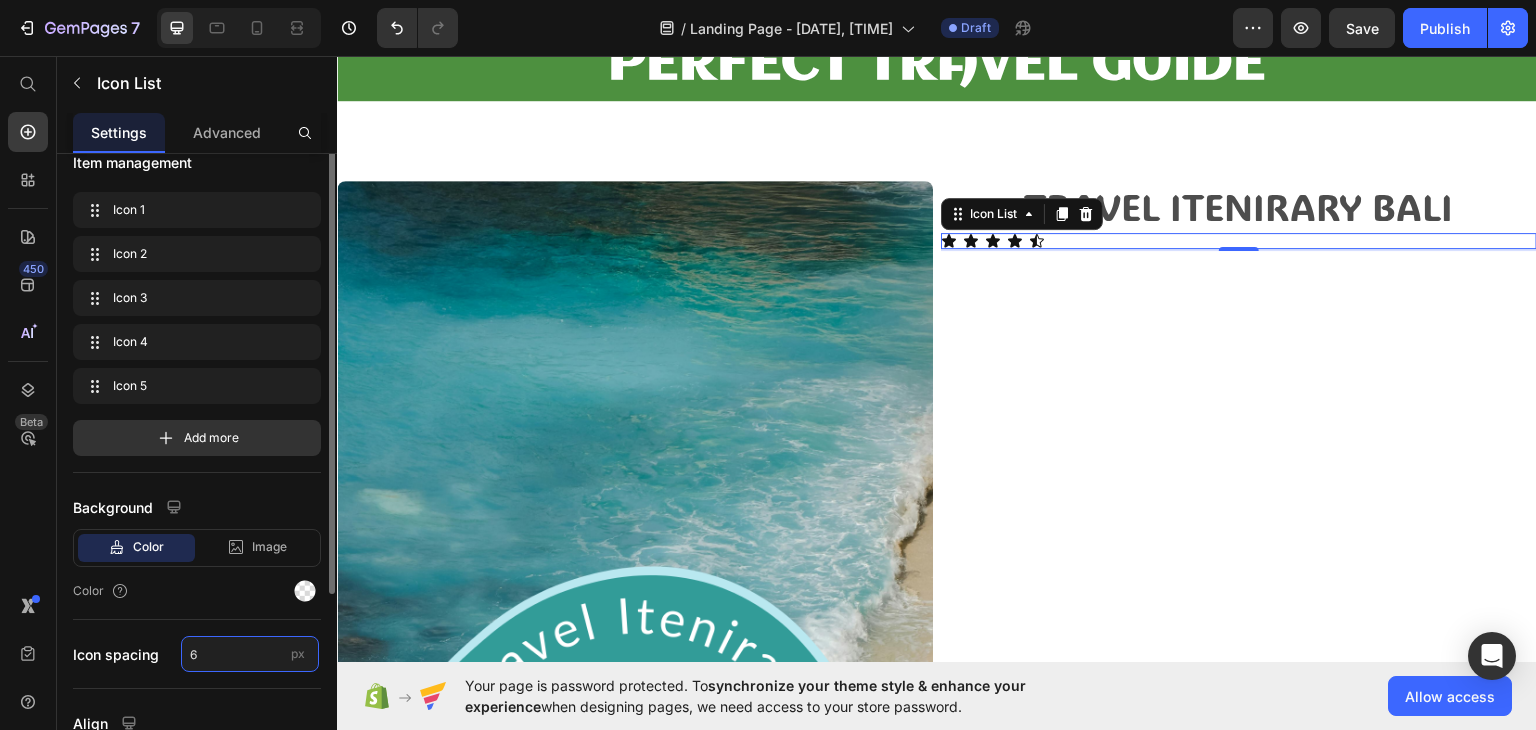 scroll, scrollTop: 0, scrollLeft: 0, axis: both 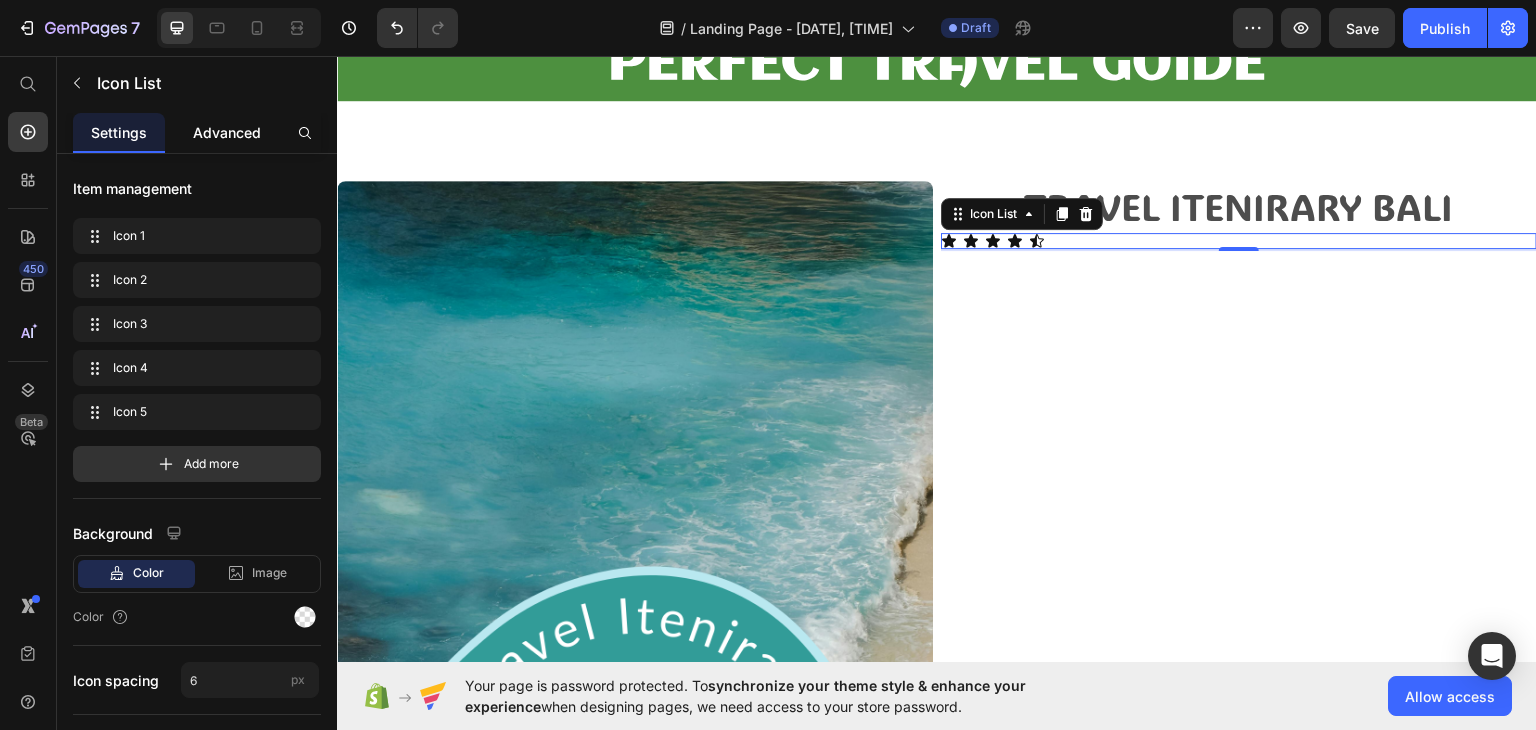 click on "Advanced" at bounding box center [227, 132] 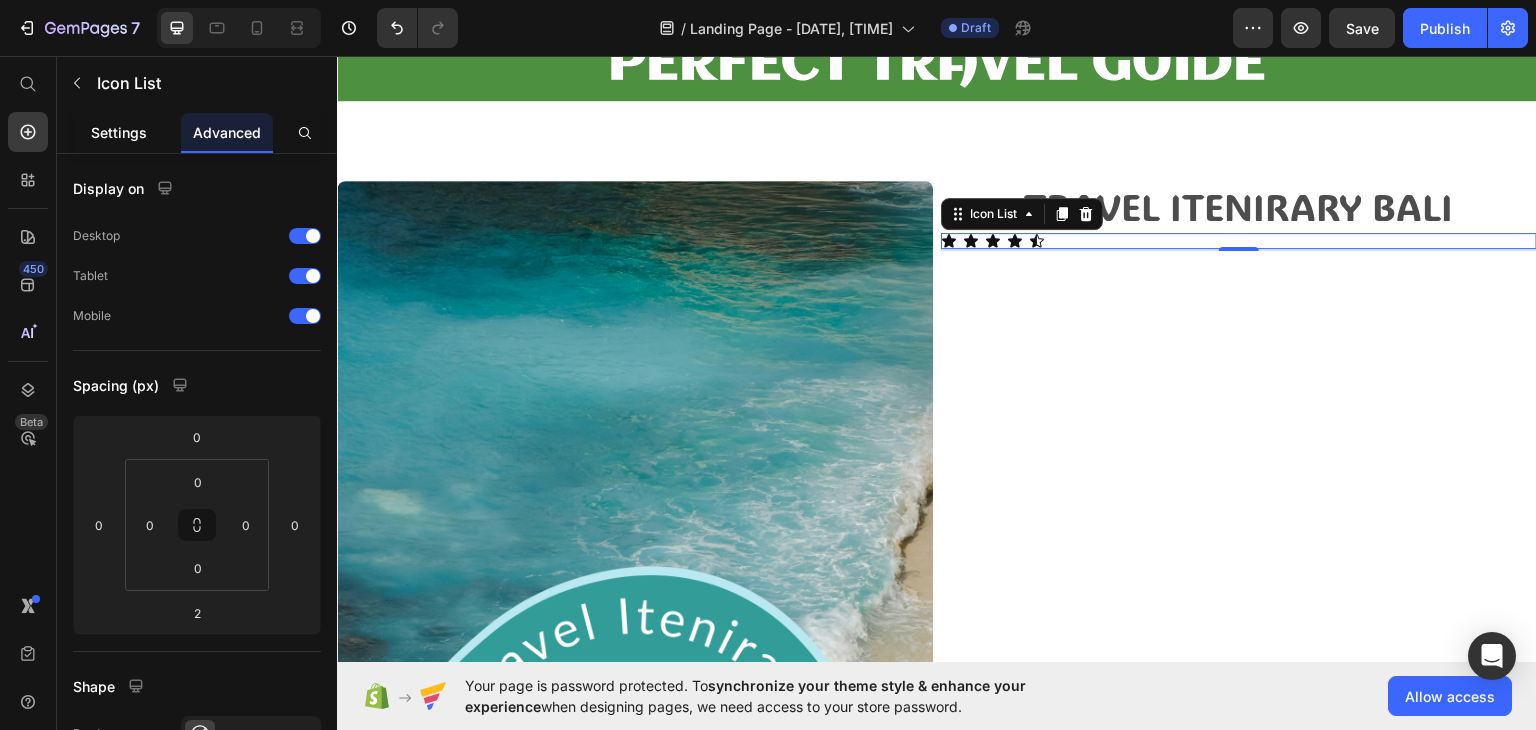 click on "Settings" at bounding box center [119, 132] 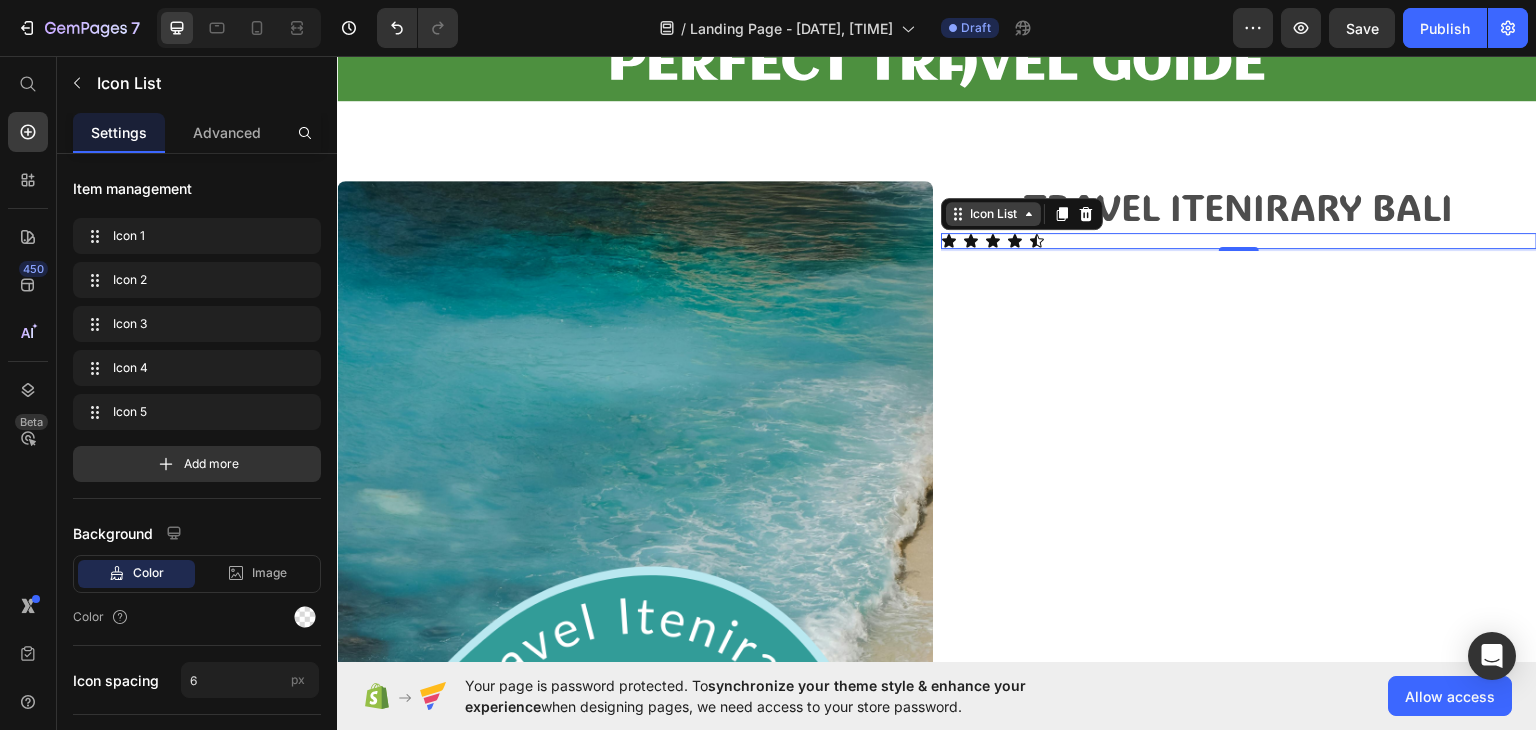 click on "Icon List" at bounding box center (993, 213) 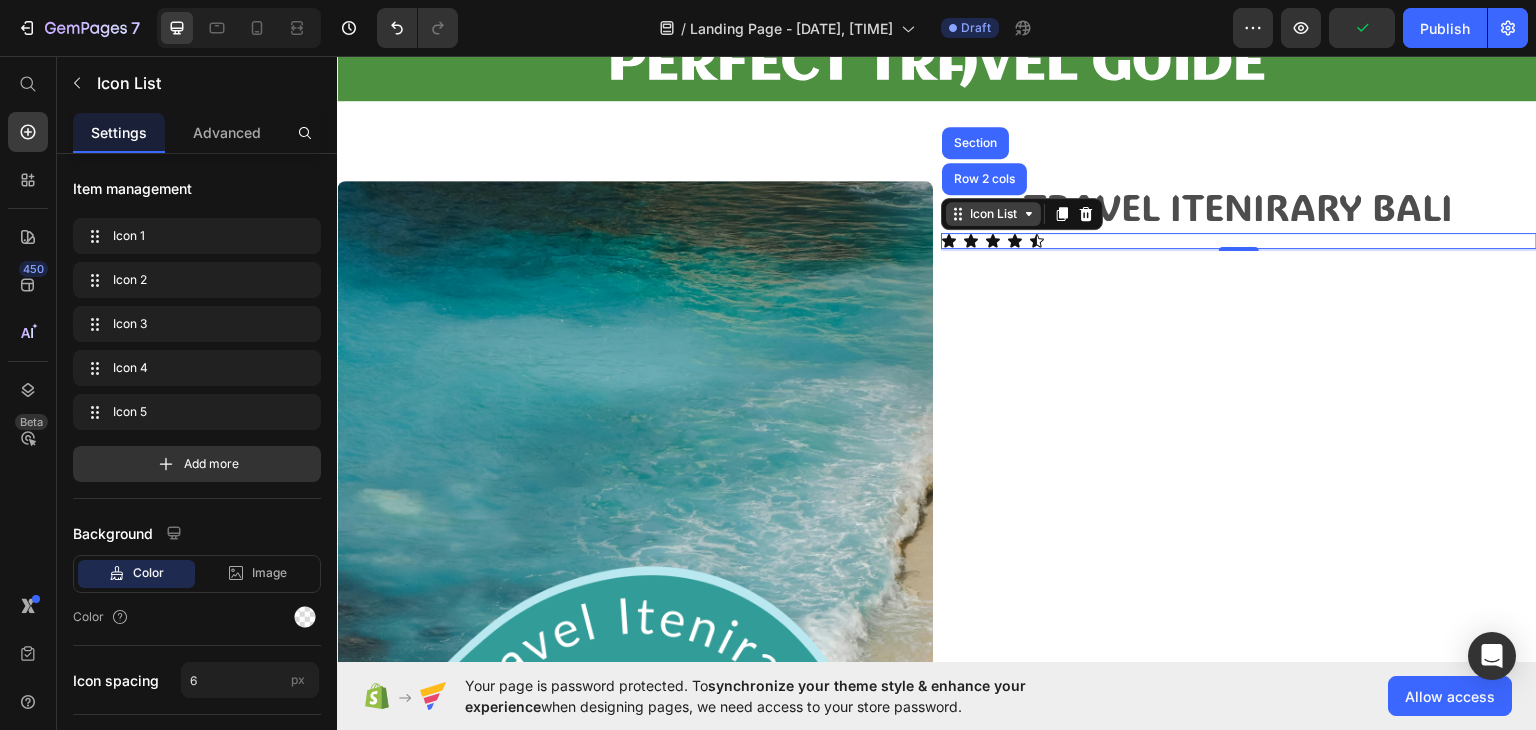 click on "Icon List" at bounding box center [993, 213] 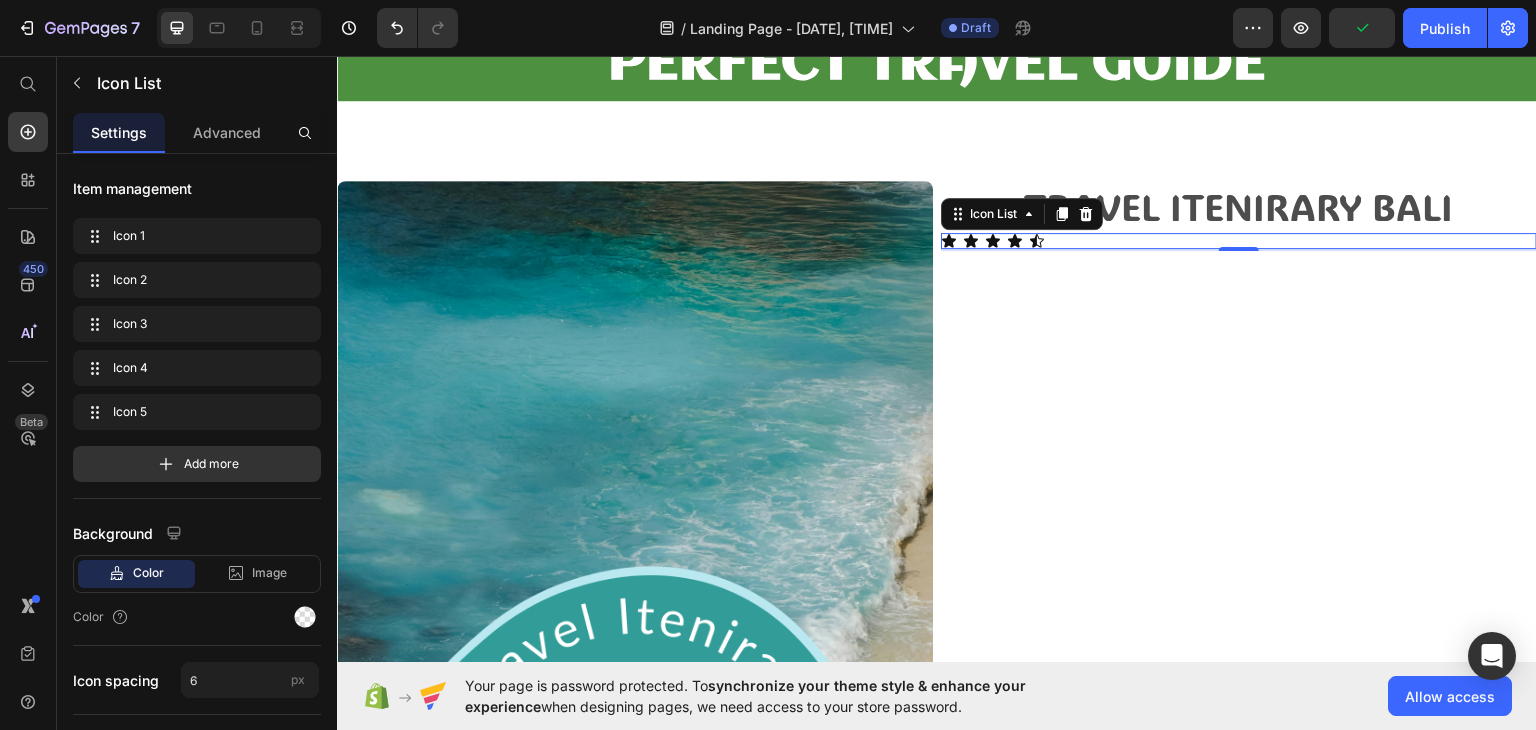 click on "TRAVEL ITENIRARY BALI Text Block Icon Icon Icon Icon Icon Icon List   2" at bounding box center (1239, 824) 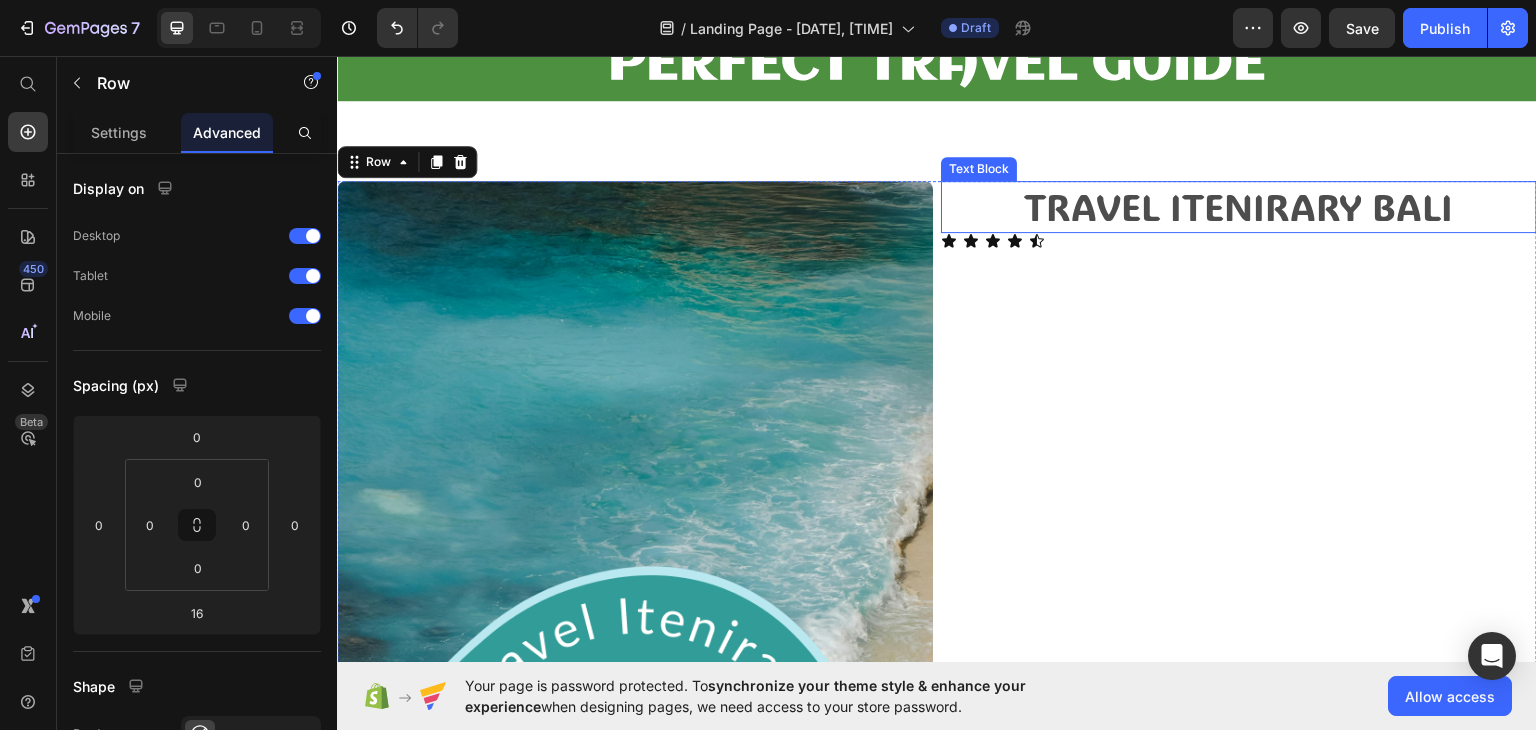 click on "TRAVEL ITENIRARY BALI" at bounding box center (1239, 206) 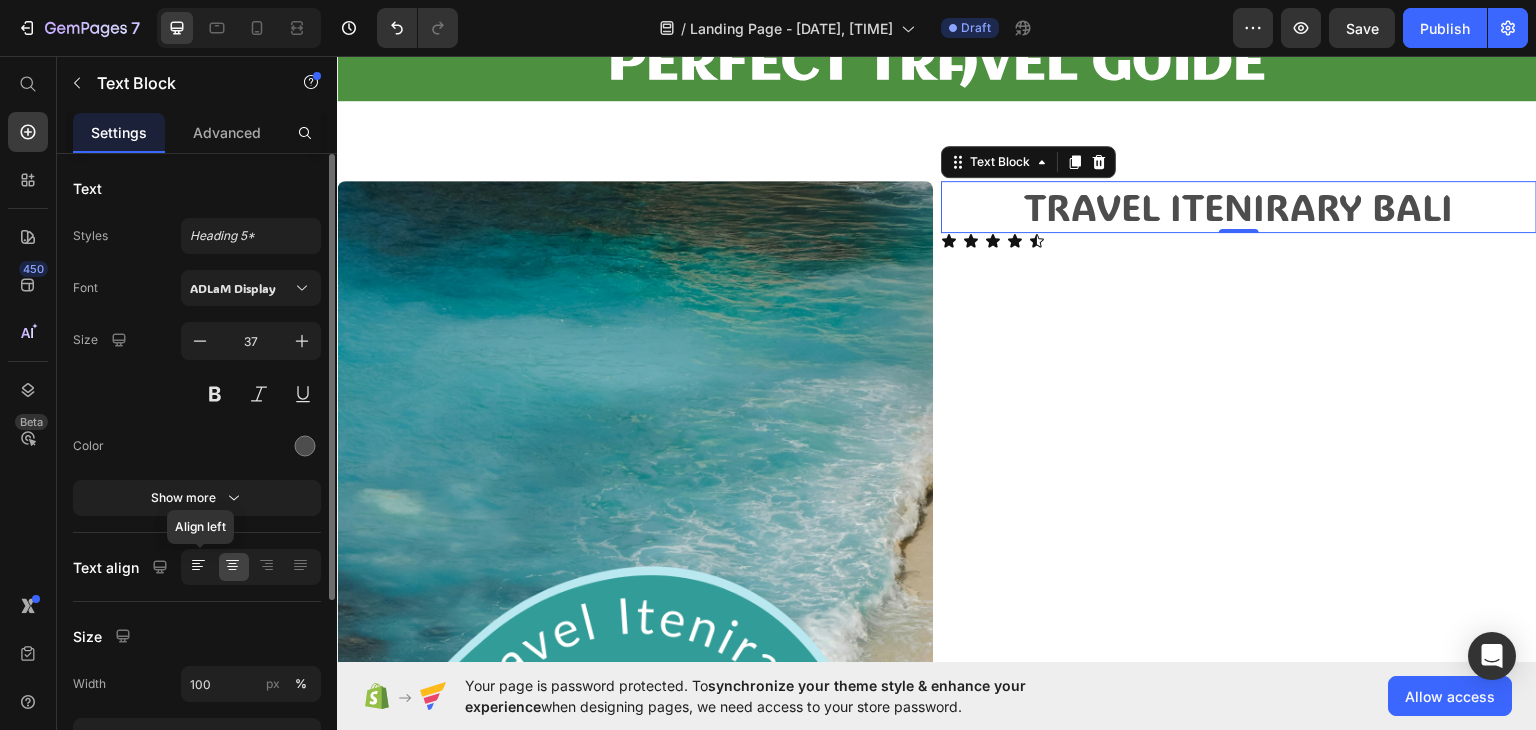 click 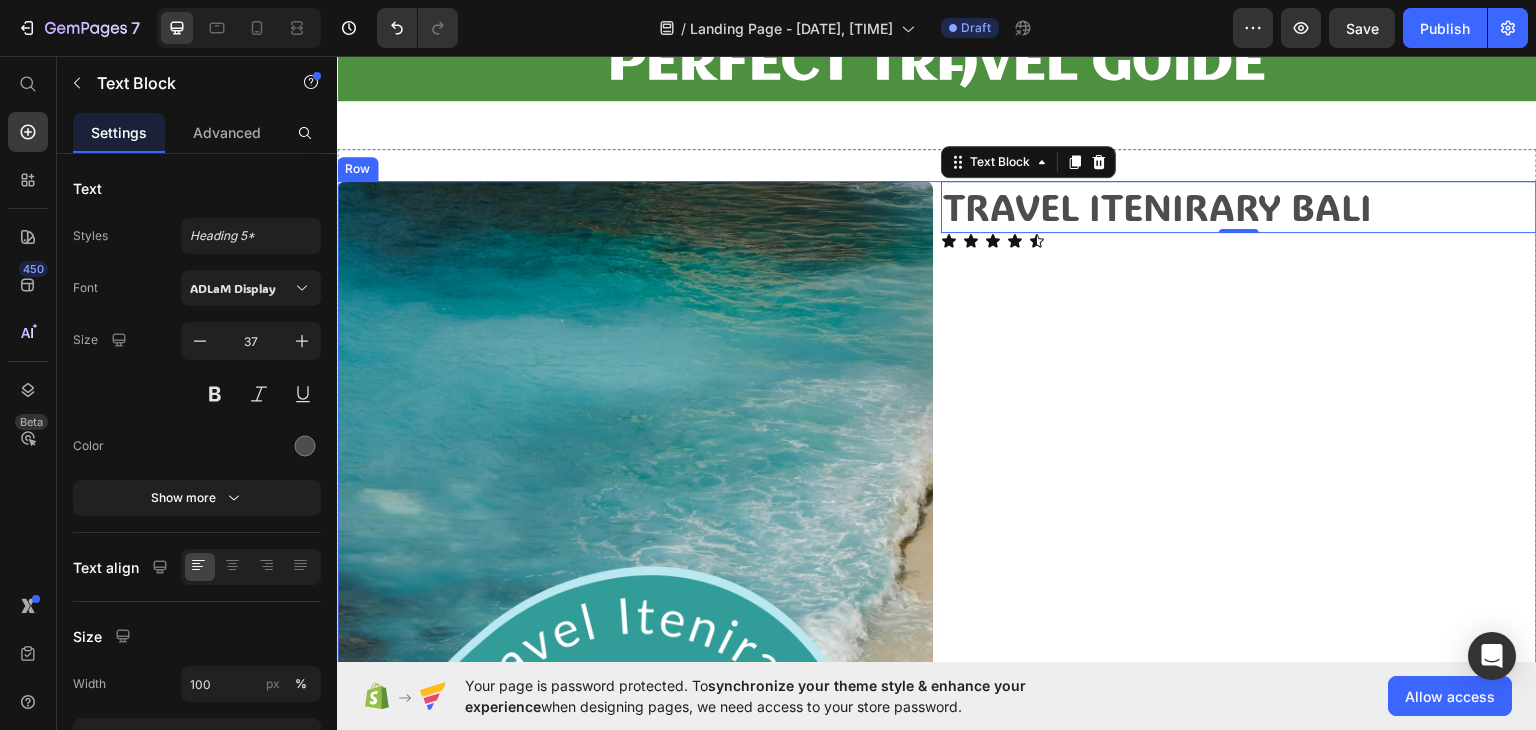 click on "TRAVEL ITENIRARY BALI Text Block   0 Icon Icon Icon Icon Icon Icon List" at bounding box center [1239, 824] 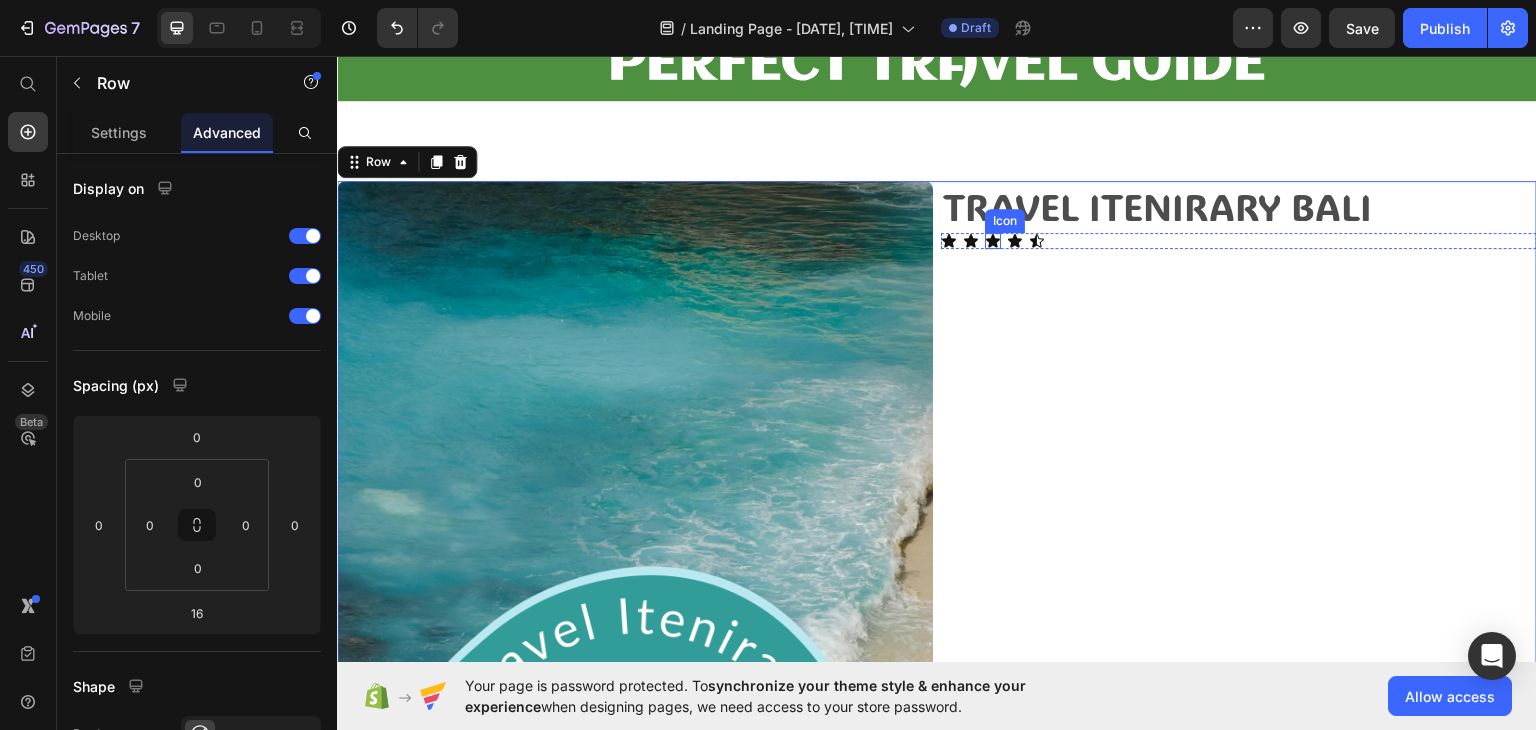 click 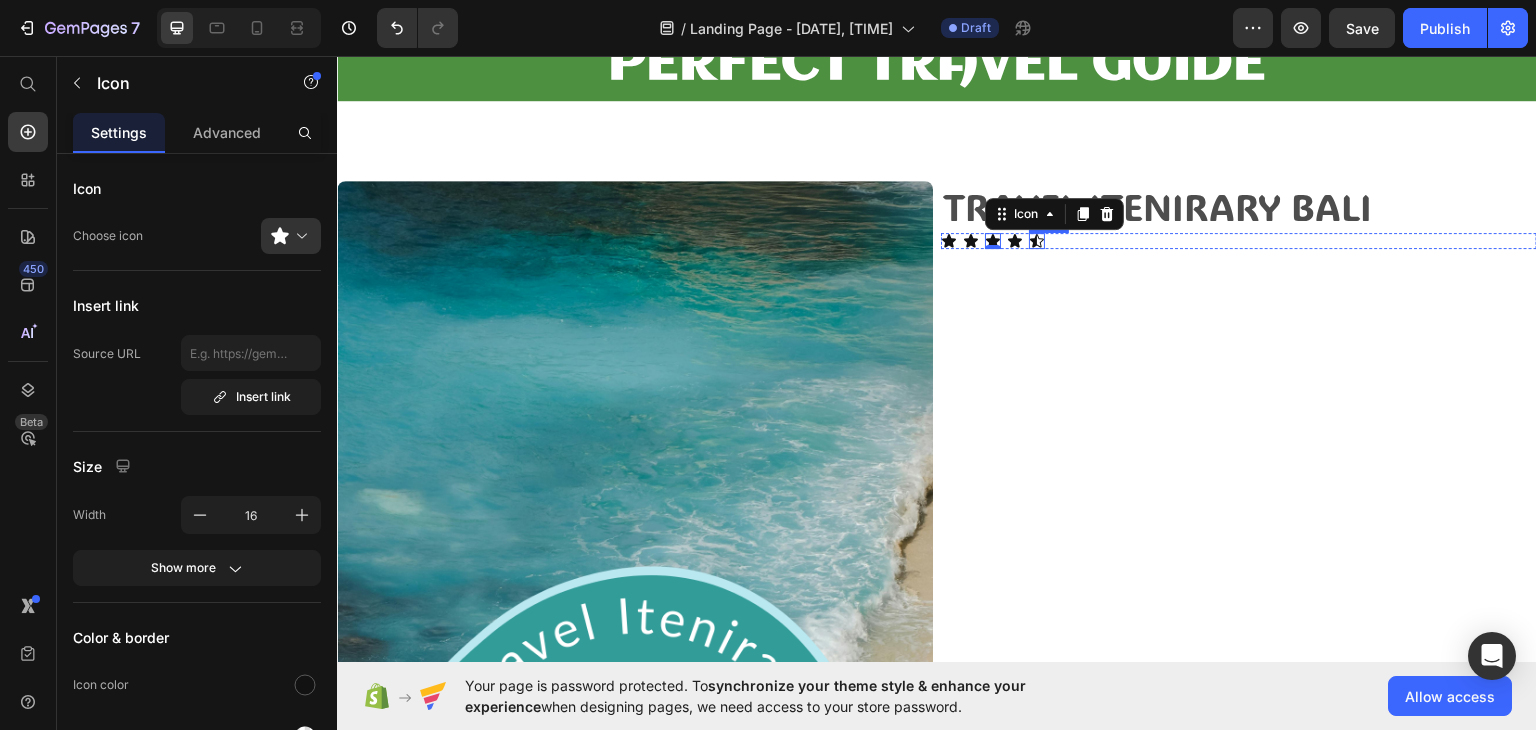 click 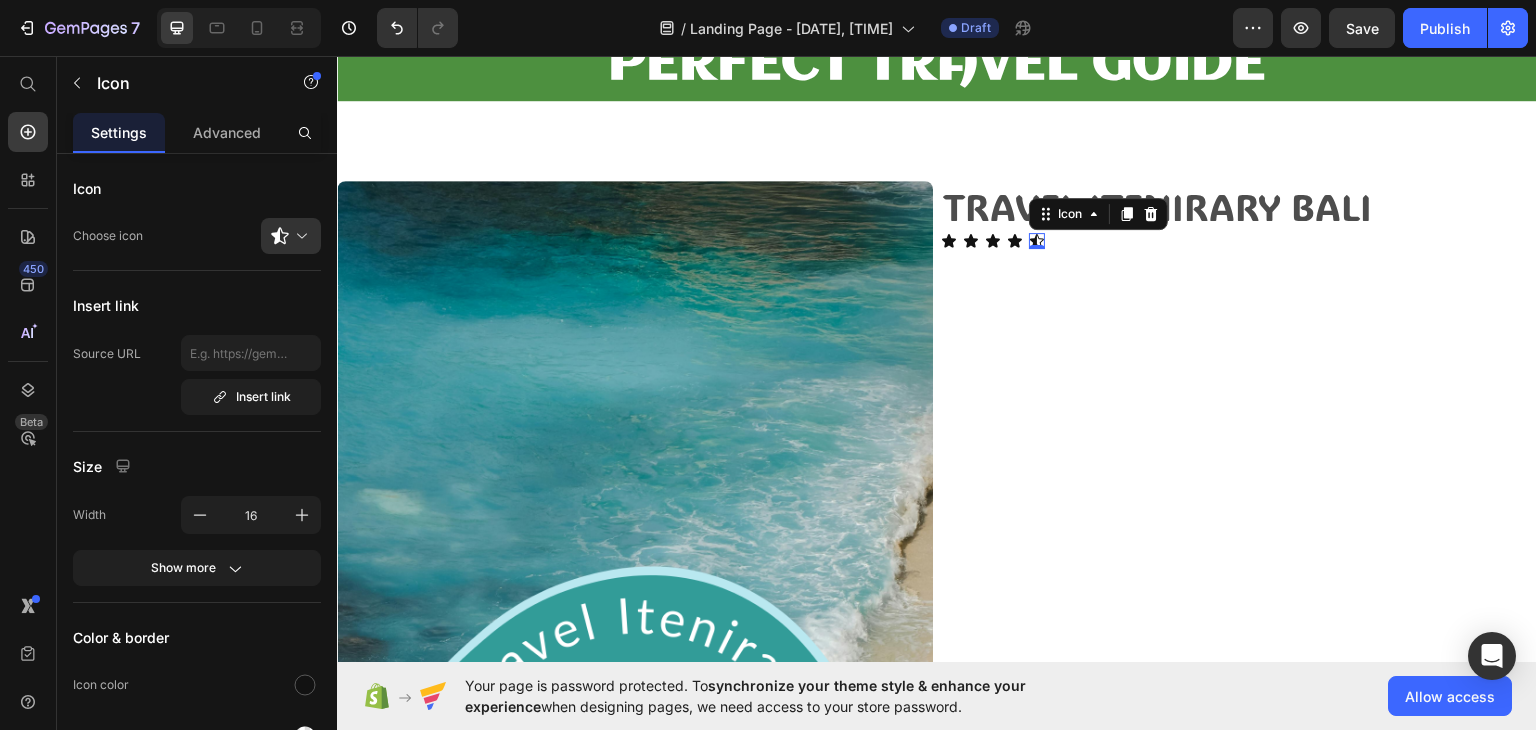 click 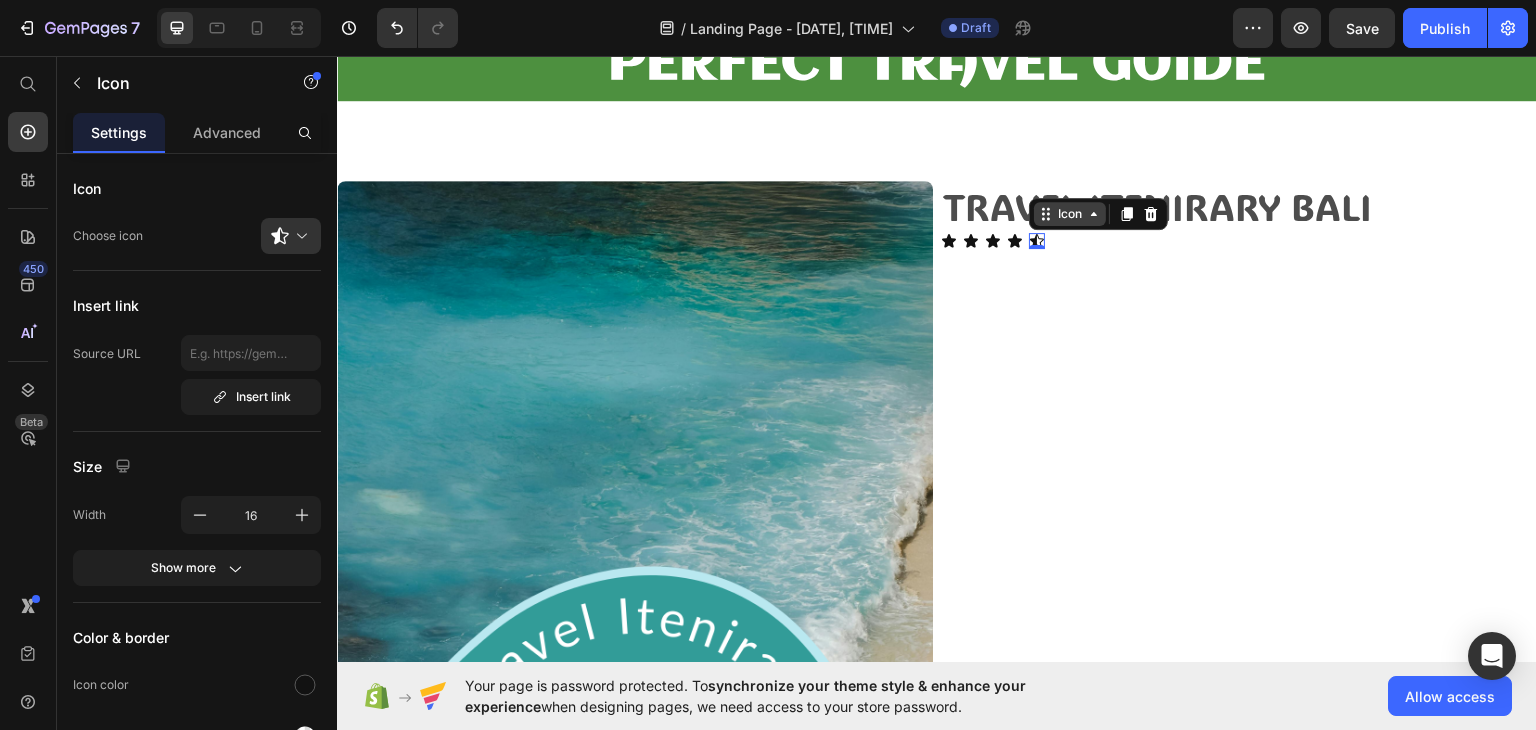 click on "Icon" at bounding box center (1070, 213) 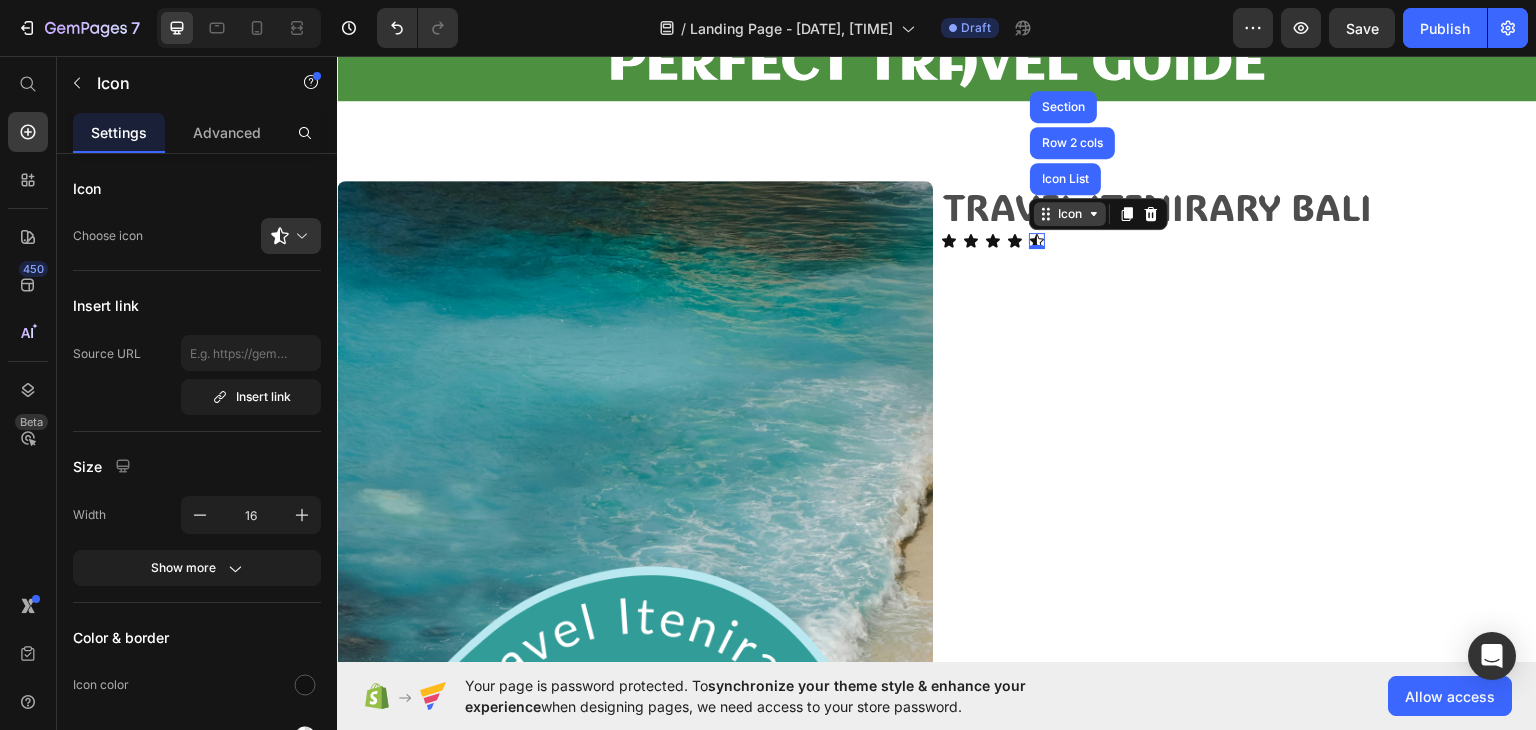 click on "Icon" at bounding box center [1070, 213] 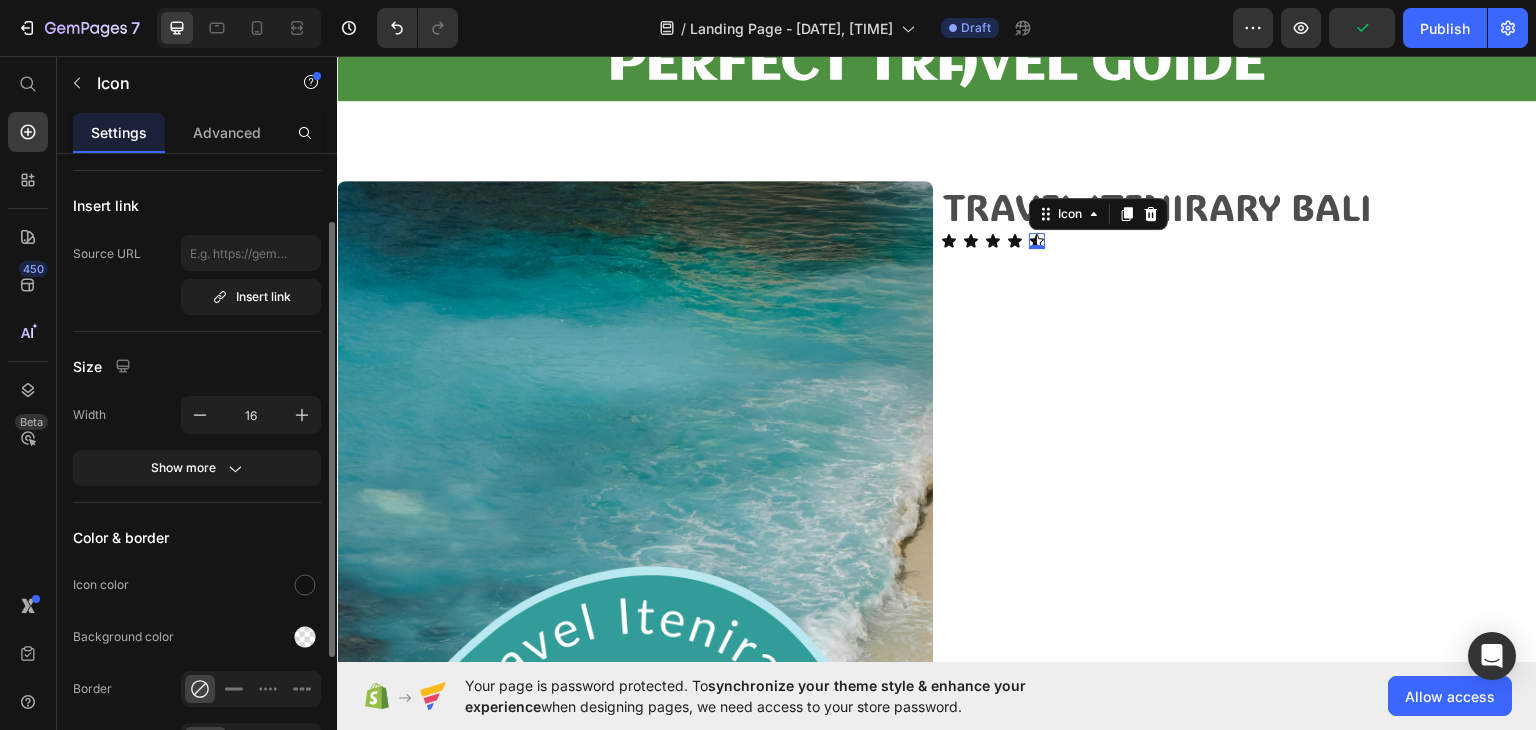 scroll, scrollTop: 0, scrollLeft: 0, axis: both 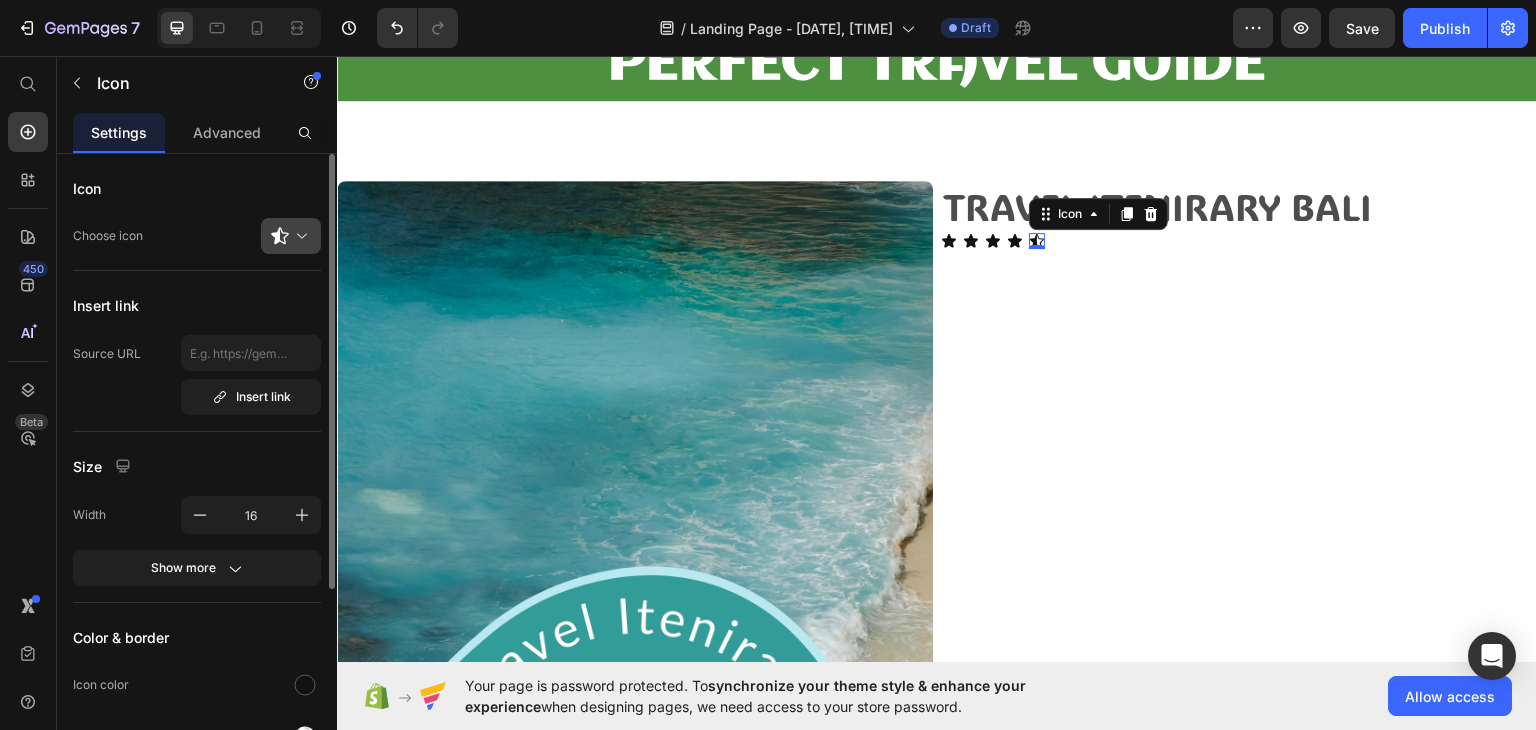 click at bounding box center (299, 236) 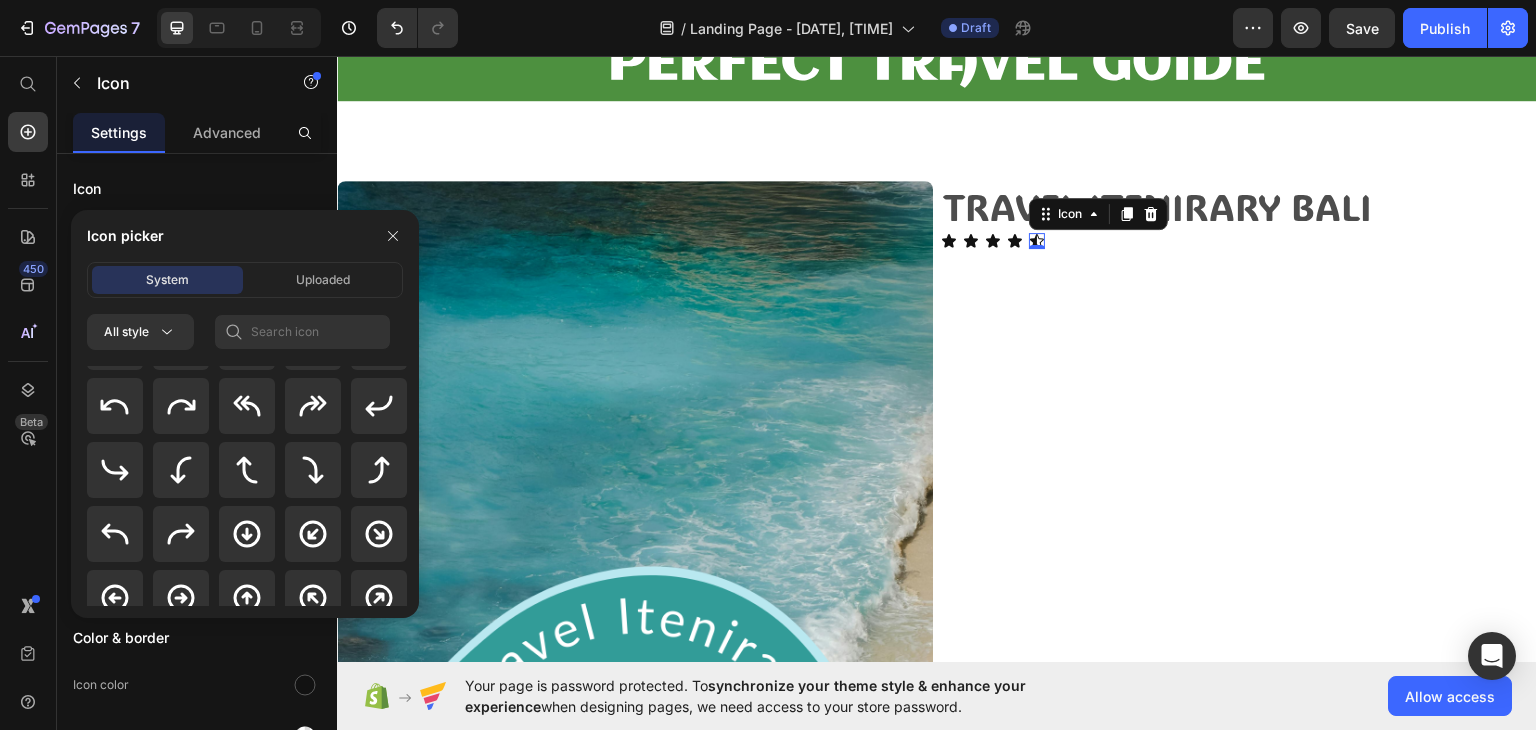 scroll, scrollTop: 428, scrollLeft: 0, axis: vertical 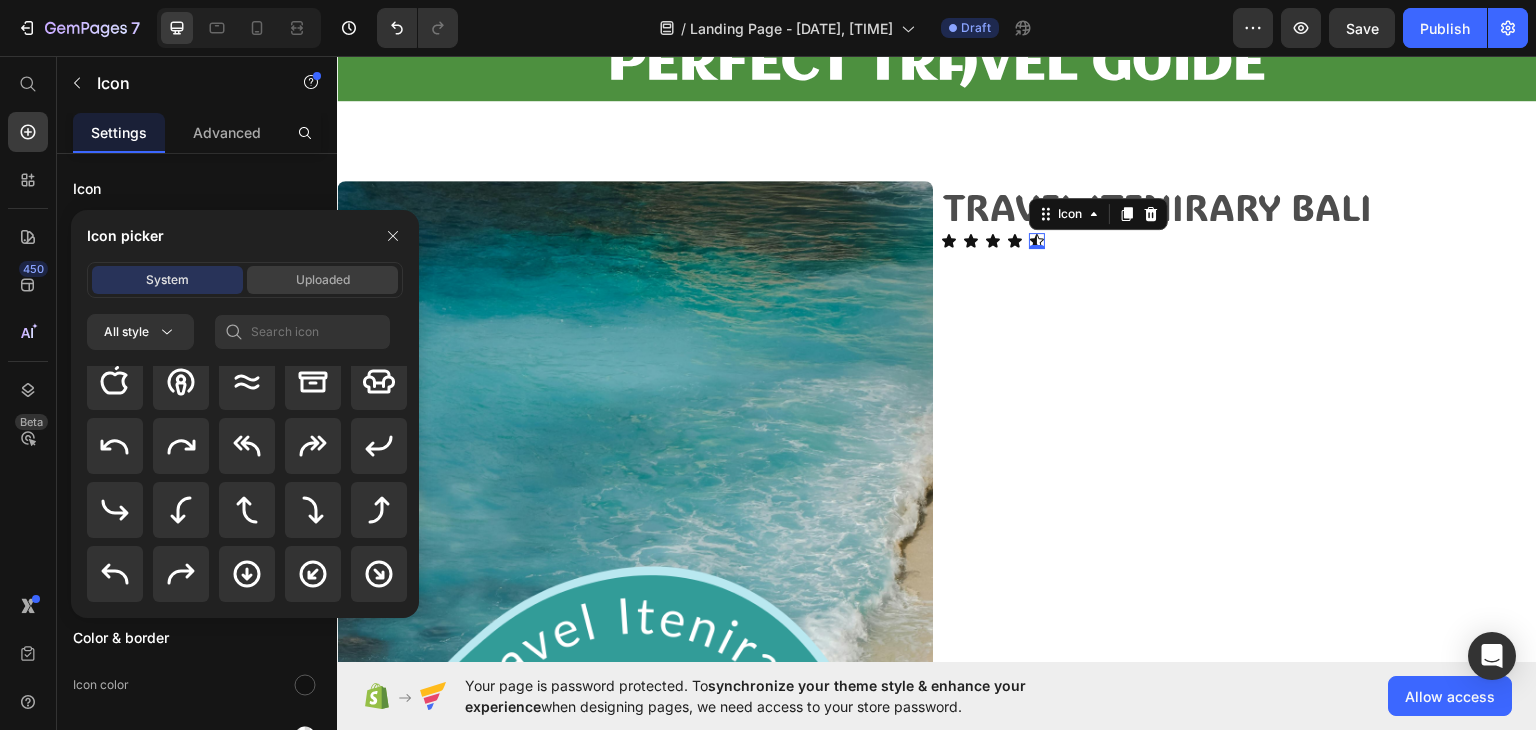 click on "Uploaded" at bounding box center (322, 280) 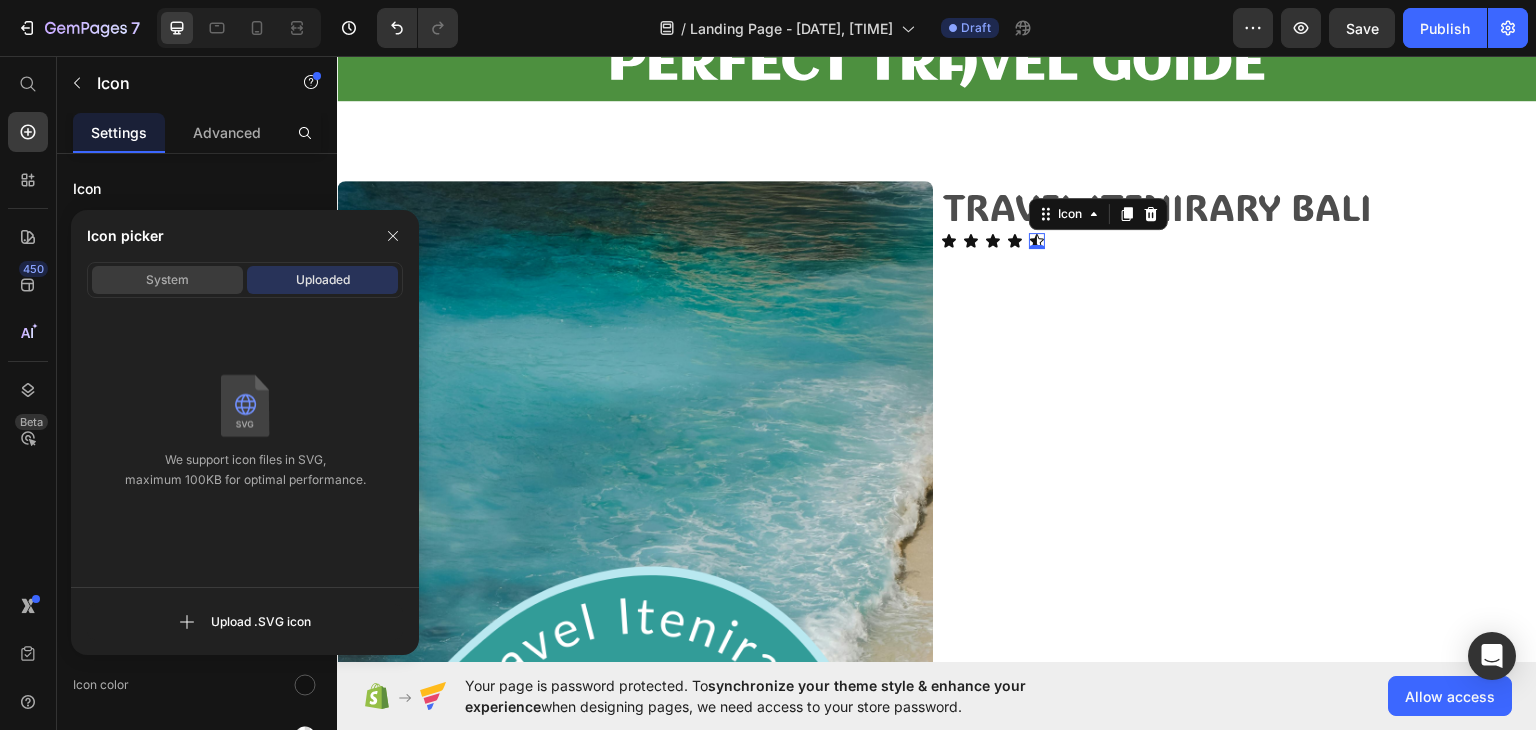 click on "System" at bounding box center (167, 280) 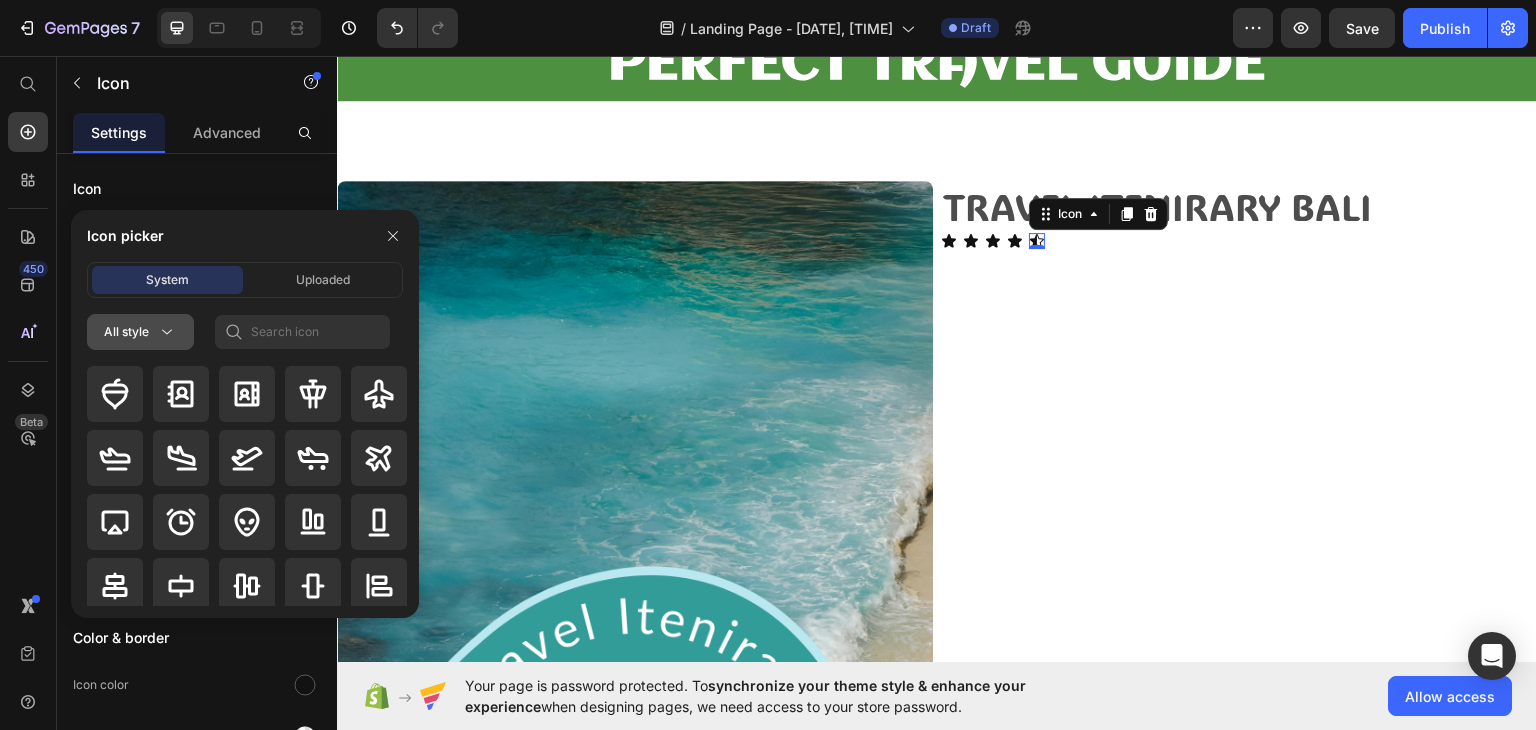 click 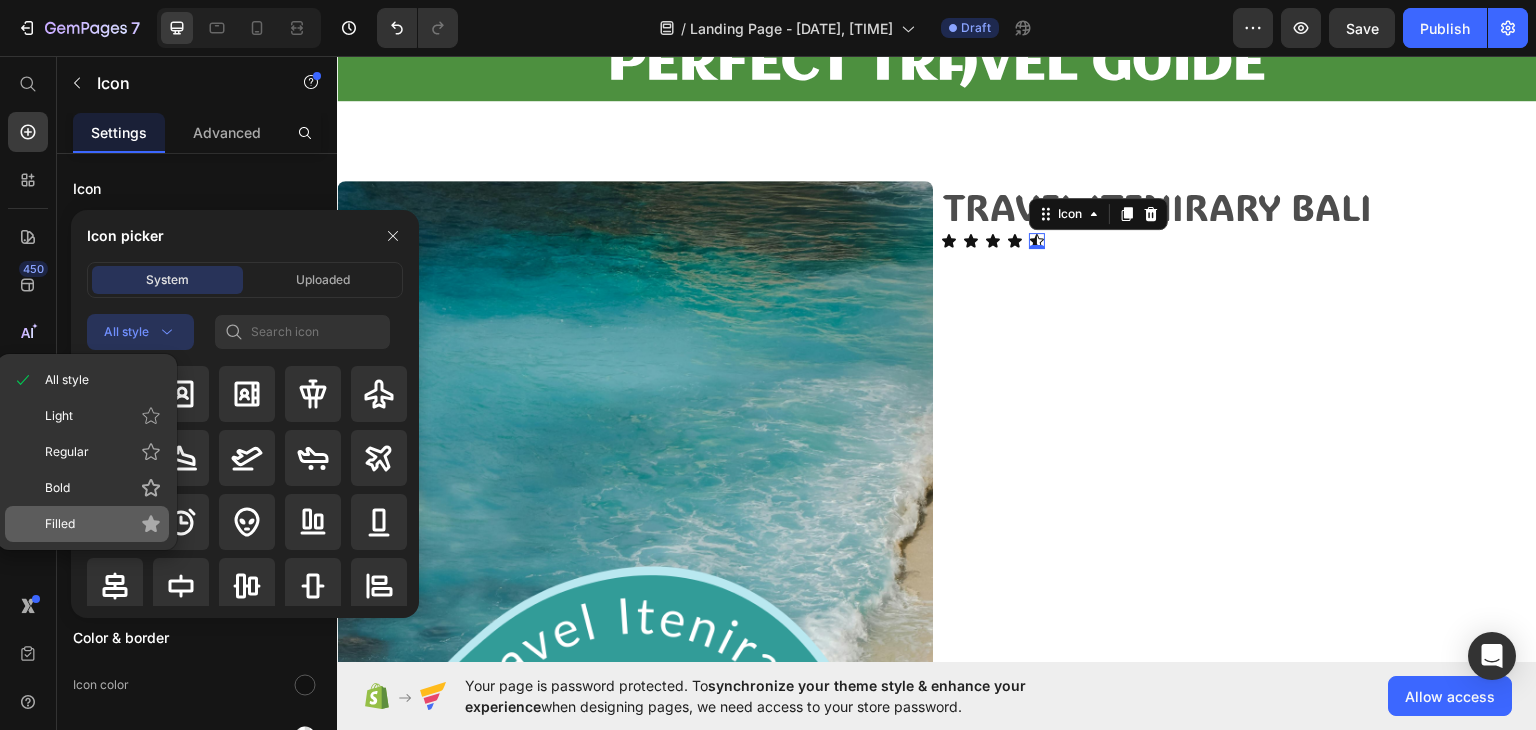 click on "Filled" 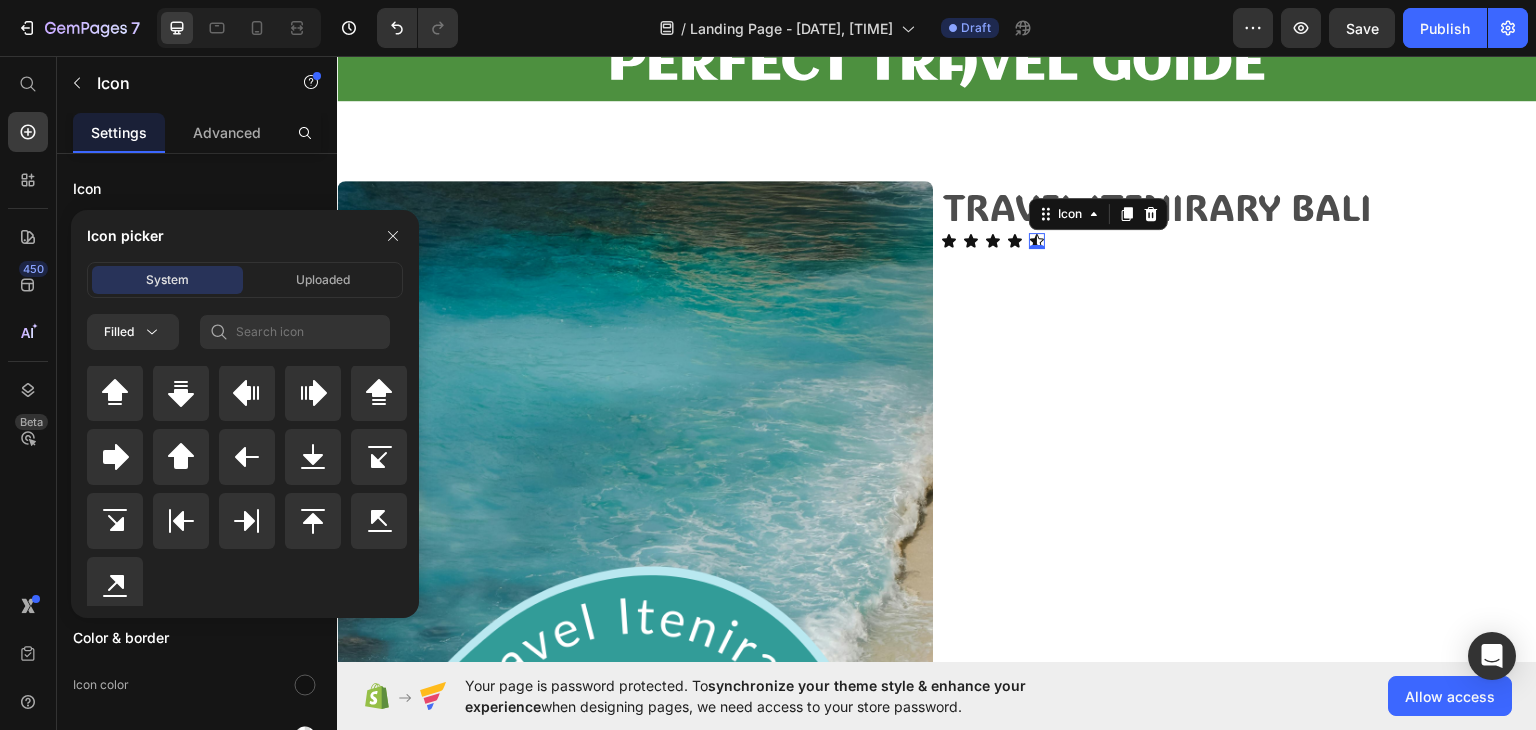 scroll, scrollTop: 928, scrollLeft: 0, axis: vertical 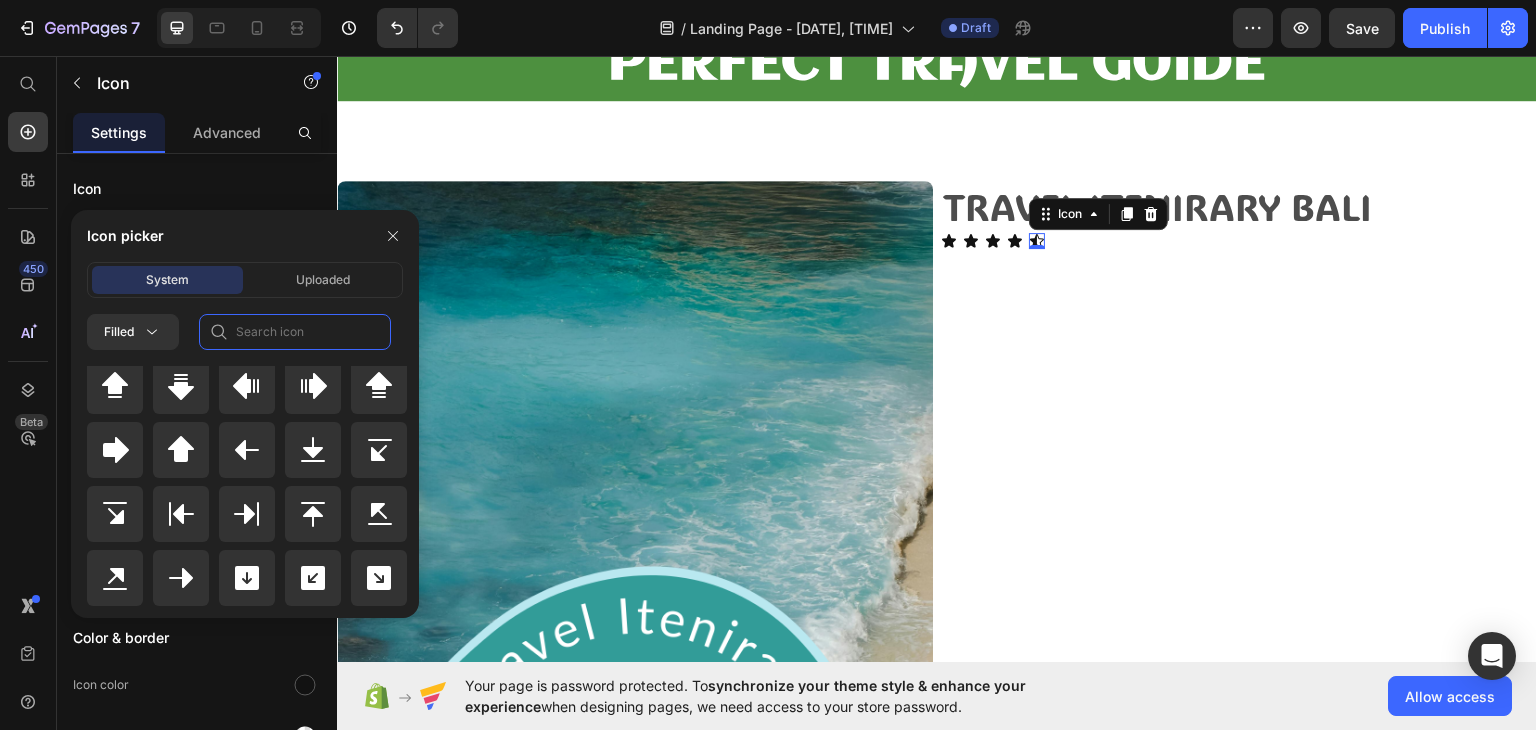 click 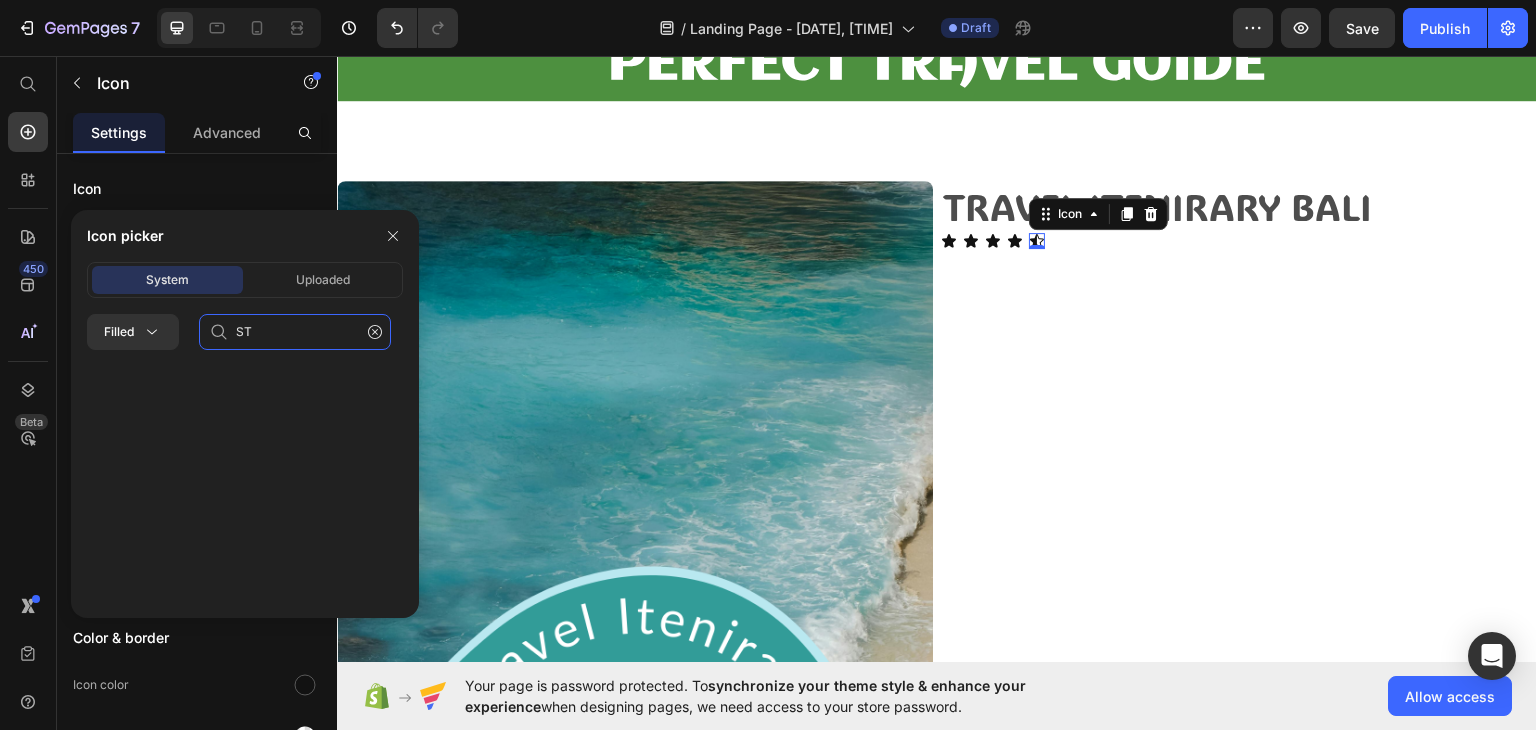 scroll, scrollTop: 0, scrollLeft: 0, axis: both 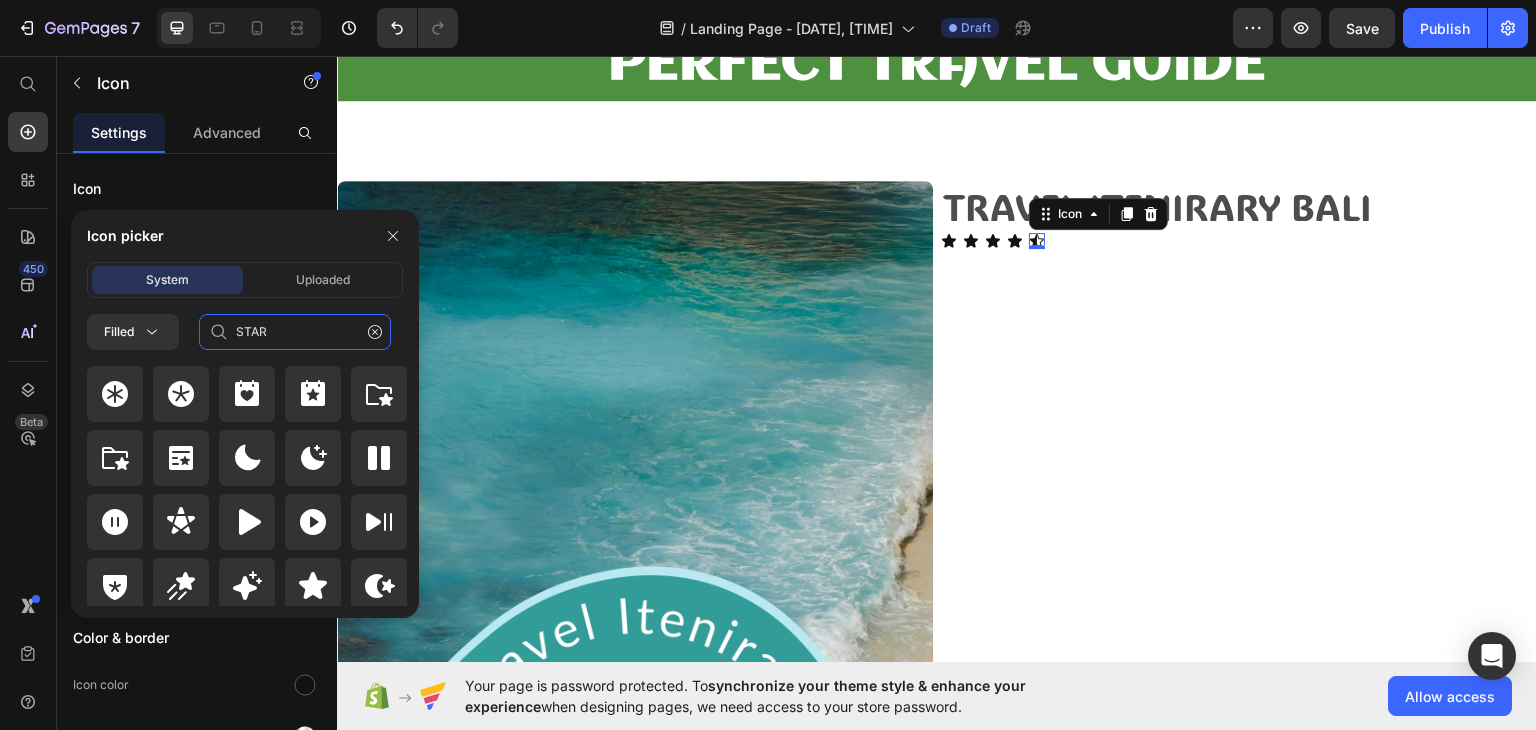 type on "STAR" 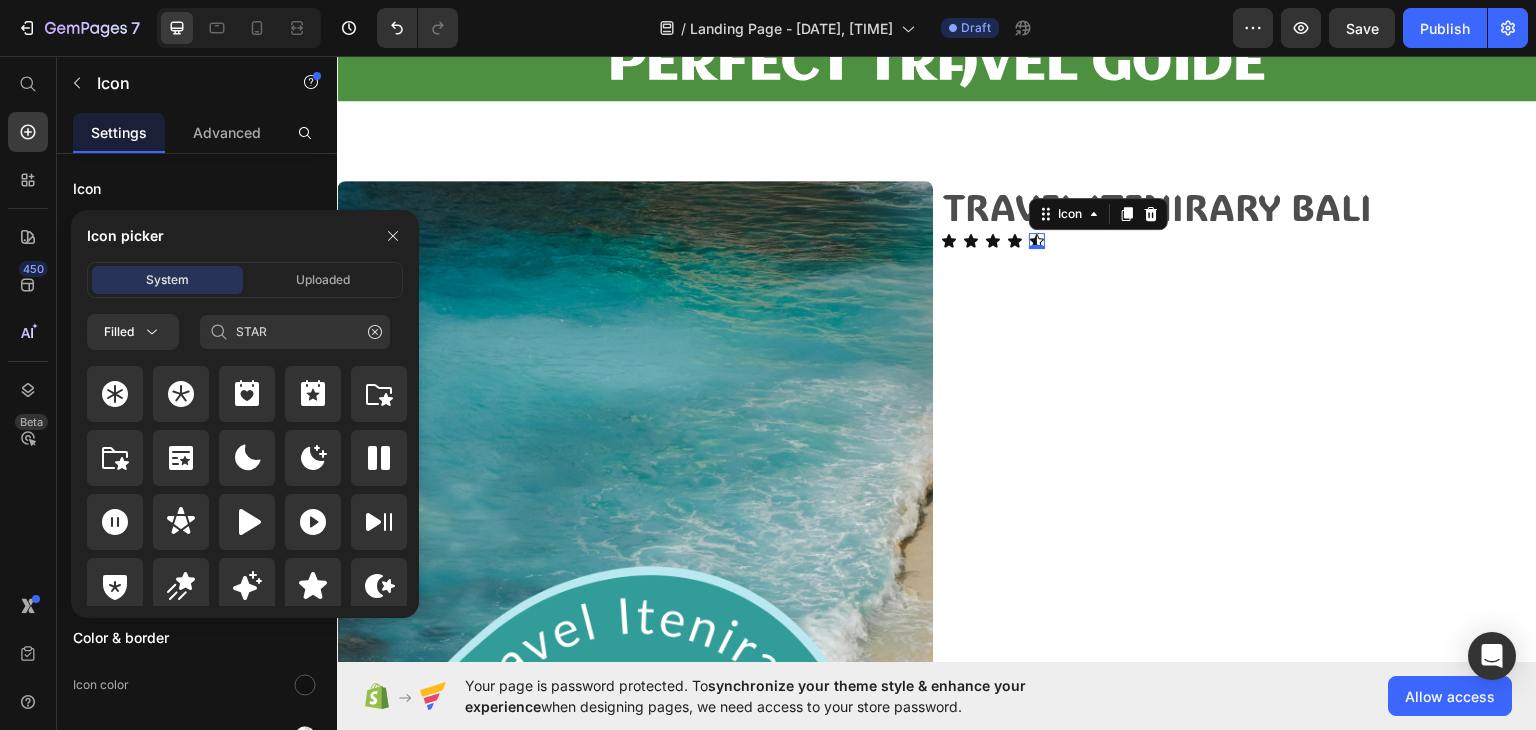 click 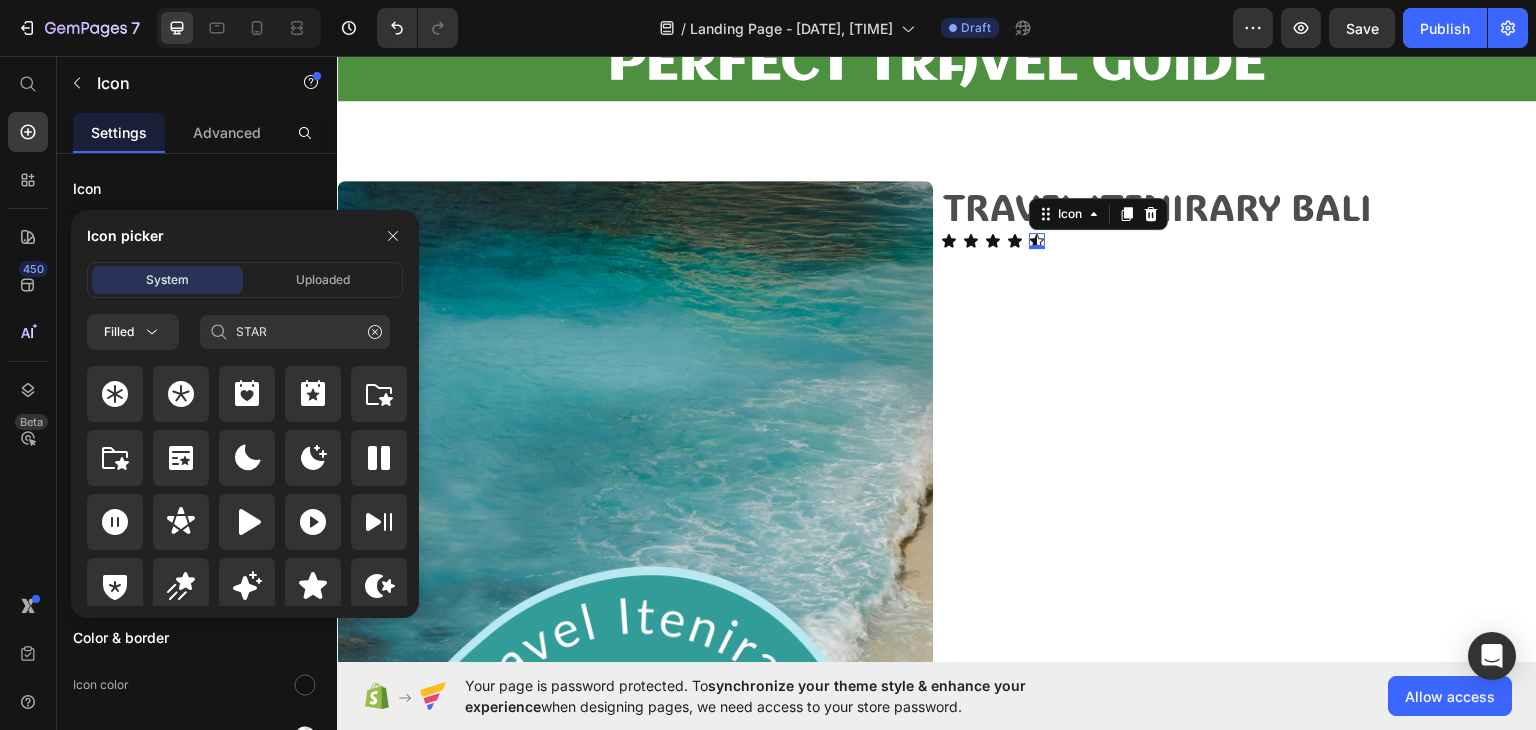 click 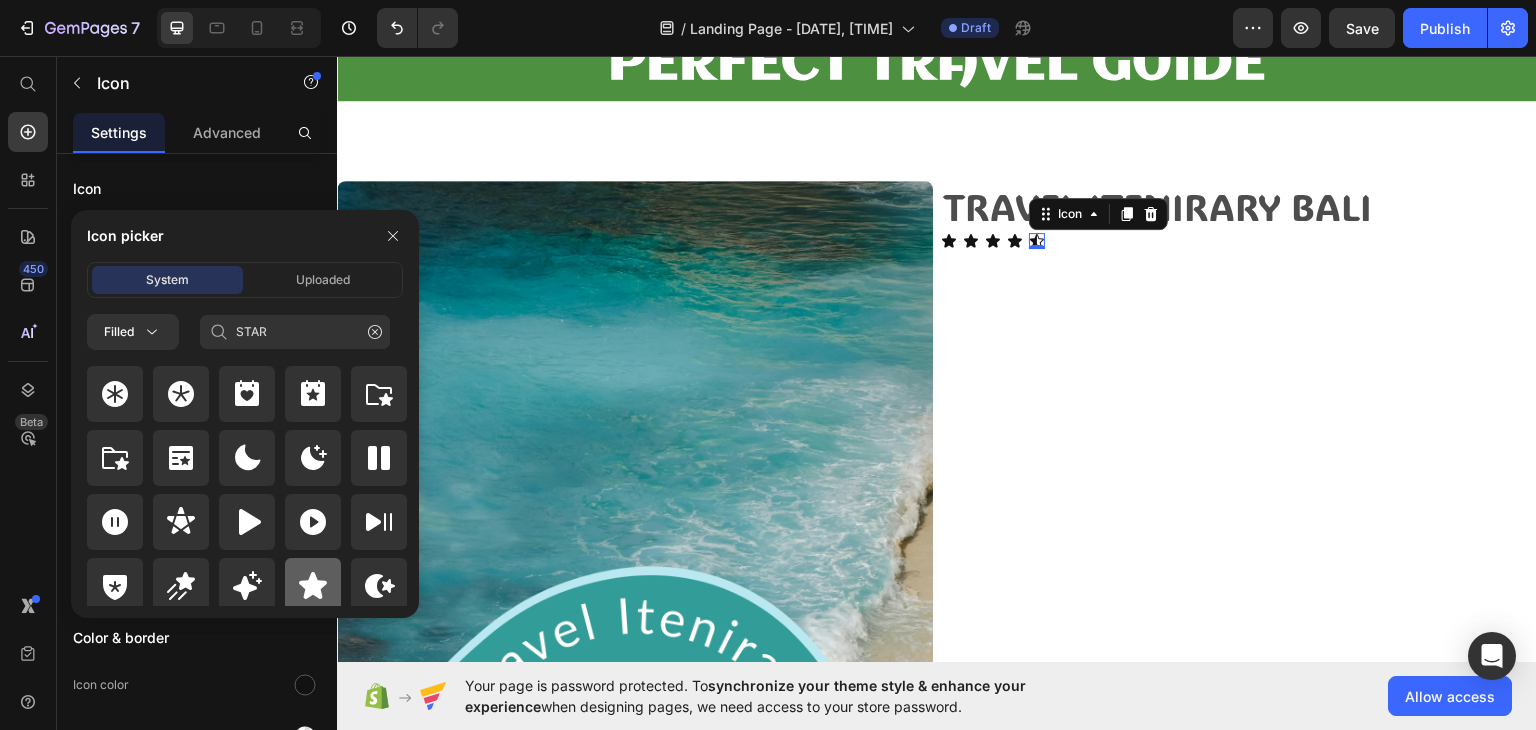click 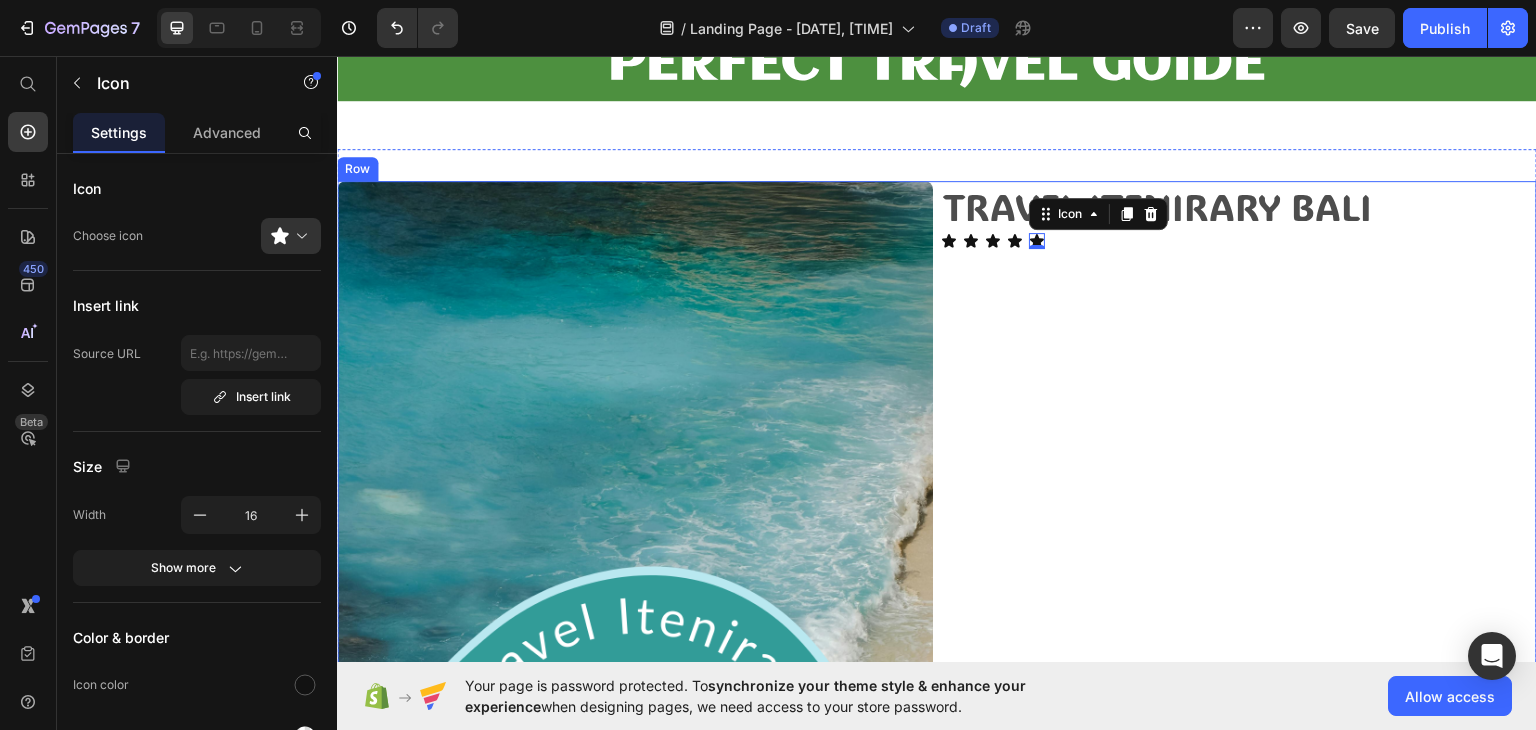 click on "TRAVEL ITENIRARY BALI Text Block Icon Icon Icon Icon
Icon   0 Icon List" at bounding box center (1239, 824) 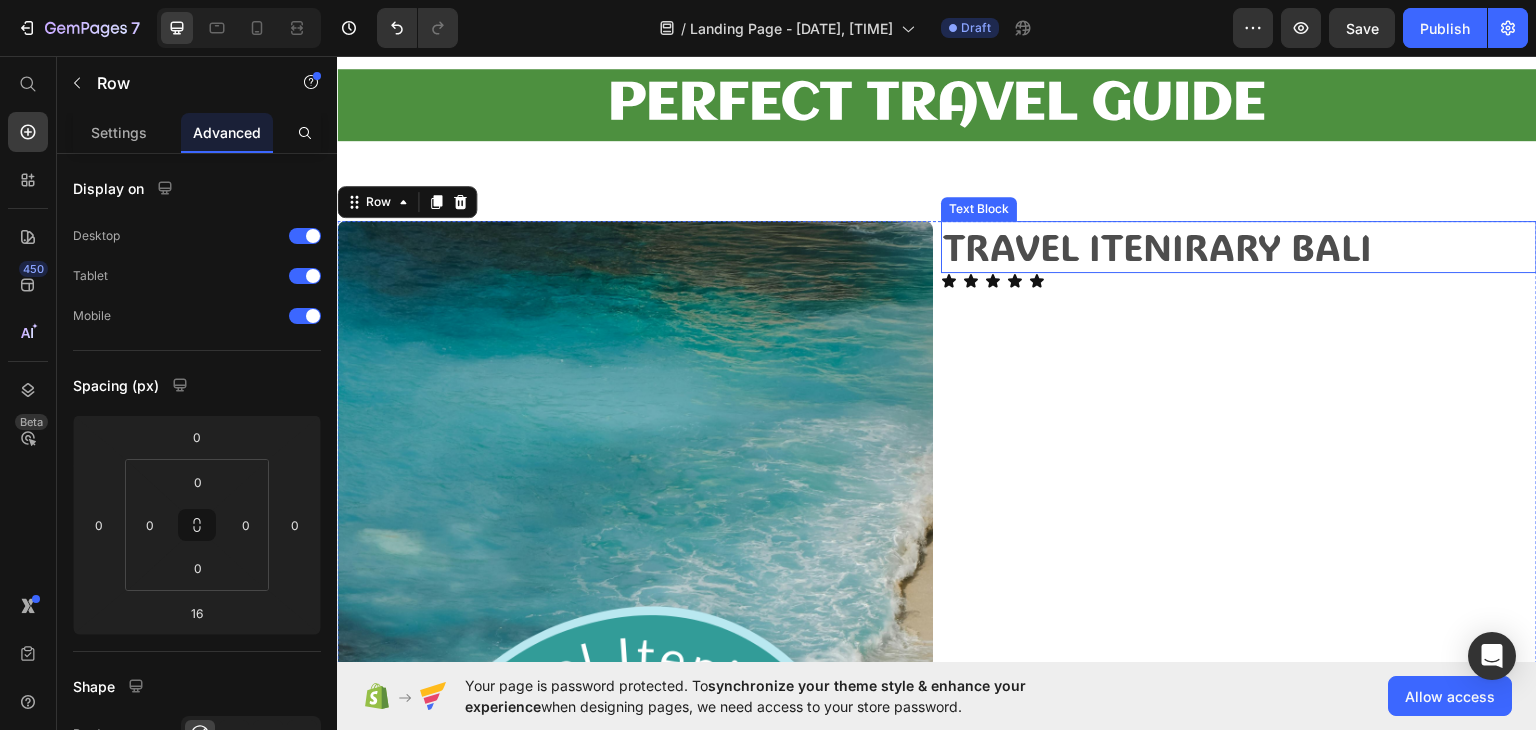scroll, scrollTop: 0, scrollLeft: 0, axis: both 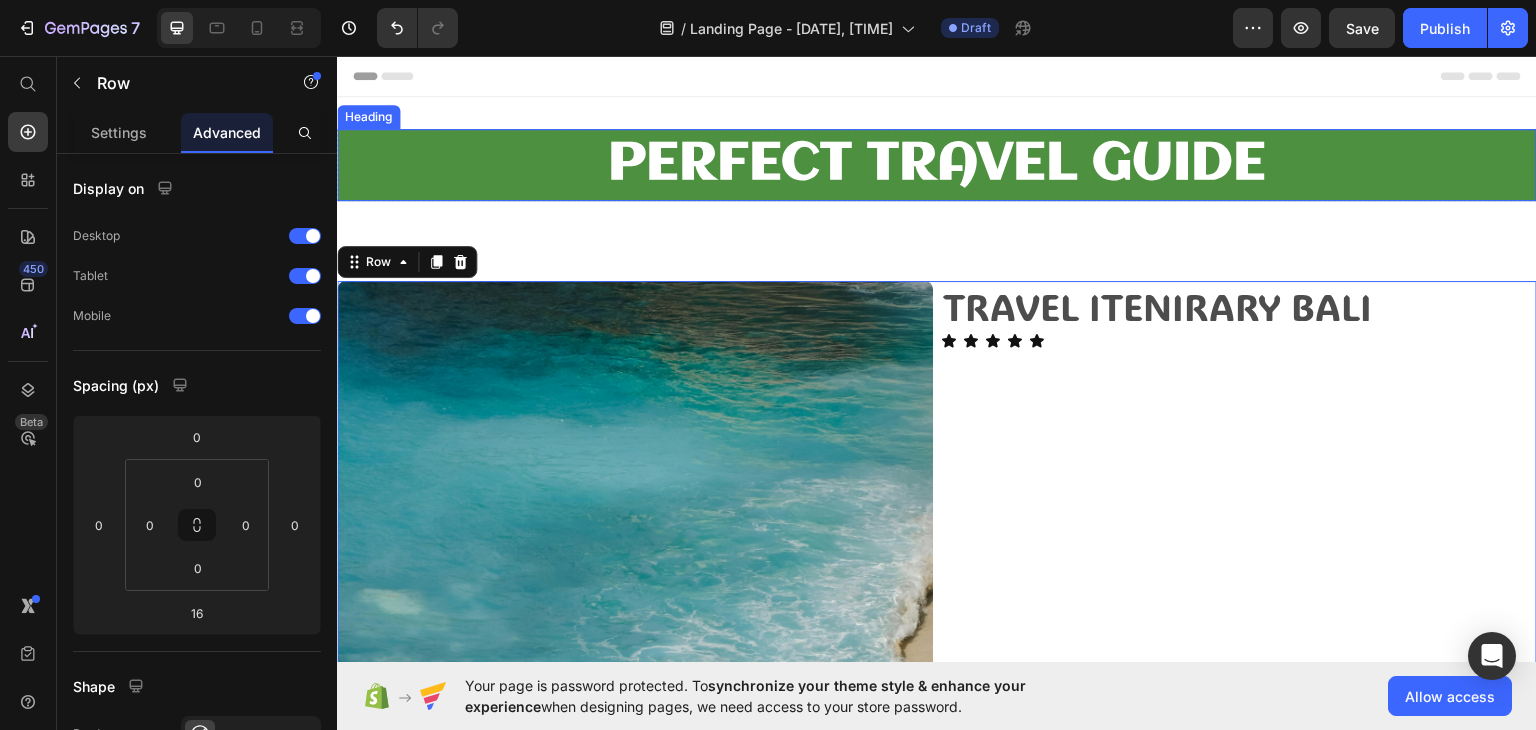 click on "PERFECT TRAVEL GUIDE" at bounding box center [937, 164] 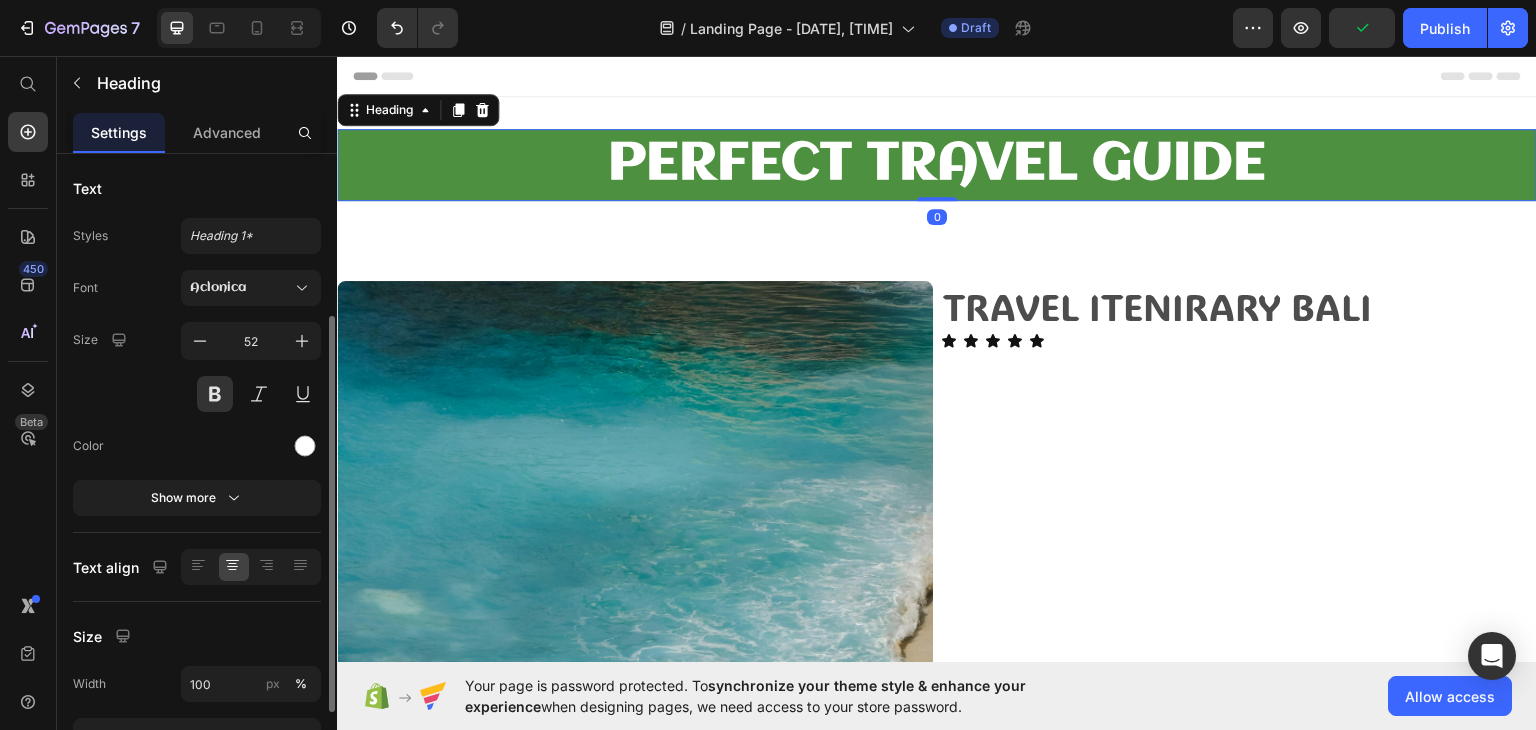 scroll, scrollTop: 376, scrollLeft: 0, axis: vertical 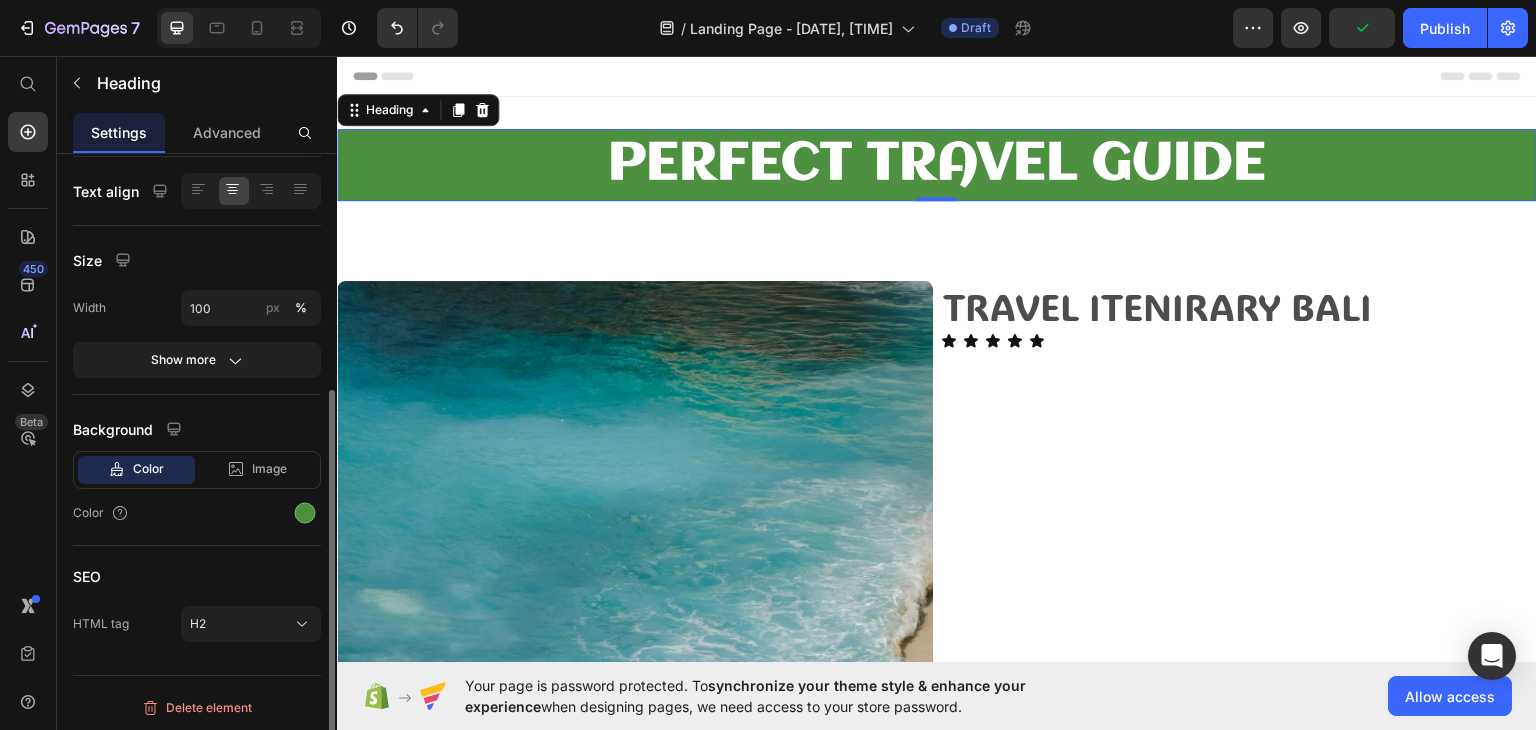 click on "Color" at bounding box center [197, 513] 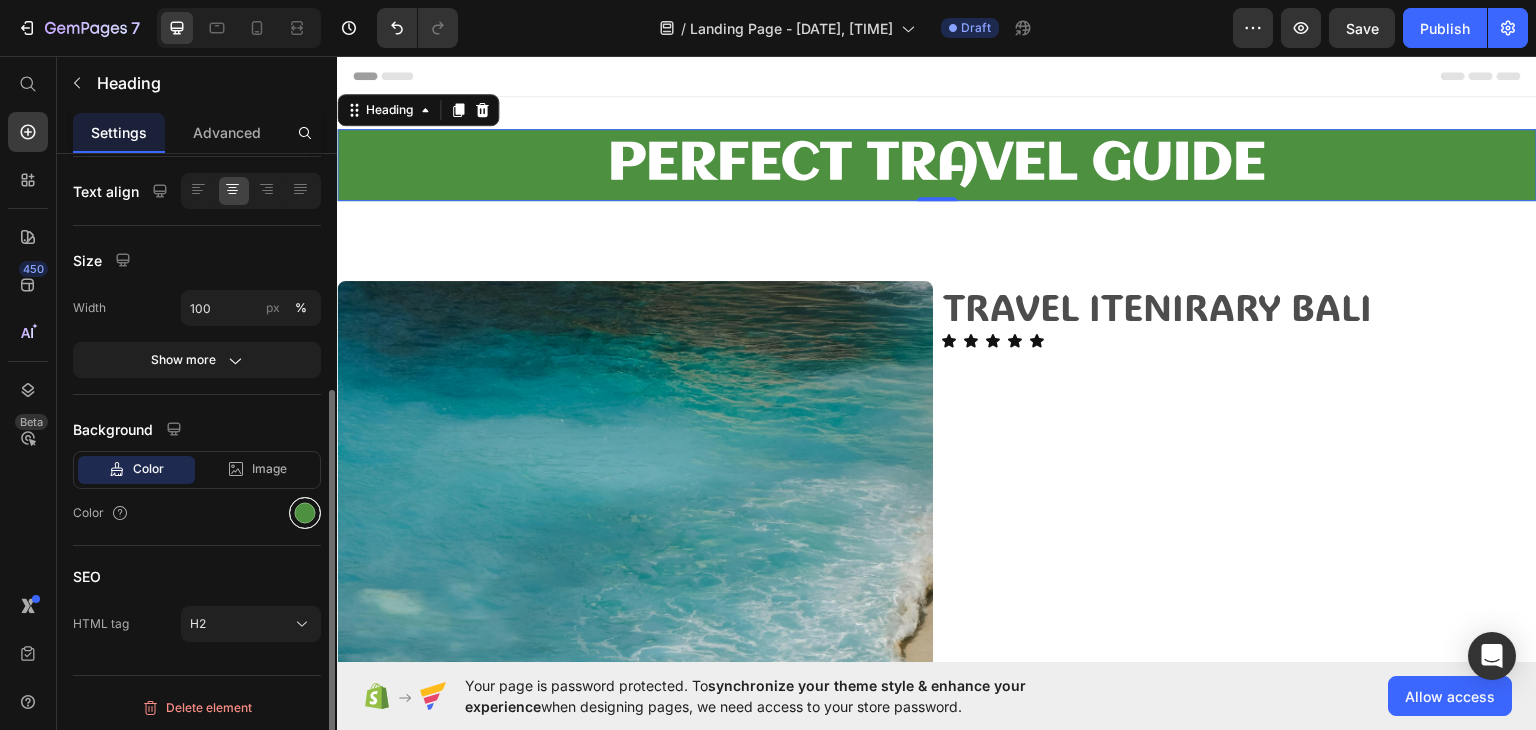 click at bounding box center (305, 513) 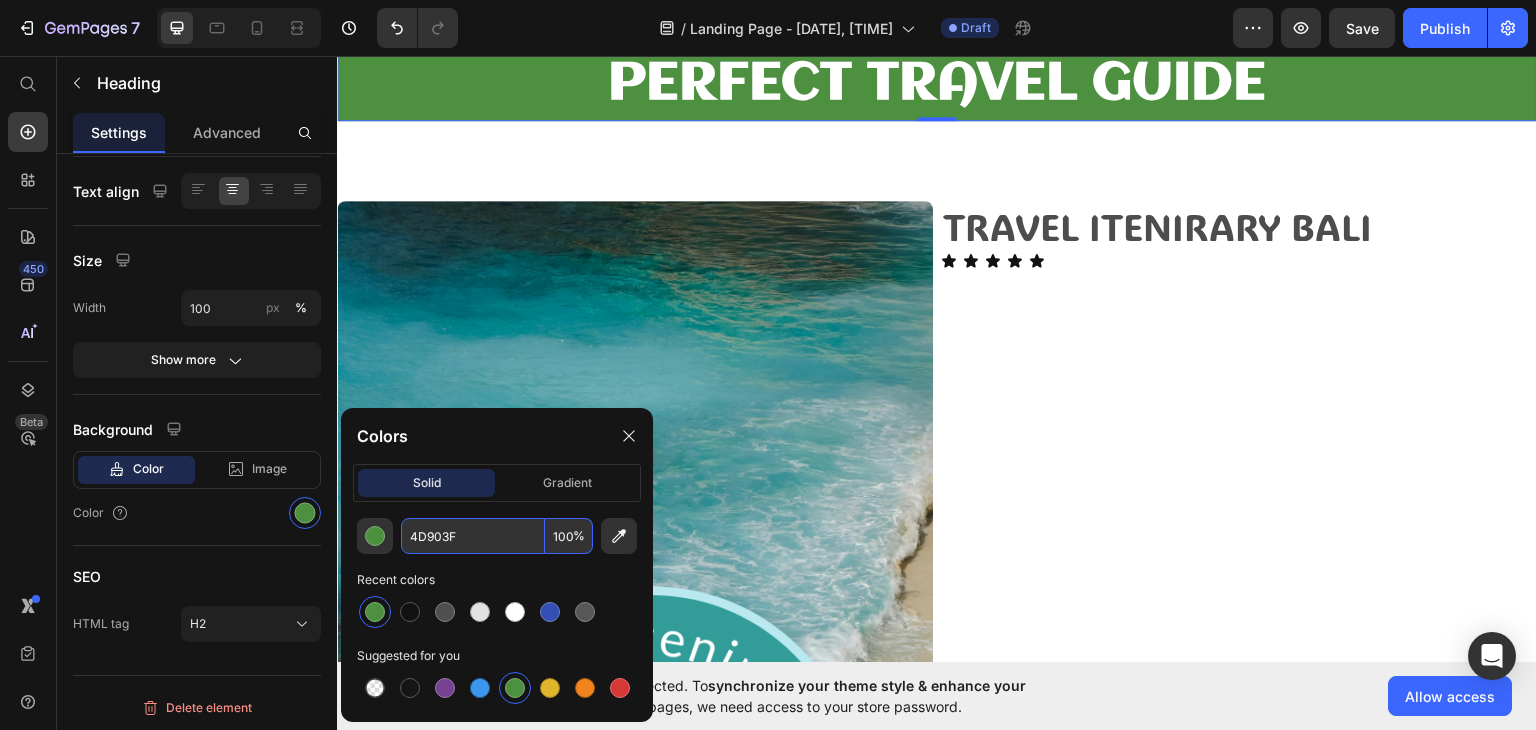 scroll, scrollTop: 200, scrollLeft: 0, axis: vertical 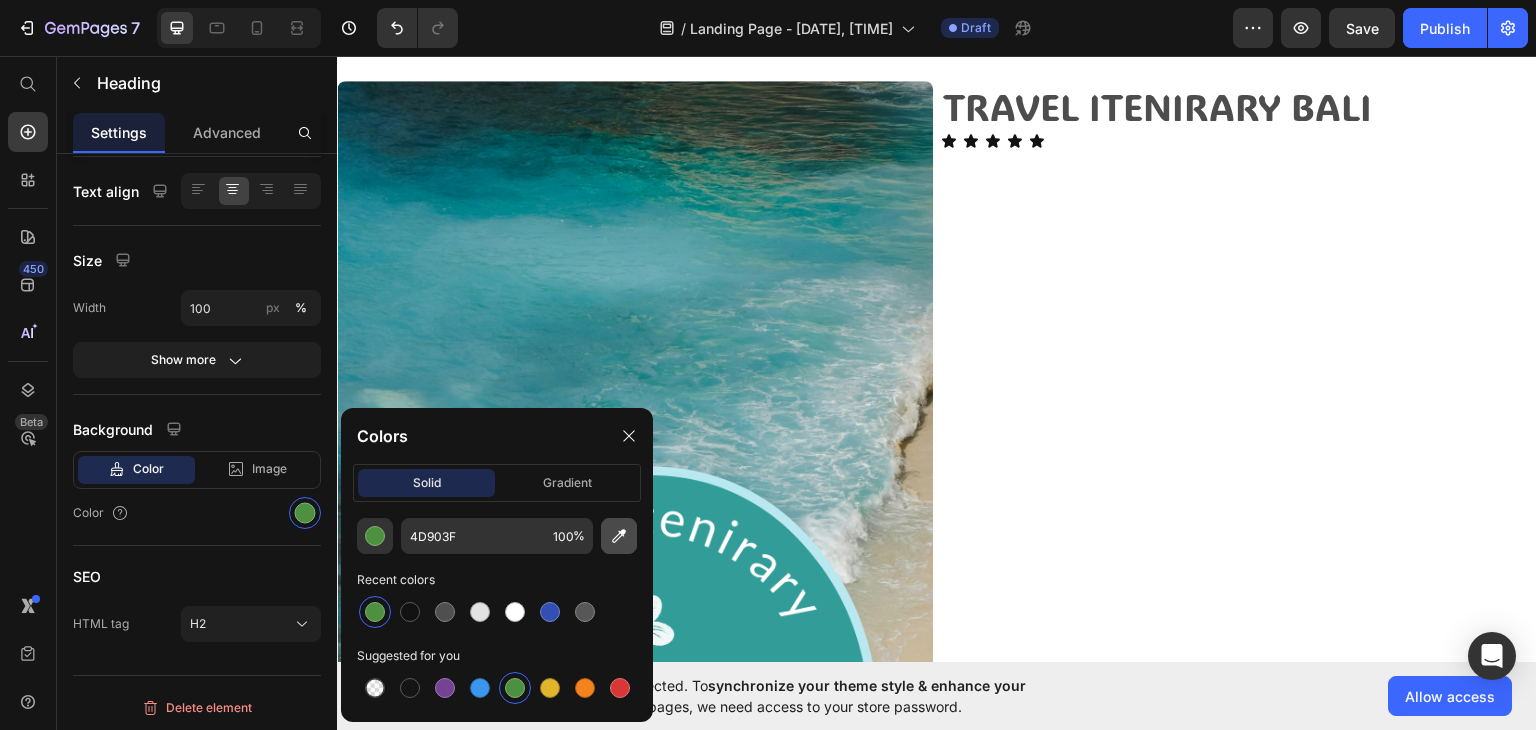 click 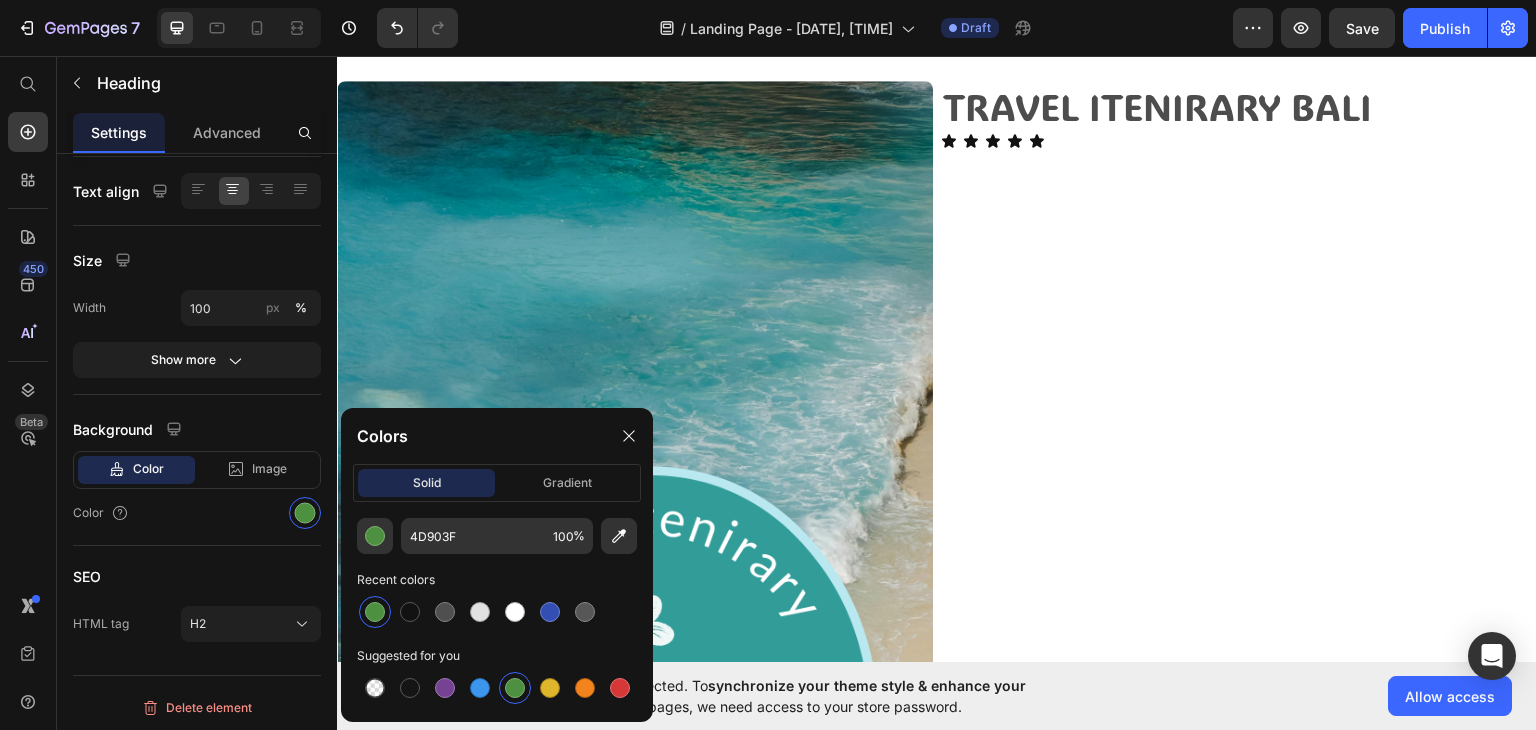 type on "309C98" 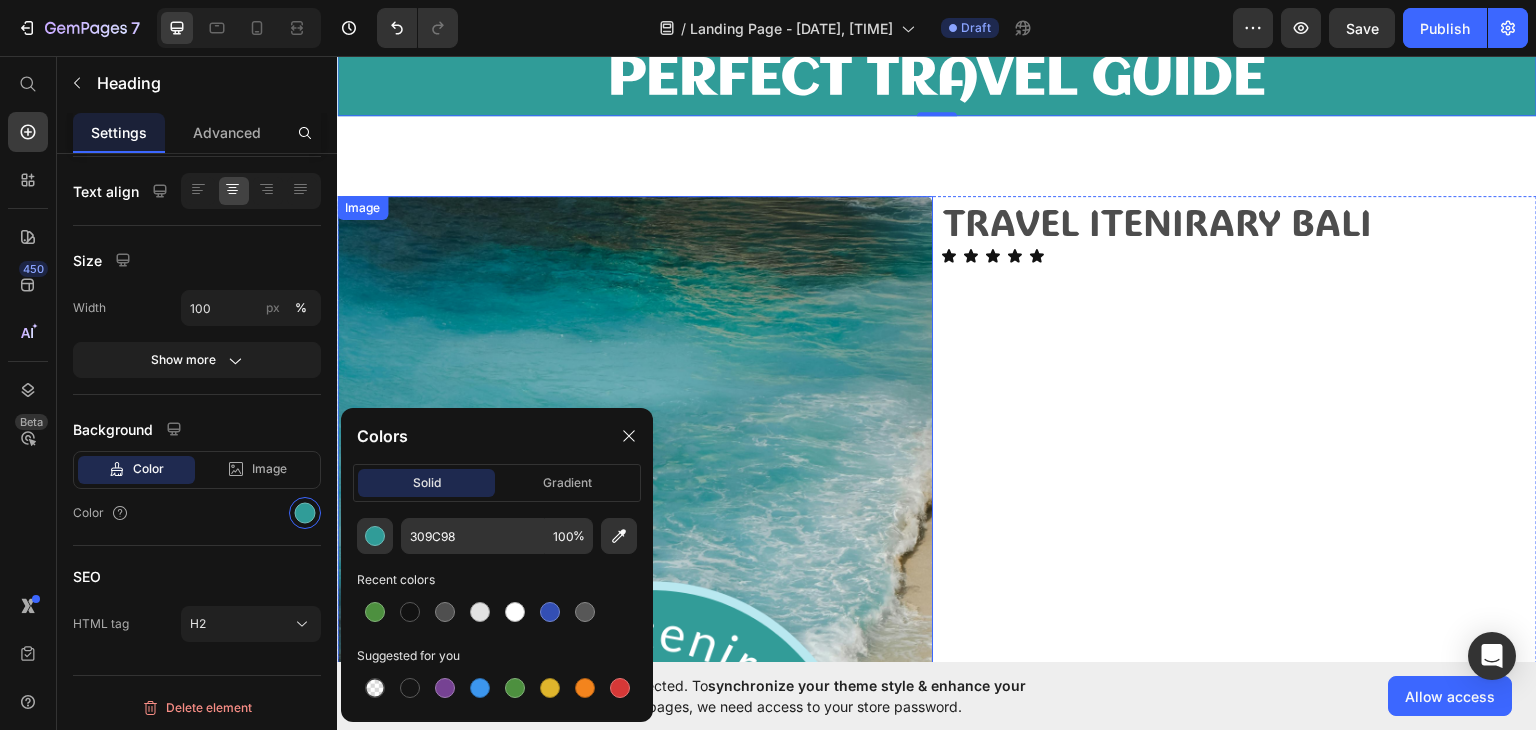 scroll, scrollTop: 0, scrollLeft: 0, axis: both 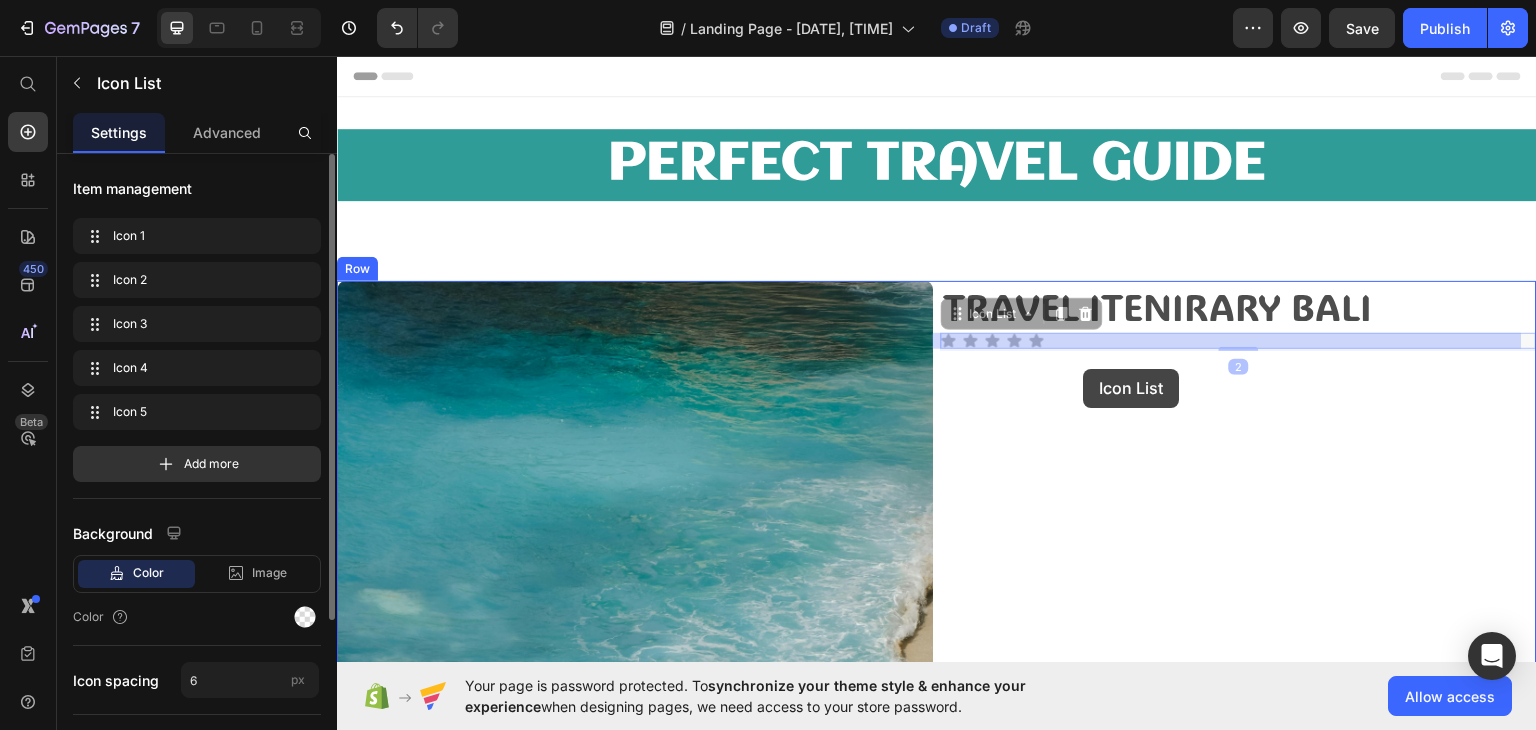 drag, startPoint x: 1080, startPoint y: 333, endPoint x: 1084, endPoint y: 368, distance: 35.22783 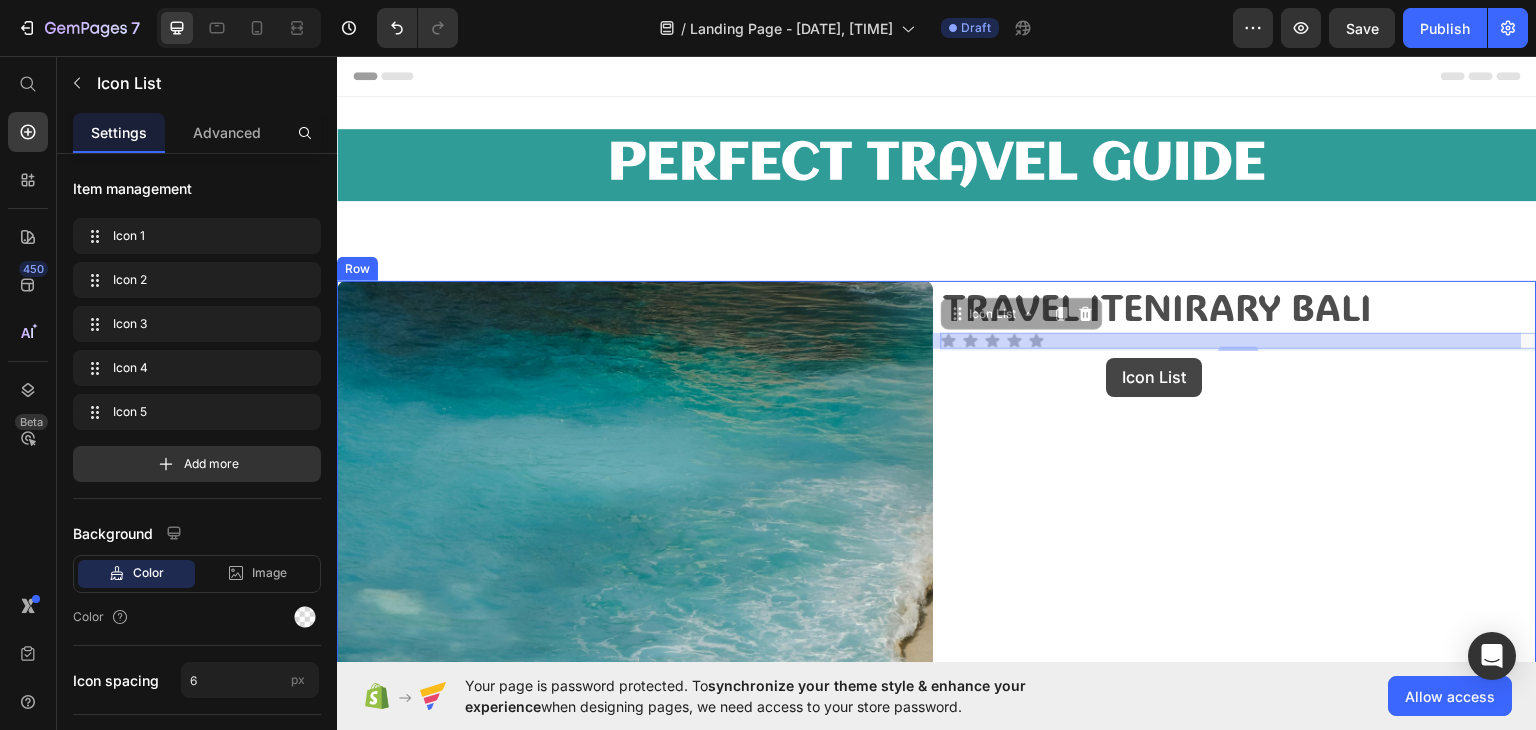 drag, startPoint x: 1092, startPoint y: 341, endPoint x: 1107, endPoint y: 357, distance: 21.931713 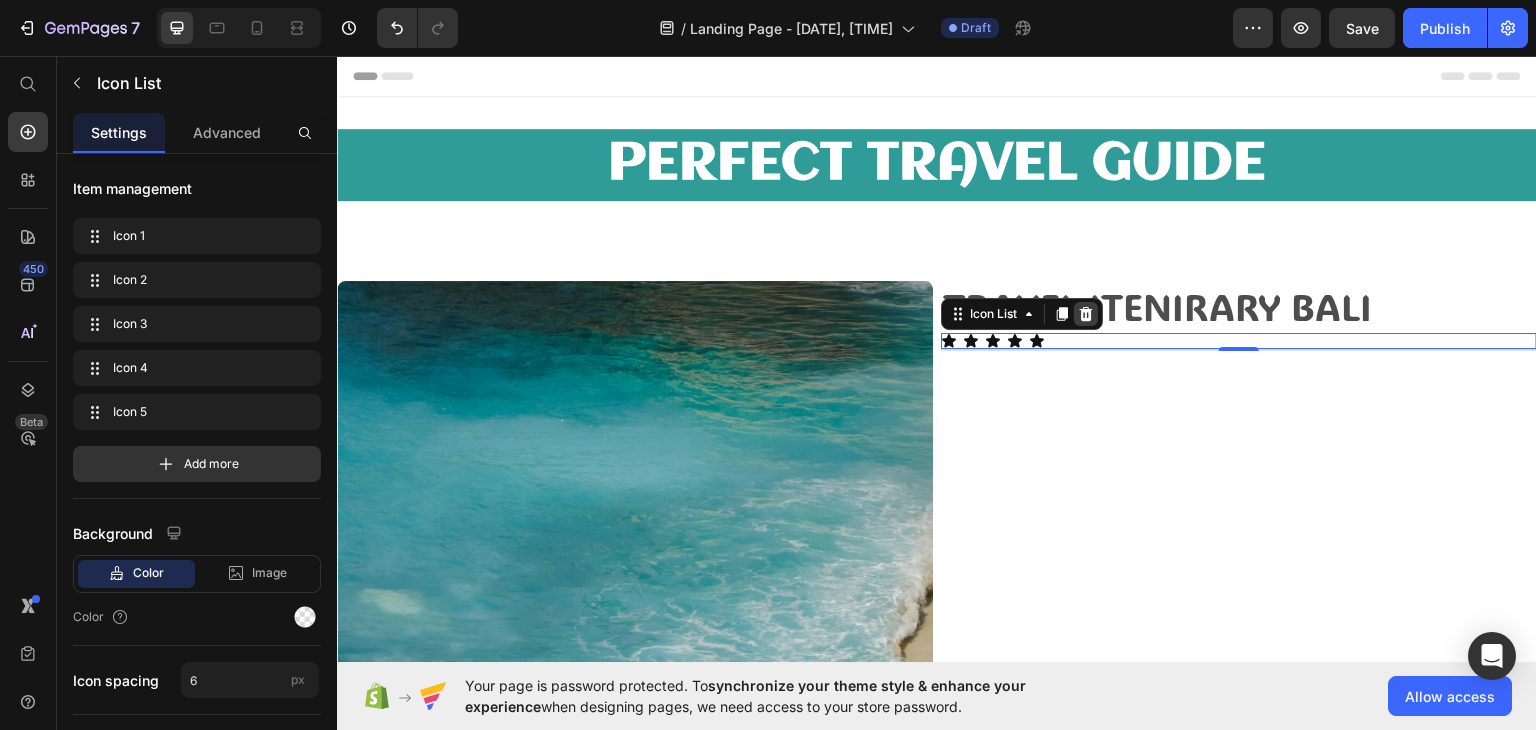 click 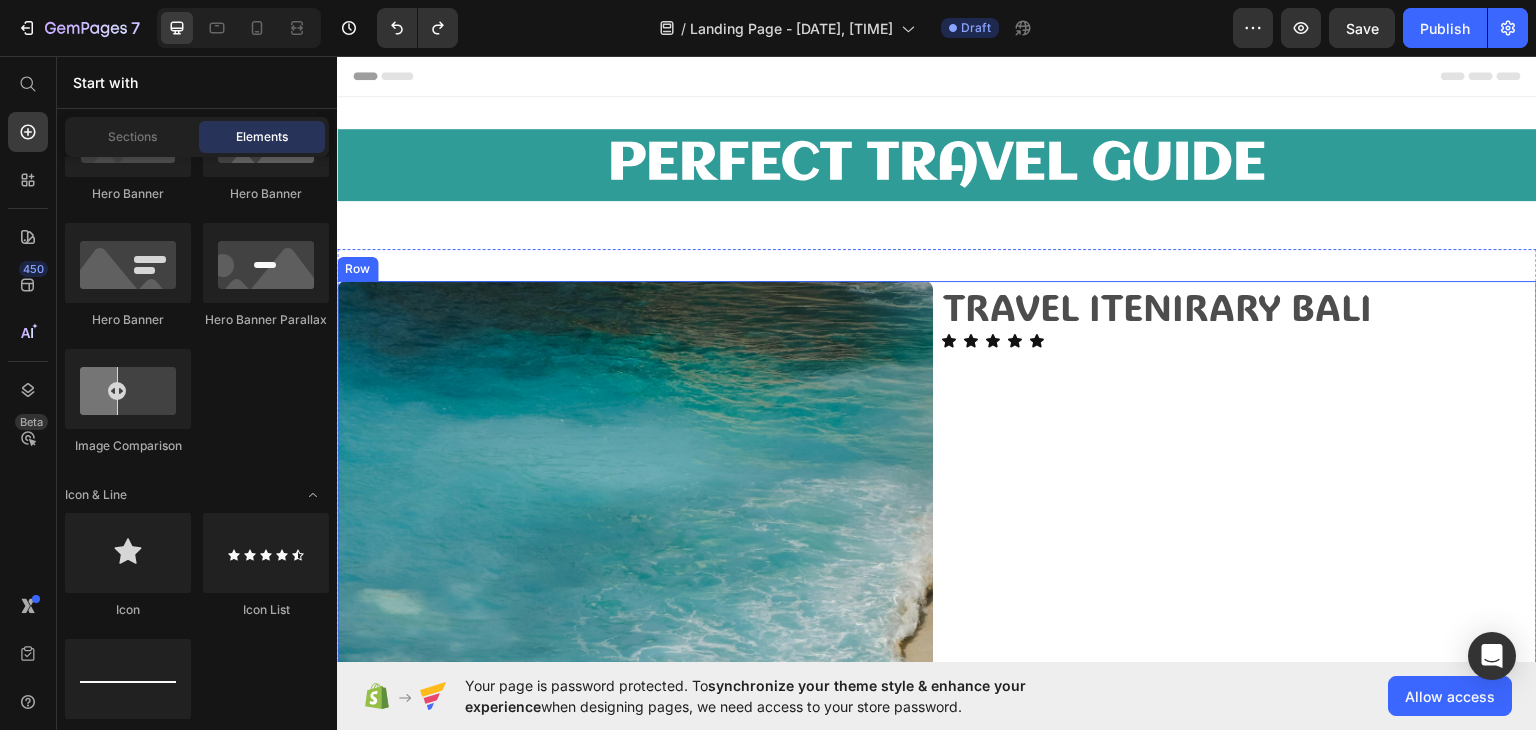 click on "TRAVEL ITENIRARY BALI Text Block Icon Icon Icon Icon
Icon Icon List" at bounding box center (1239, 924) 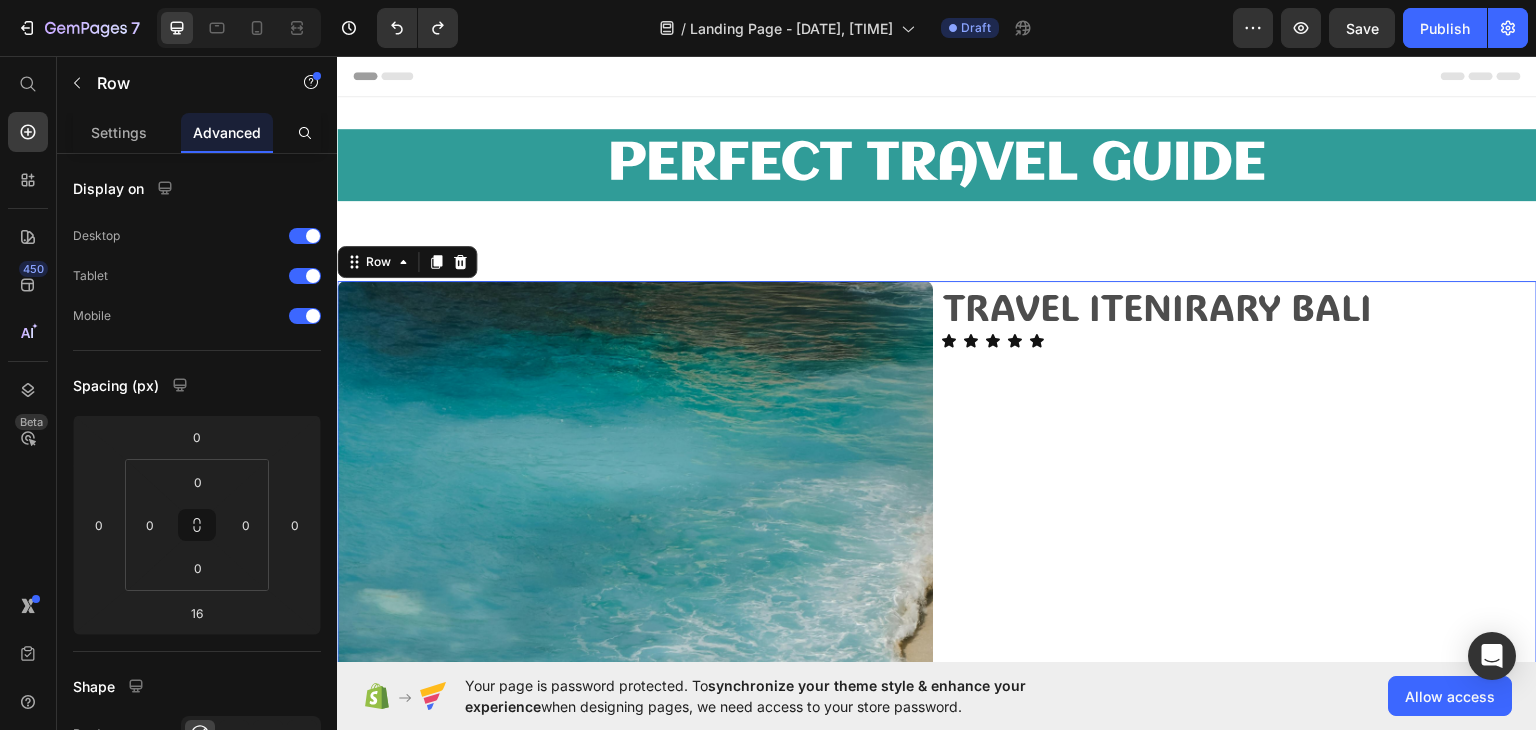 click on "TRAVEL ITENIRARY BALI Text Block Icon Icon Icon Icon
Icon Icon List" at bounding box center (1239, 924) 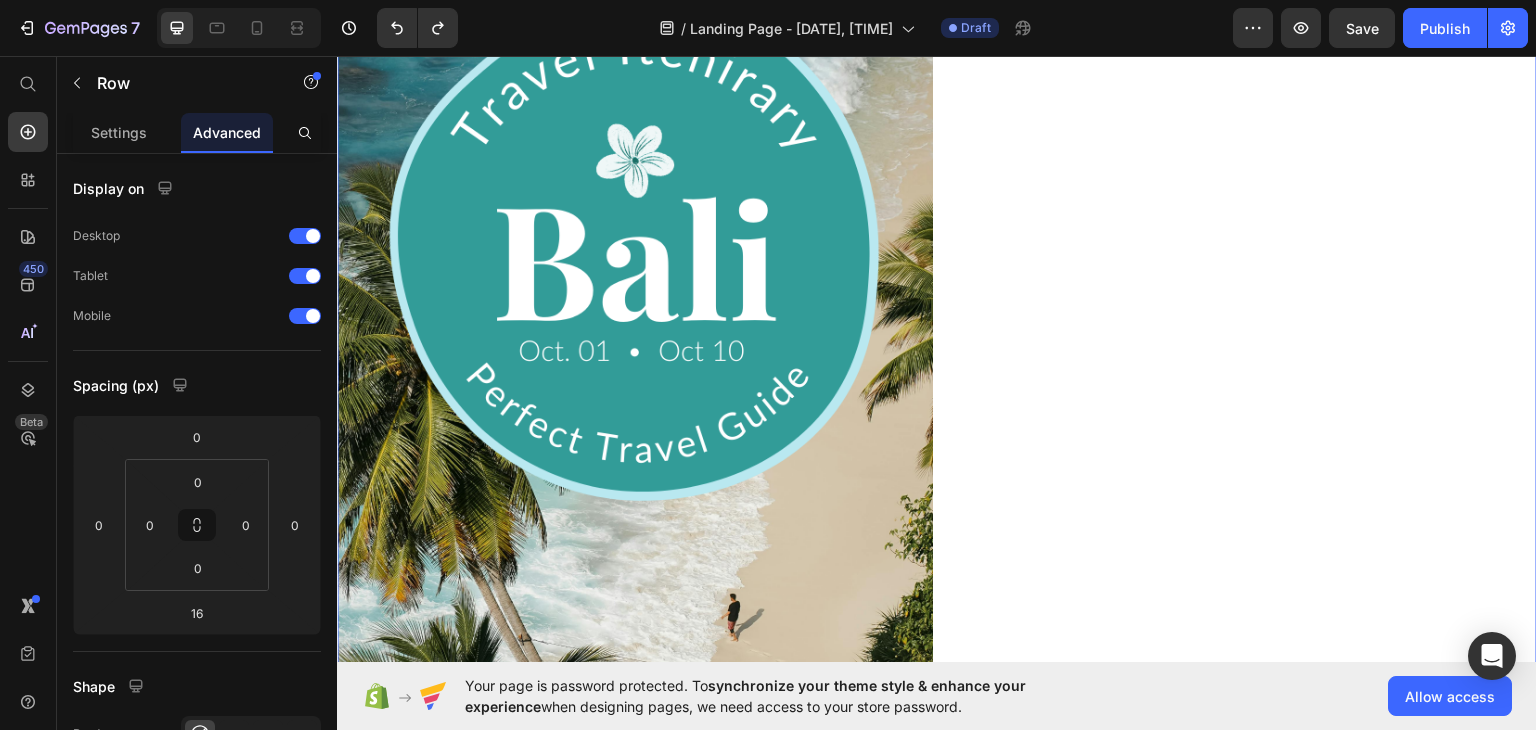 scroll, scrollTop: 1000, scrollLeft: 0, axis: vertical 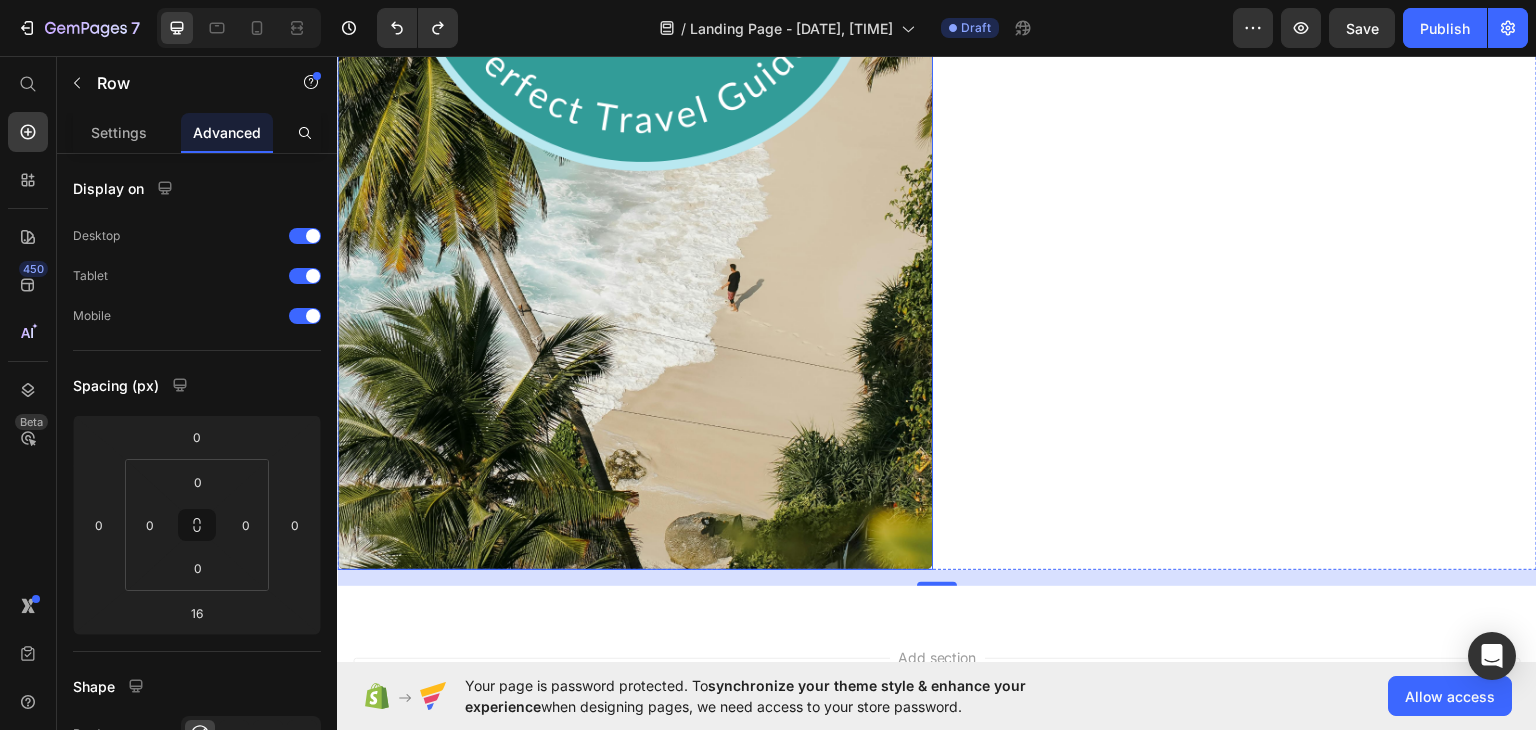 click at bounding box center [635, -76] 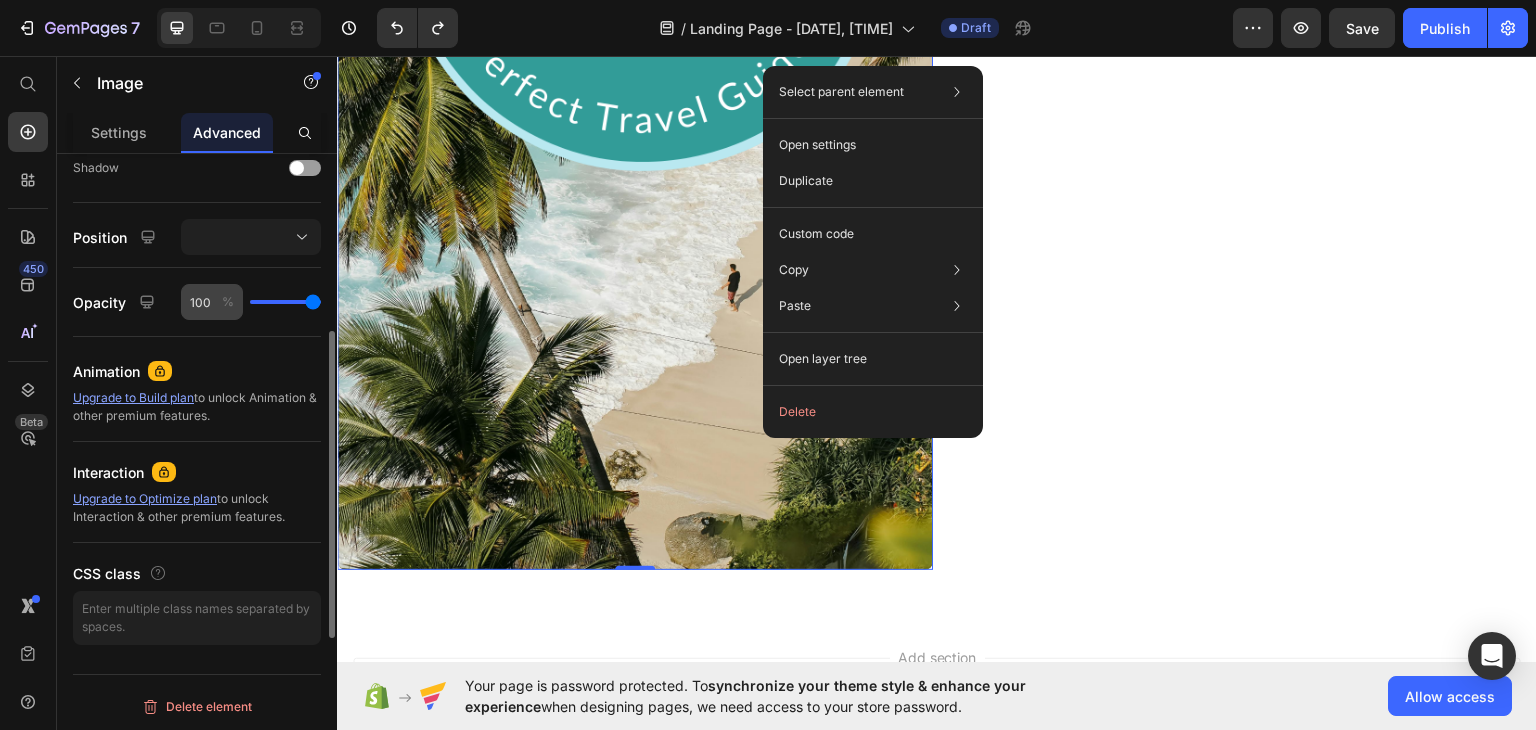 scroll, scrollTop: 470, scrollLeft: 0, axis: vertical 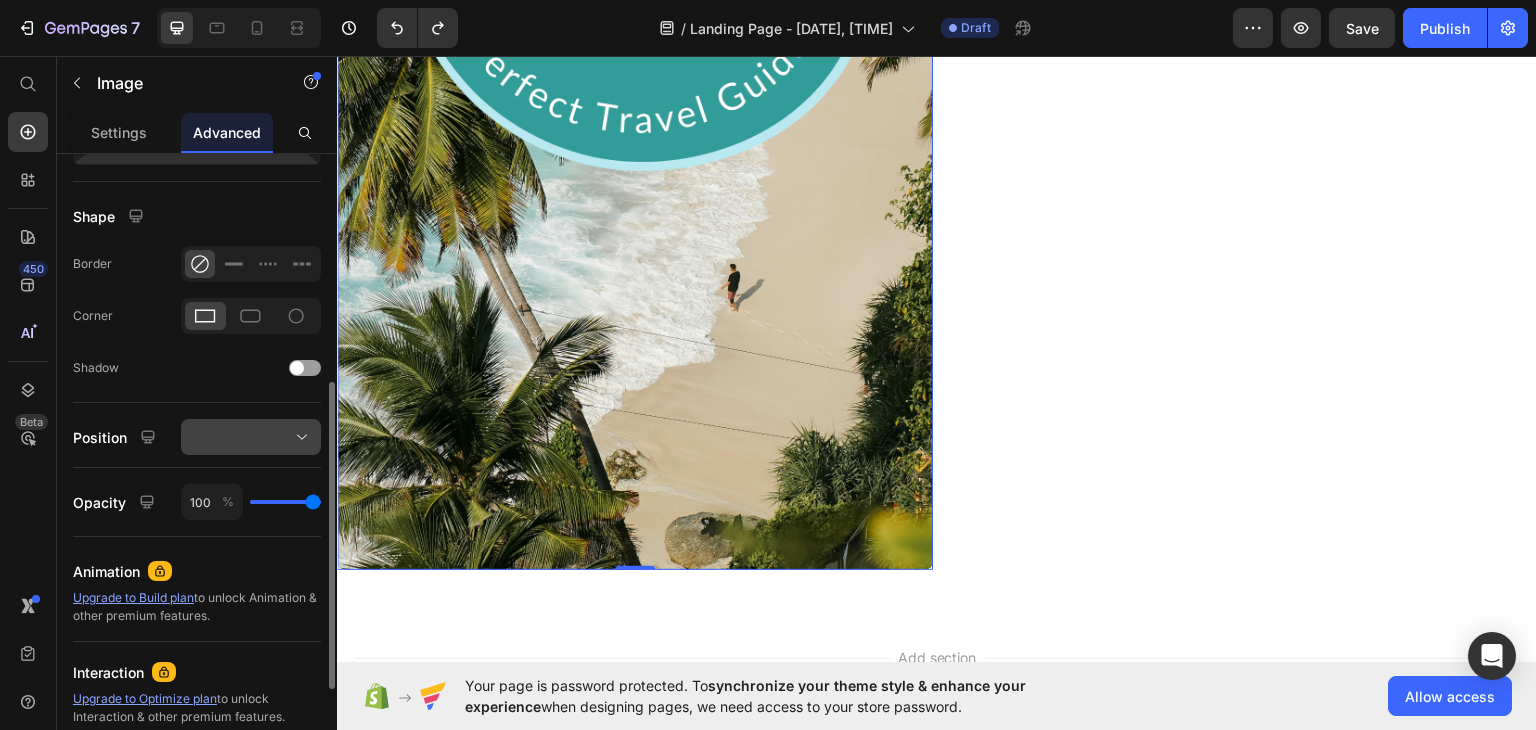 click at bounding box center [251, 437] 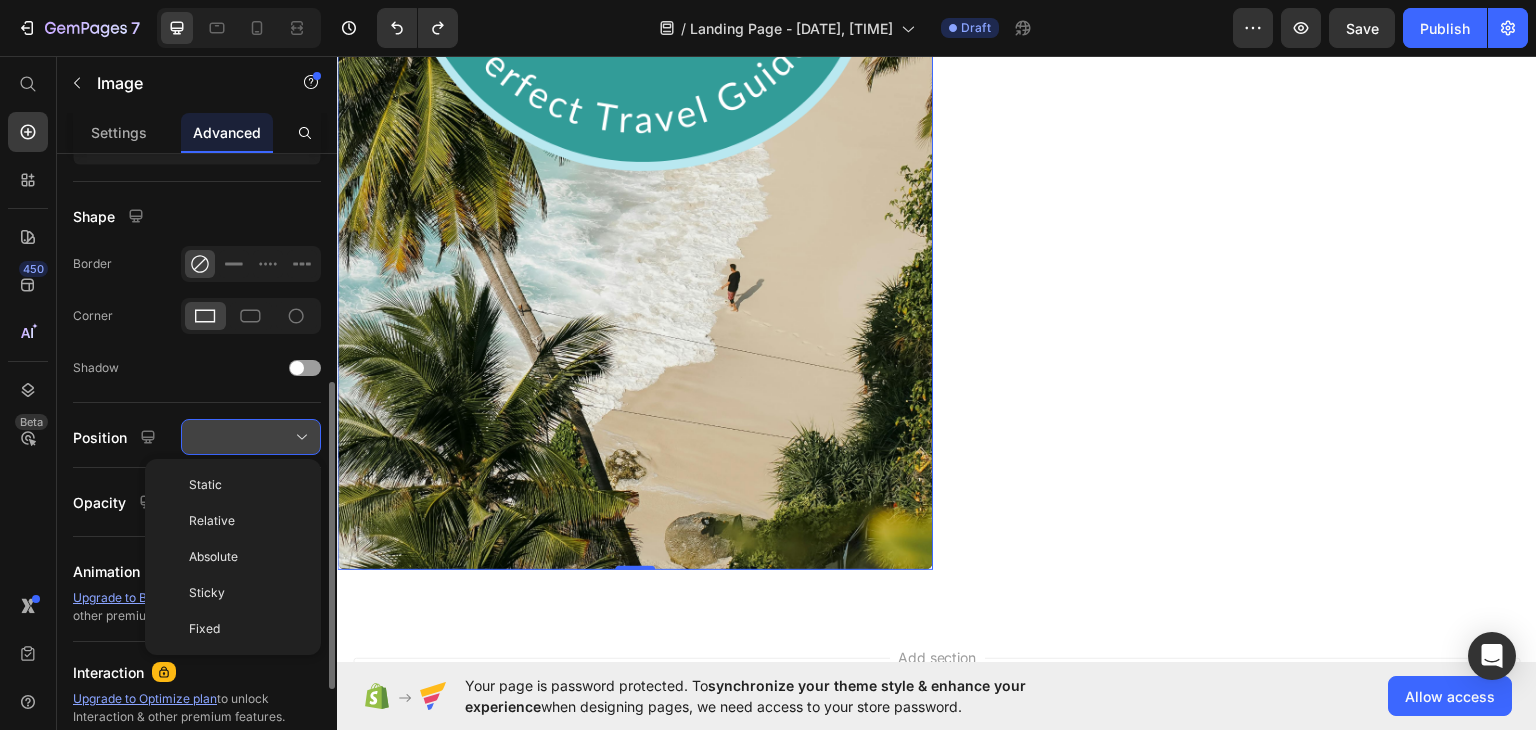 click at bounding box center (251, 437) 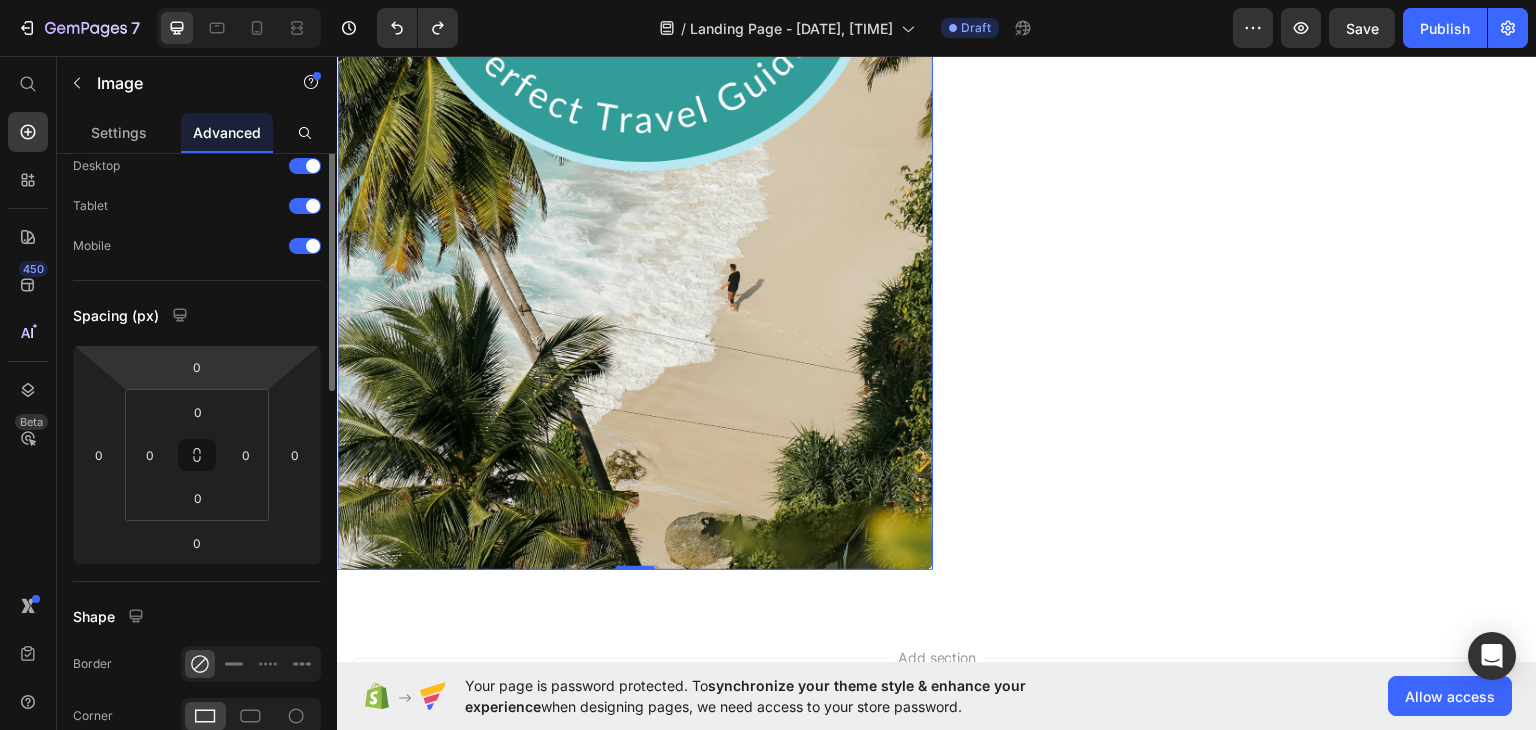 scroll, scrollTop: 0, scrollLeft: 0, axis: both 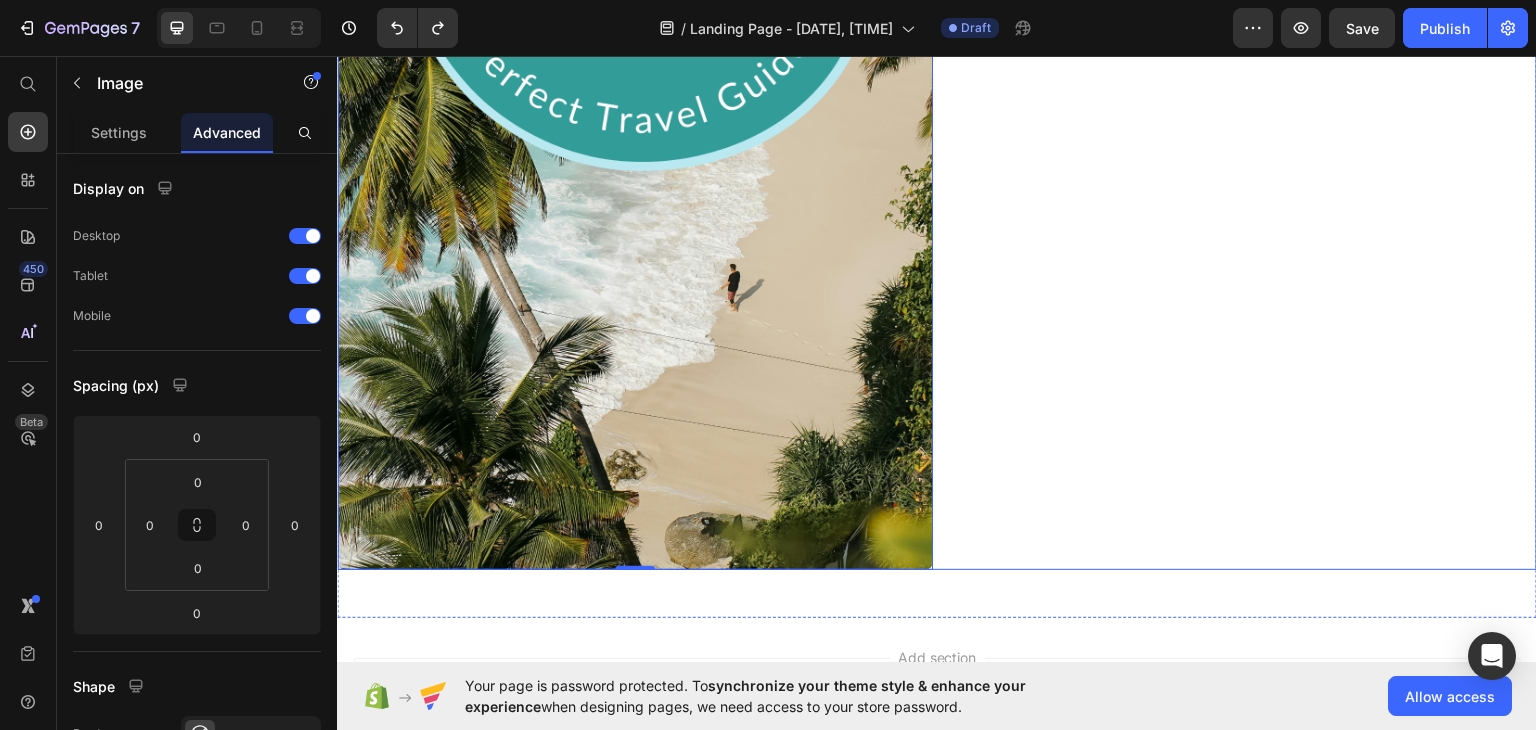 click on "TRAVEL ITENIRARY BALI Text Block Icon Icon Icon Icon
Icon Icon List" at bounding box center (1239, -76) 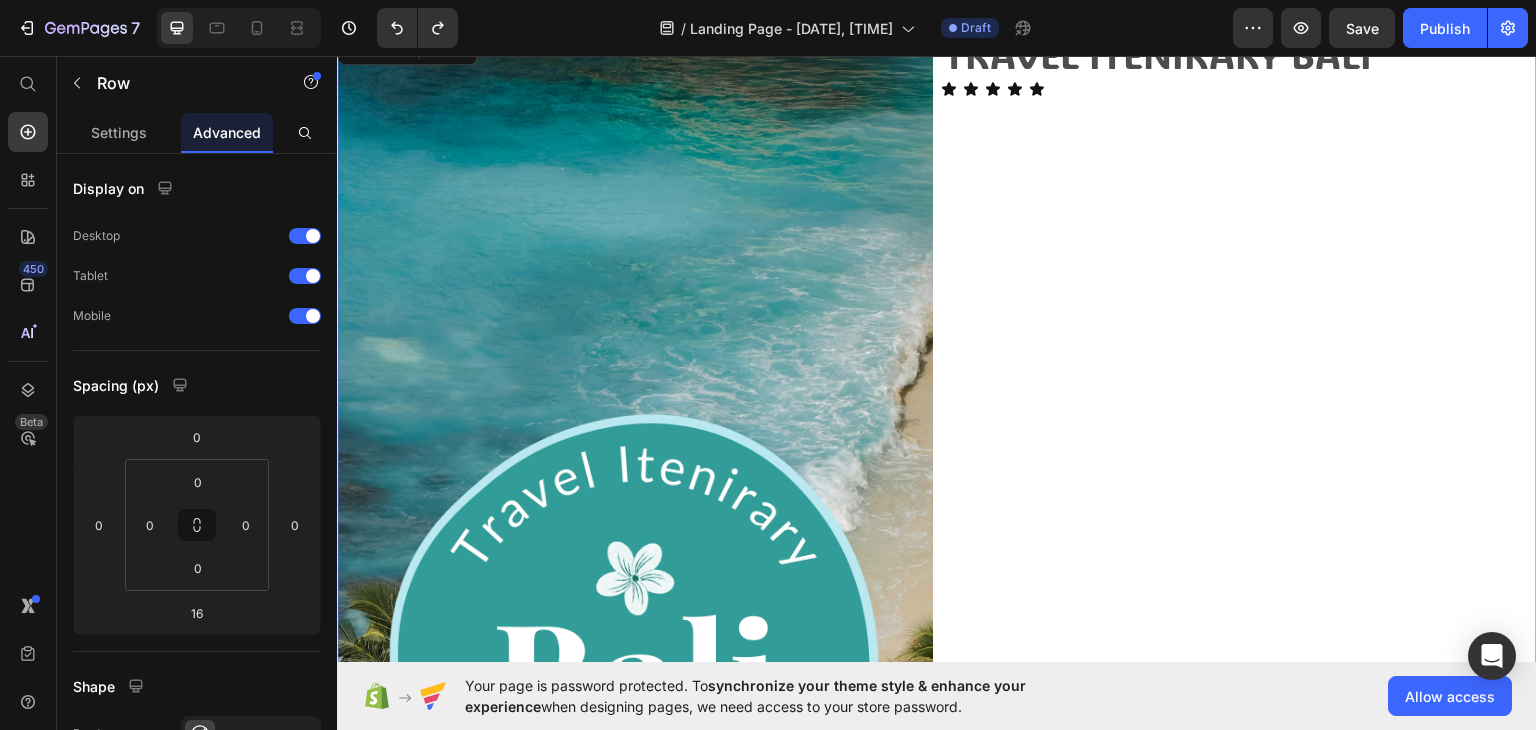 scroll, scrollTop: 0, scrollLeft: 0, axis: both 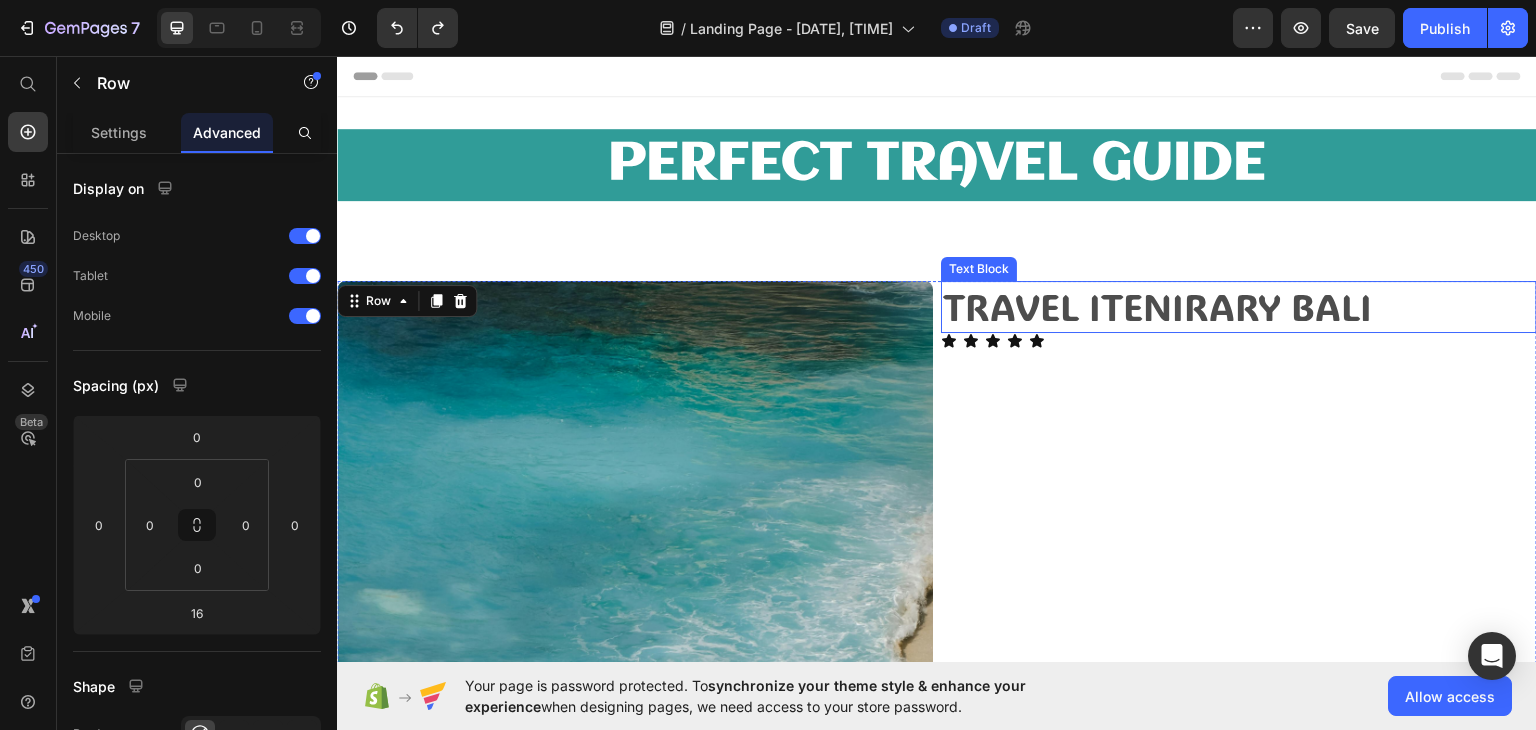 click on "TRAVEL ITENIRARY BALI" at bounding box center (1239, 306) 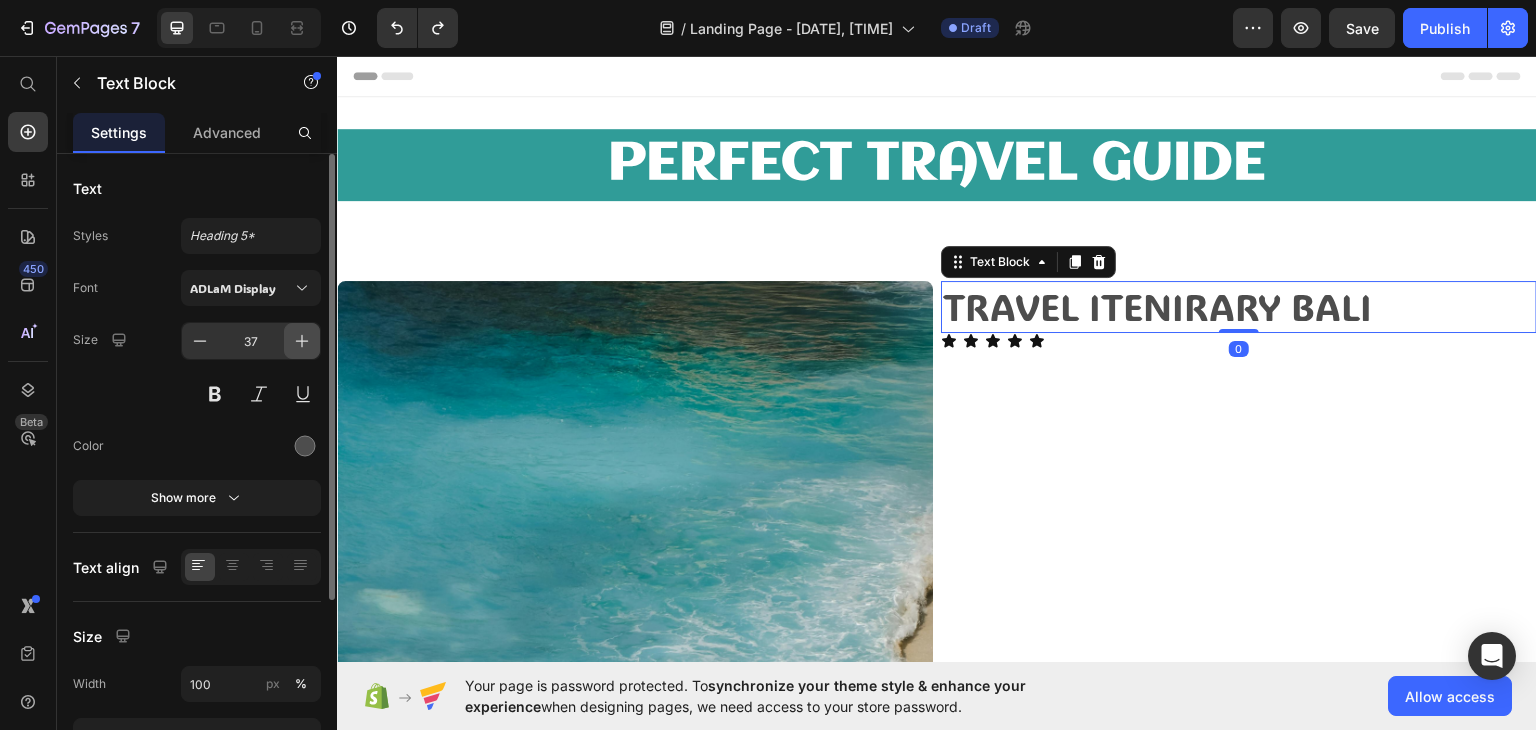 click 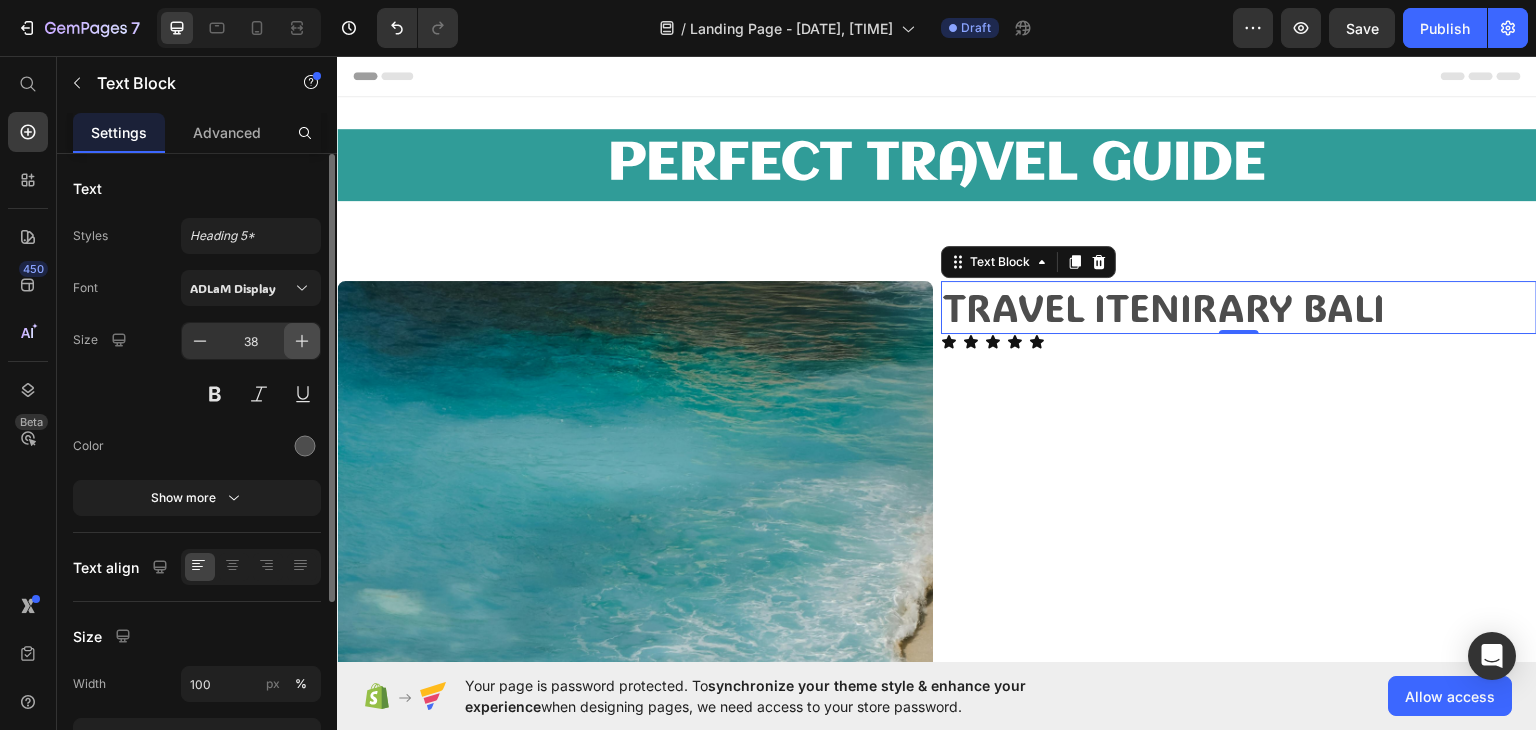 click 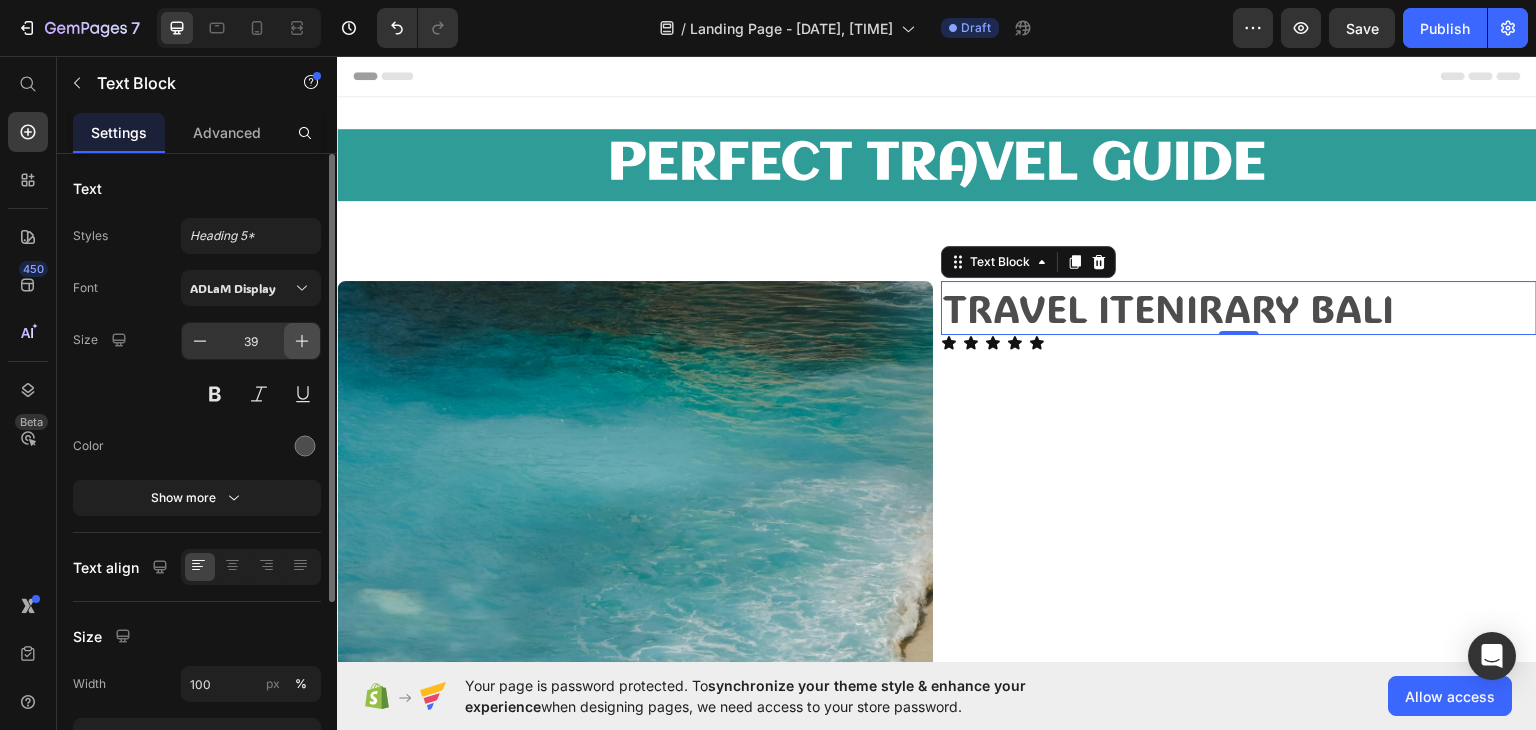 click 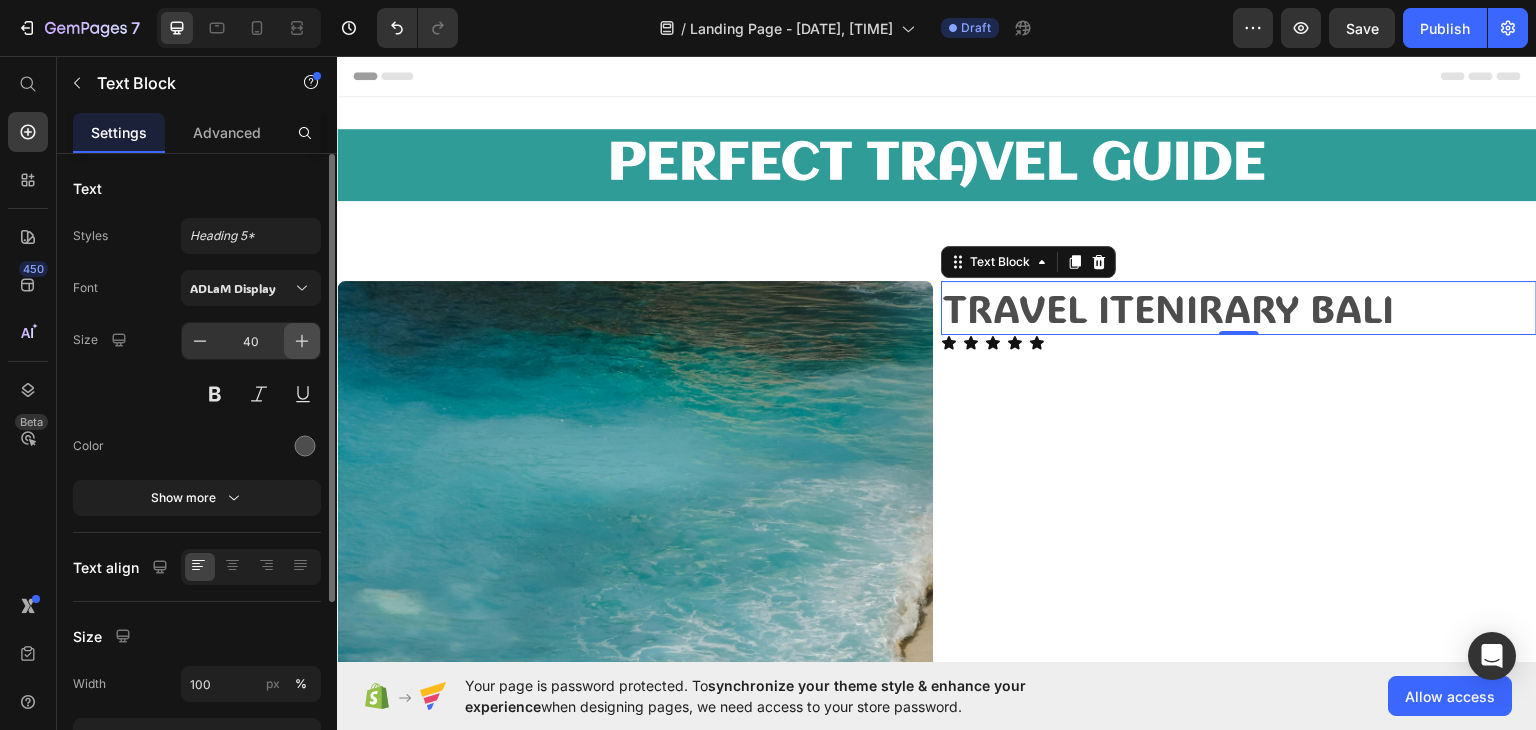 click 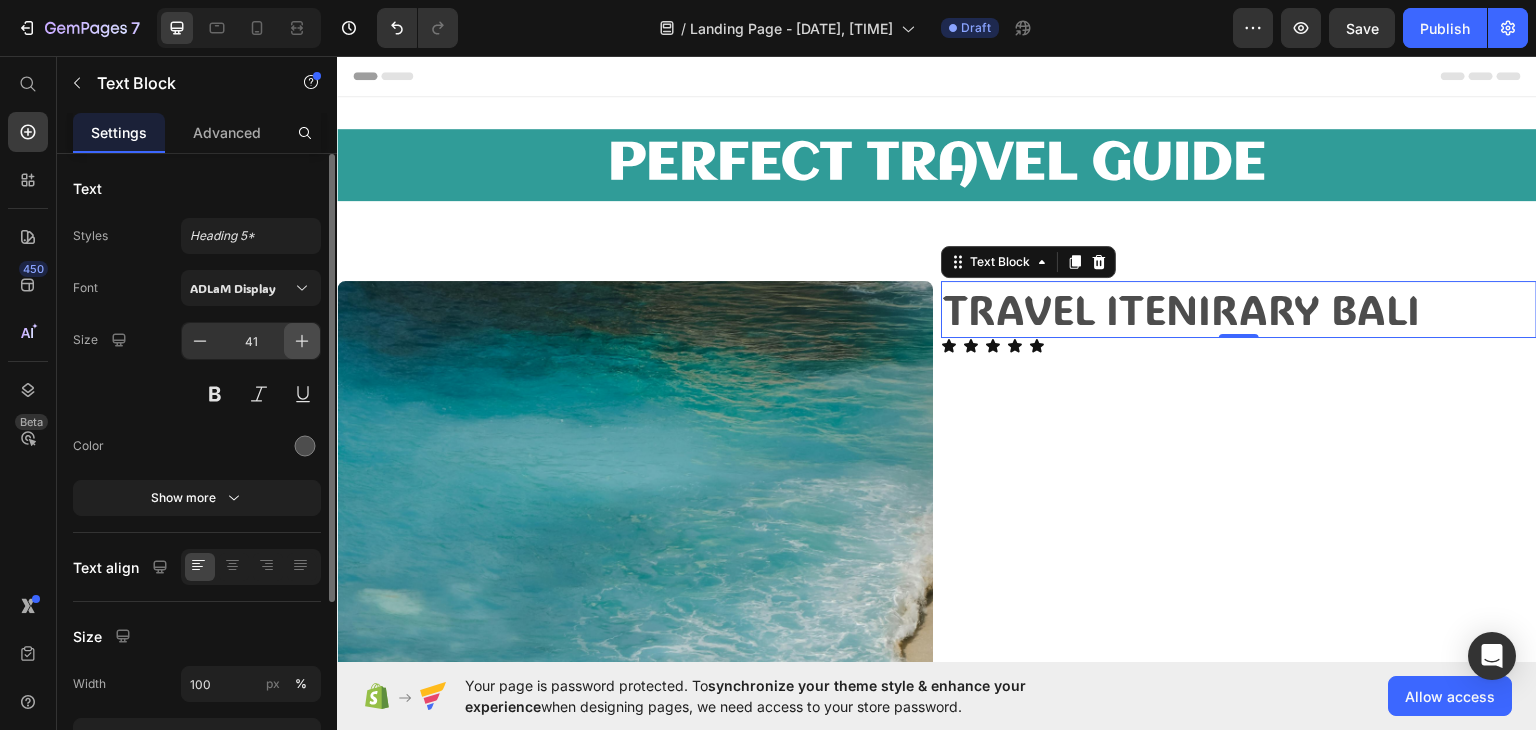 click 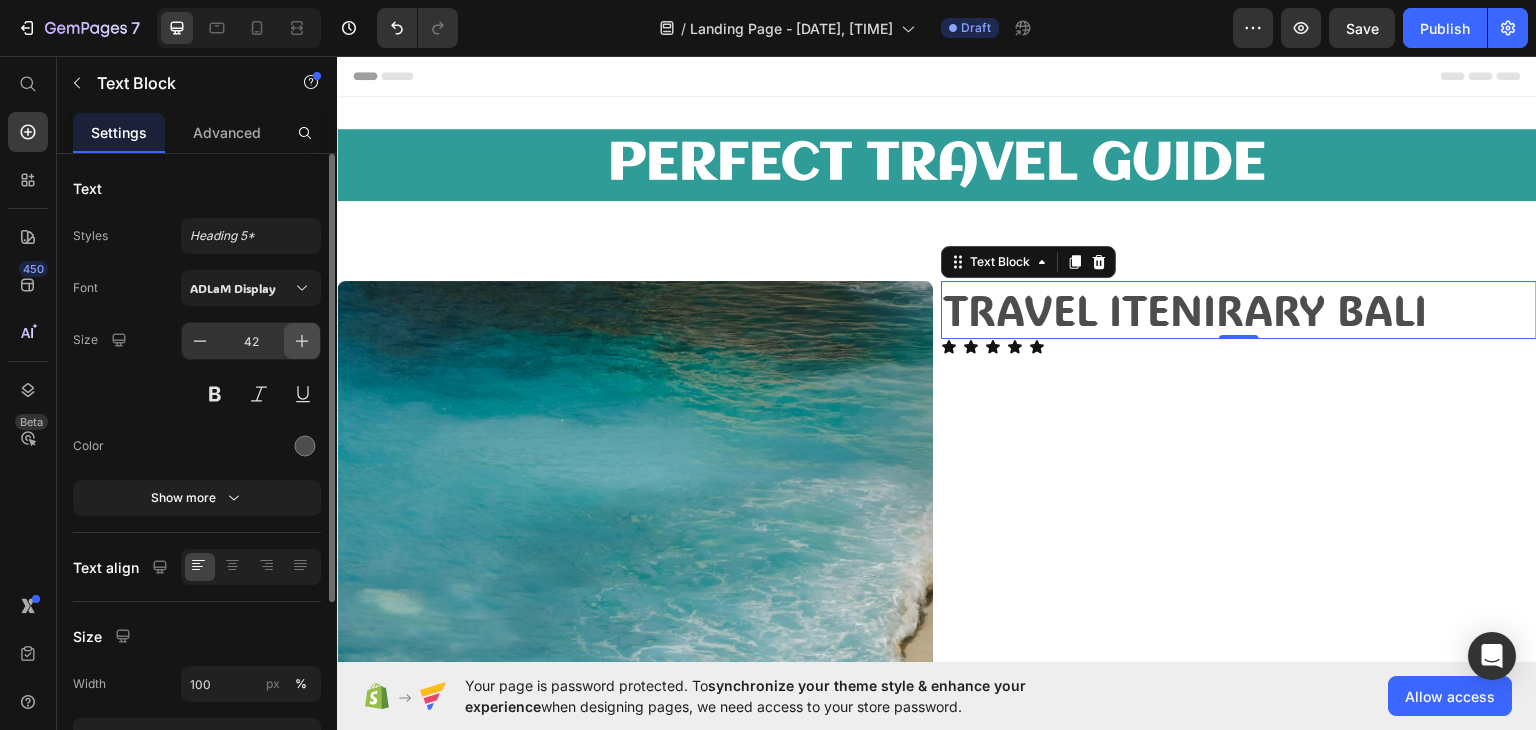 click 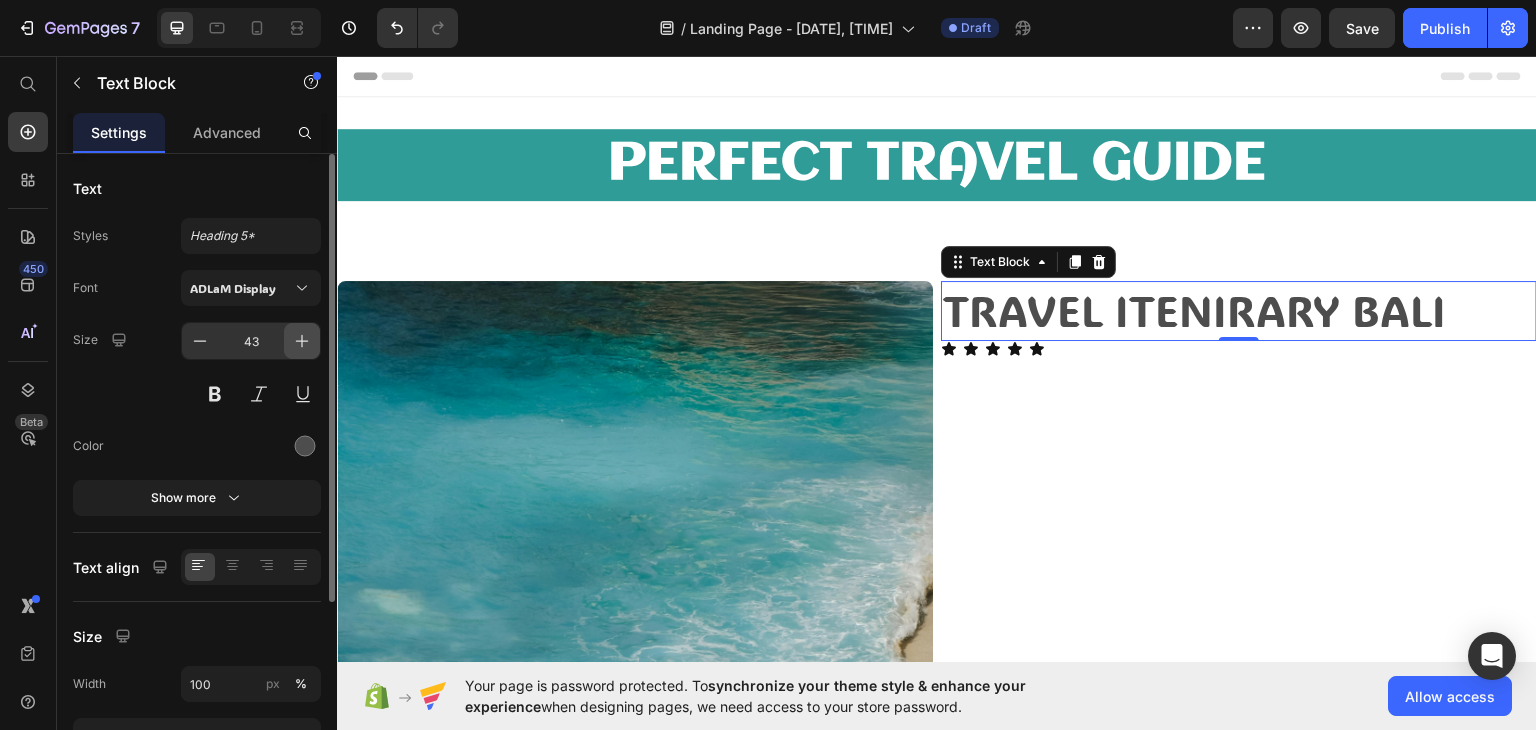 click 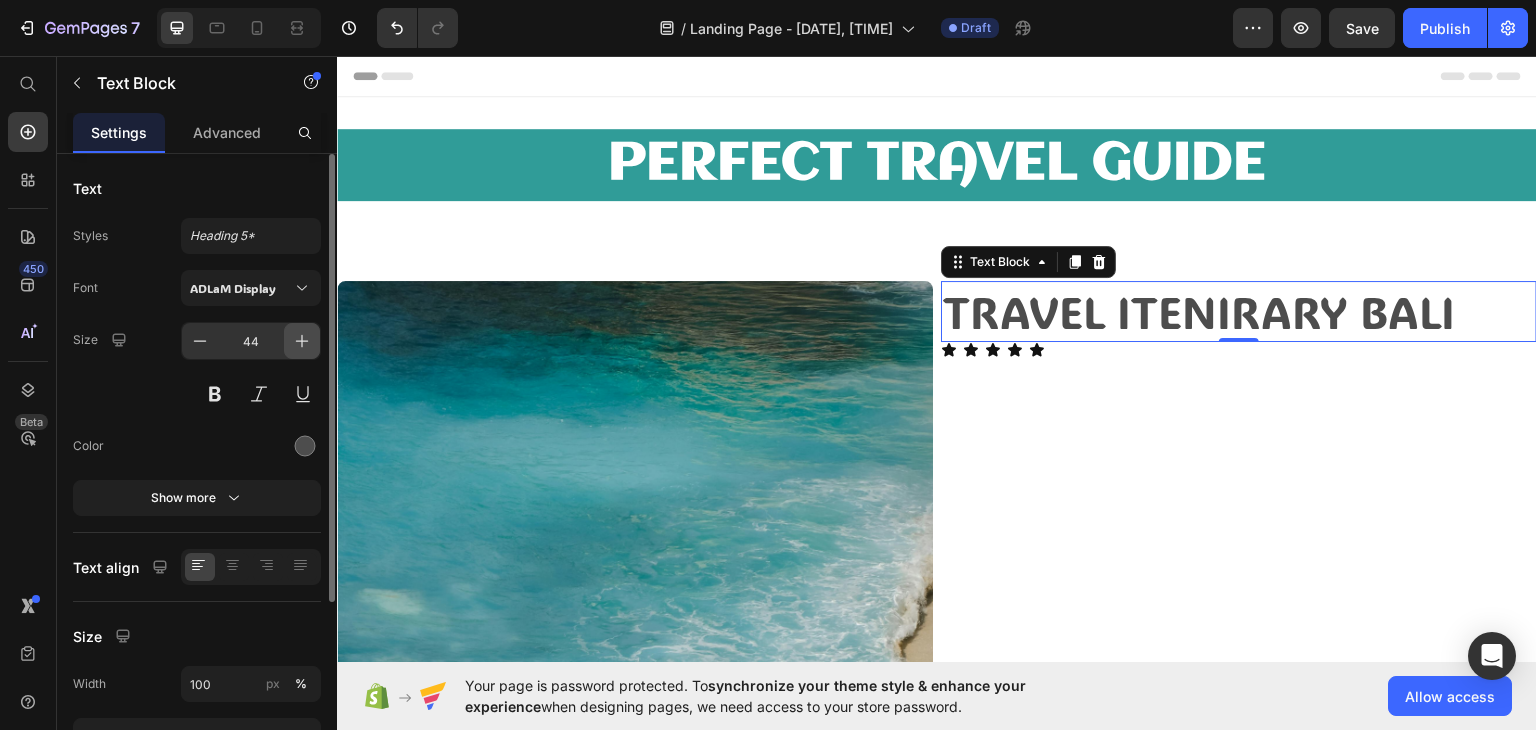 click 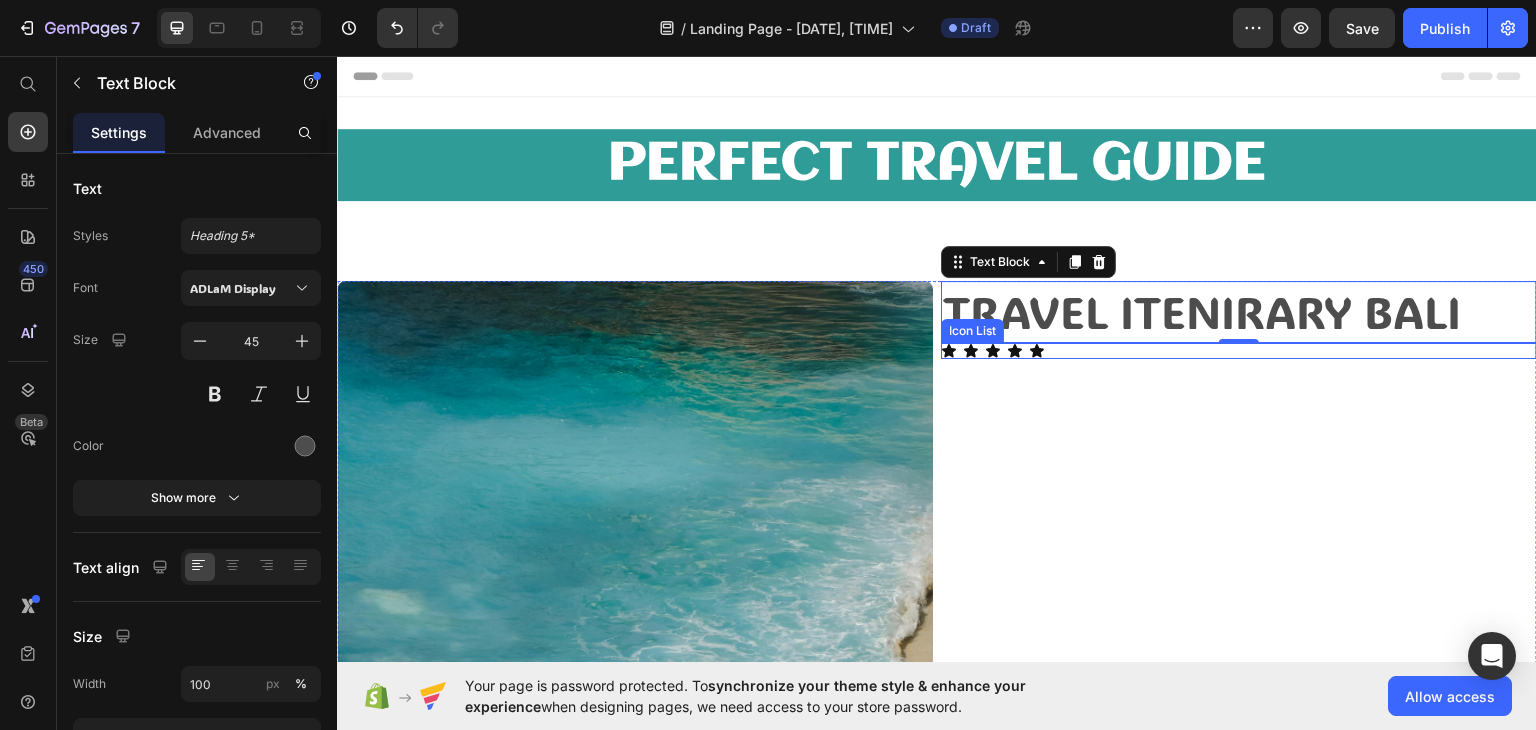 click on "Icon Icon Icon Icon
Icon" at bounding box center (1239, 350) 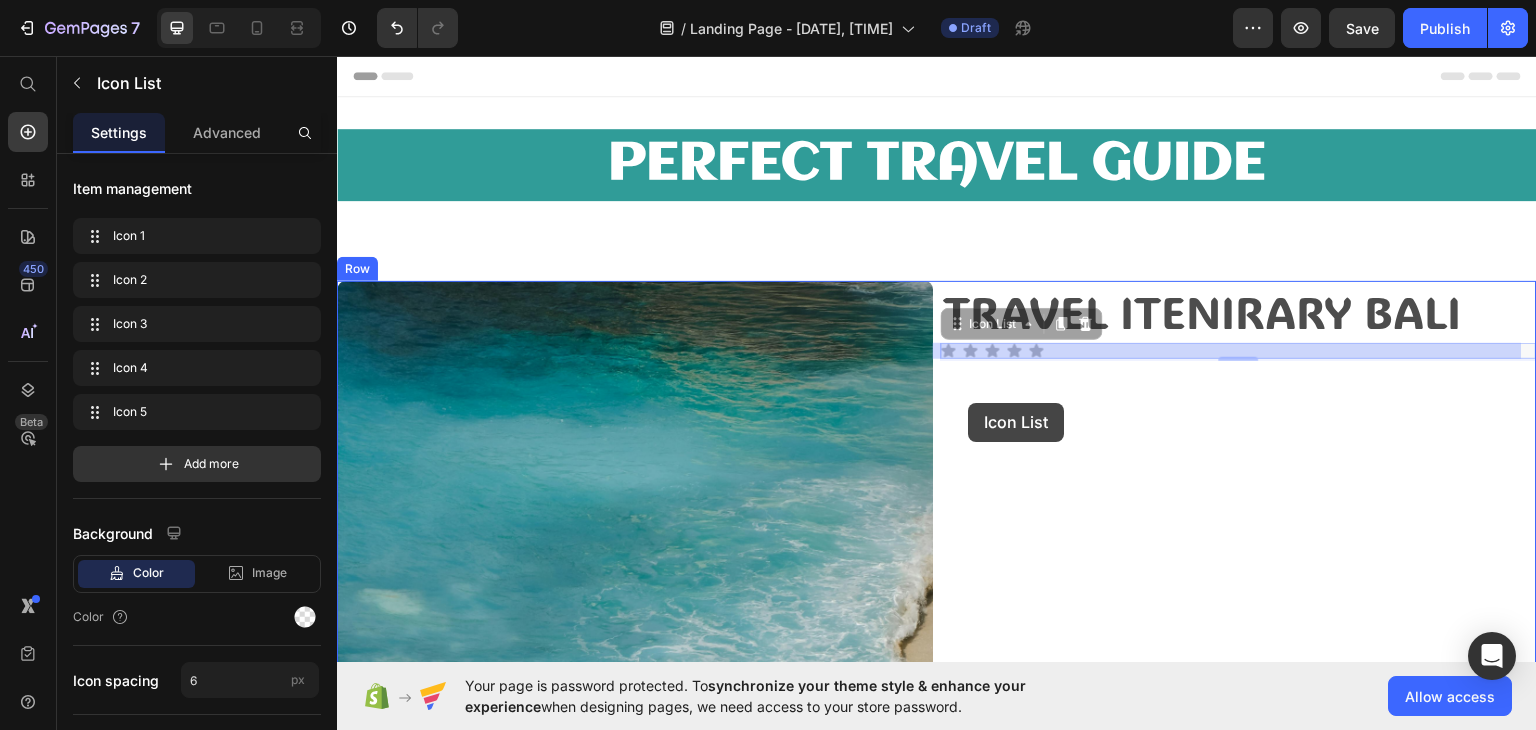 drag, startPoint x: 966, startPoint y: 330, endPoint x: 969, endPoint y: 402, distance: 72.06247 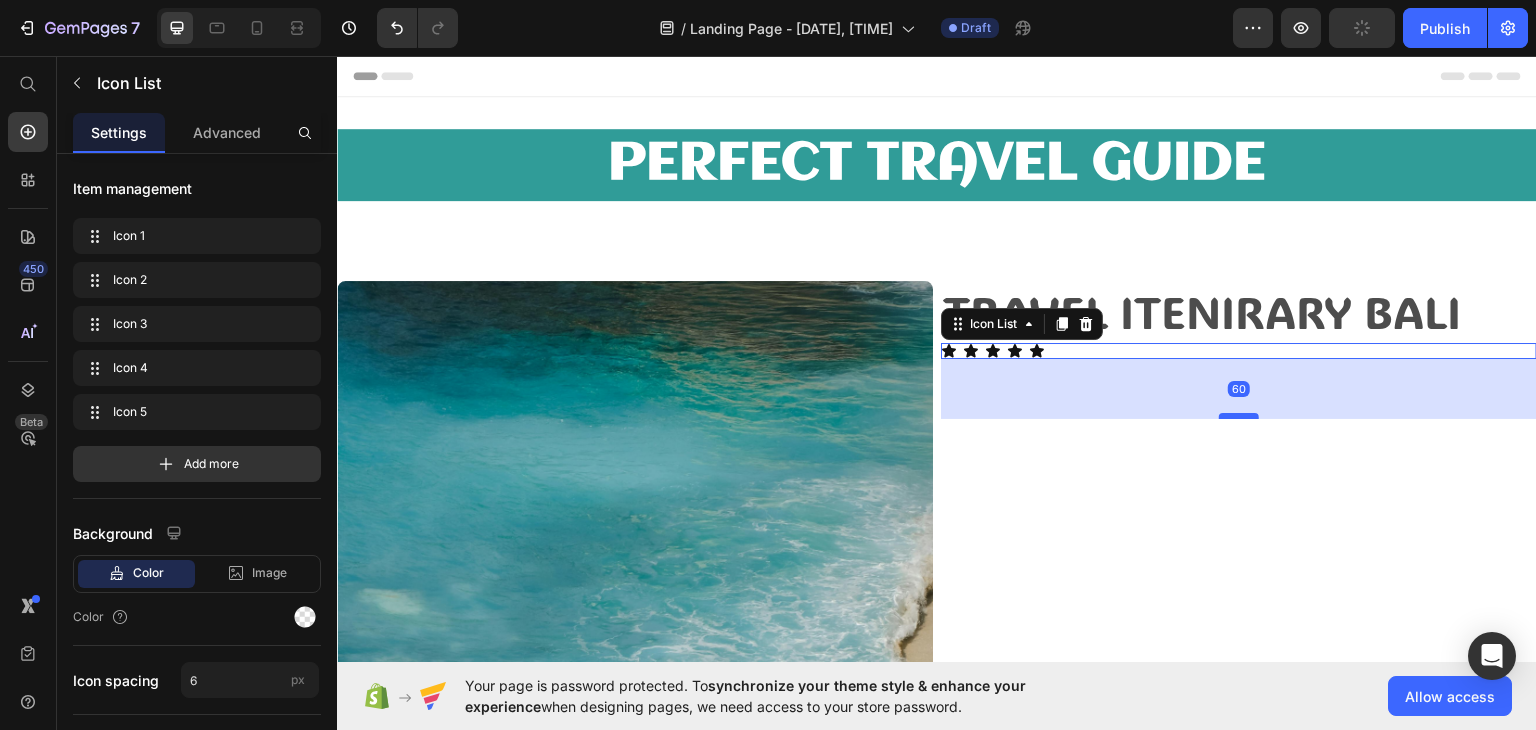 drag, startPoint x: 1223, startPoint y: 358, endPoint x: 1225, endPoint y: 421, distance: 63.03174 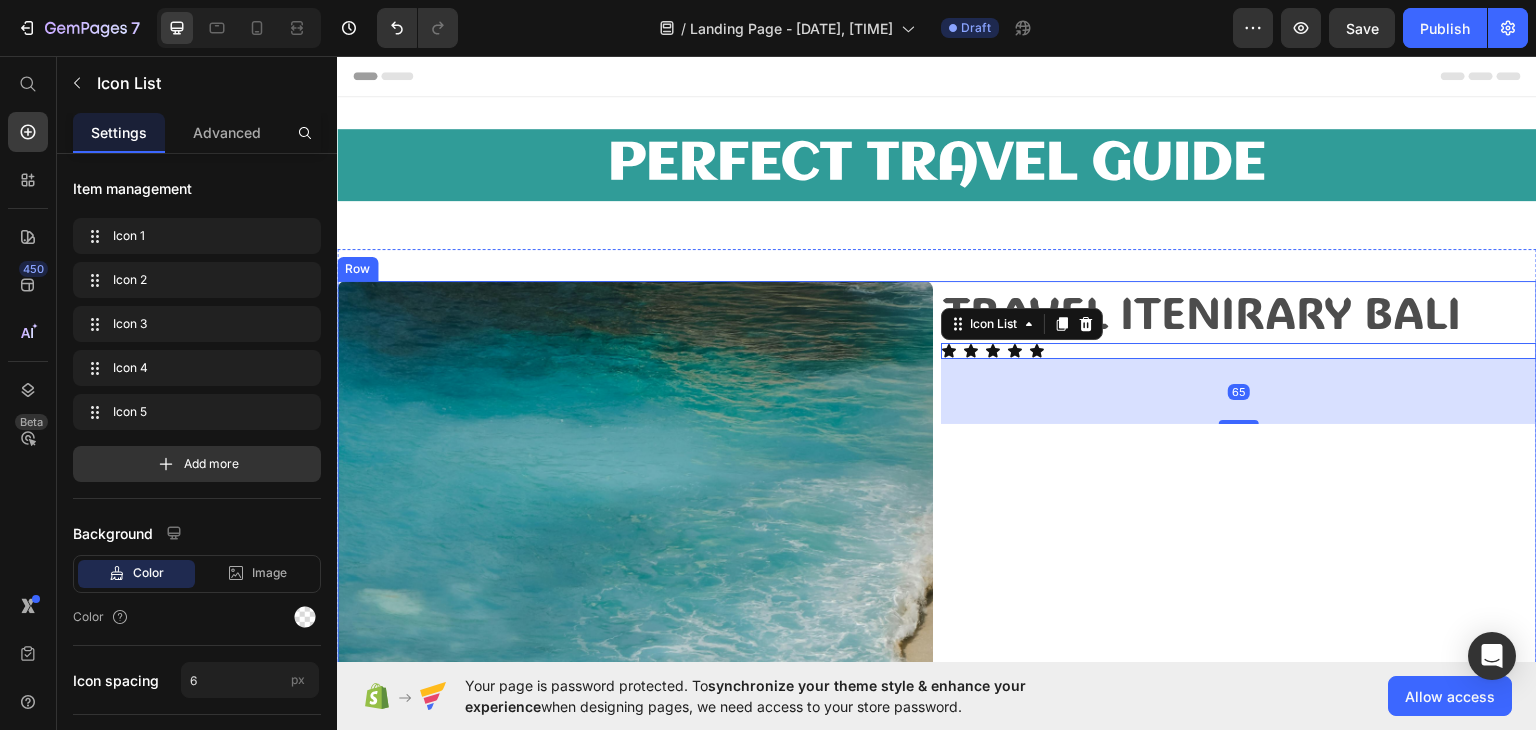 click on "TRAVEL ITENIRARY BALI Text Block Icon Icon Icon Icon
Icon Icon List   65" at bounding box center [1239, 924] 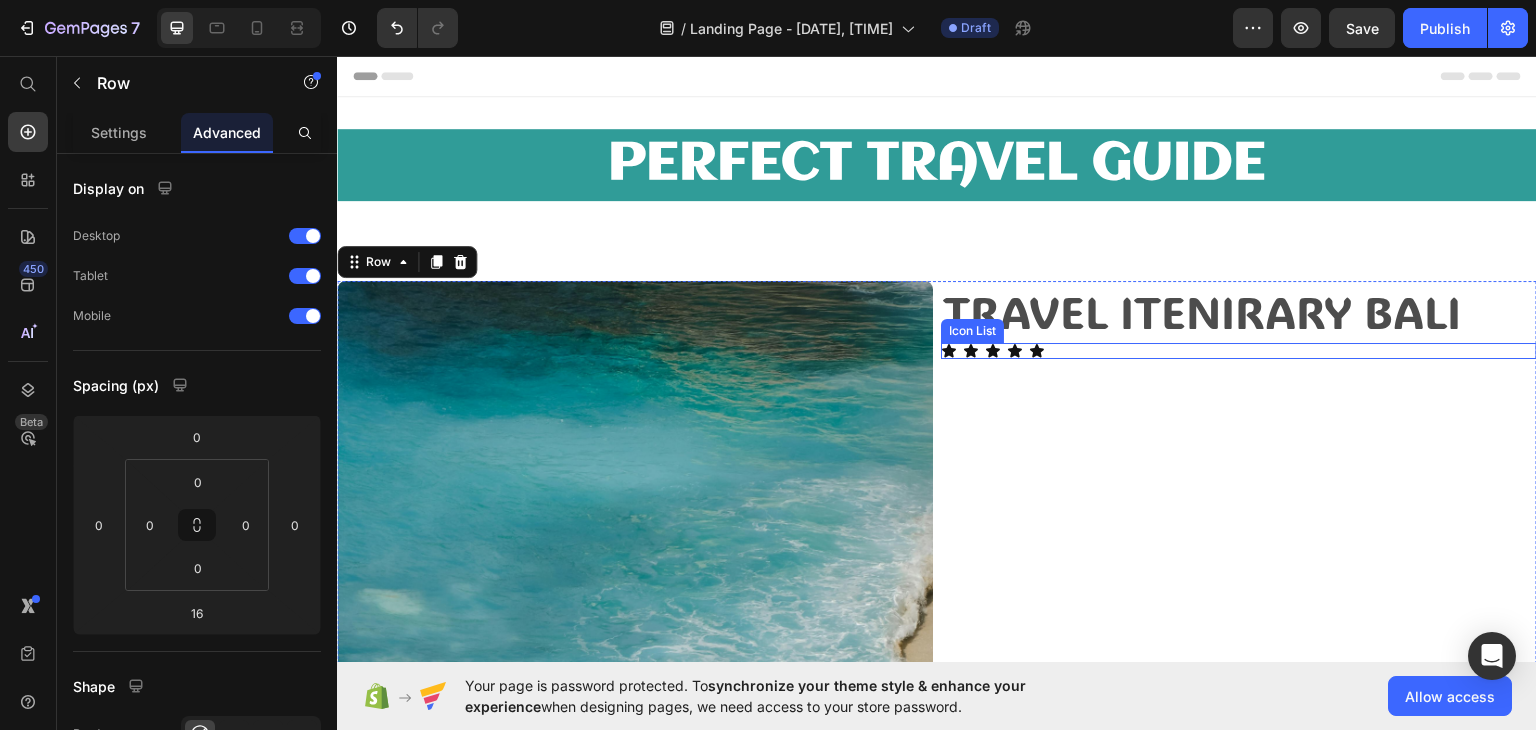 click 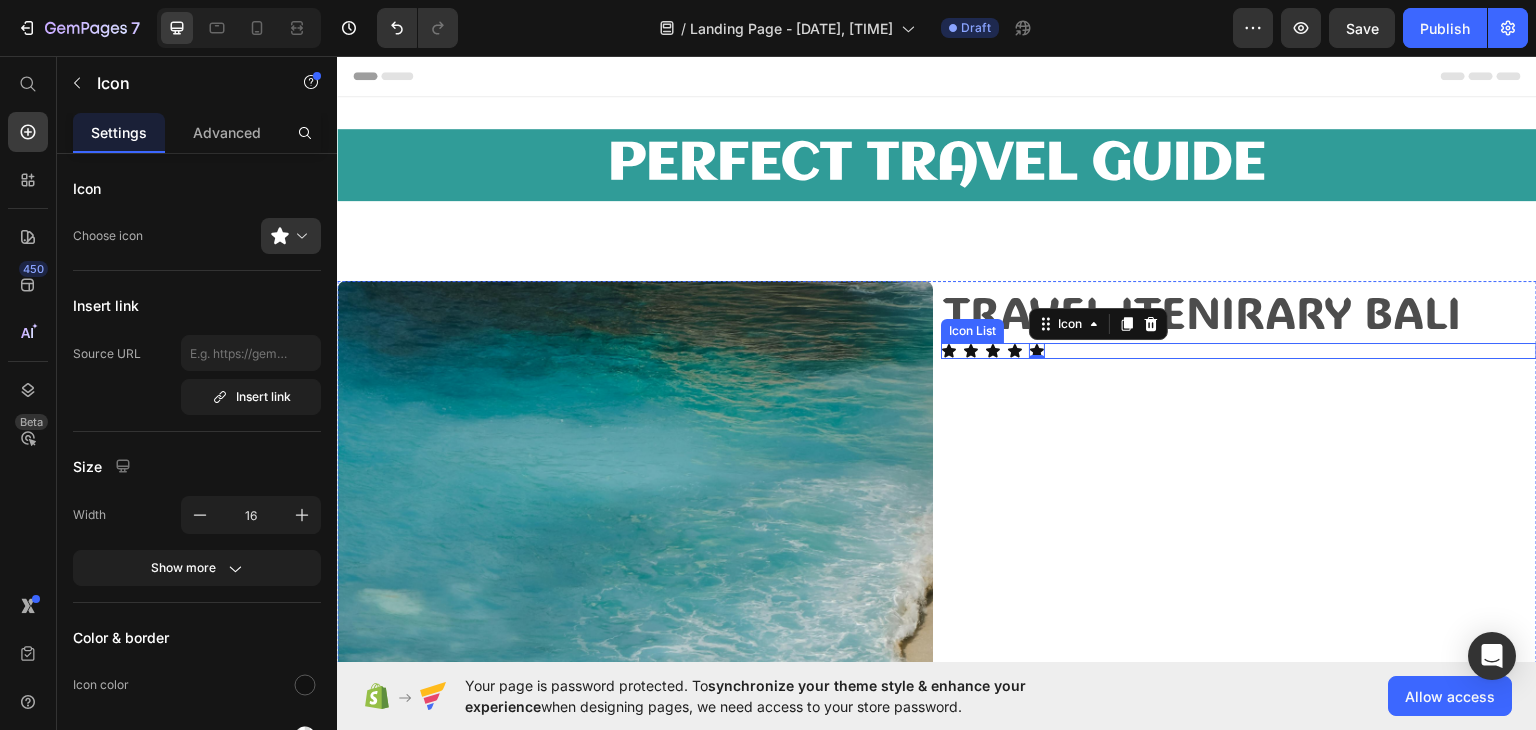 click on "Icon Icon Icon Icon
Icon   0" at bounding box center [1239, 350] 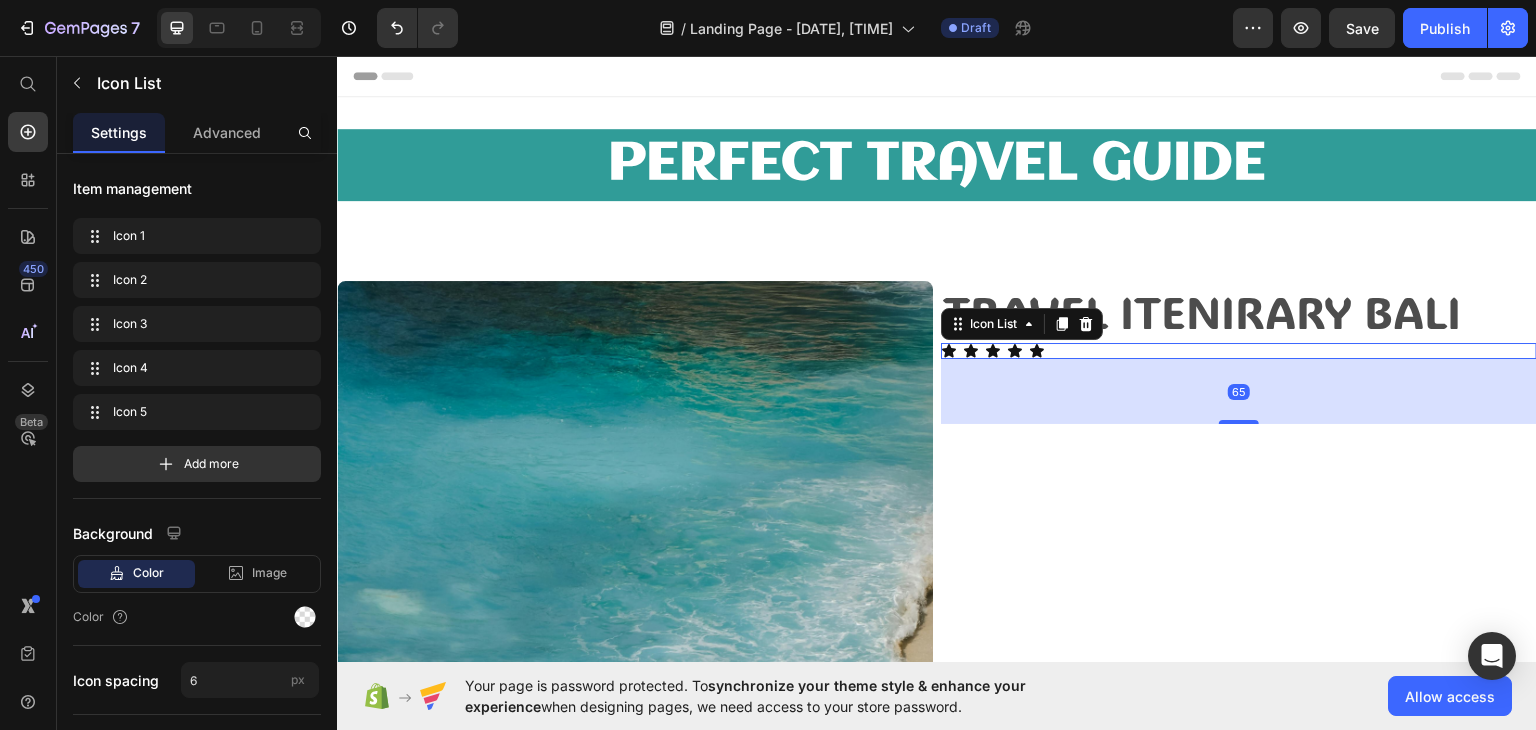 click on "Icon Icon Icon Icon
Icon" at bounding box center [1239, 350] 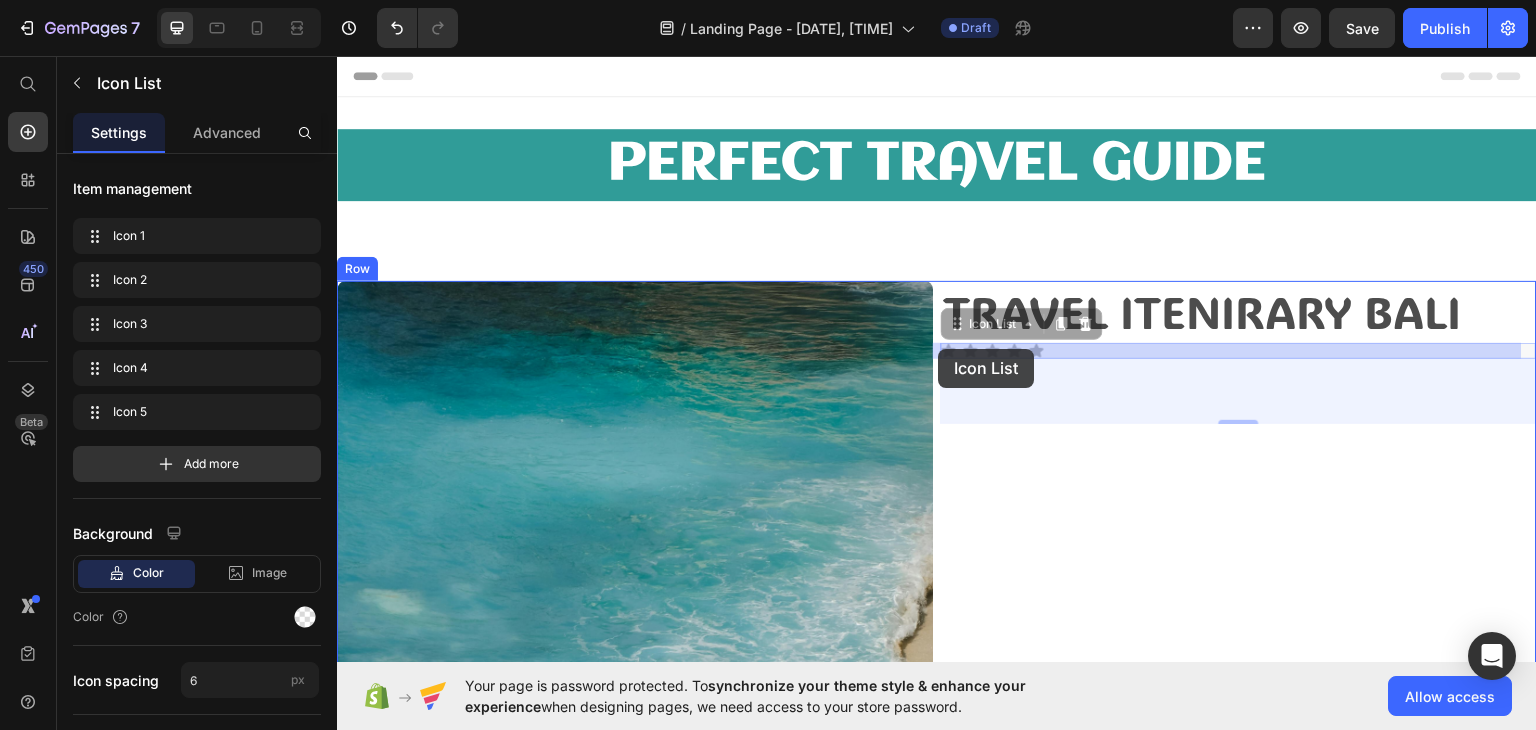 drag, startPoint x: 1055, startPoint y: 350, endPoint x: 939, endPoint y: 348, distance: 116.01724 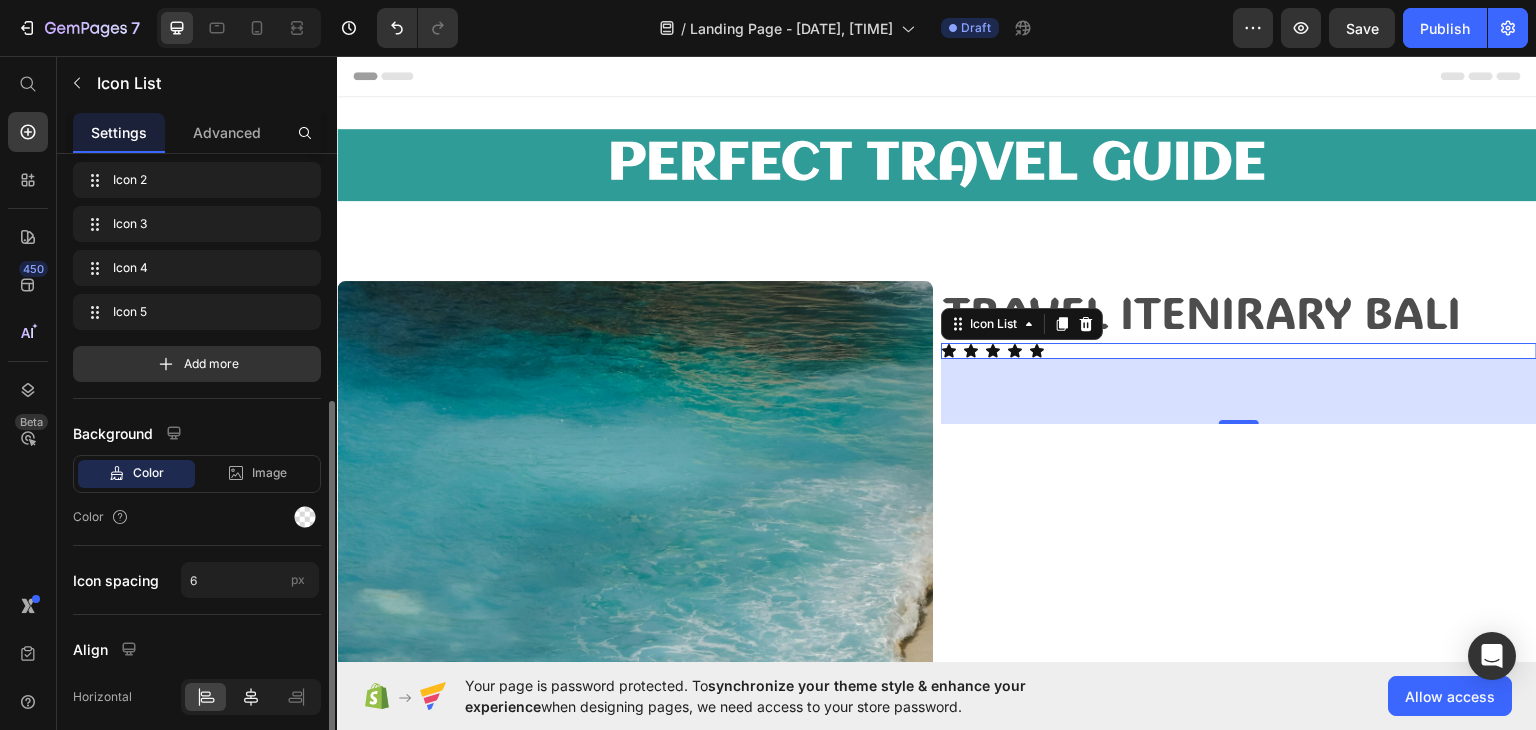 scroll, scrollTop: 226, scrollLeft: 0, axis: vertical 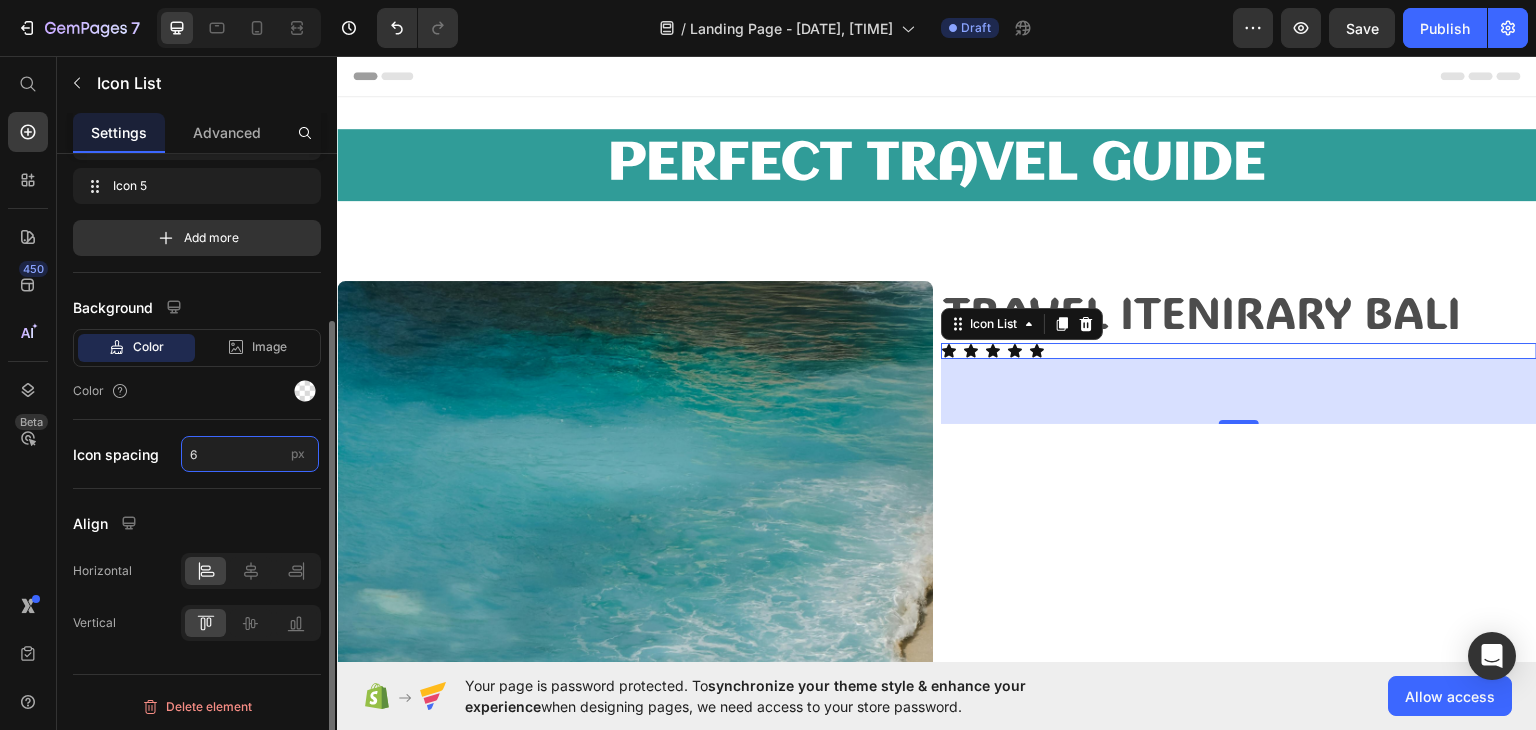 click on "6" at bounding box center [250, 454] 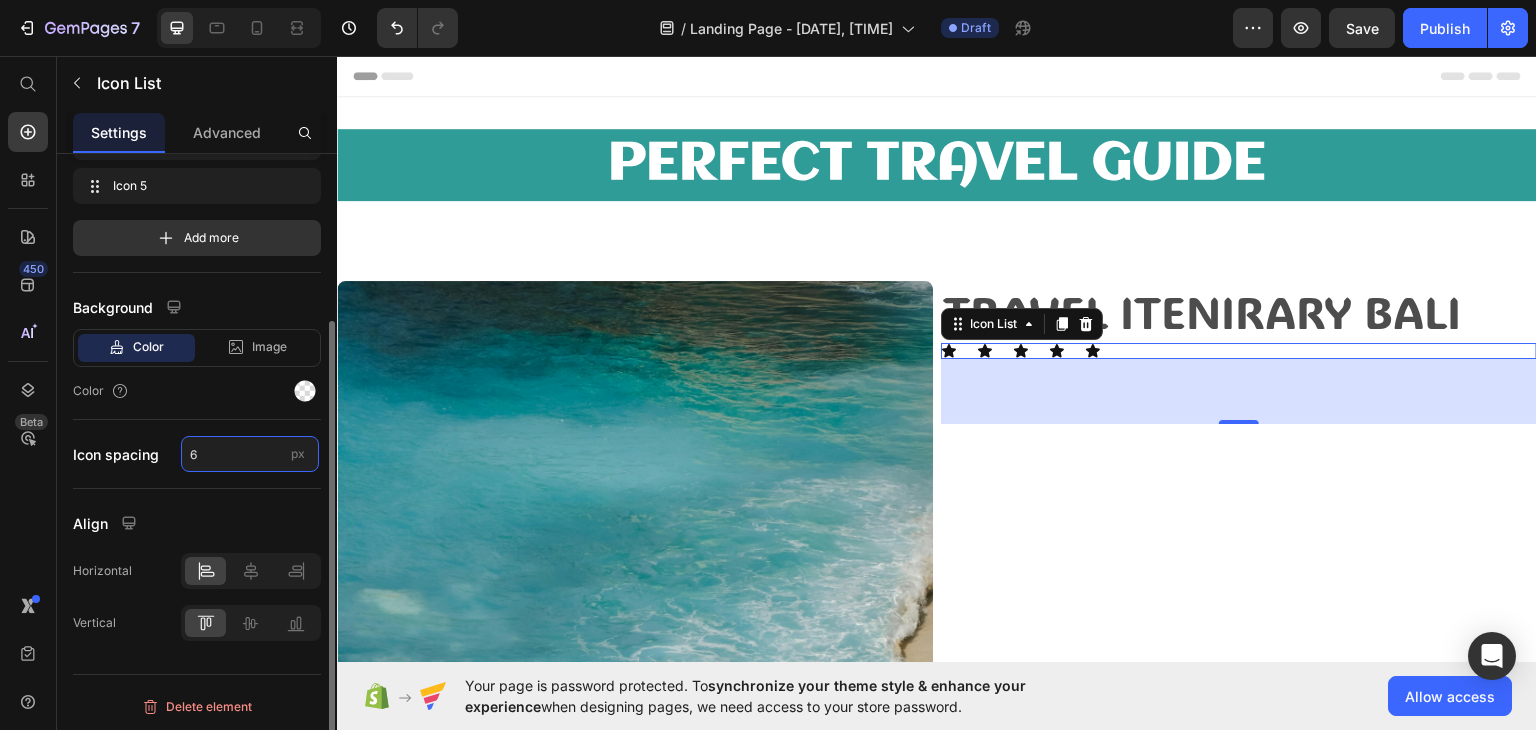 drag, startPoint x: 246, startPoint y: 451, endPoint x: 151, endPoint y: 464, distance: 95.885345 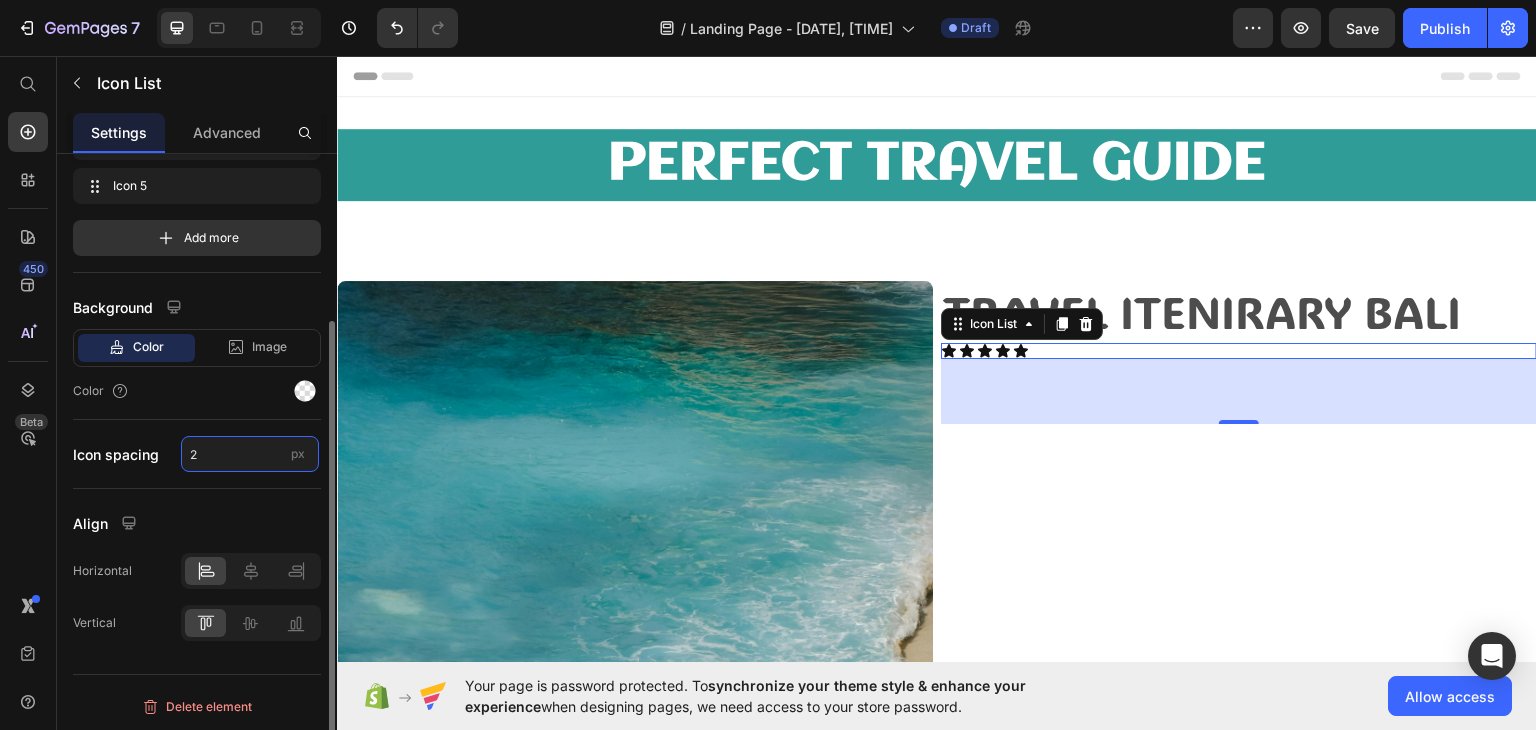 type on "25" 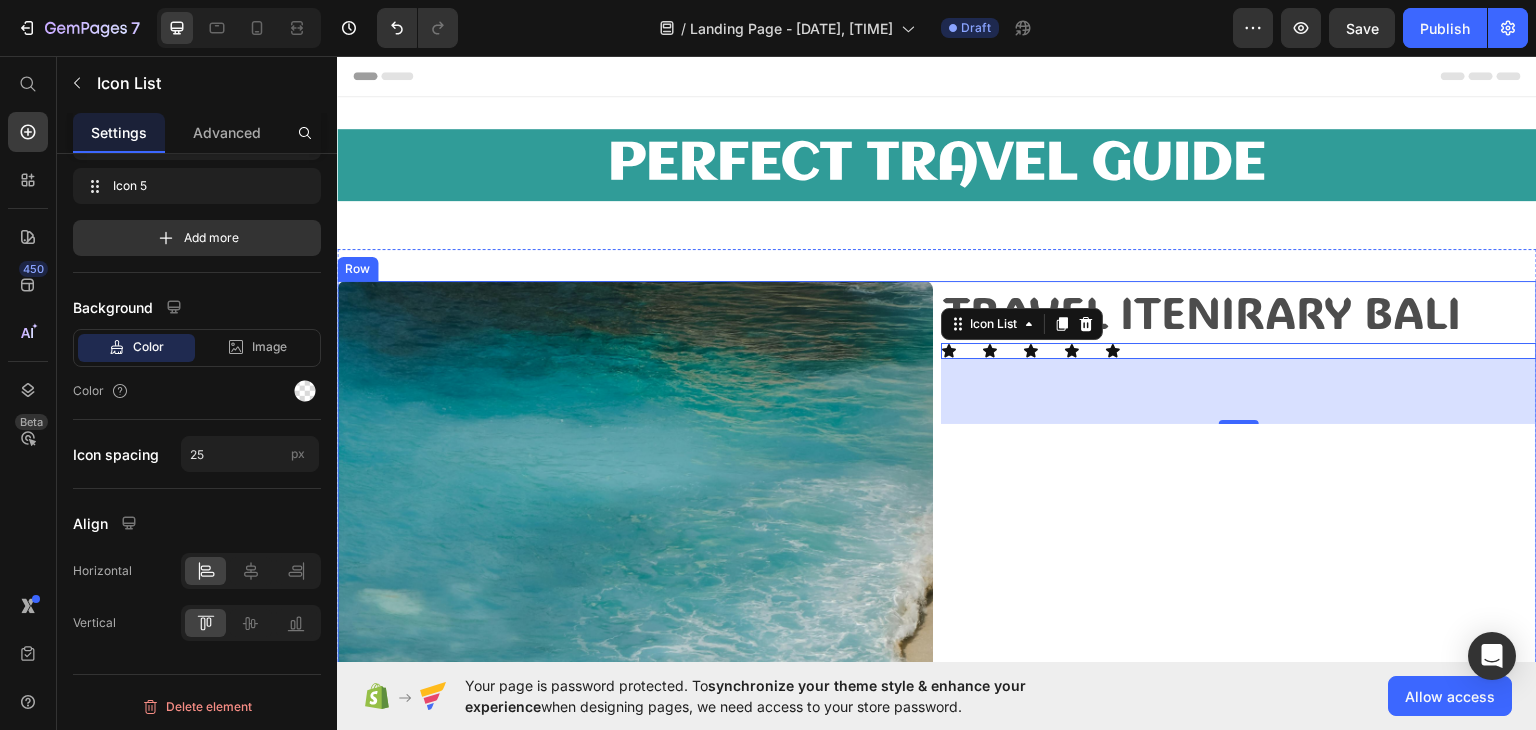 click on "TRAVEL ITENIRARY BALI Text Block Icon Icon Icon Icon
Icon Icon List   65" at bounding box center [1239, 924] 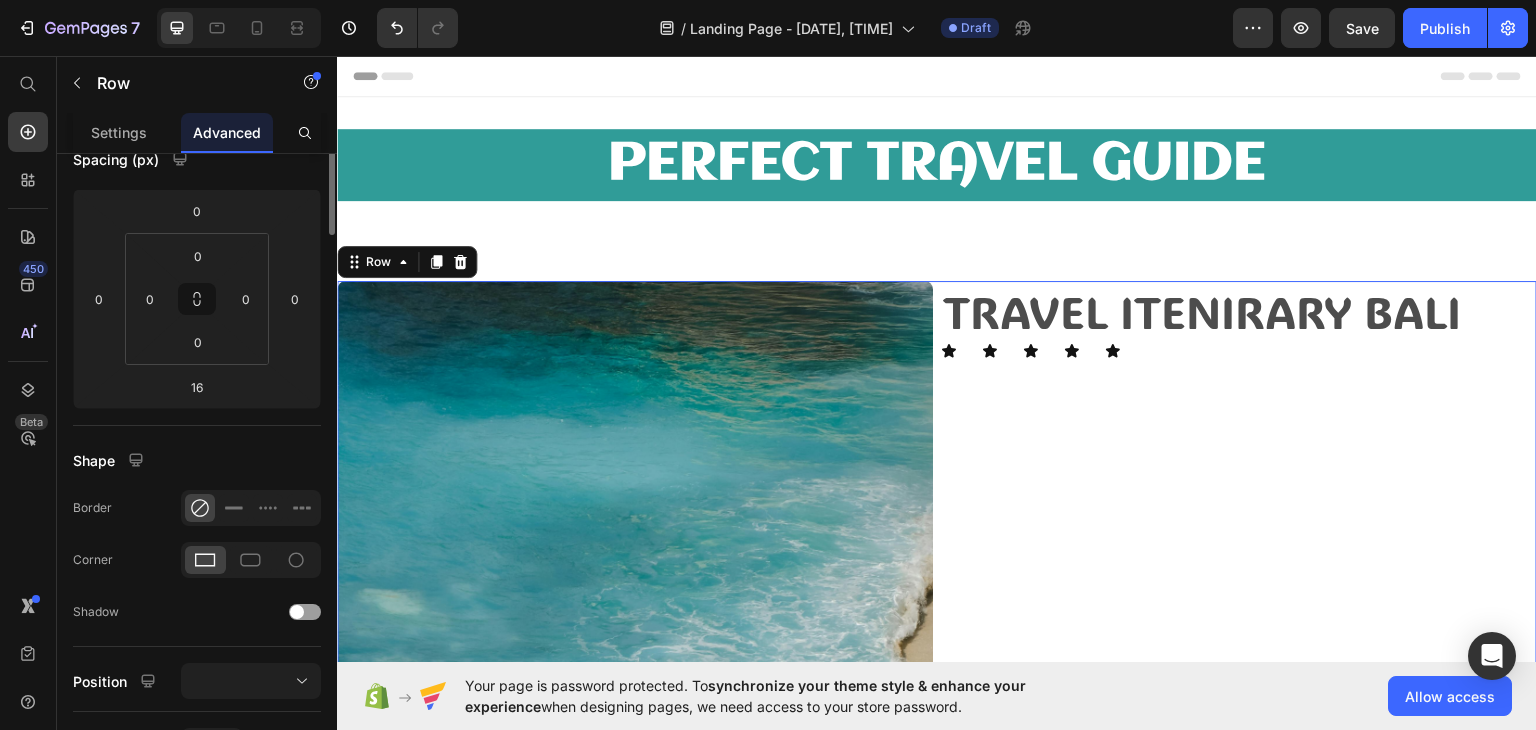 scroll, scrollTop: 0, scrollLeft: 0, axis: both 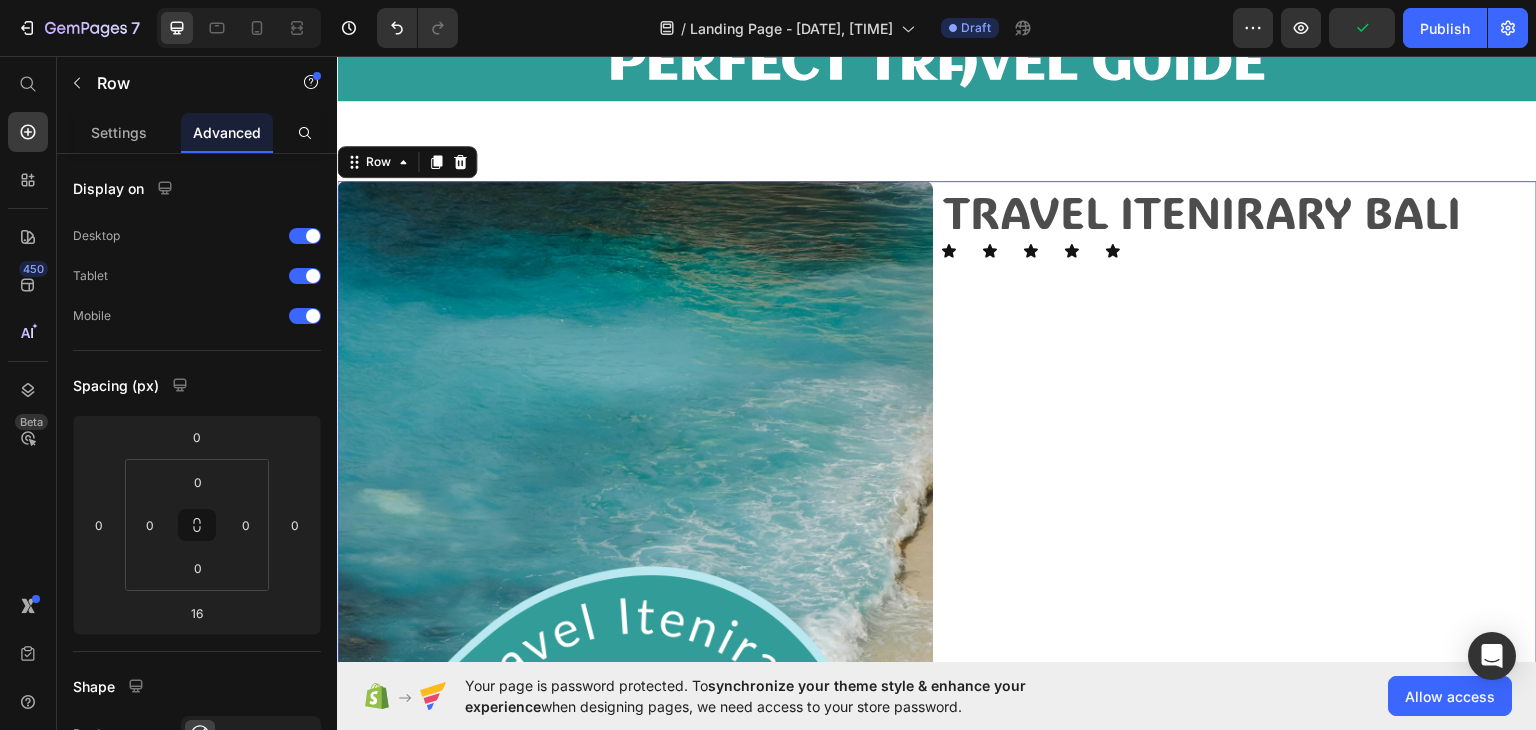 click on "TRAVEL ITENIRARY BALI Text Block Icon Icon Icon Icon
Icon Icon List" at bounding box center (1239, 824) 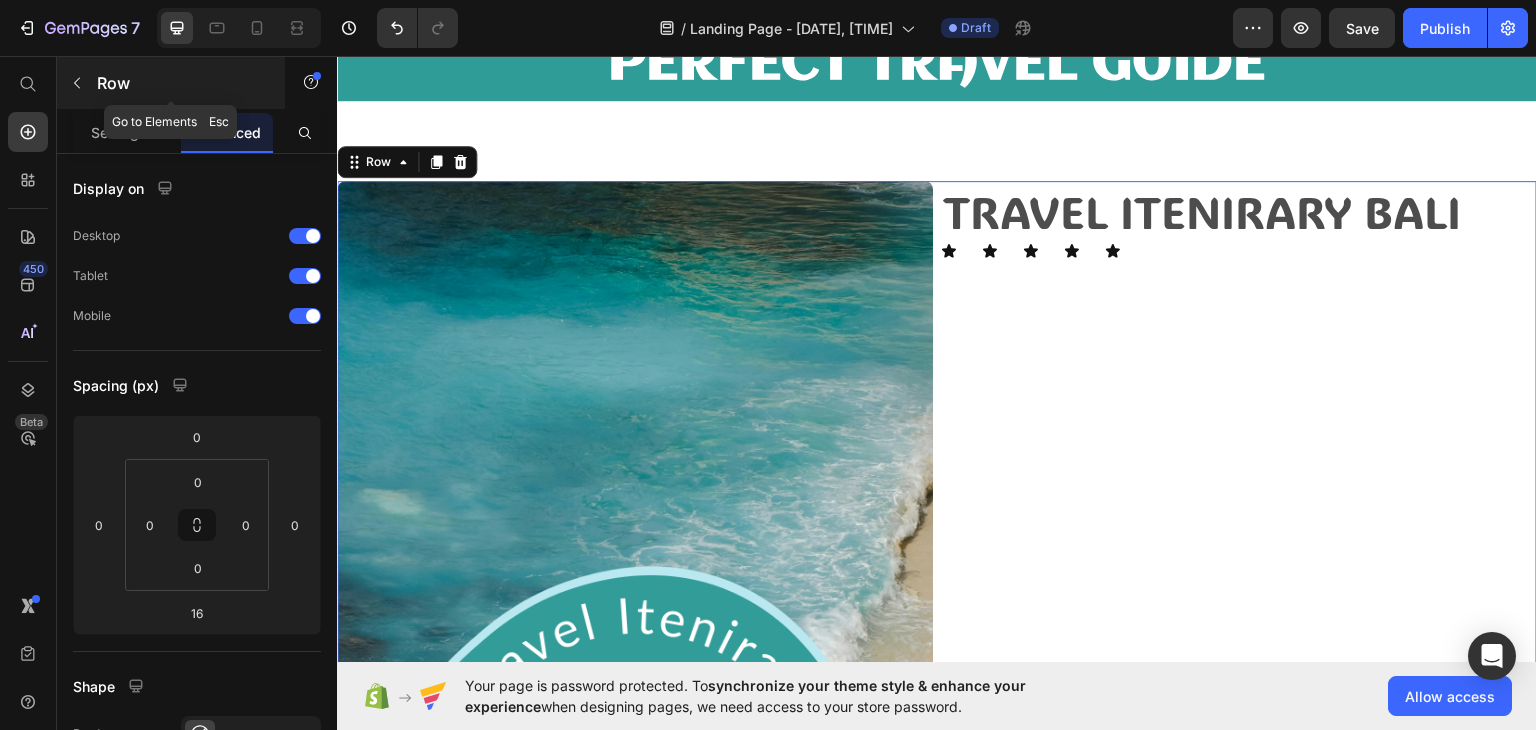 click on "Row" at bounding box center [171, 83] 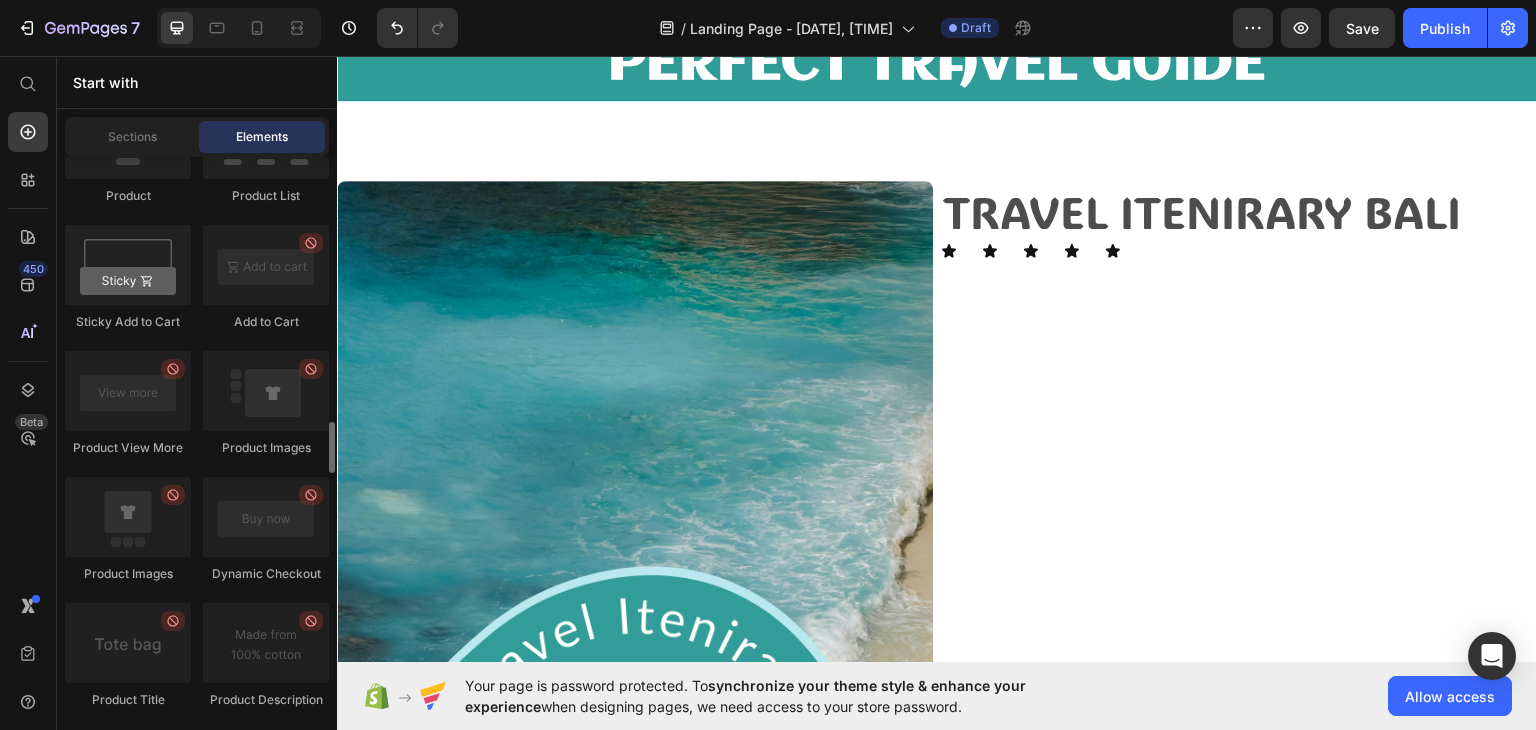 scroll, scrollTop: 2800, scrollLeft: 0, axis: vertical 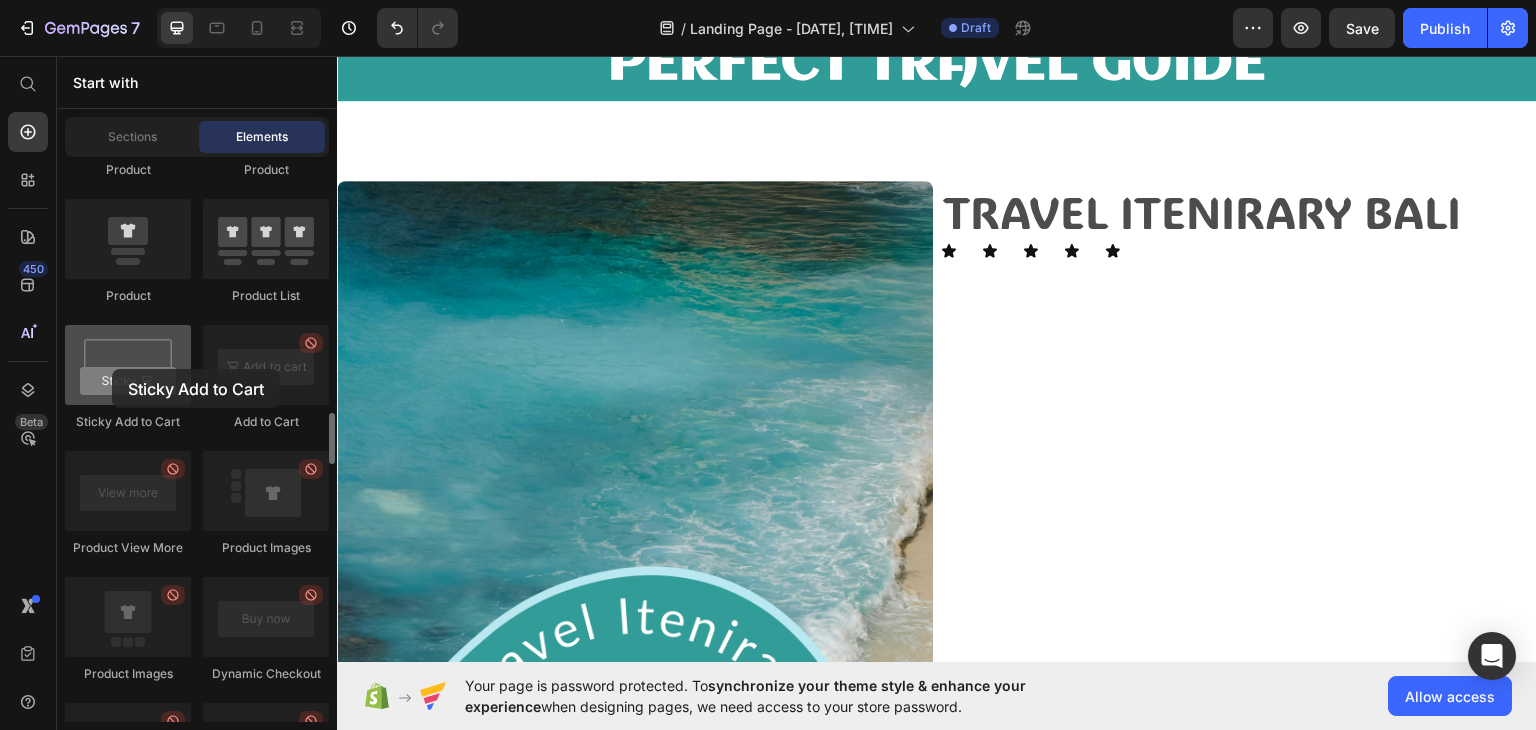 drag, startPoint x: 130, startPoint y: 368, endPoint x: 112, endPoint y: 369, distance: 18.027756 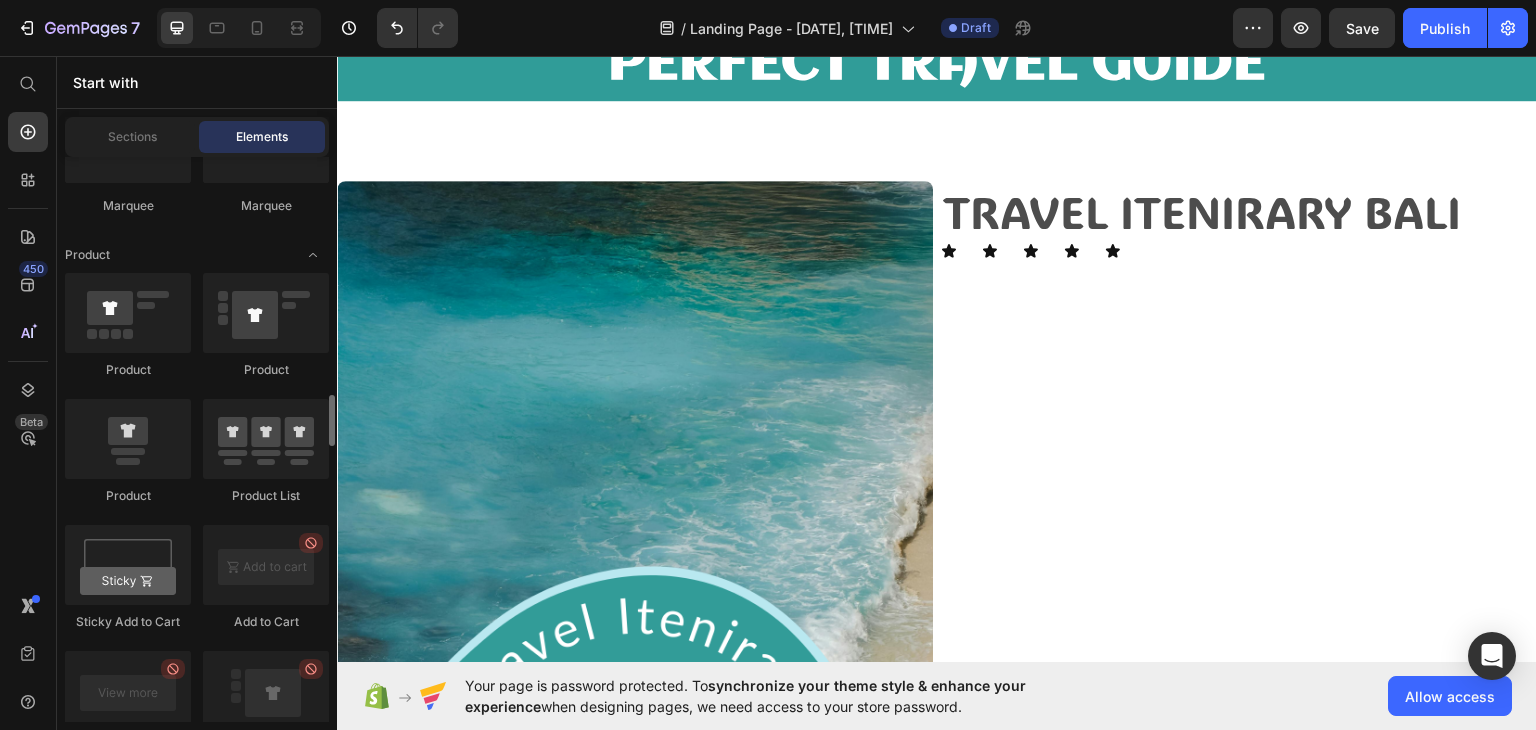 scroll, scrollTop: 2400, scrollLeft: 0, axis: vertical 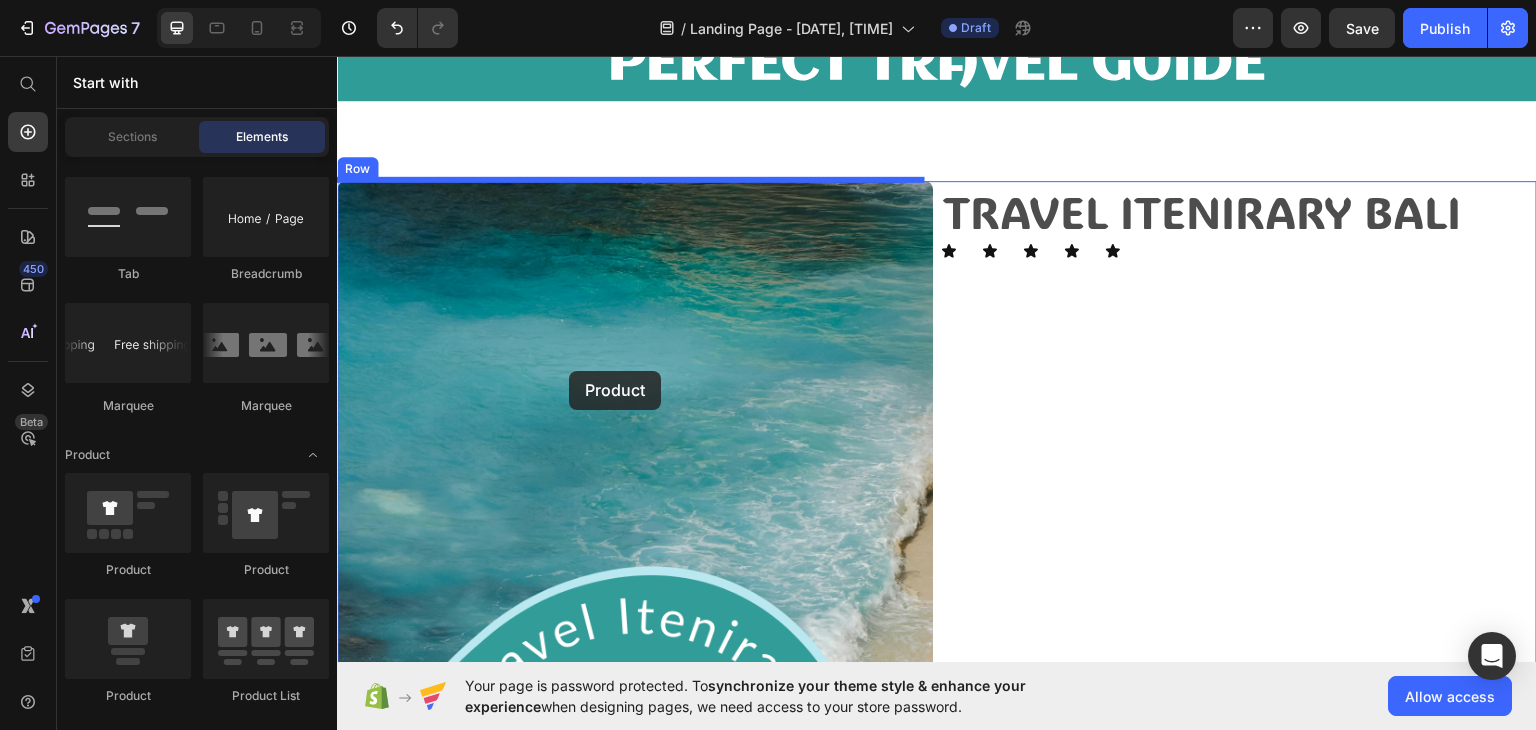 drag, startPoint x: 470, startPoint y: 558, endPoint x: 569, endPoint y: 370, distance: 212.47353 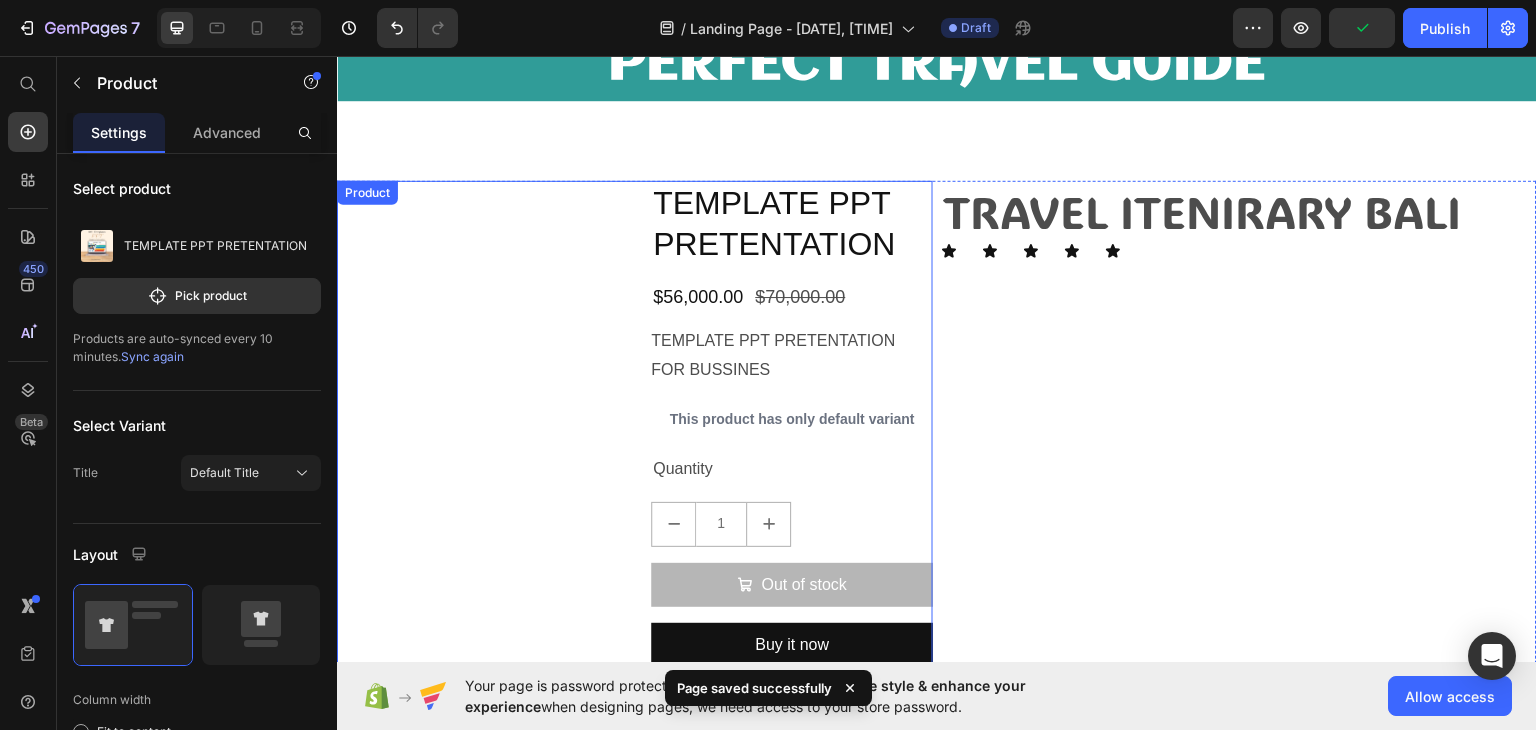 scroll, scrollTop: 200, scrollLeft: 0, axis: vertical 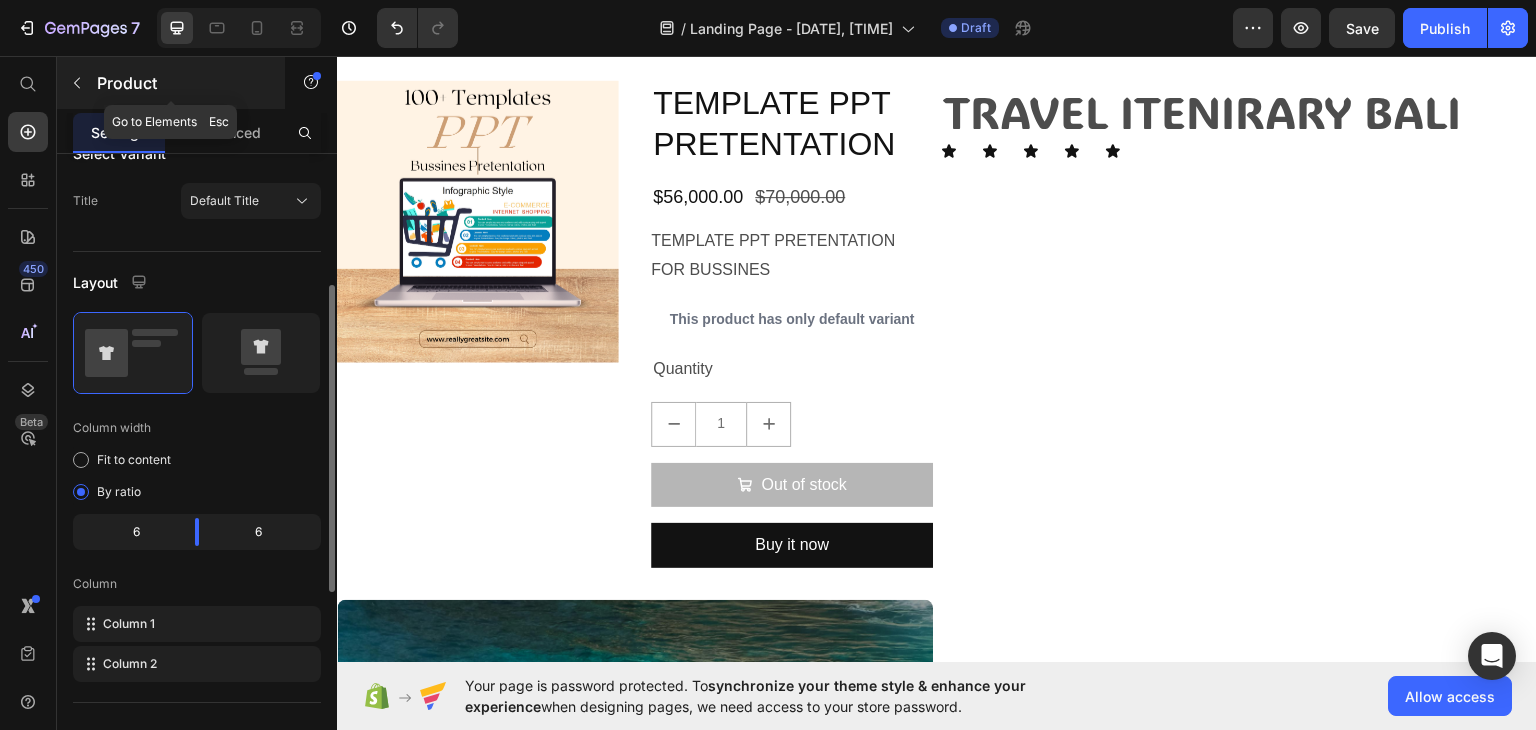 click 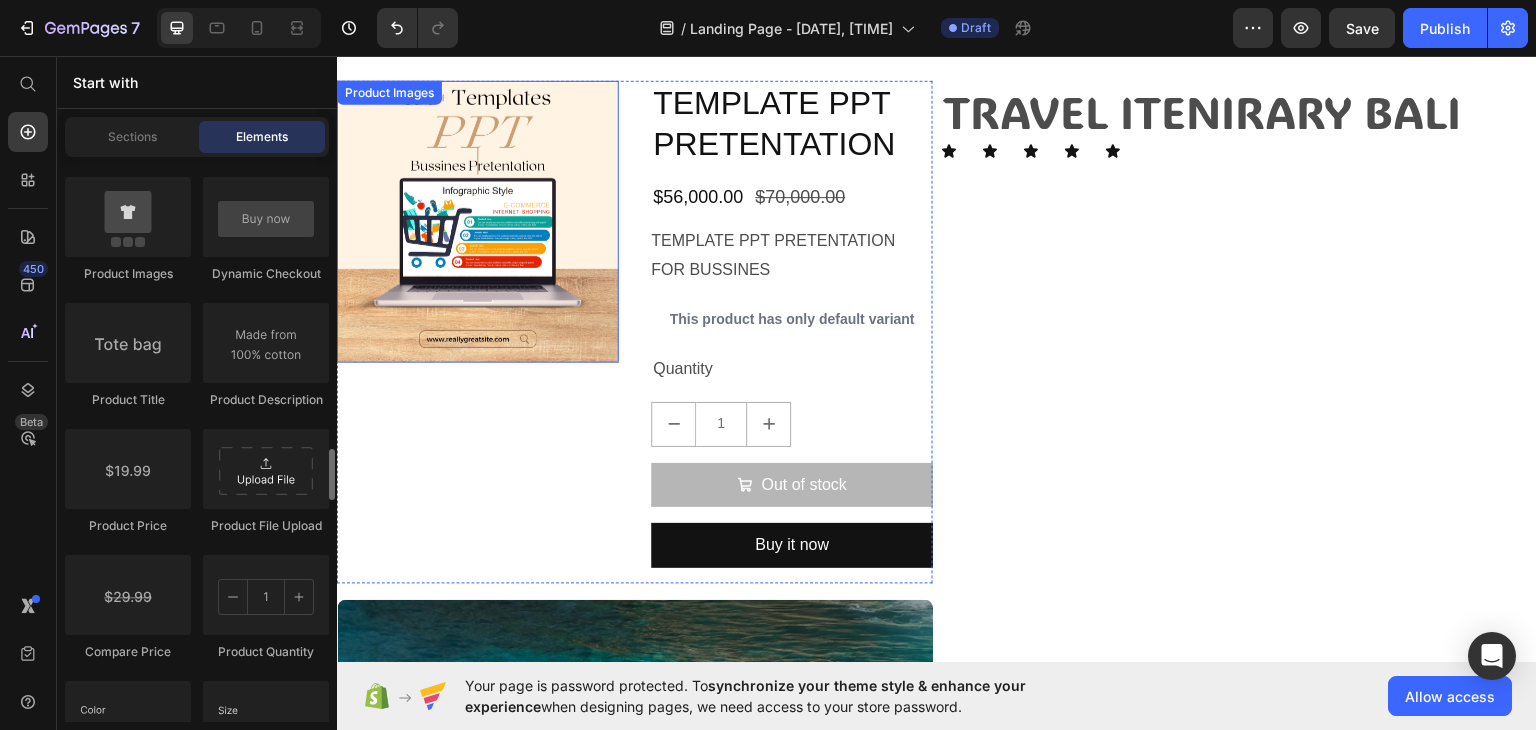 scroll, scrollTop: 3100, scrollLeft: 0, axis: vertical 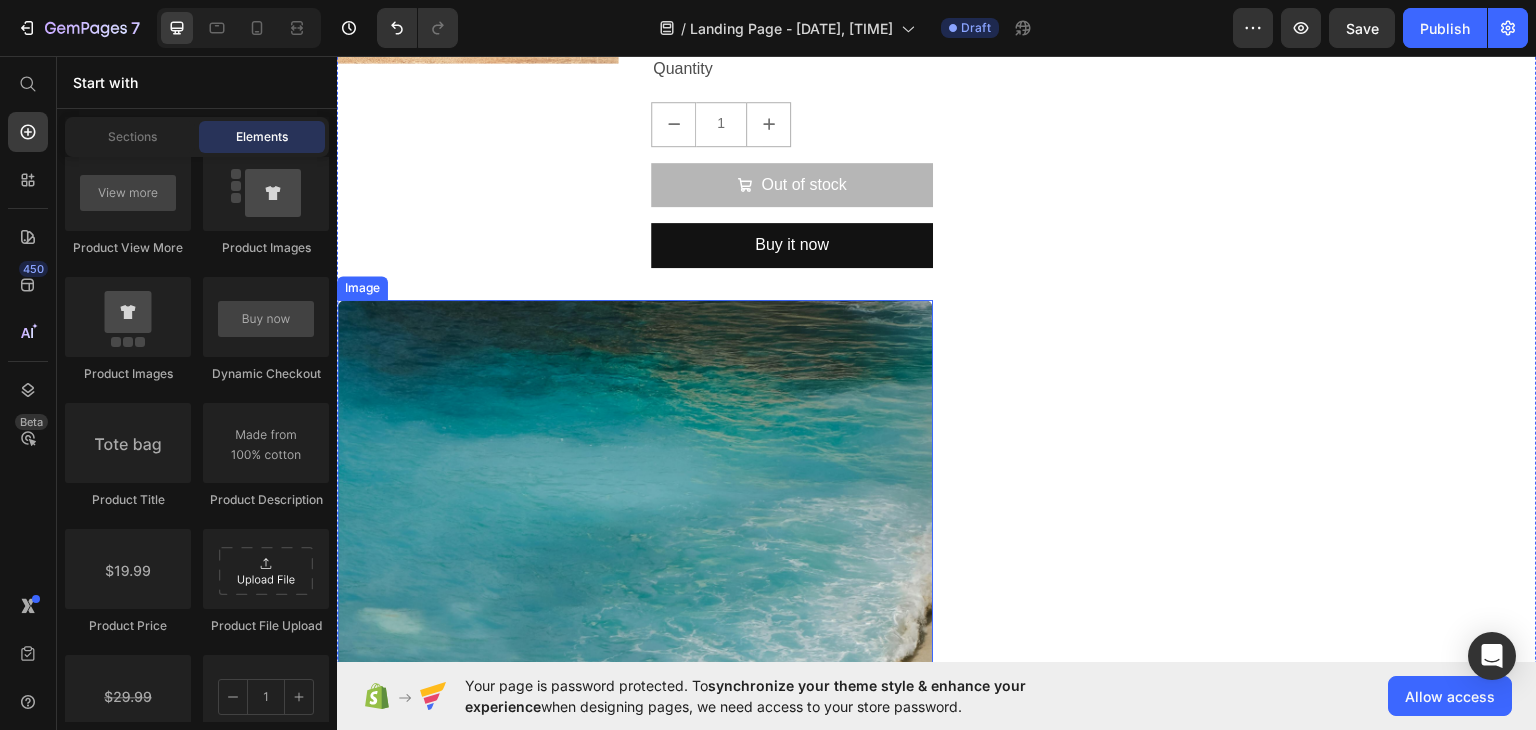 click at bounding box center [635, 943] 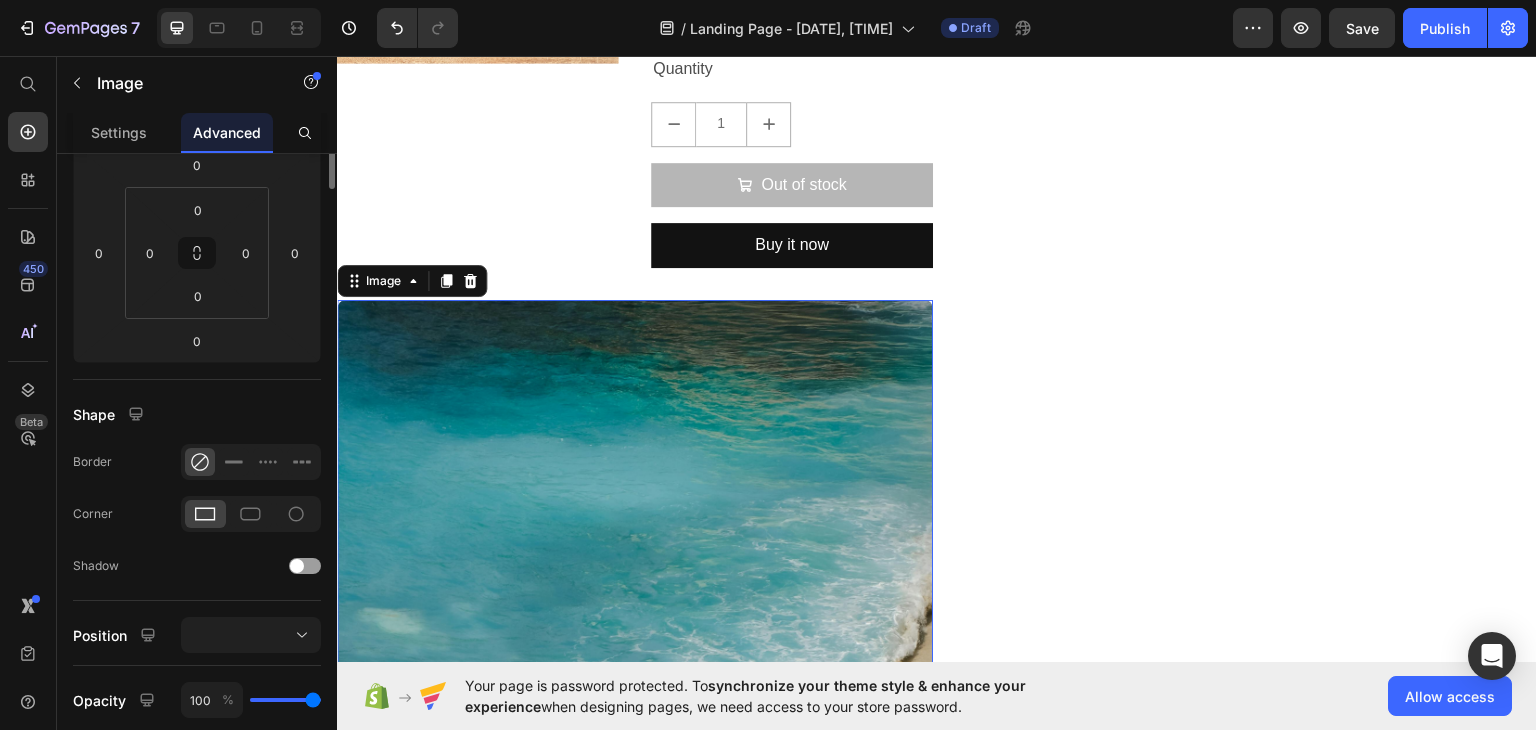 scroll, scrollTop: 0, scrollLeft: 0, axis: both 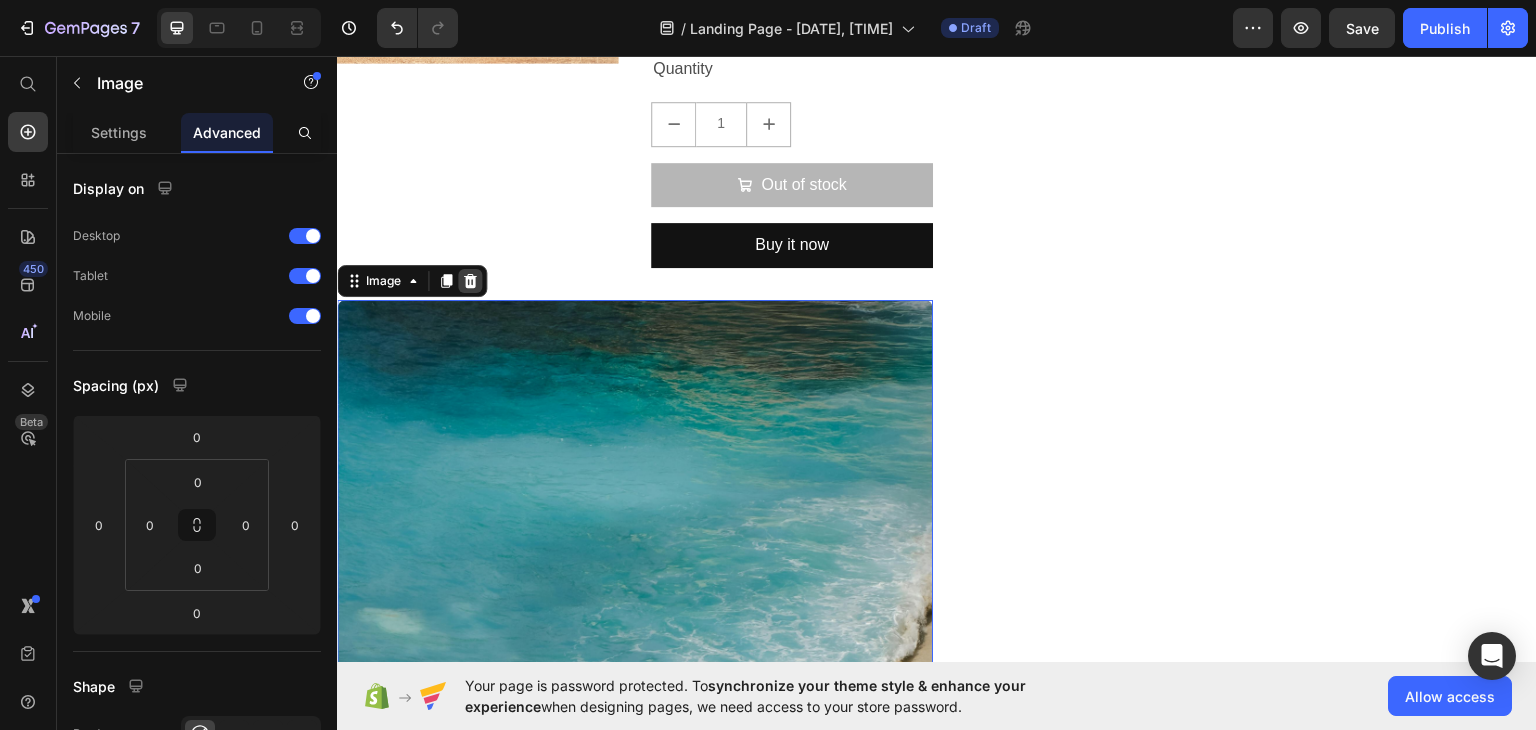 click 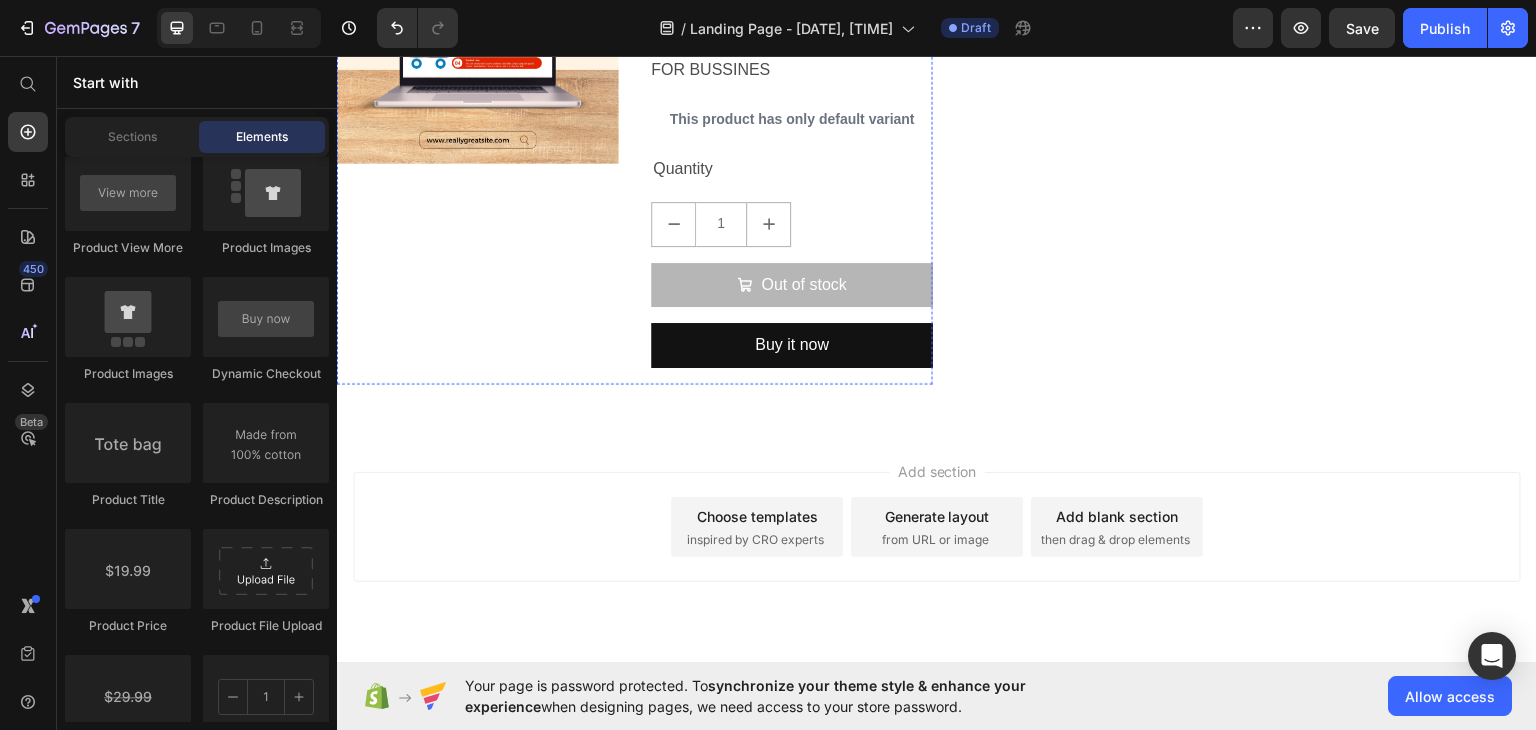 scroll, scrollTop: 0, scrollLeft: 0, axis: both 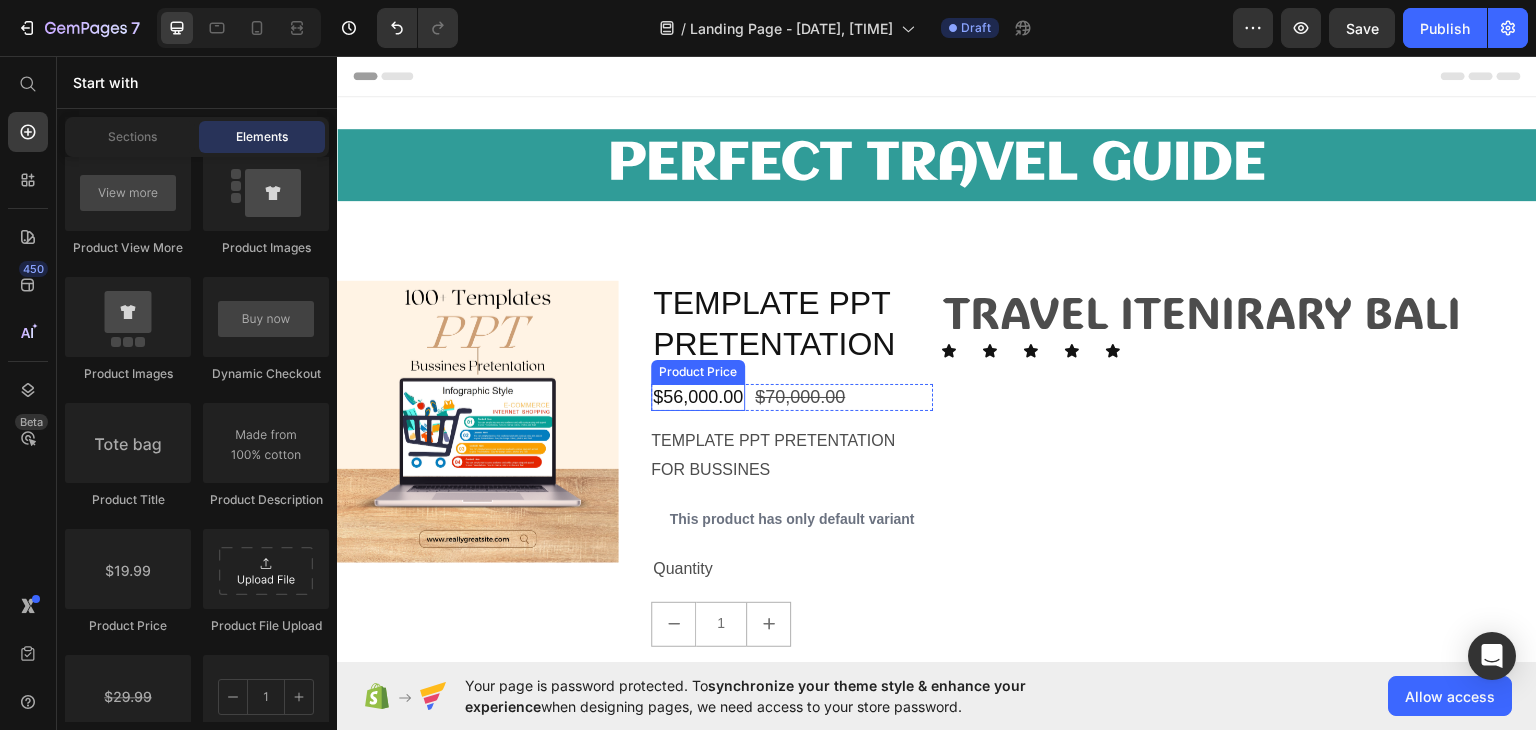 click on "$56,000.00" at bounding box center [698, 396] 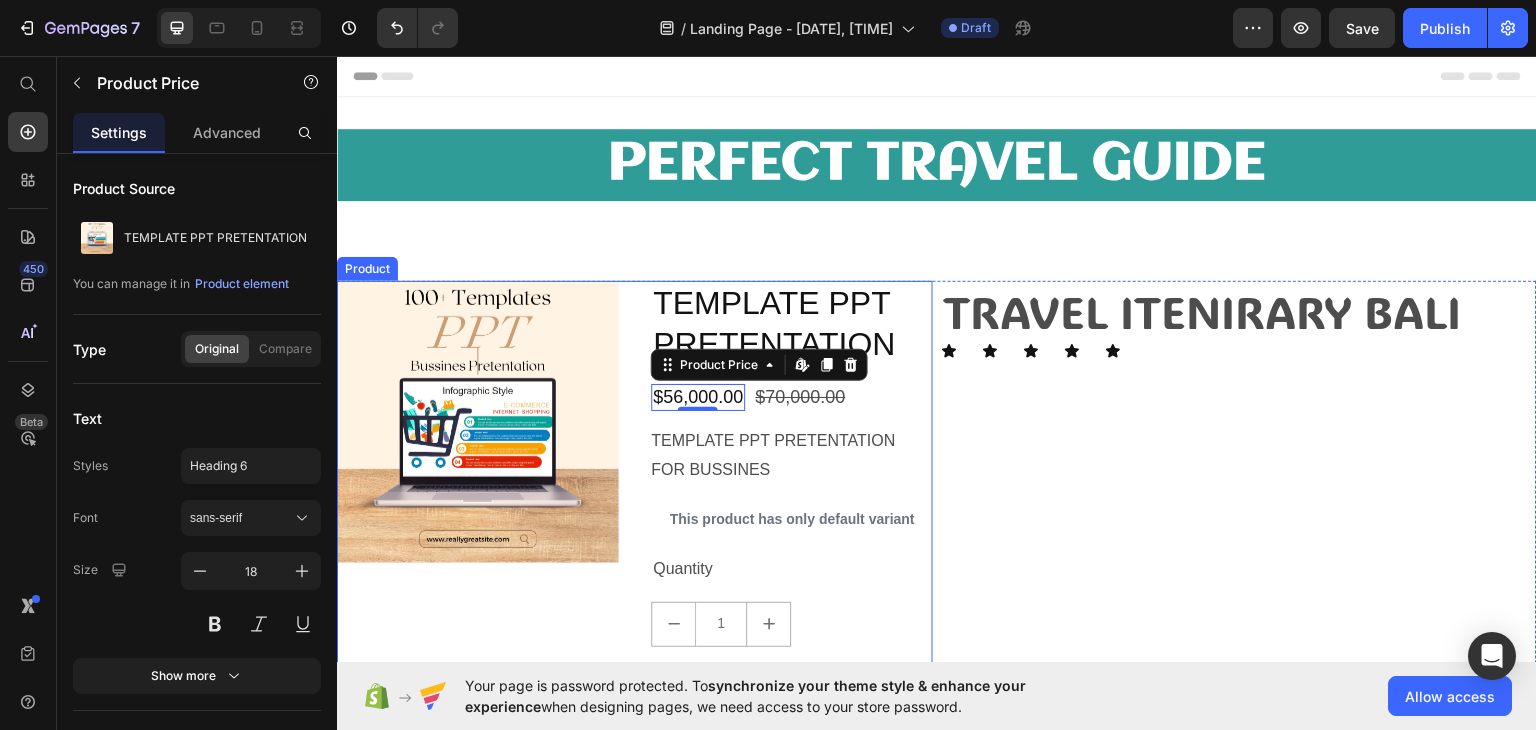click on "Product Images TEMPLATE PPT PRETENTATION Product Title $56,000.00 Product Price   Edit content in Shopify 0 $70,000.00 Product Price Row TEMPLATE PPT PRETENTATION FOR BUSSINES Product Description This product has only default variant Product Variants & Swatches Quantity Text Block 1 Product Quantity
Out of stock Add to Cart Buy it now Dynamic Checkout Product" at bounding box center [635, 532] 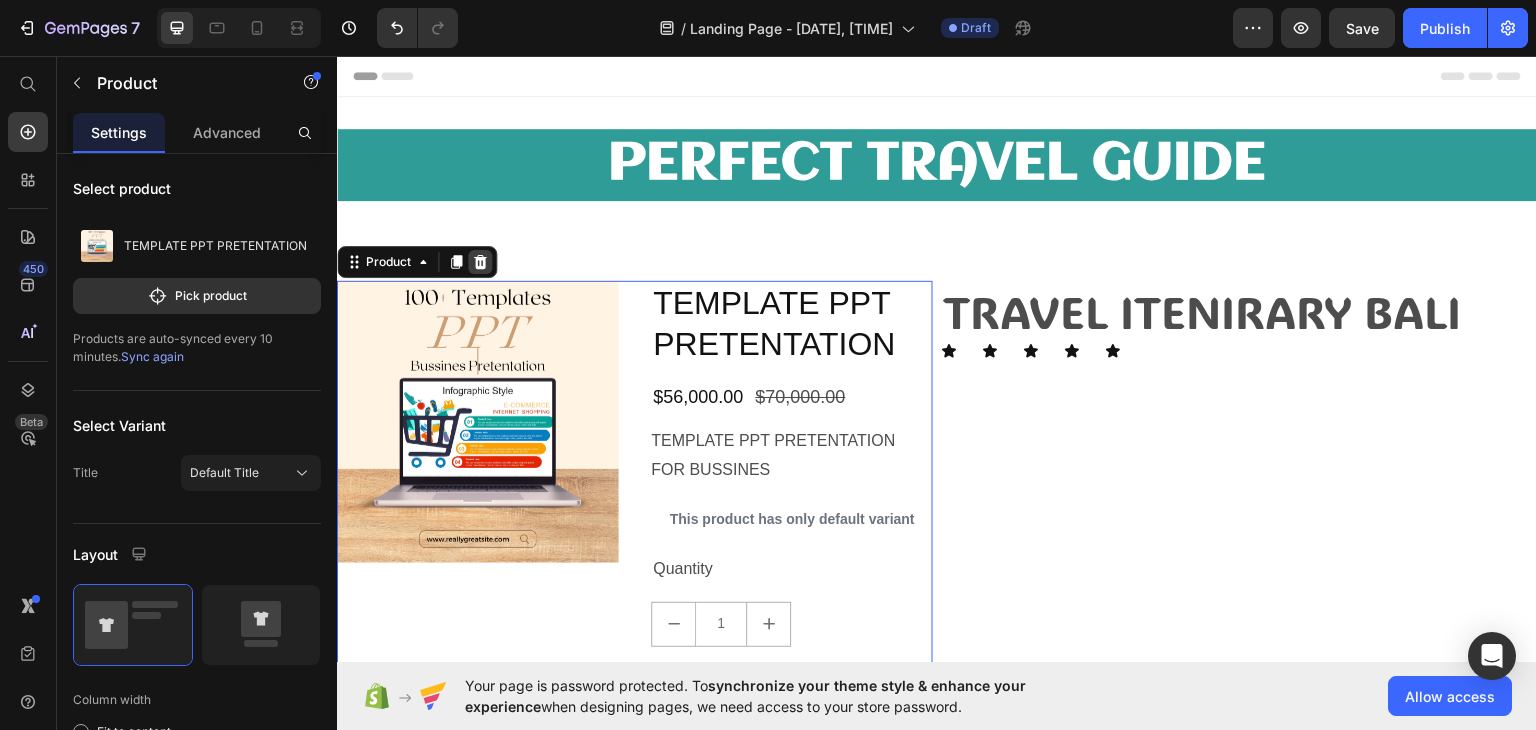 click 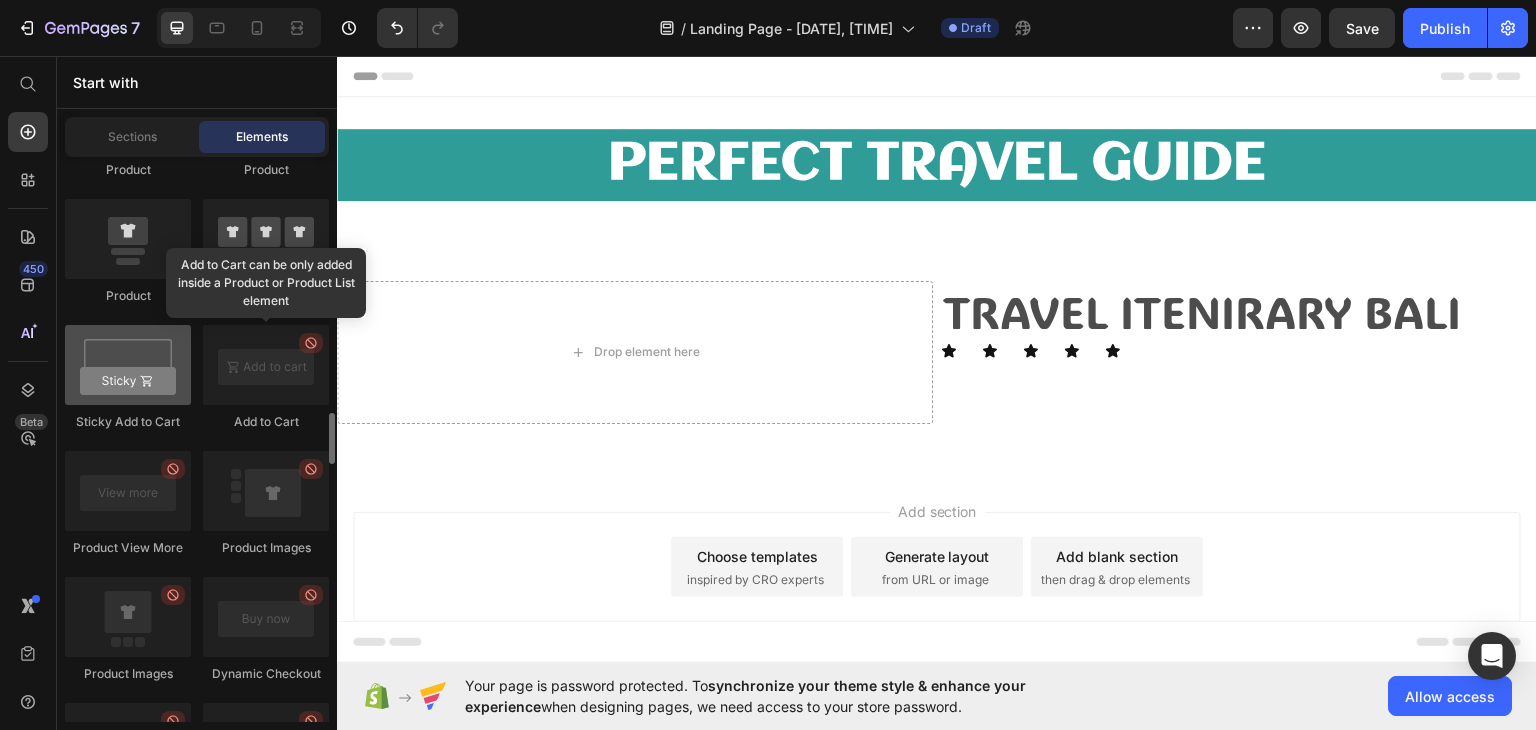 scroll, scrollTop: 2700, scrollLeft: 0, axis: vertical 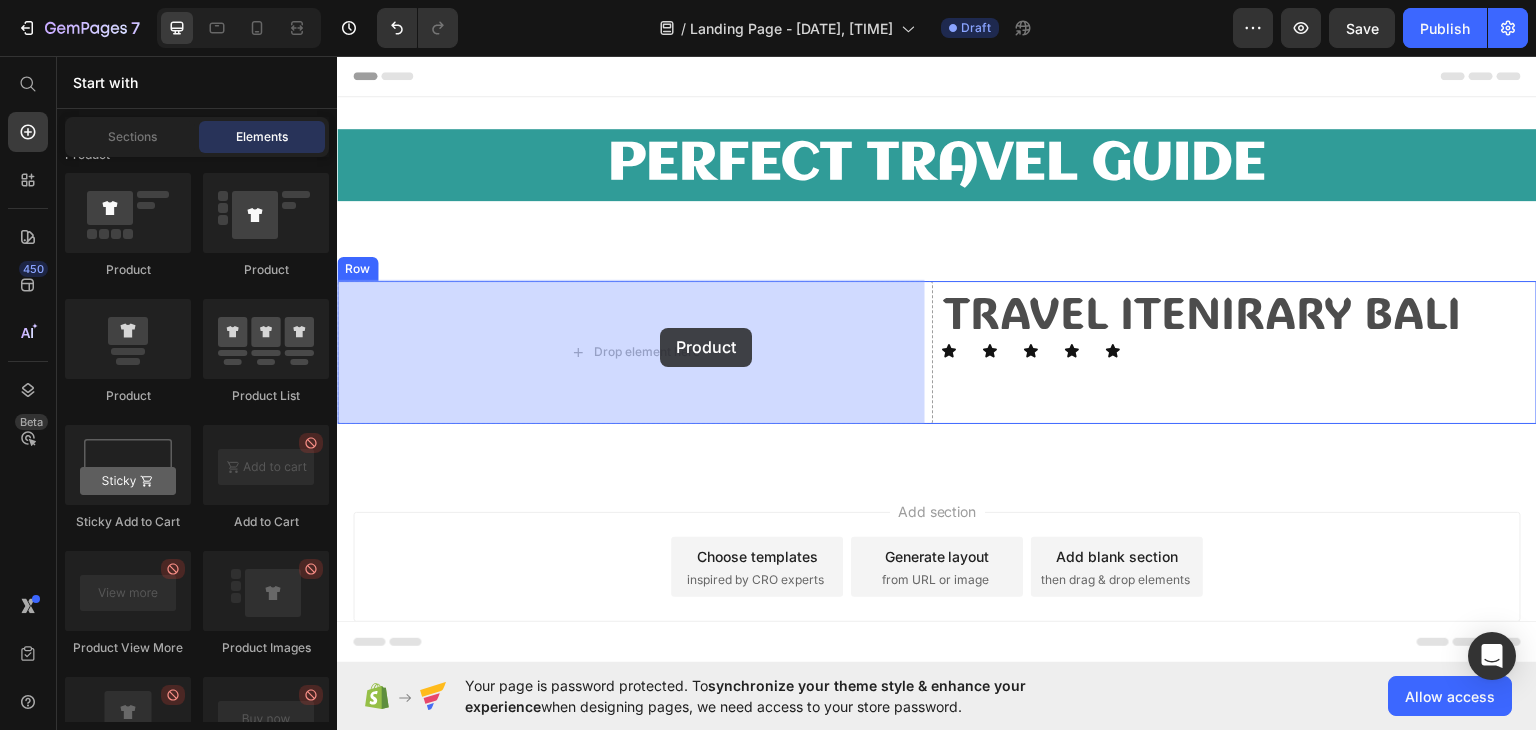 drag, startPoint x: 477, startPoint y: 404, endPoint x: 660, endPoint y: 327, distance: 198.53967 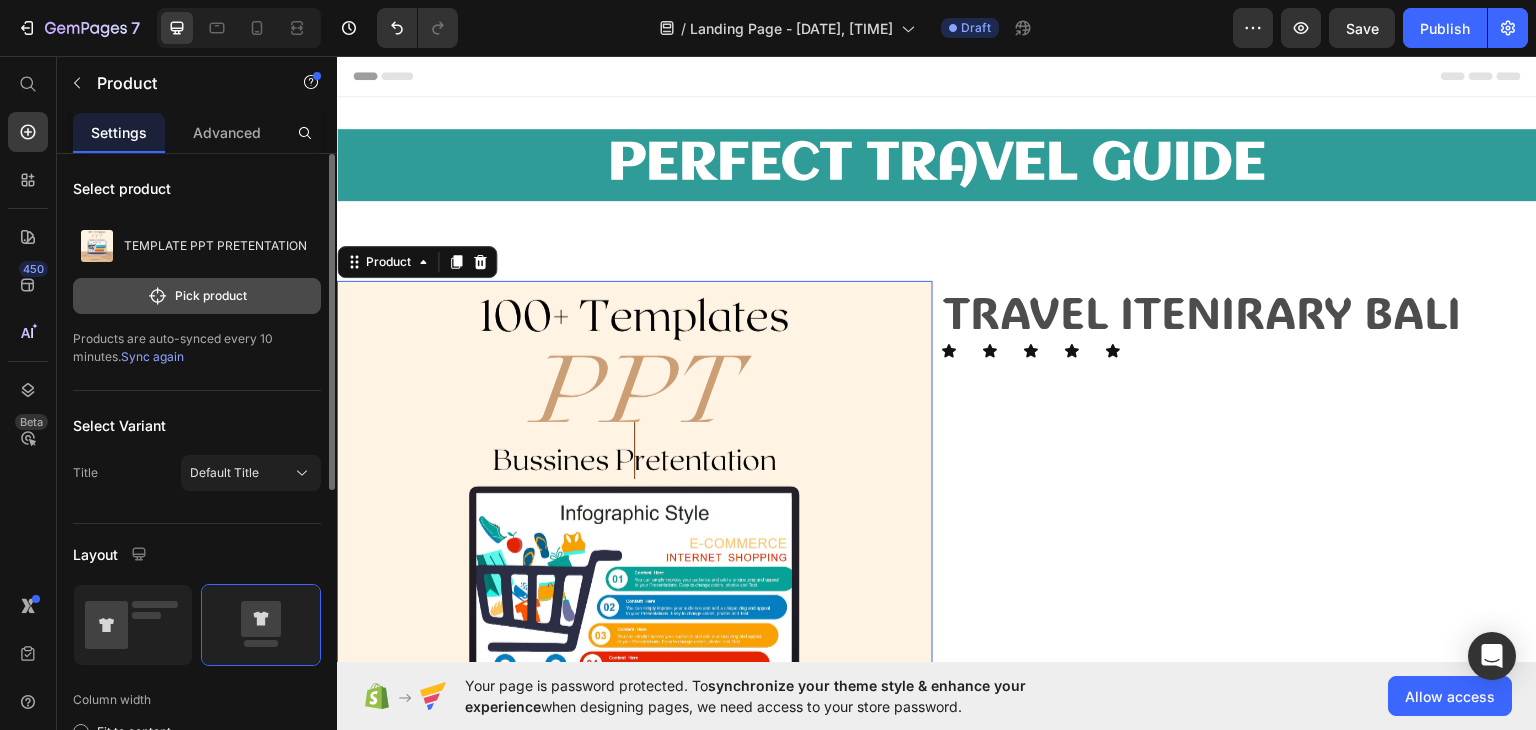 click on "Pick product" at bounding box center [197, 296] 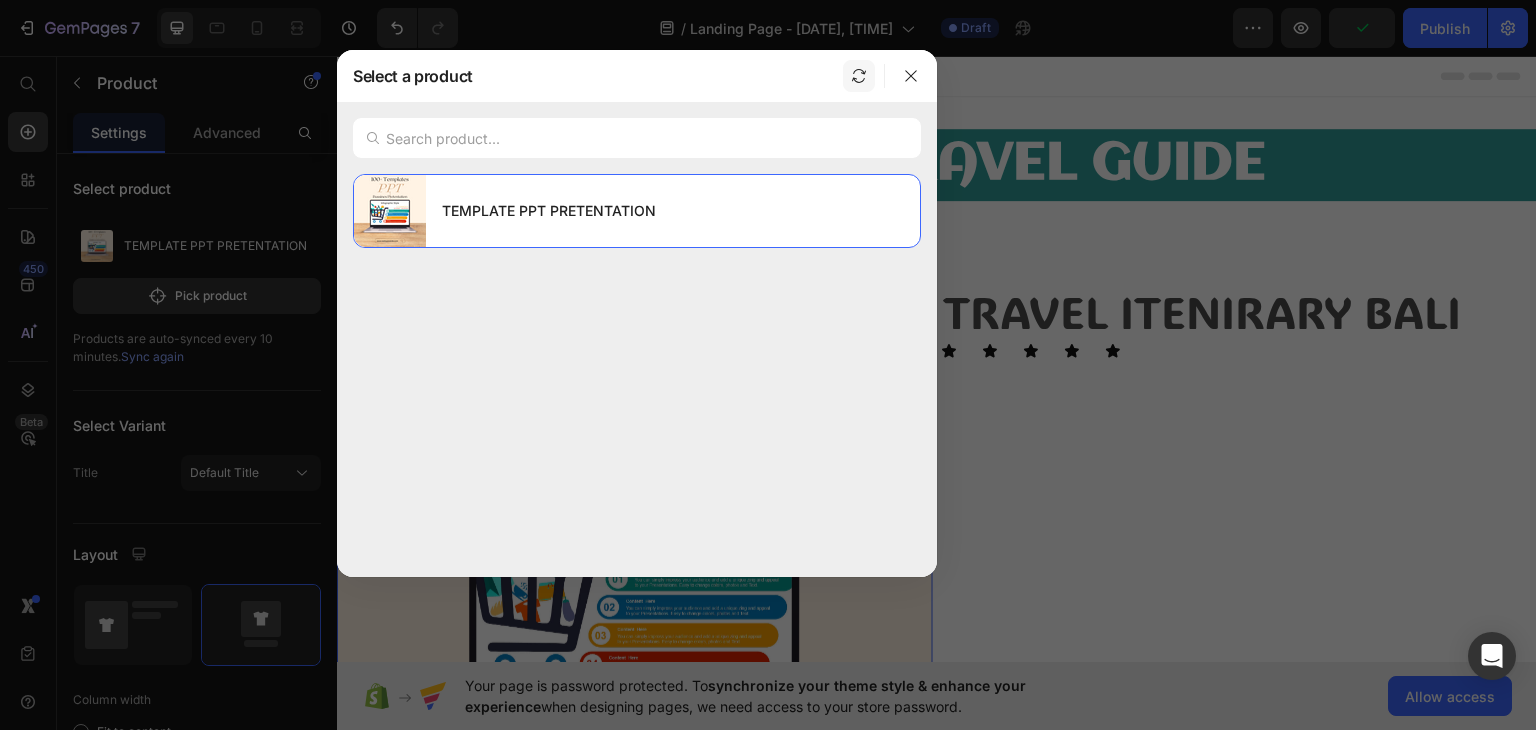 click at bounding box center [859, 76] 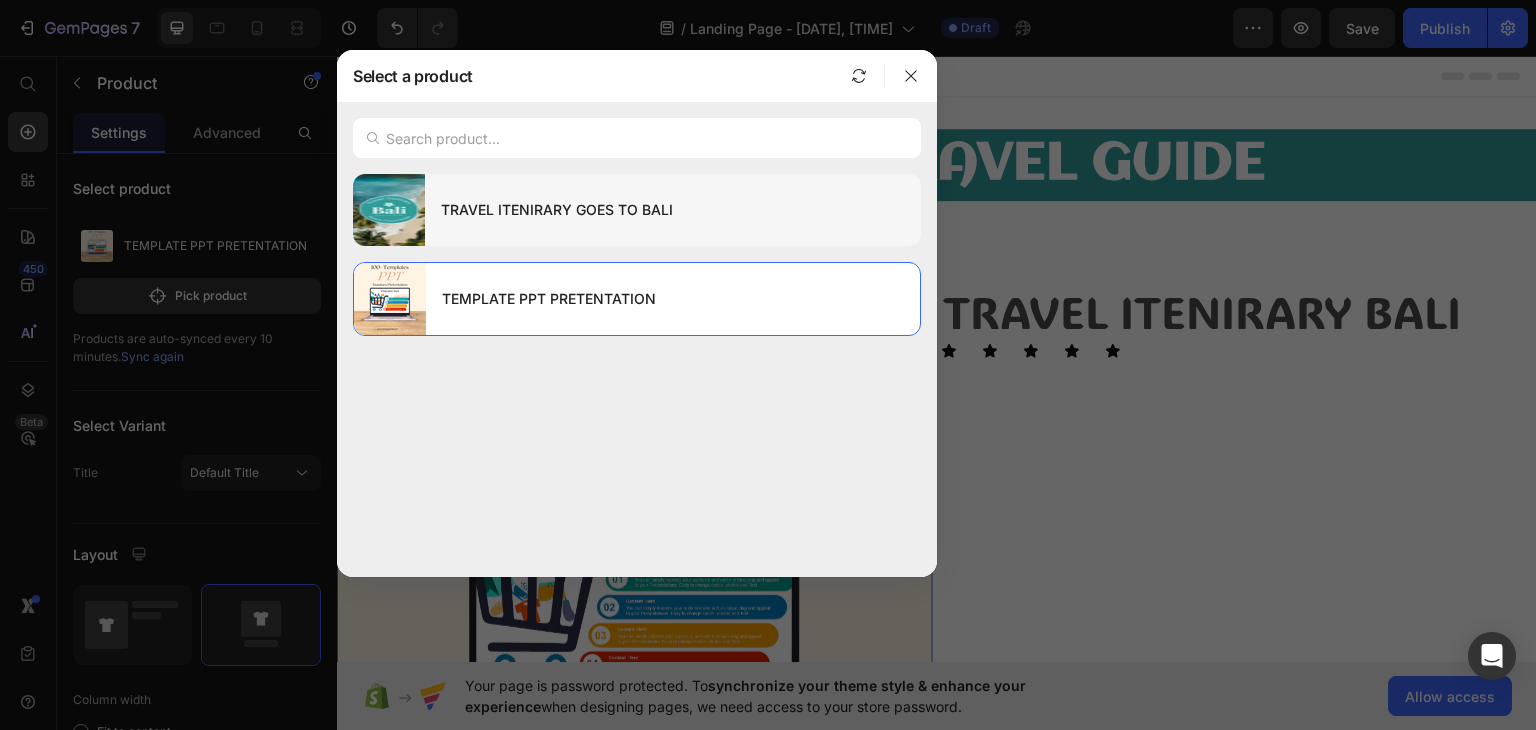 click on "TRAVEL ITENIRARY GOES TO BALI" at bounding box center (673, 210) 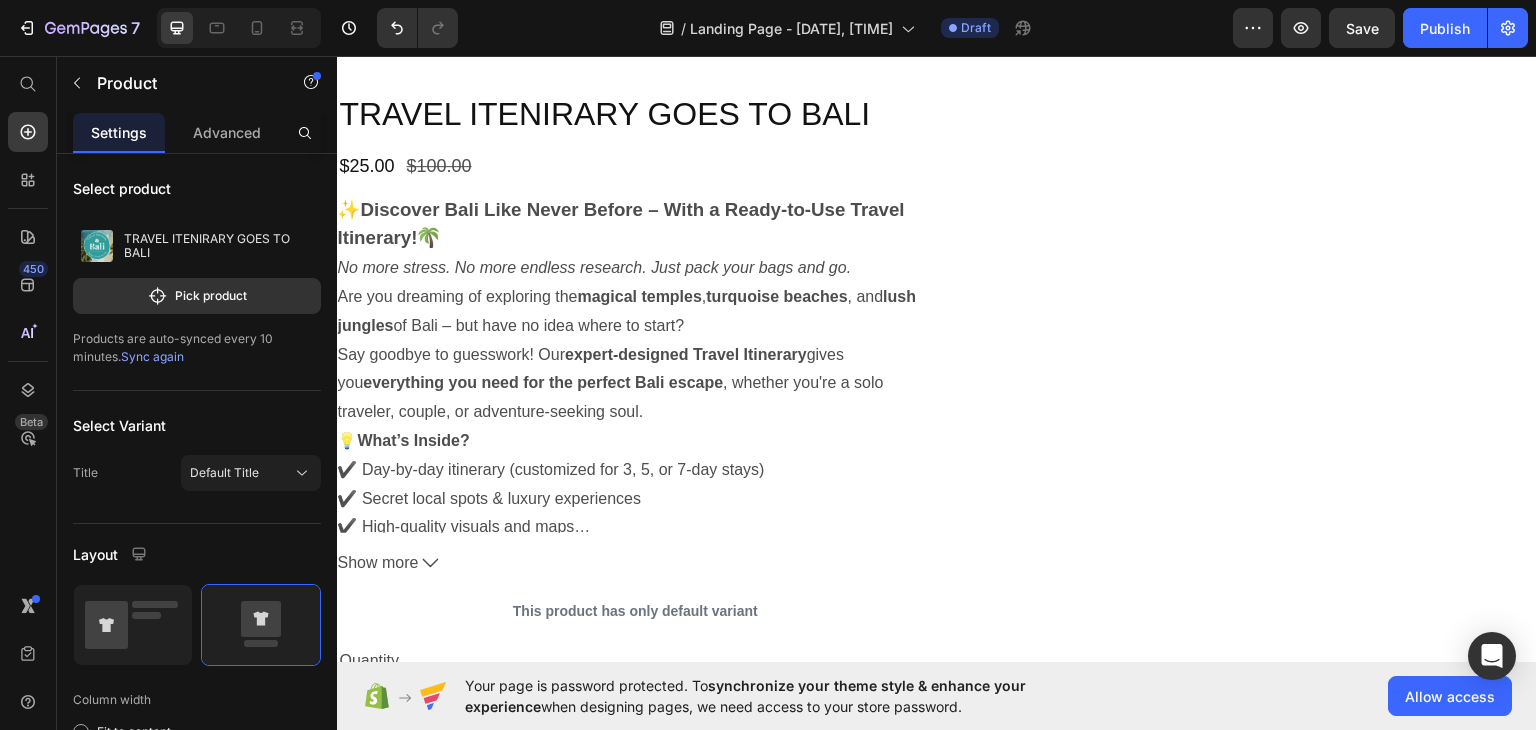 scroll, scrollTop: 800, scrollLeft: 0, axis: vertical 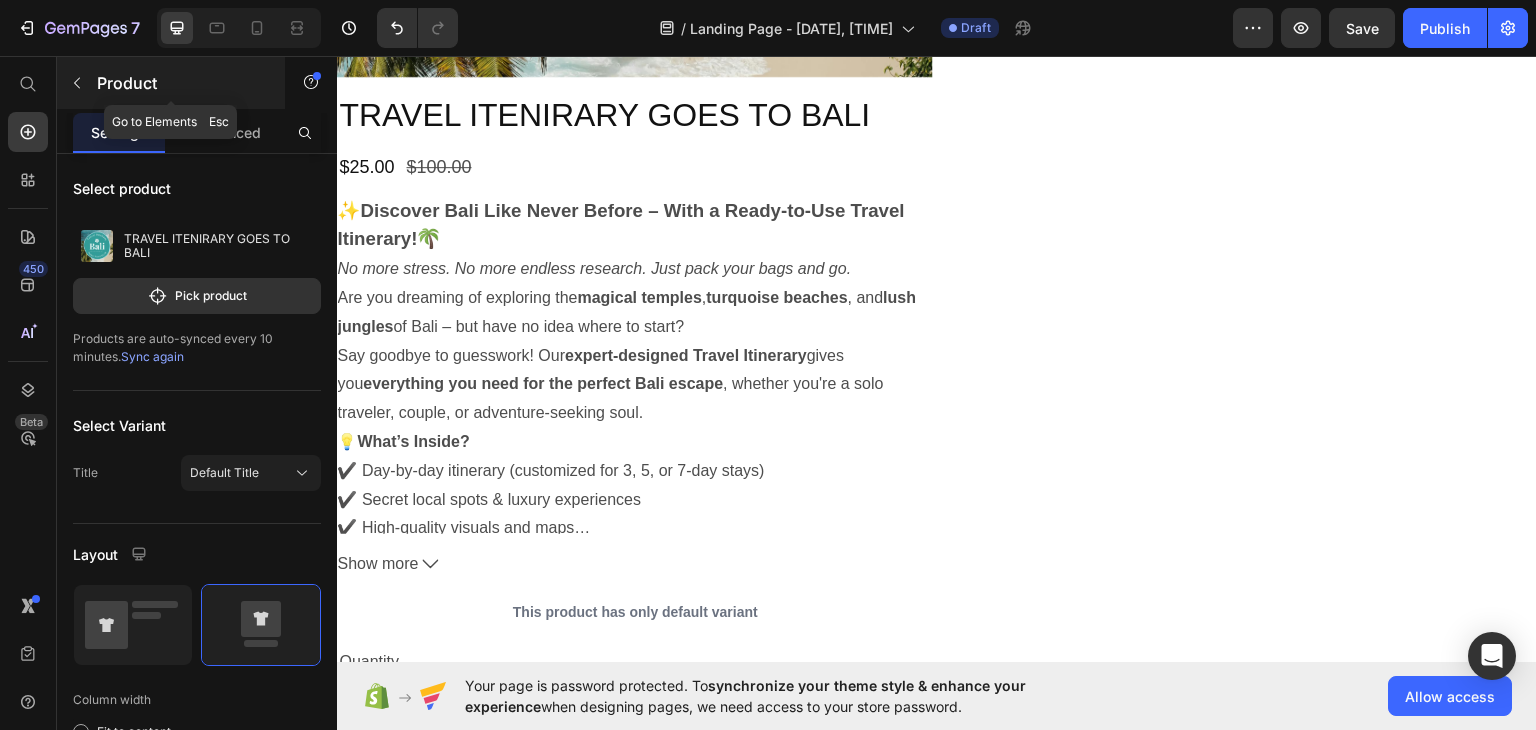 click 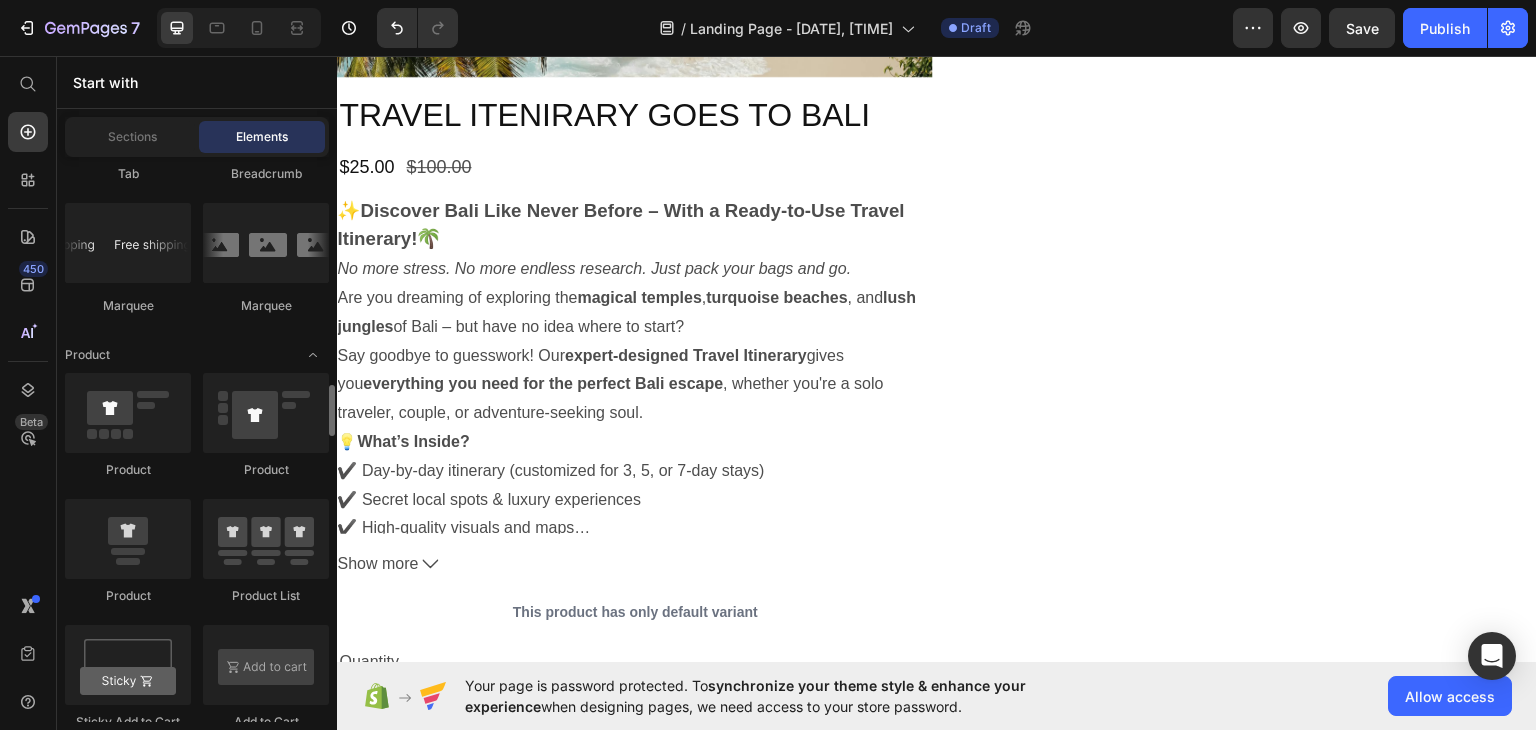 scroll, scrollTop: 2700, scrollLeft: 0, axis: vertical 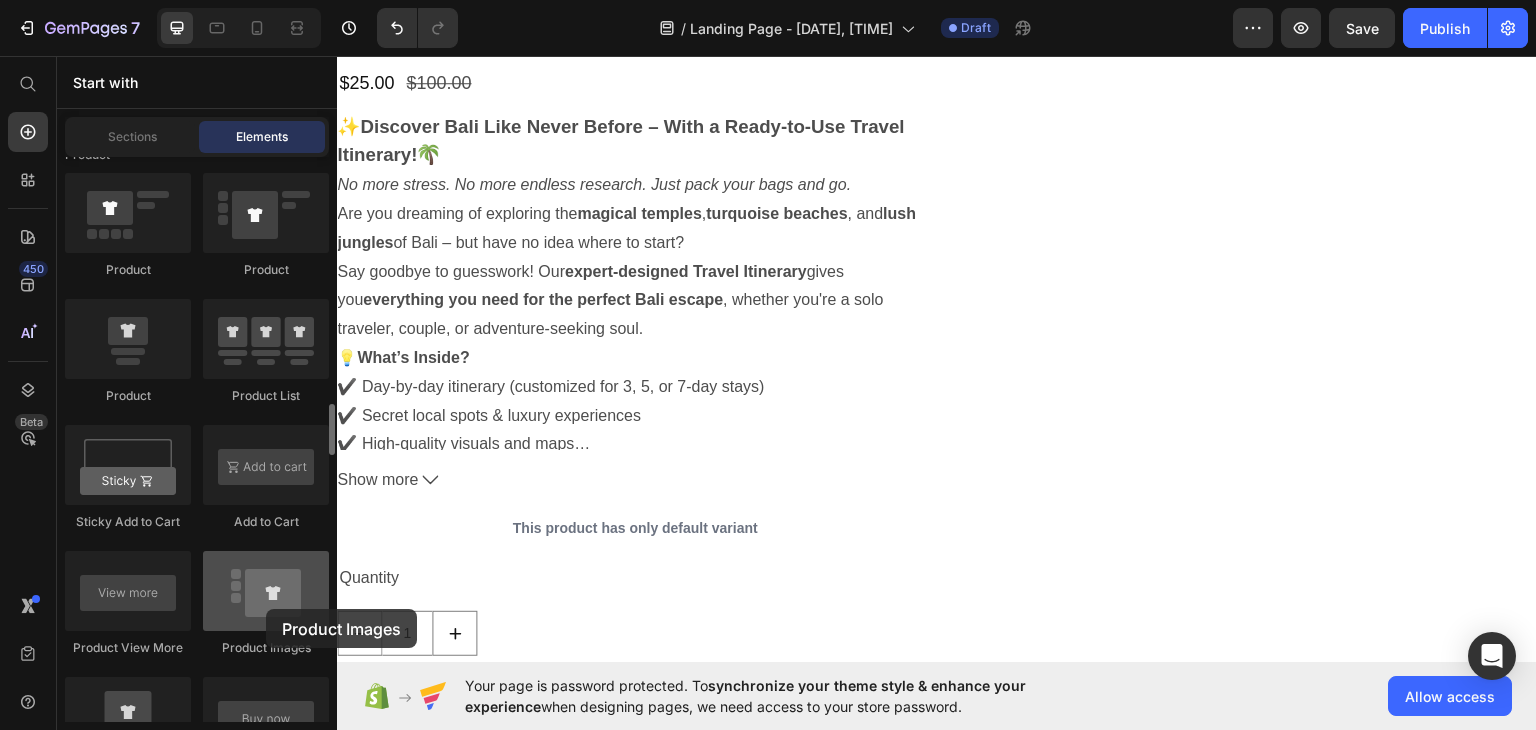 drag, startPoint x: 286, startPoint y: 609, endPoint x: 266, endPoint y: 609, distance: 20 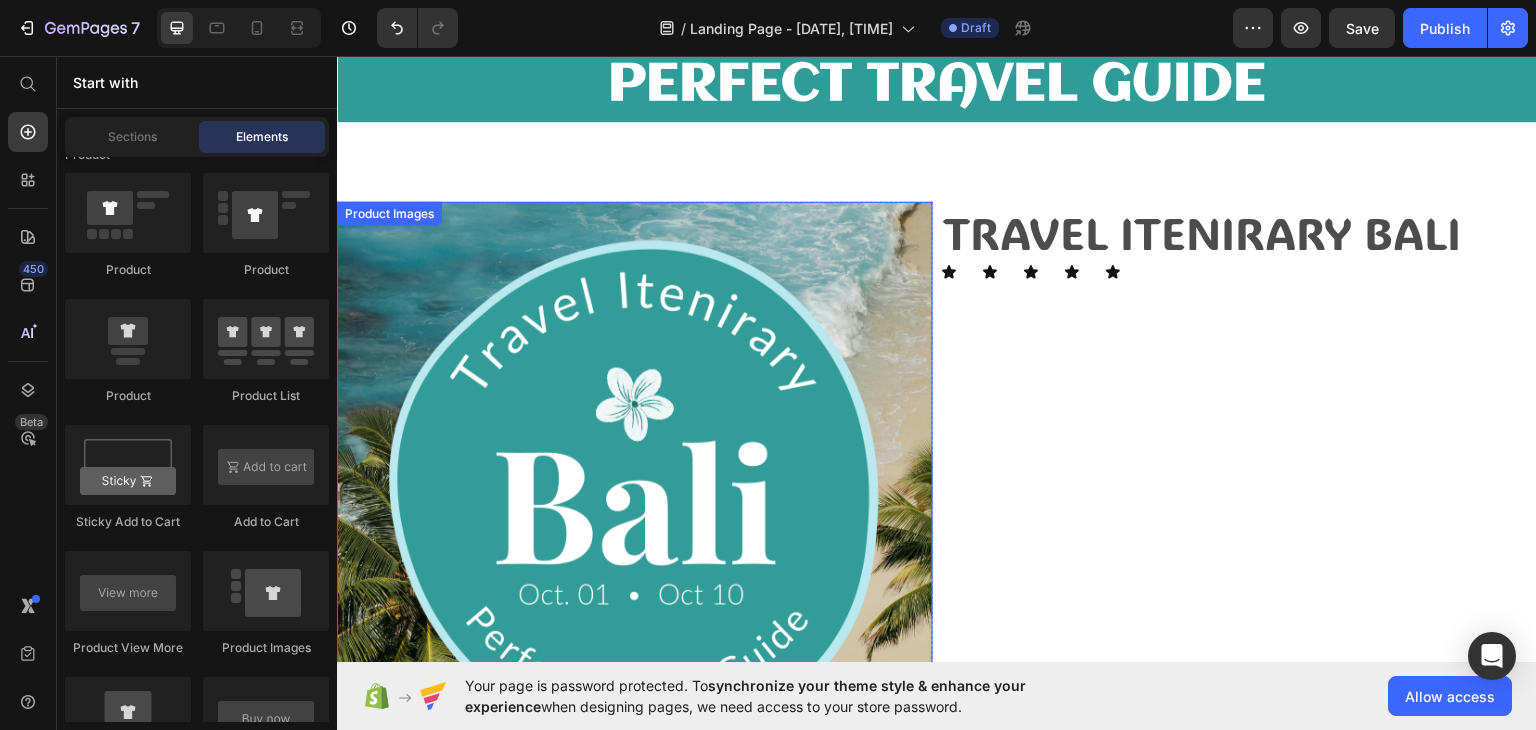 scroll, scrollTop: 0, scrollLeft: 0, axis: both 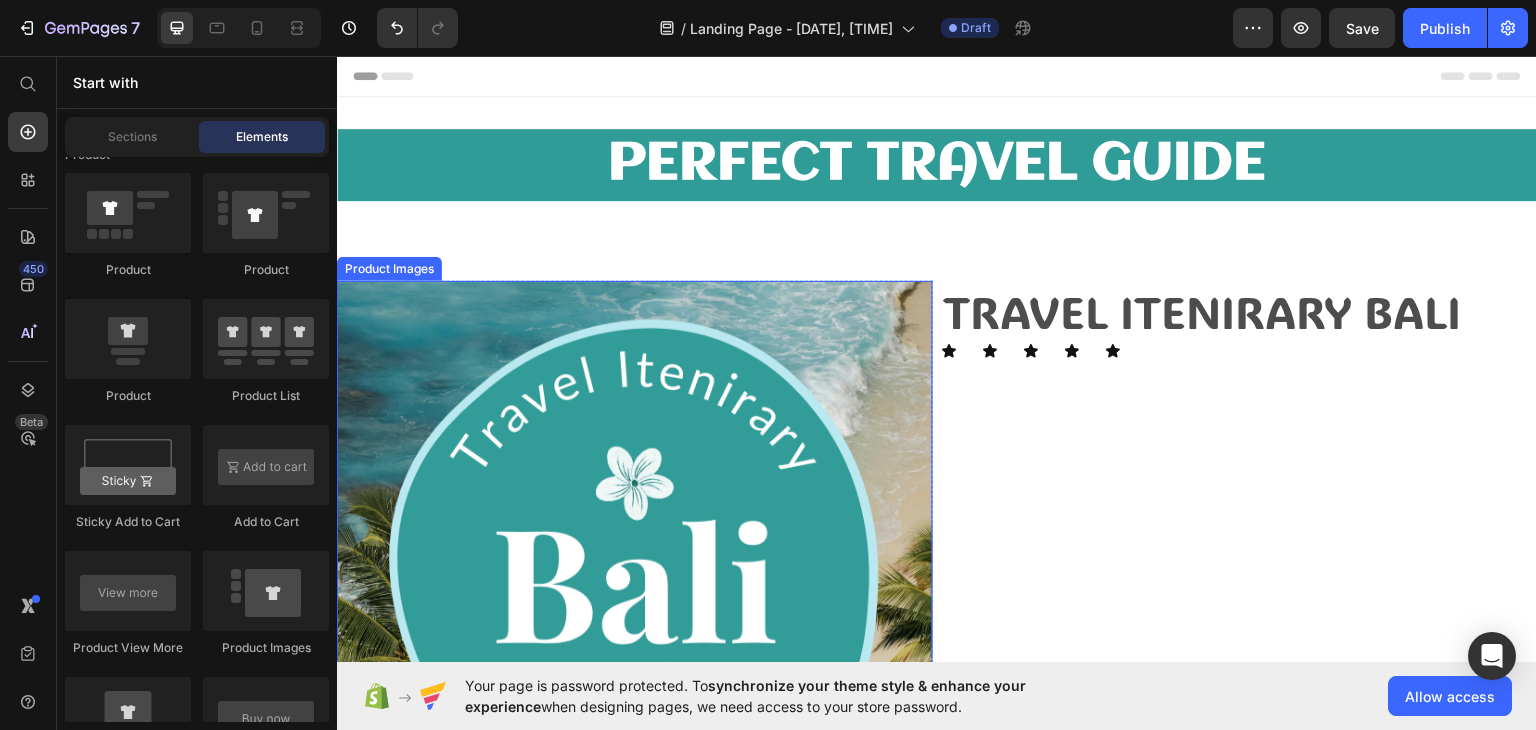 click at bounding box center [635, 578] 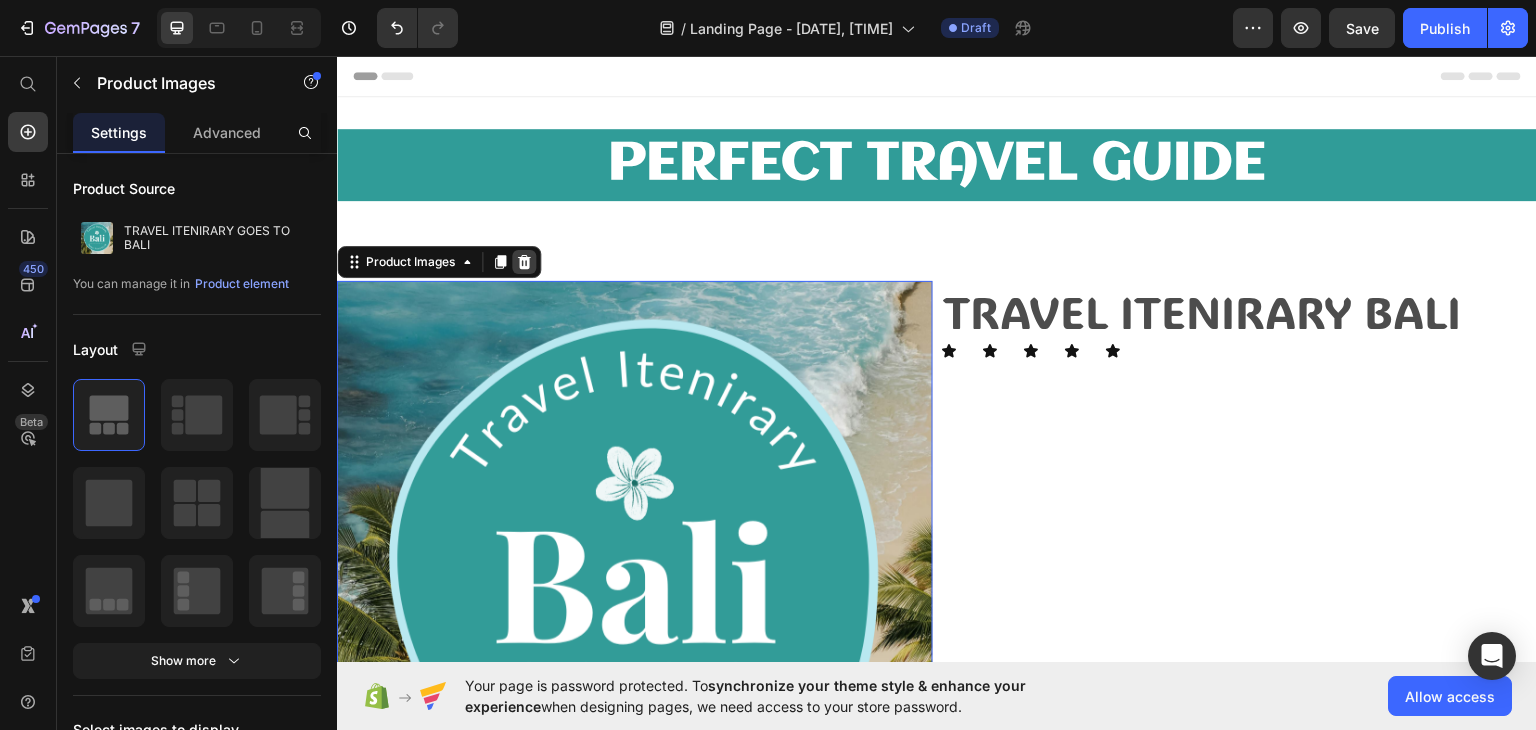 click 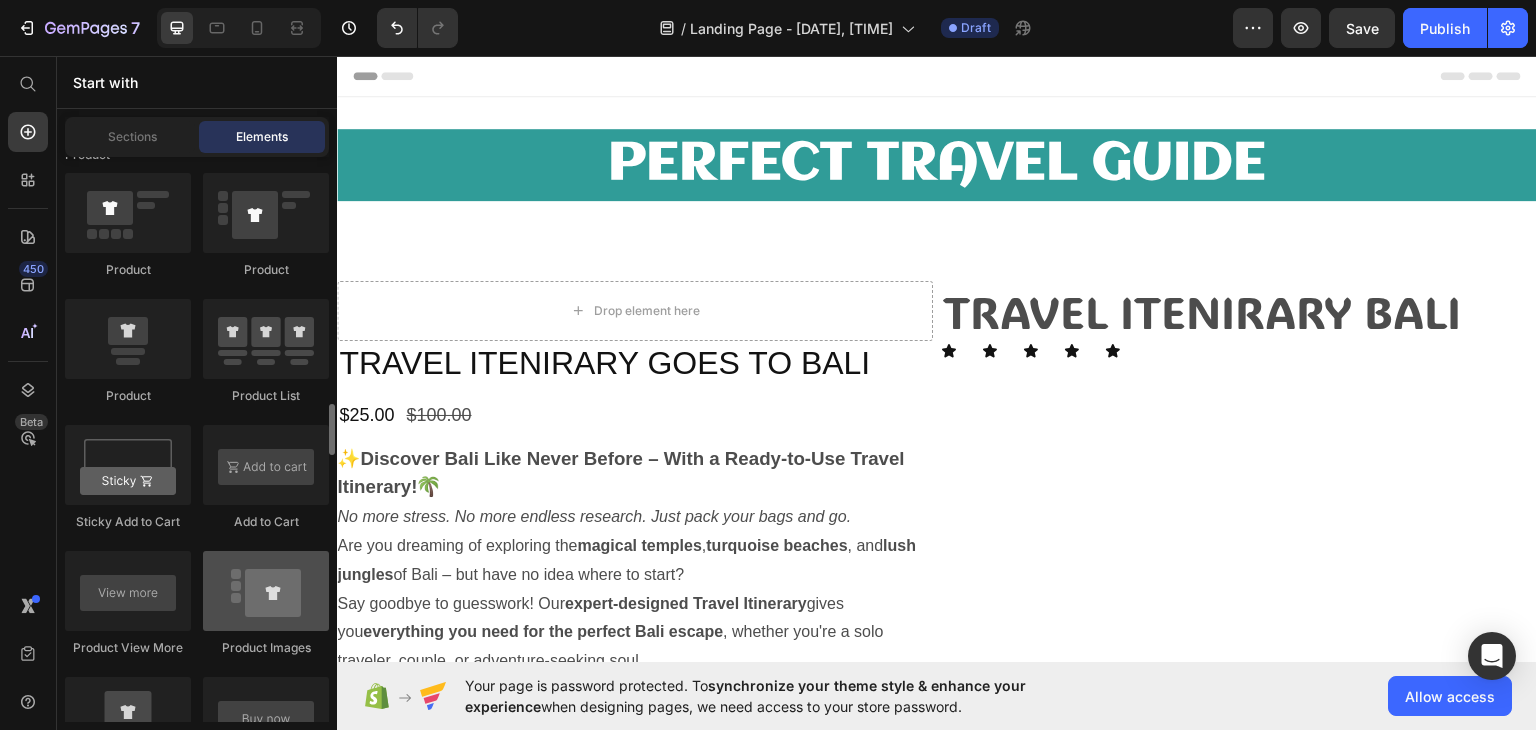 scroll, scrollTop: 2800, scrollLeft: 0, axis: vertical 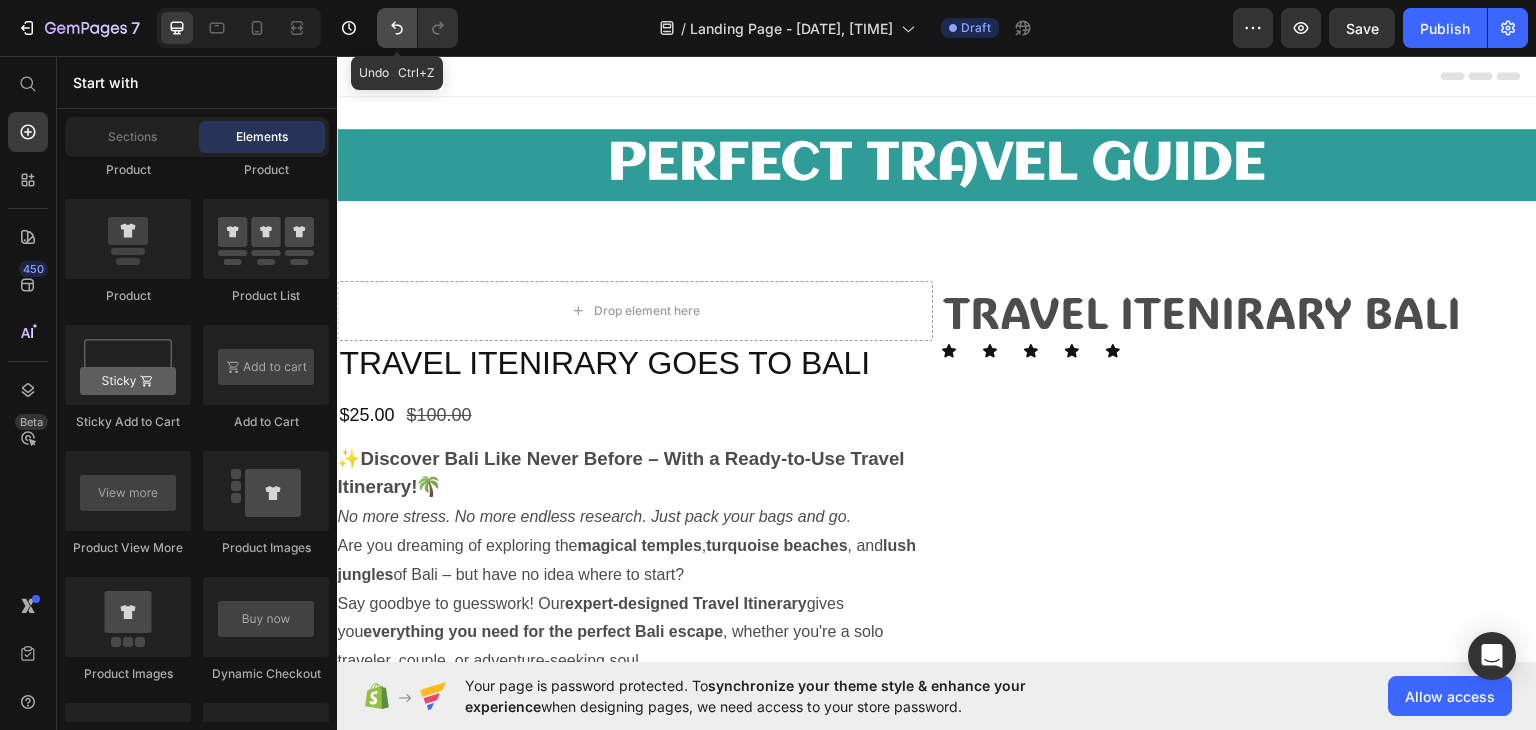 click 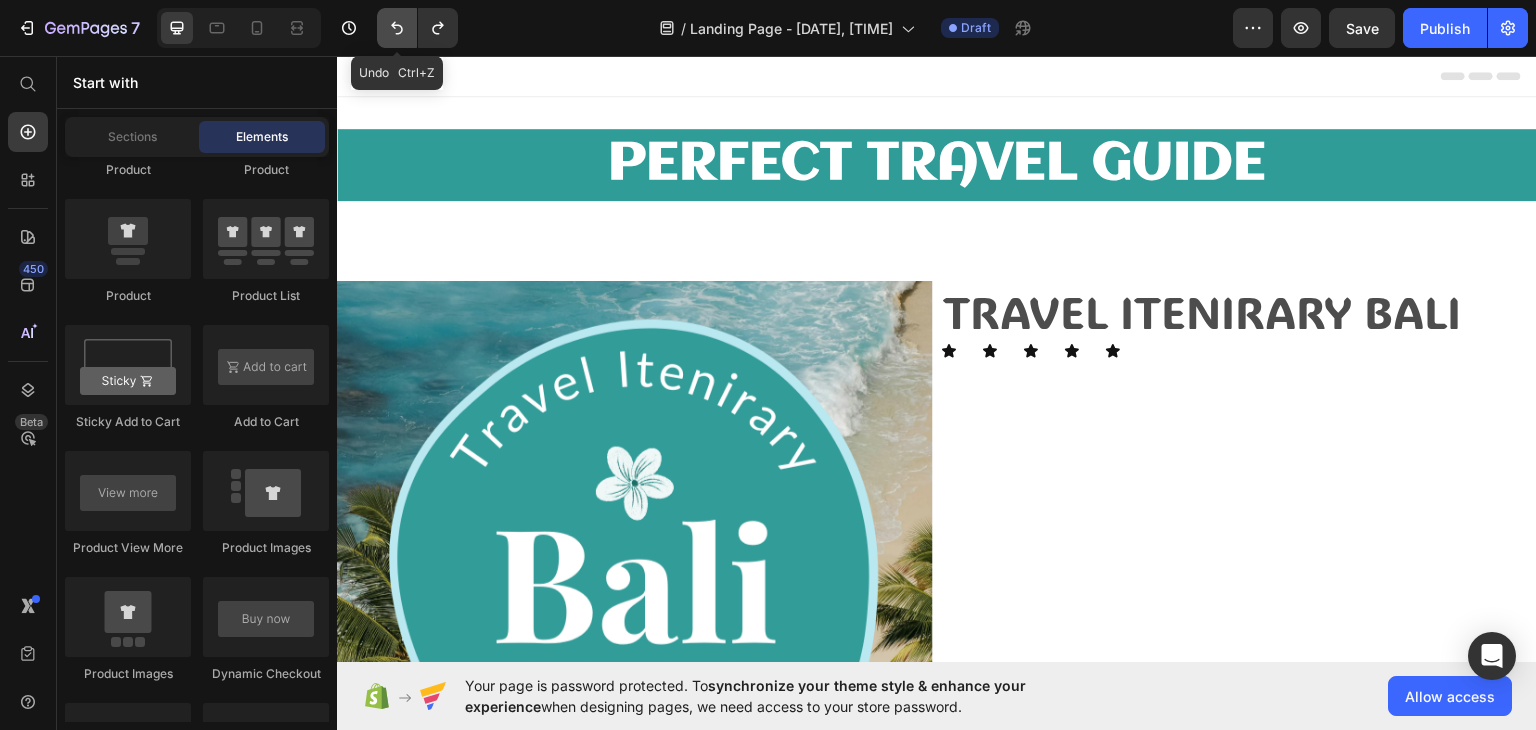 click 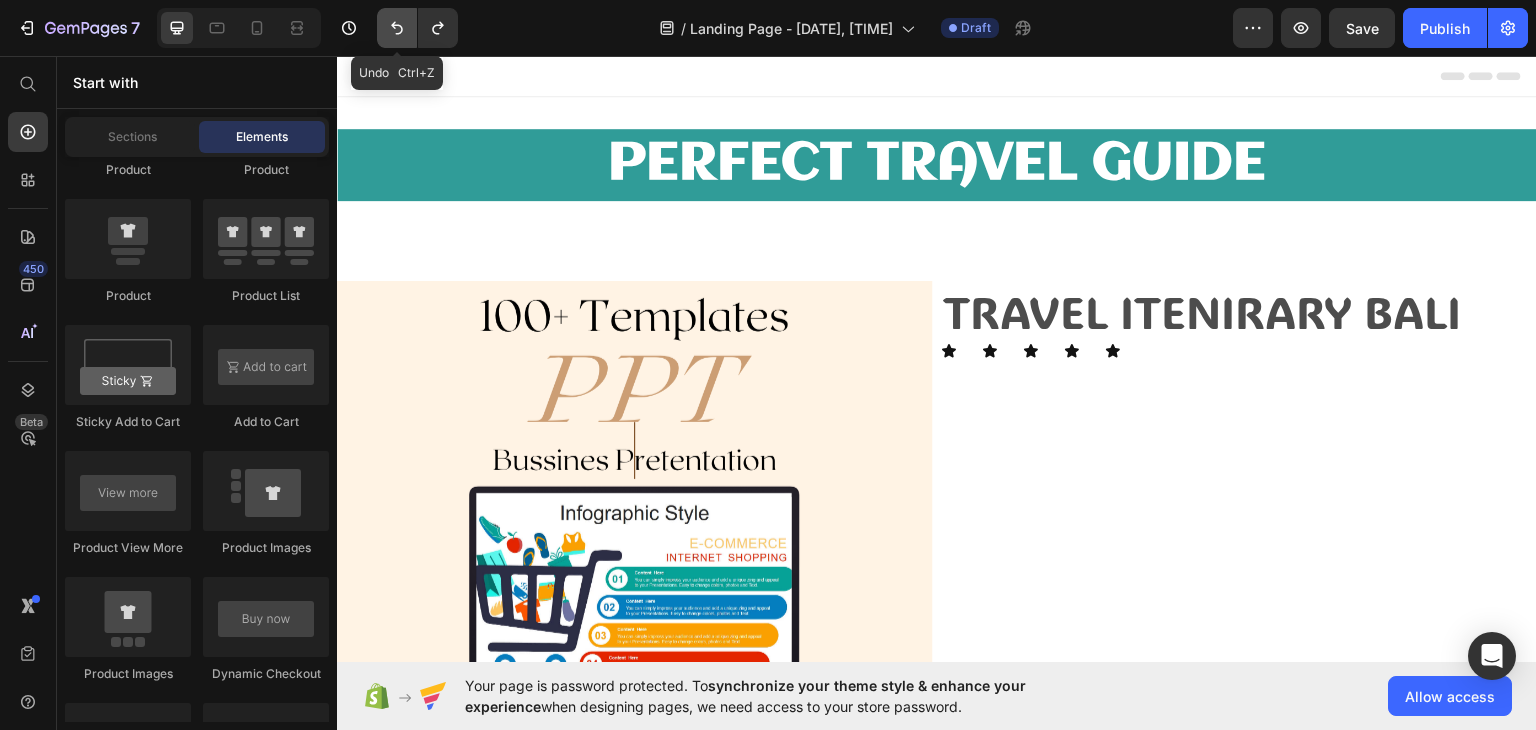 click 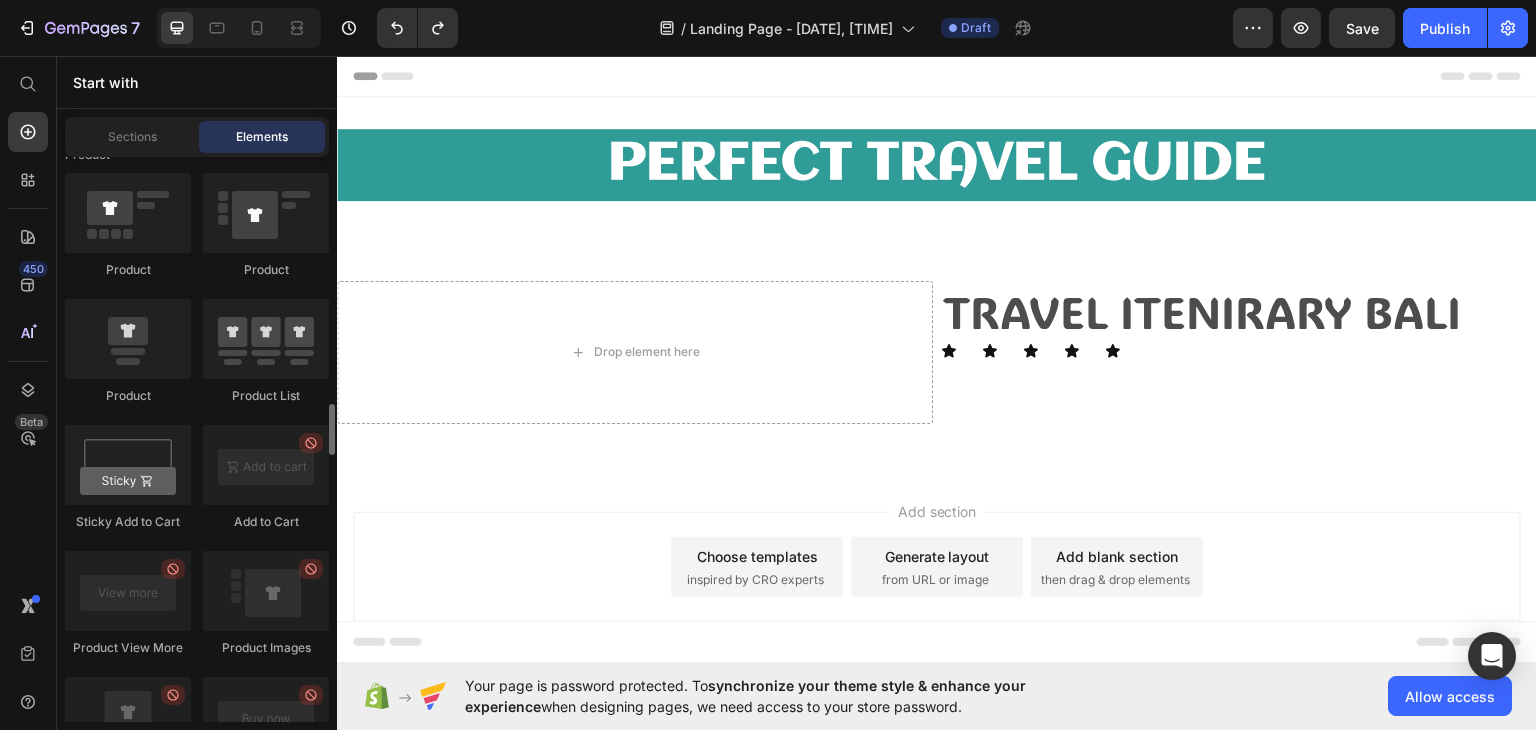 scroll, scrollTop: 2600, scrollLeft: 0, axis: vertical 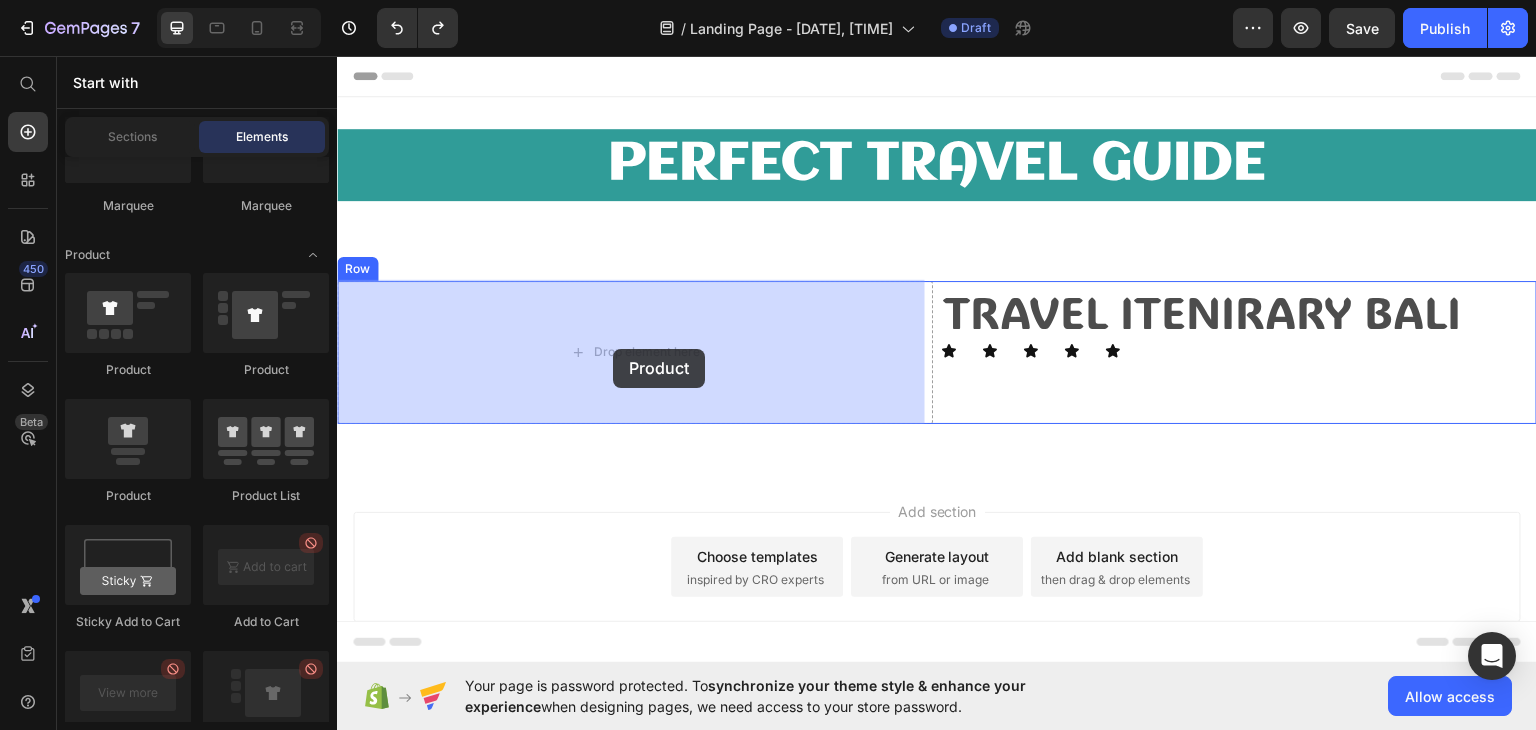 drag, startPoint x: 448, startPoint y: 380, endPoint x: 613, endPoint y: 348, distance: 168.07439 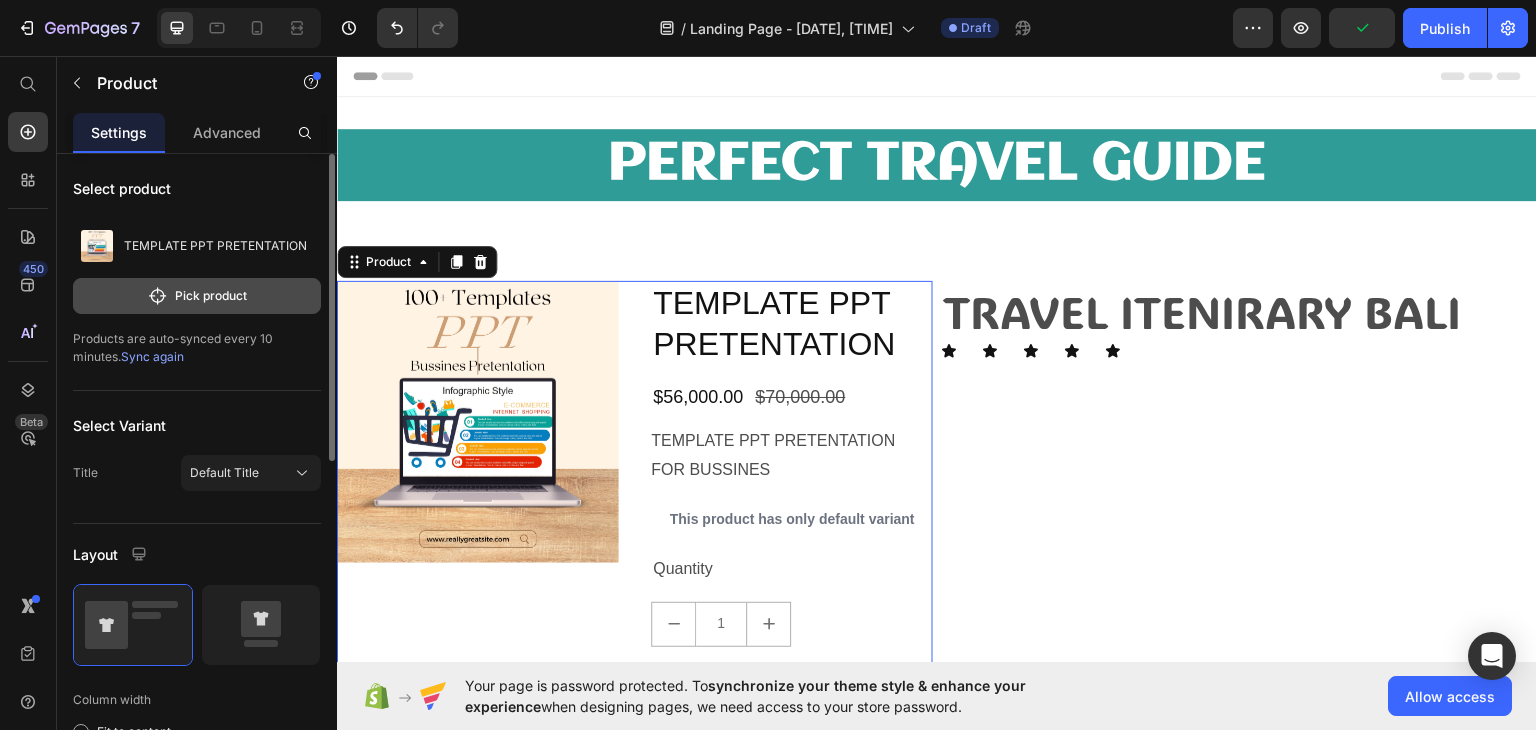 click on "Pick product" at bounding box center (197, 296) 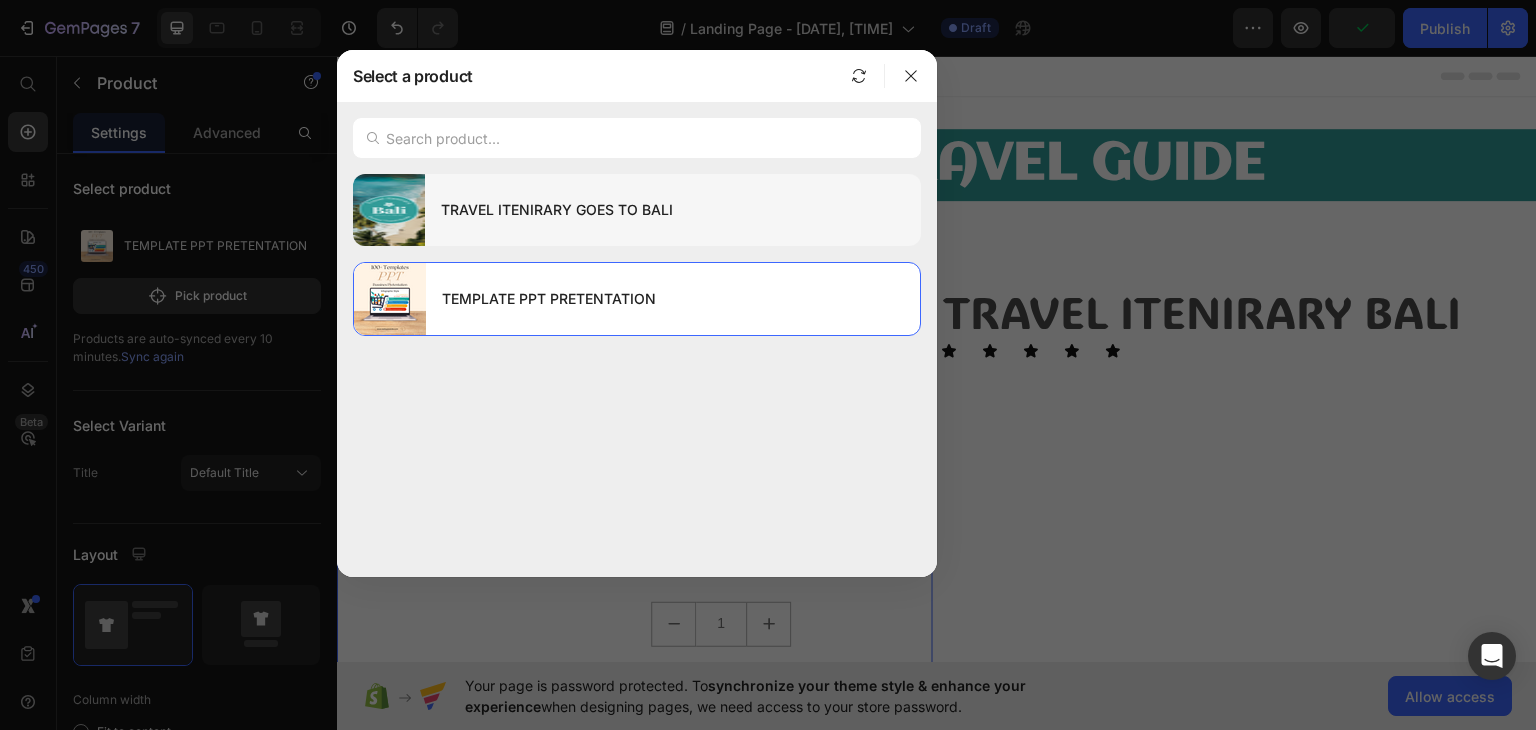 click on "TRAVEL ITENIRARY GOES TO BALI" 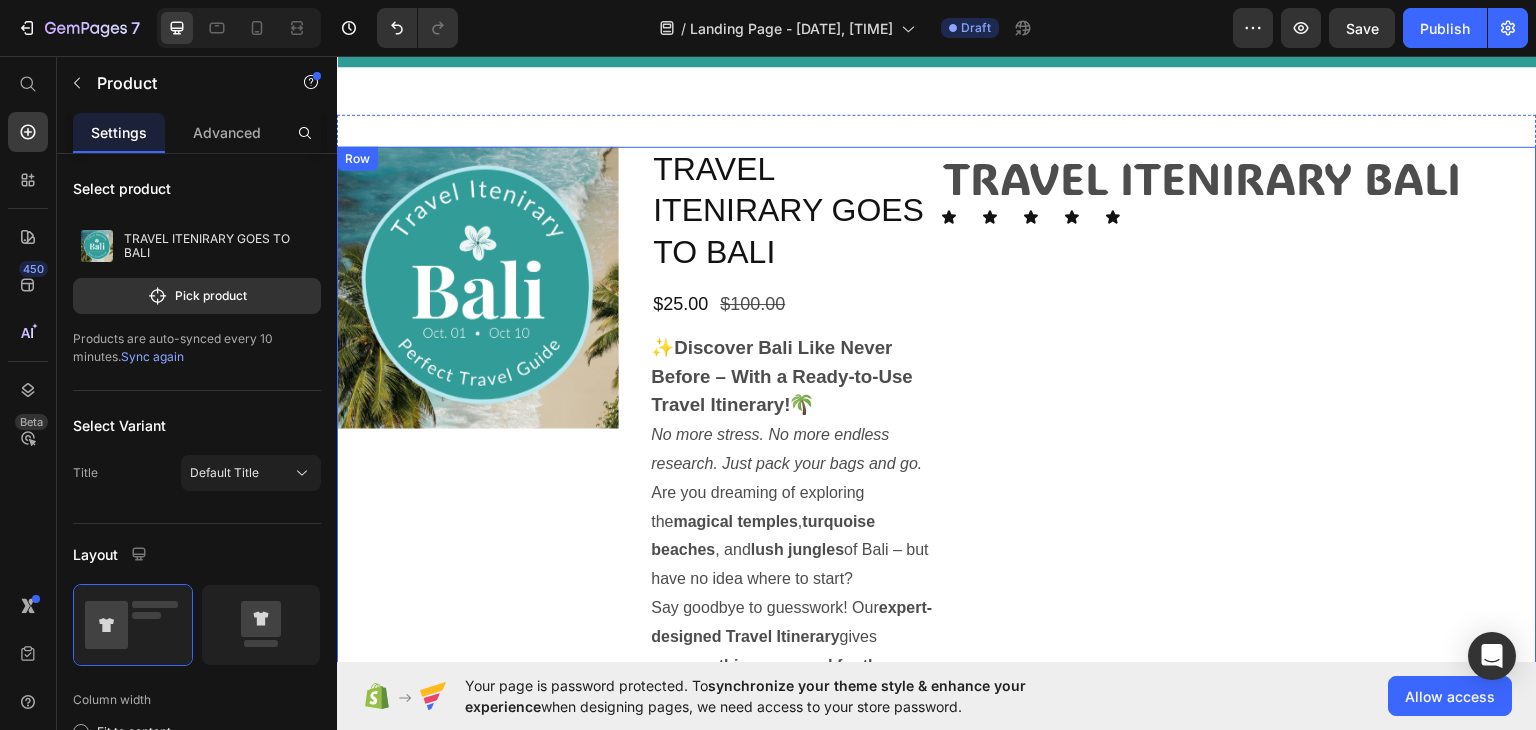 scroll, scrollTop: 100, scrollLeft: 0, axis: vertical 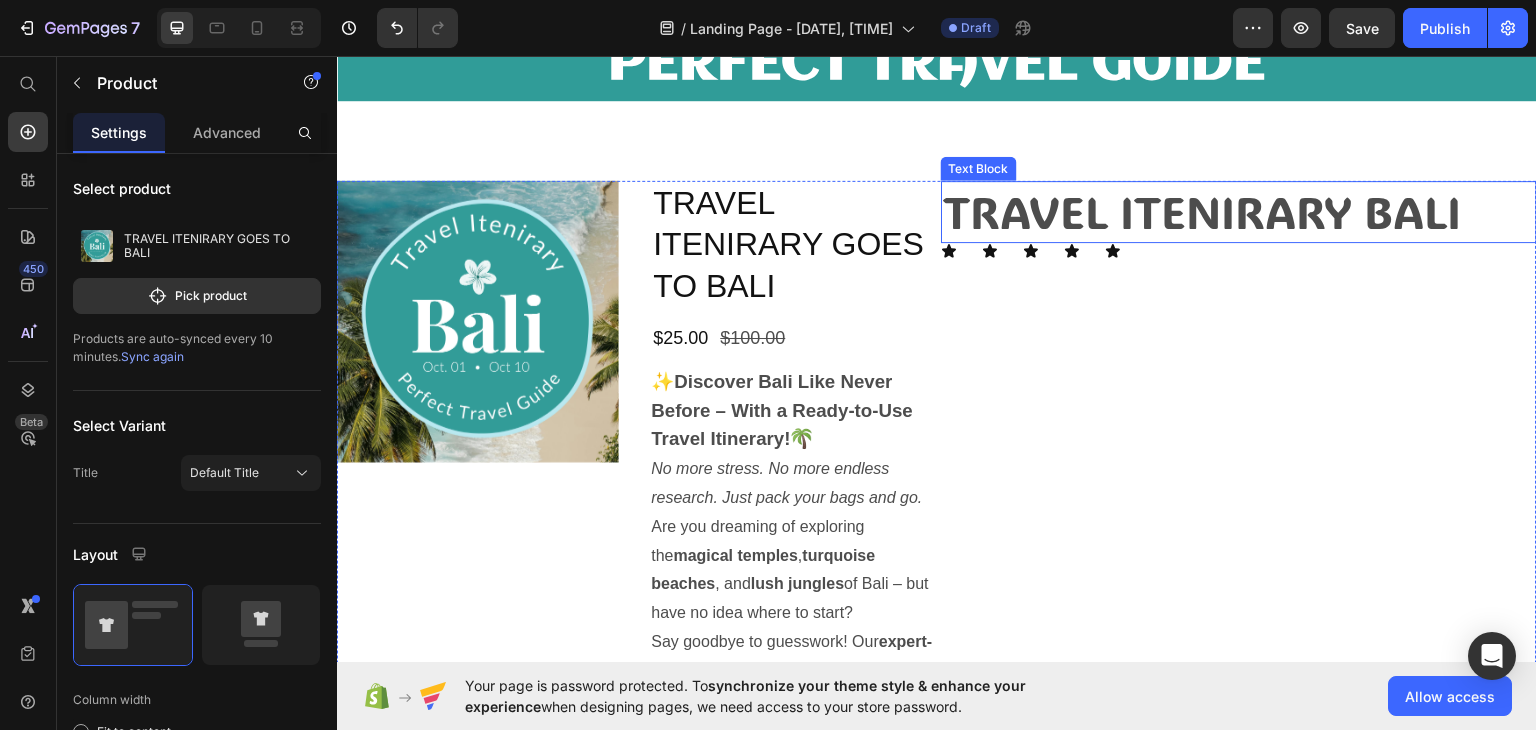 click on "TRAVEL ITENIRARY BALI" at bounding box center (1239, 211) 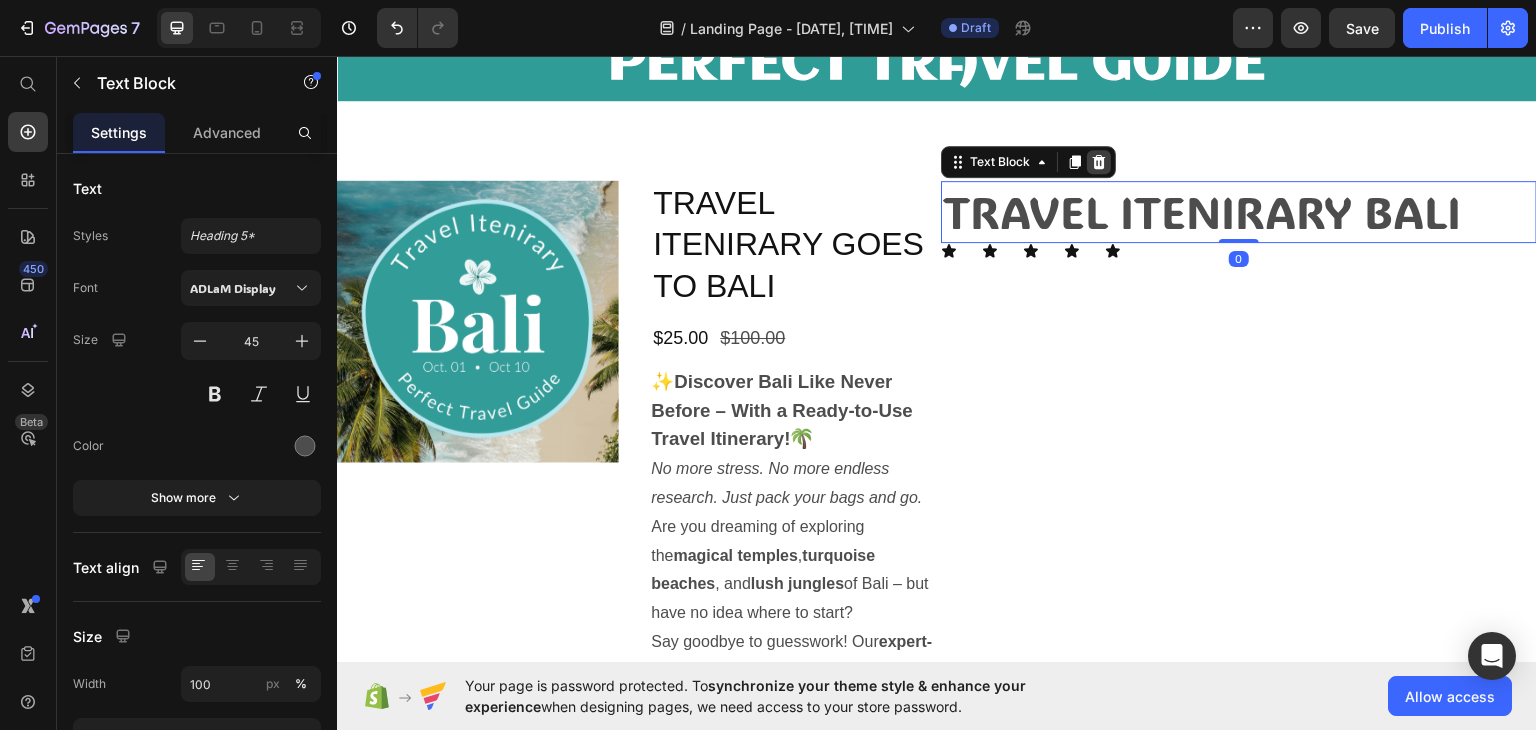 click 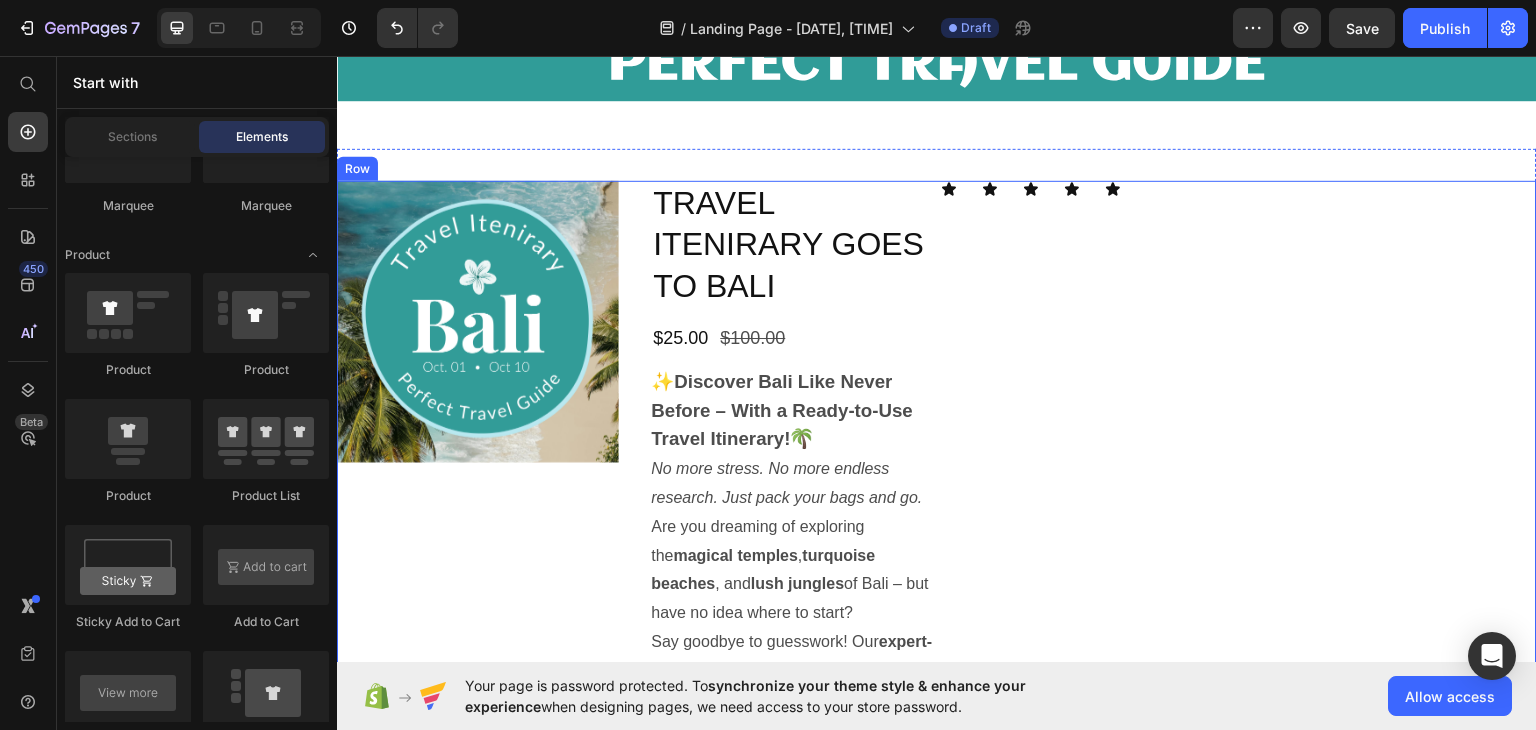 click on "Icon Icon Icon Icon
Icon Icon List" at bounding box center (1239, 614) 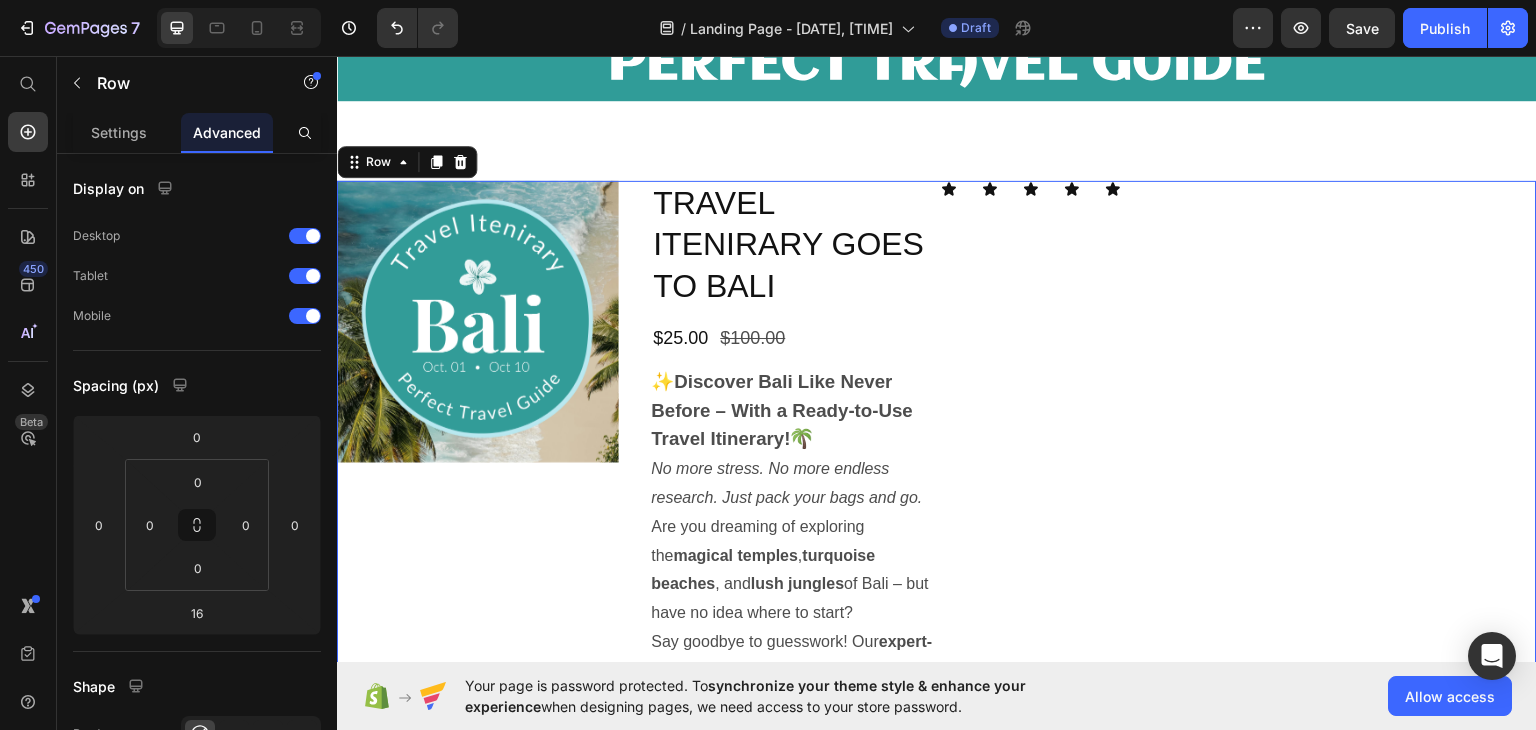 click on "Icon Icon Icon Icon
Icon Icon List" at bounding box center [1239, 614] 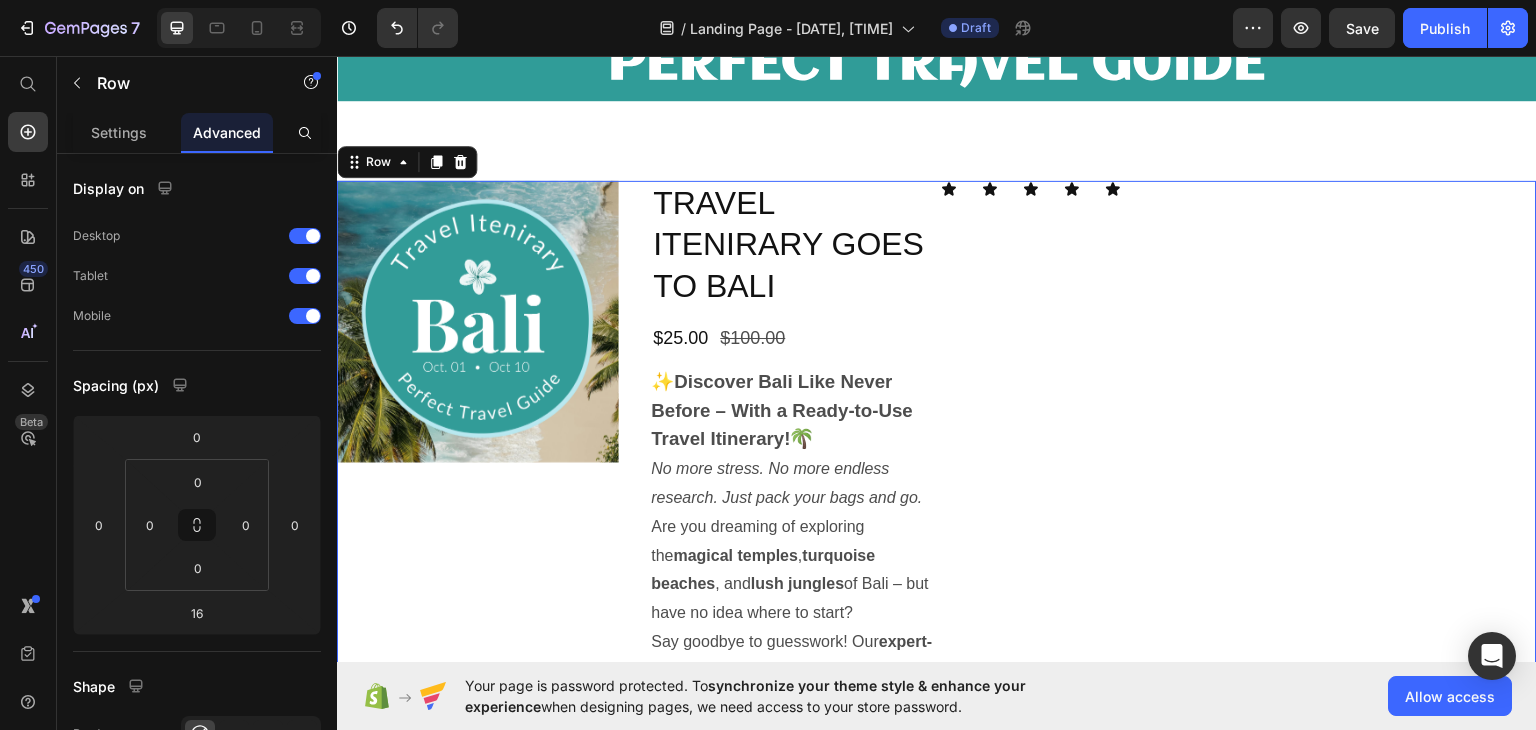 scroll, scrollTop: 0, scrollLeft: 0, axis: both 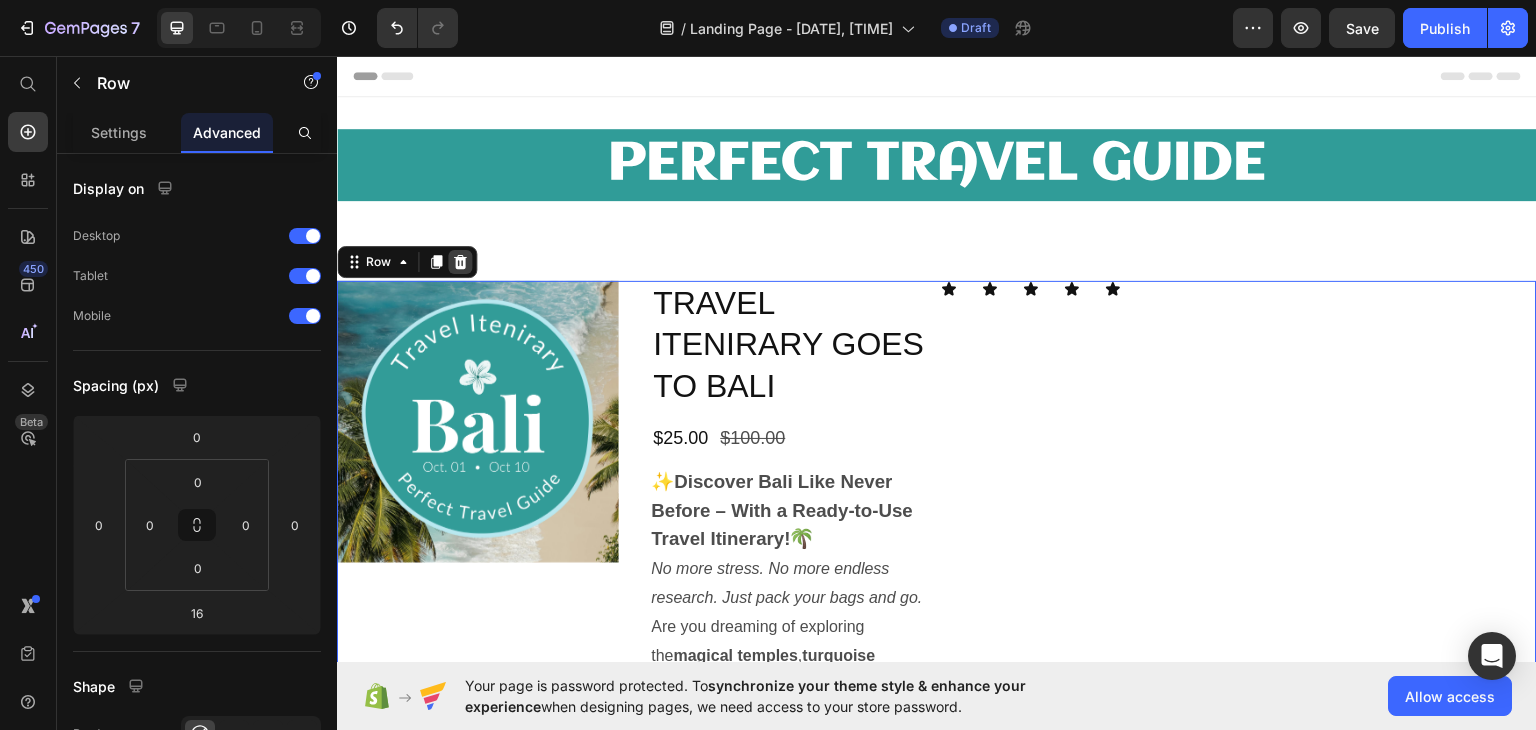 click 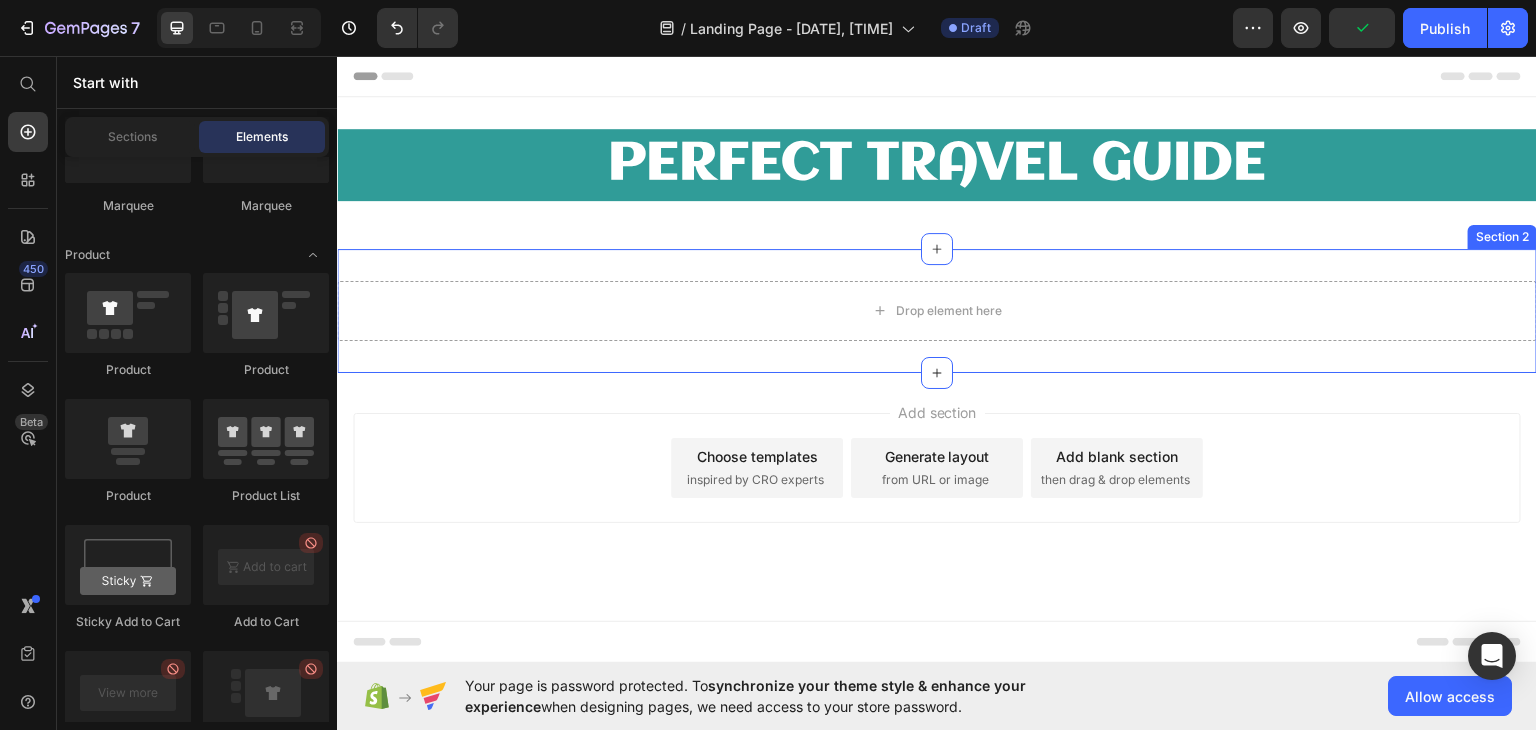 click on "Drop element here Section 2" at bounding box center [937, 310] 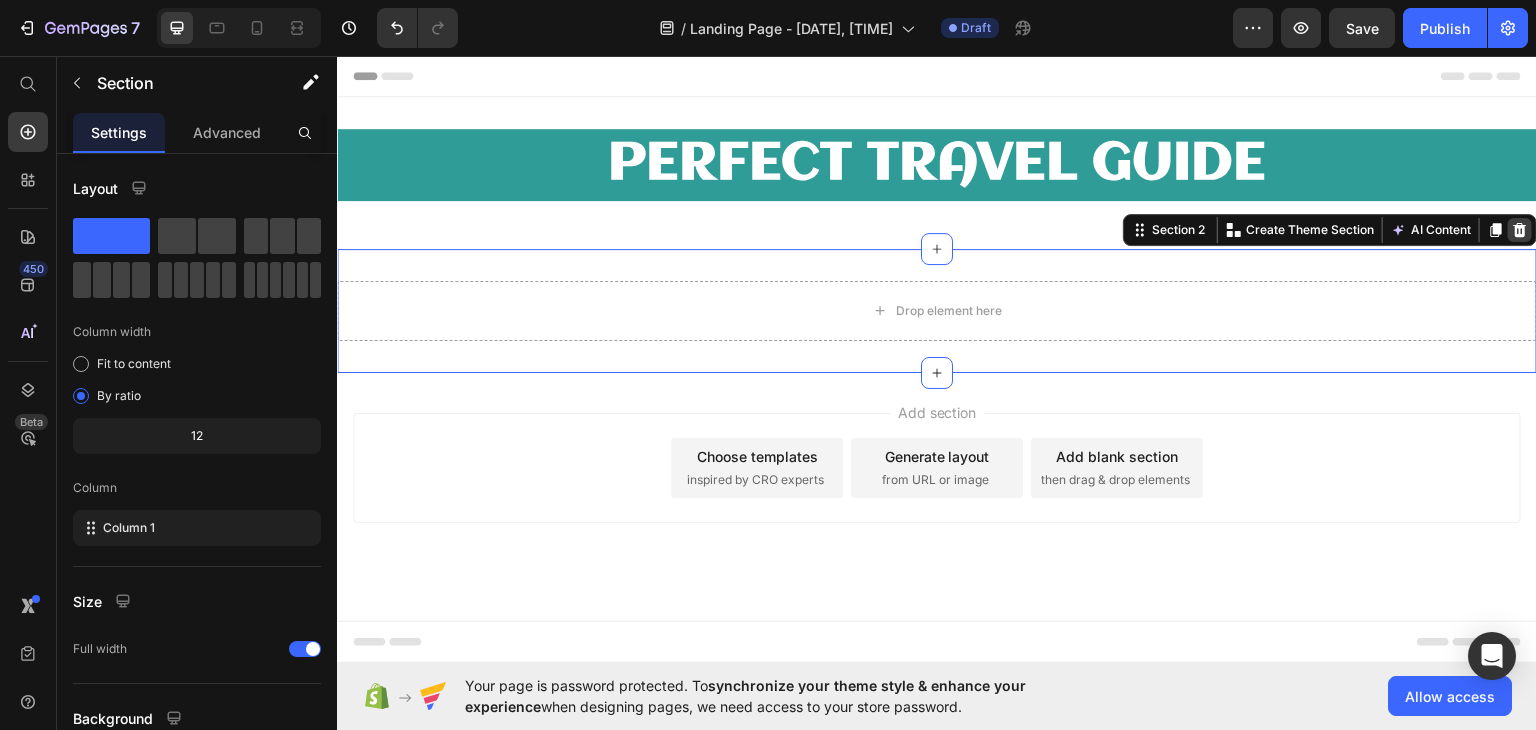 click 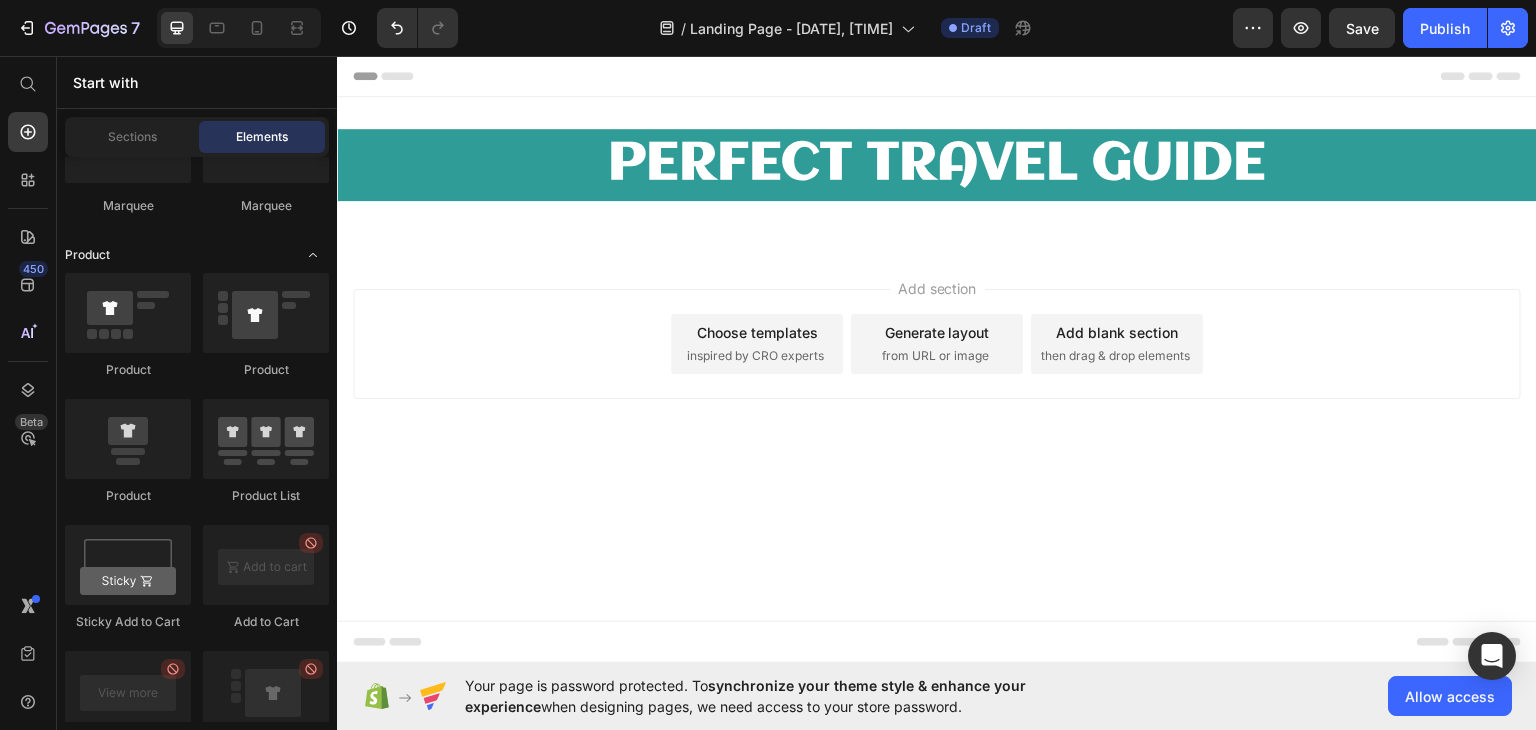 scroll, scrollTop: 2500, scrollLeft: 0, axis: vertical 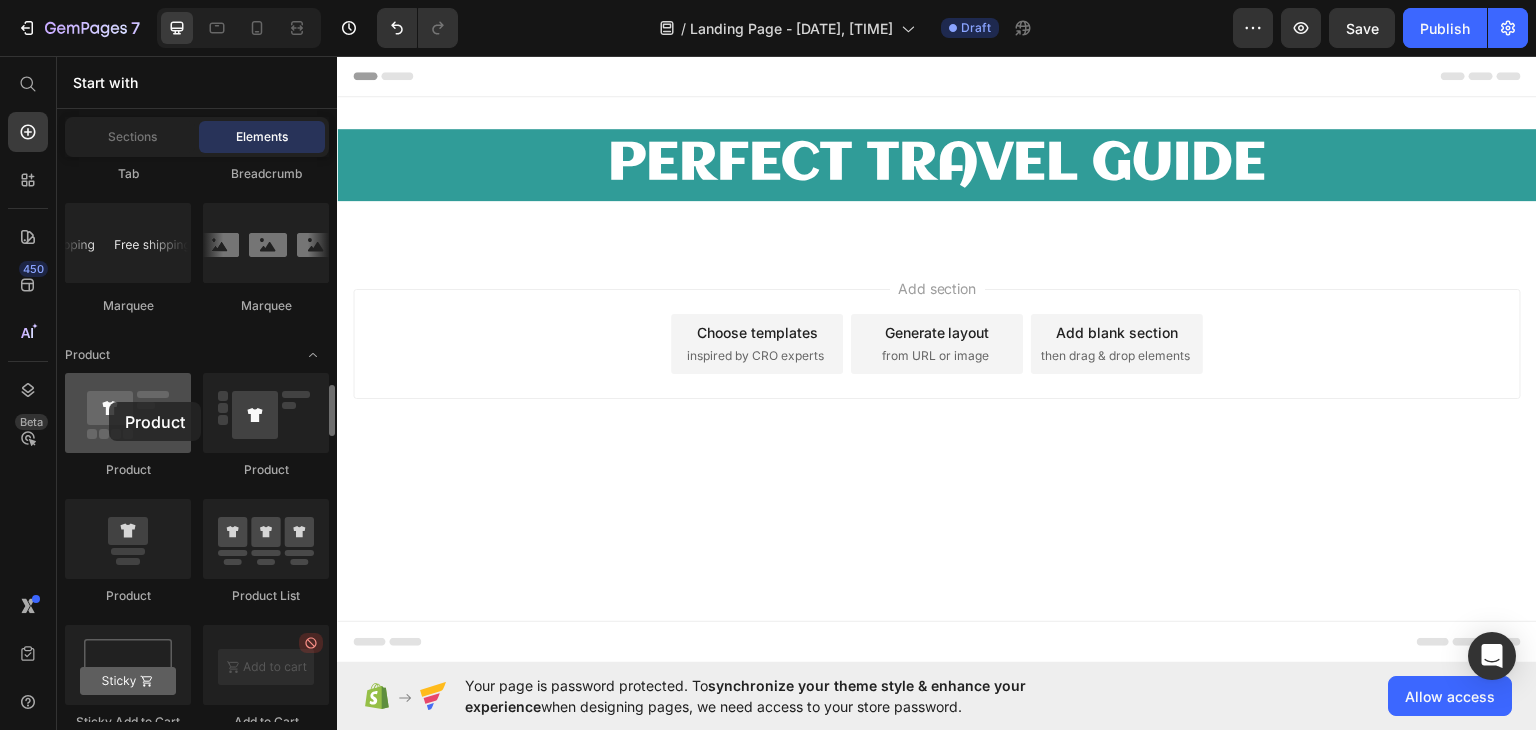 drag, startPoint x: 128, startPoint y: 430, endPoint x: 120, endPoint y: 398, distance: 32.984844 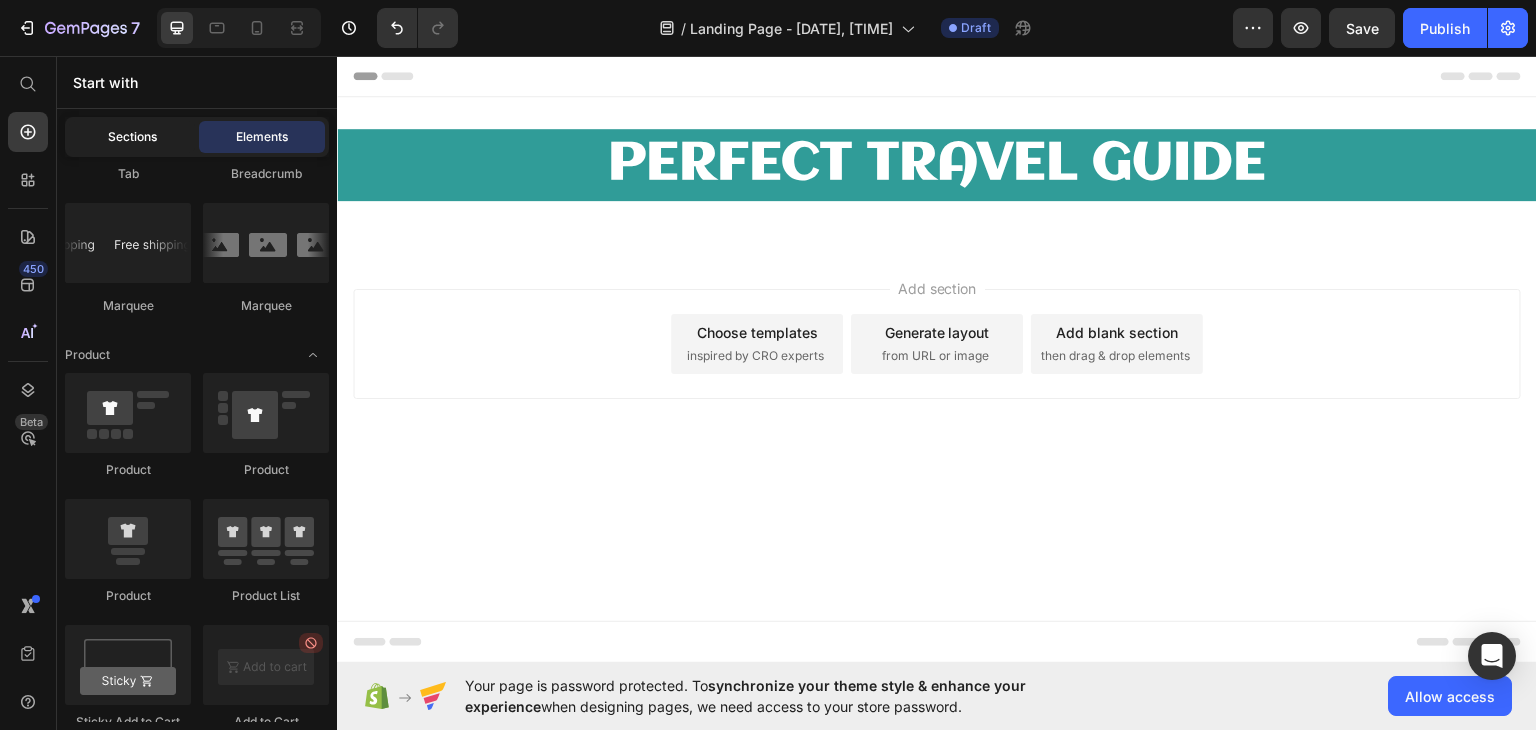 click on "Sections" 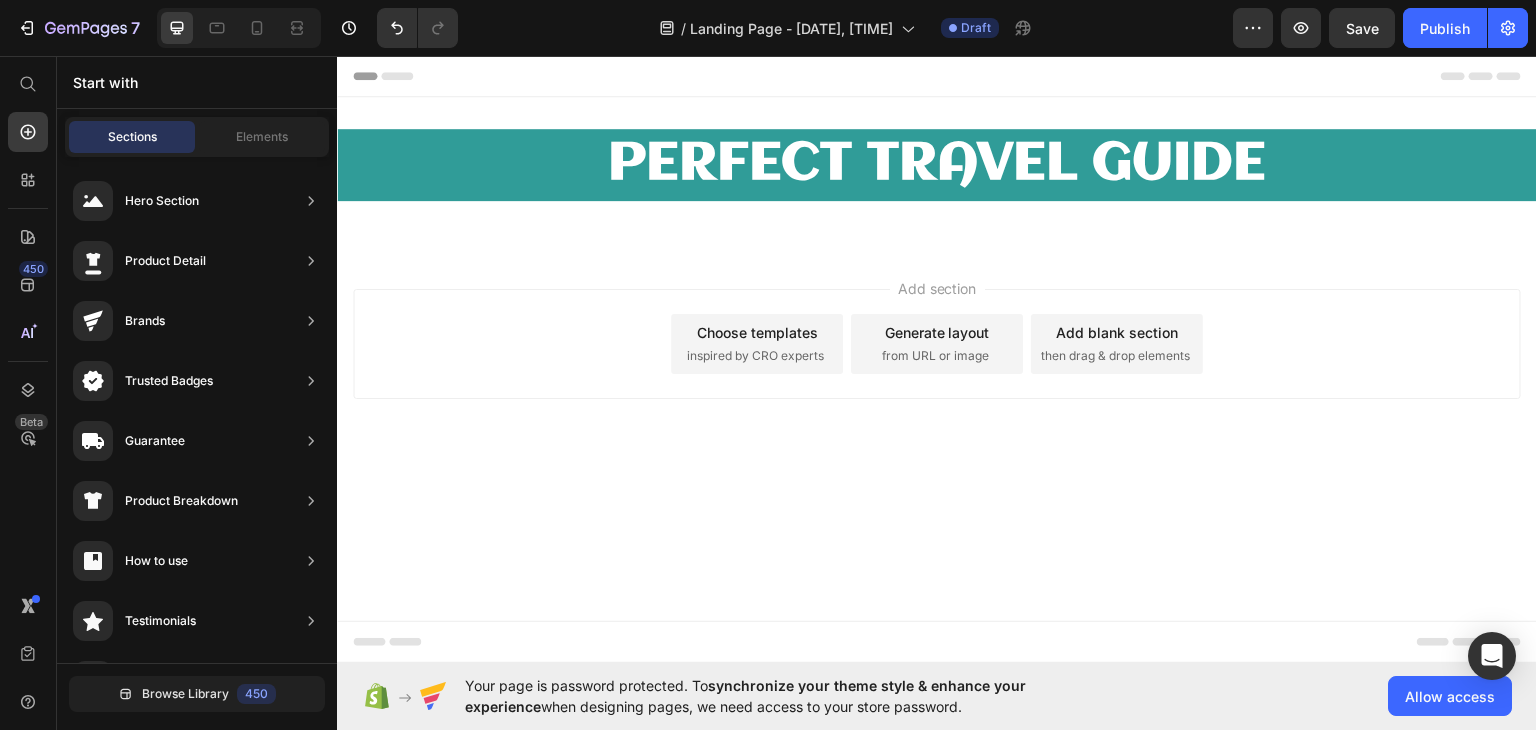 click on "Sections Elements" at bounding box center [197, 137] 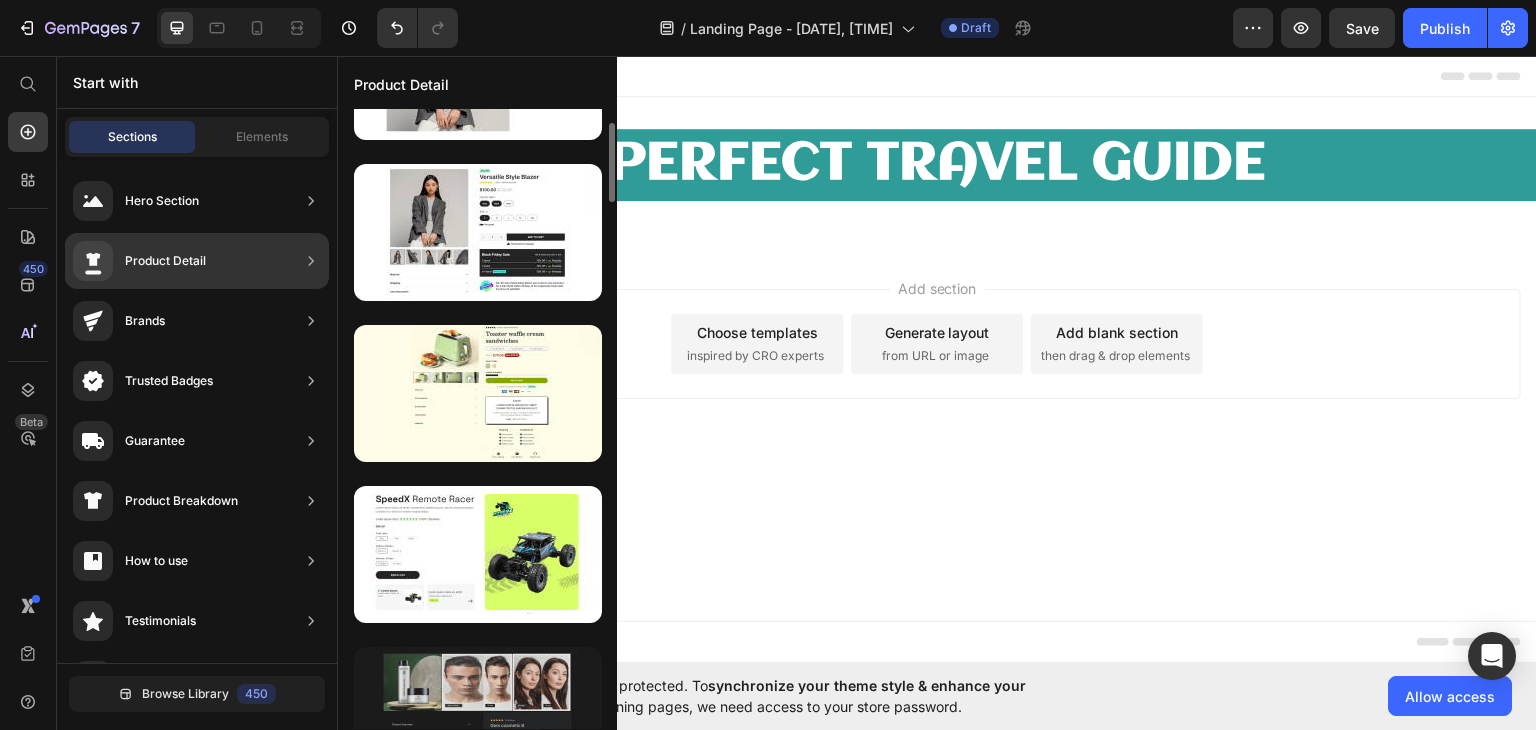 scroll, scrollTop: 0, scrollLeft: 0, axis: both 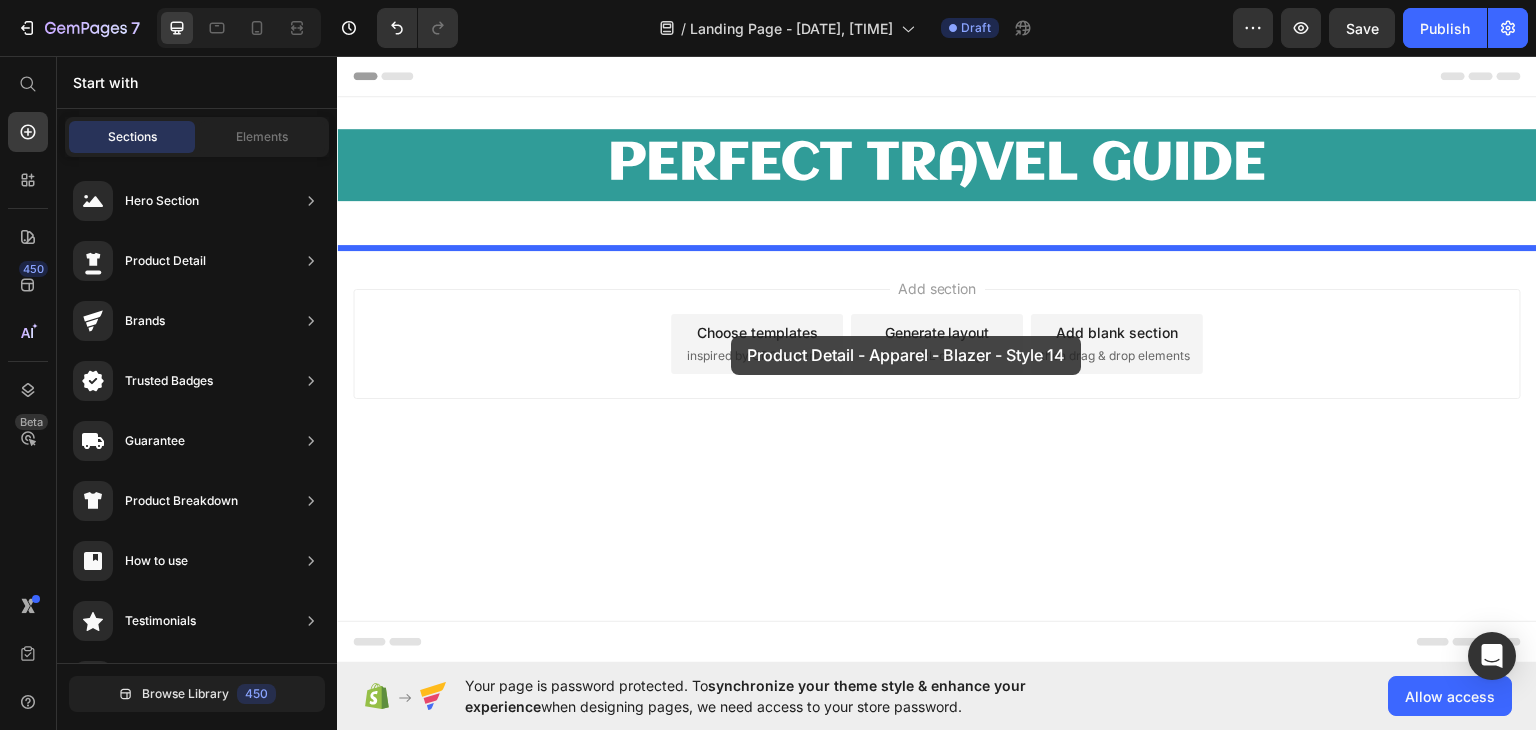 drag, startPoint x: 777, startPoint y: 236, endPoint x: 731, endPoint y: 335, distance: 109.165016 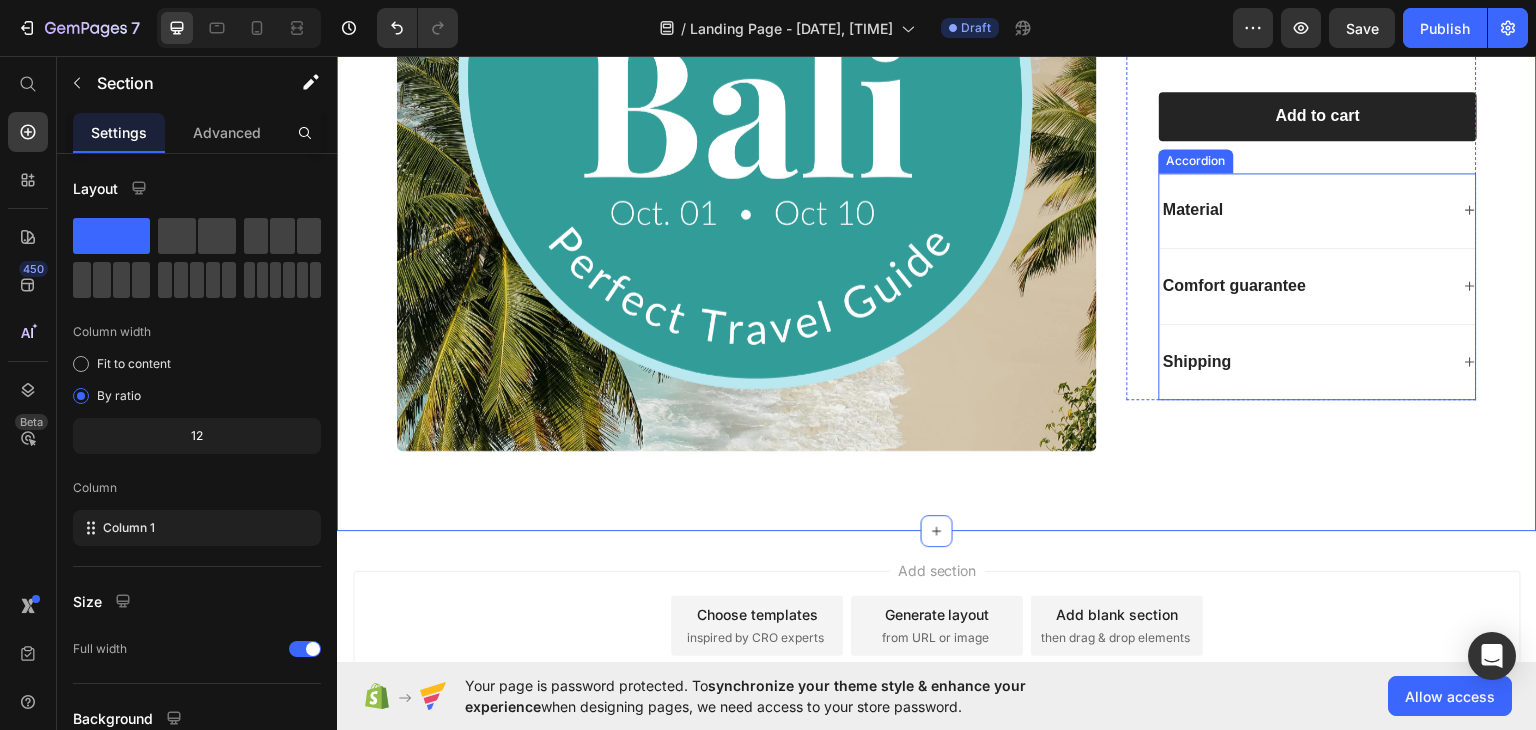 scroll, scrollTop: 600, scrollLeft: 0, axis: vertical 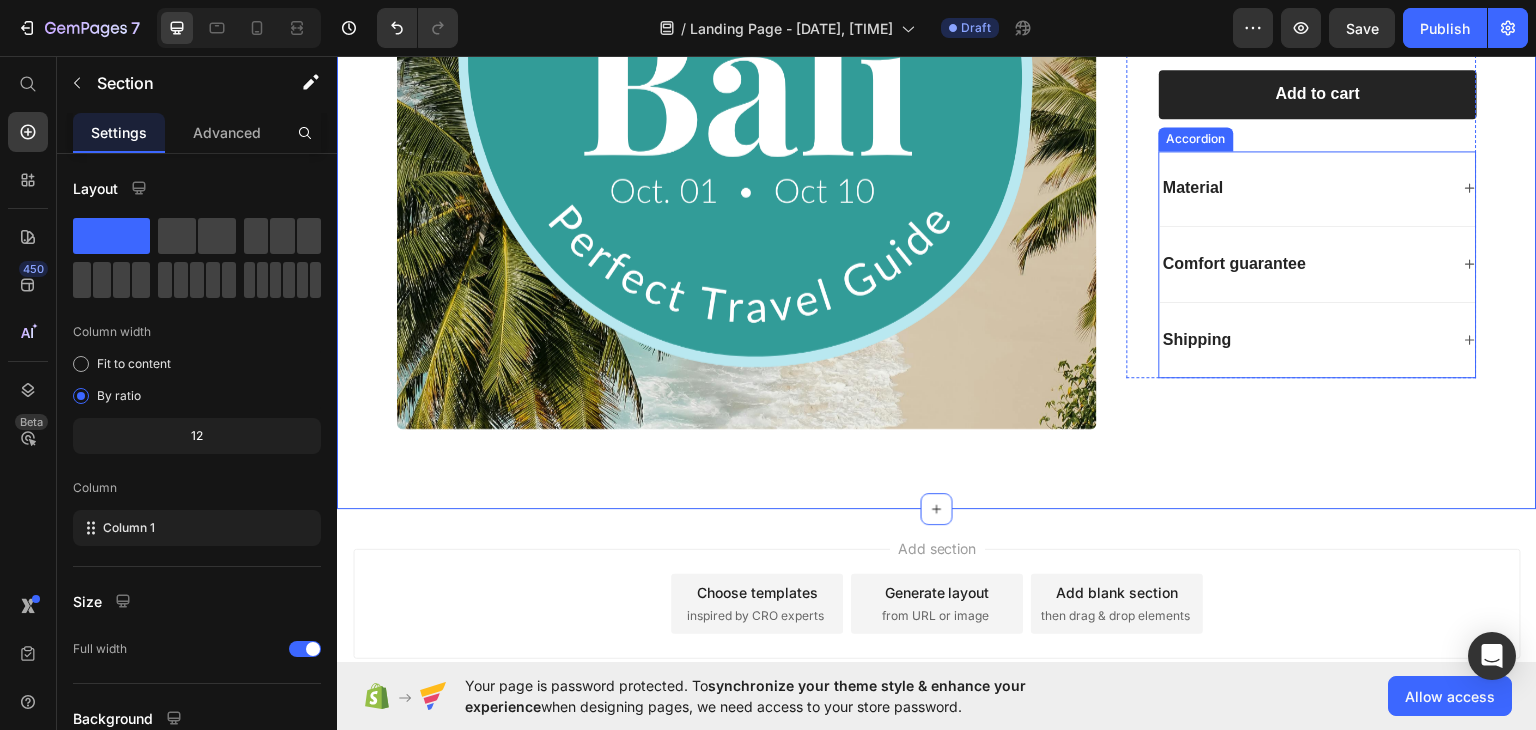 click on "Material" at bounding box center (1304, 187) 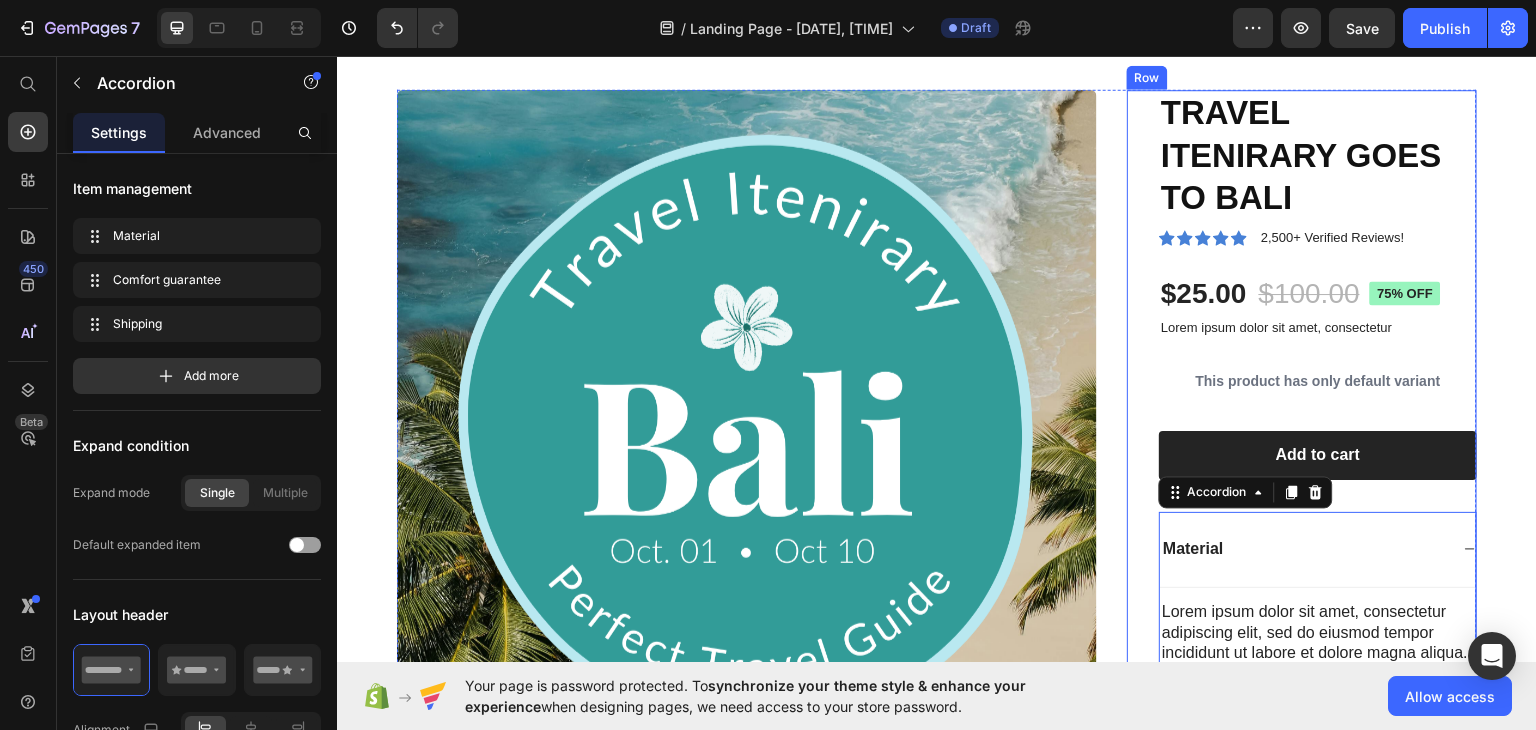 scroll, scrollTop: 300, scrollLeft: 0, axis: vertical 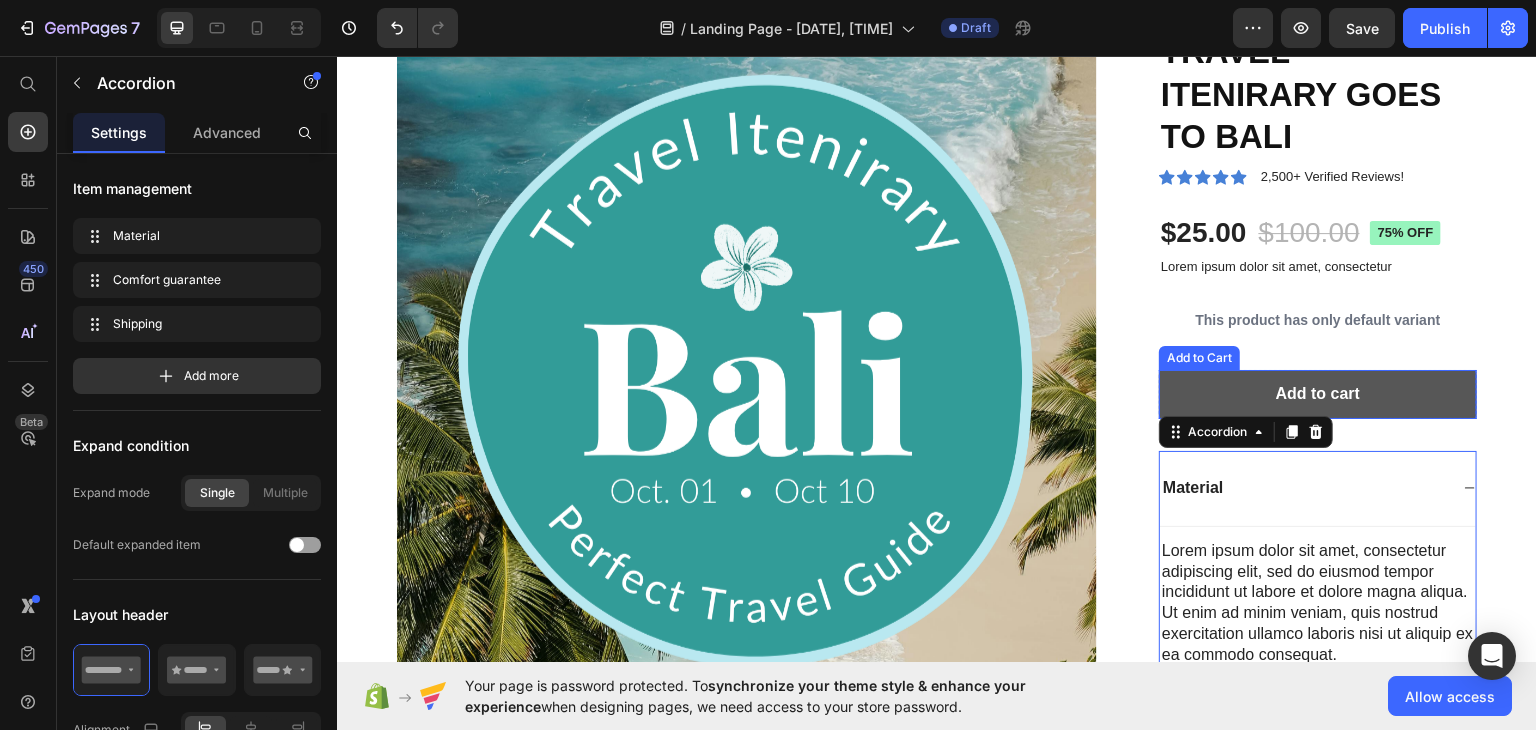 click on "Add to cart" at bounding box center (1318, 393) 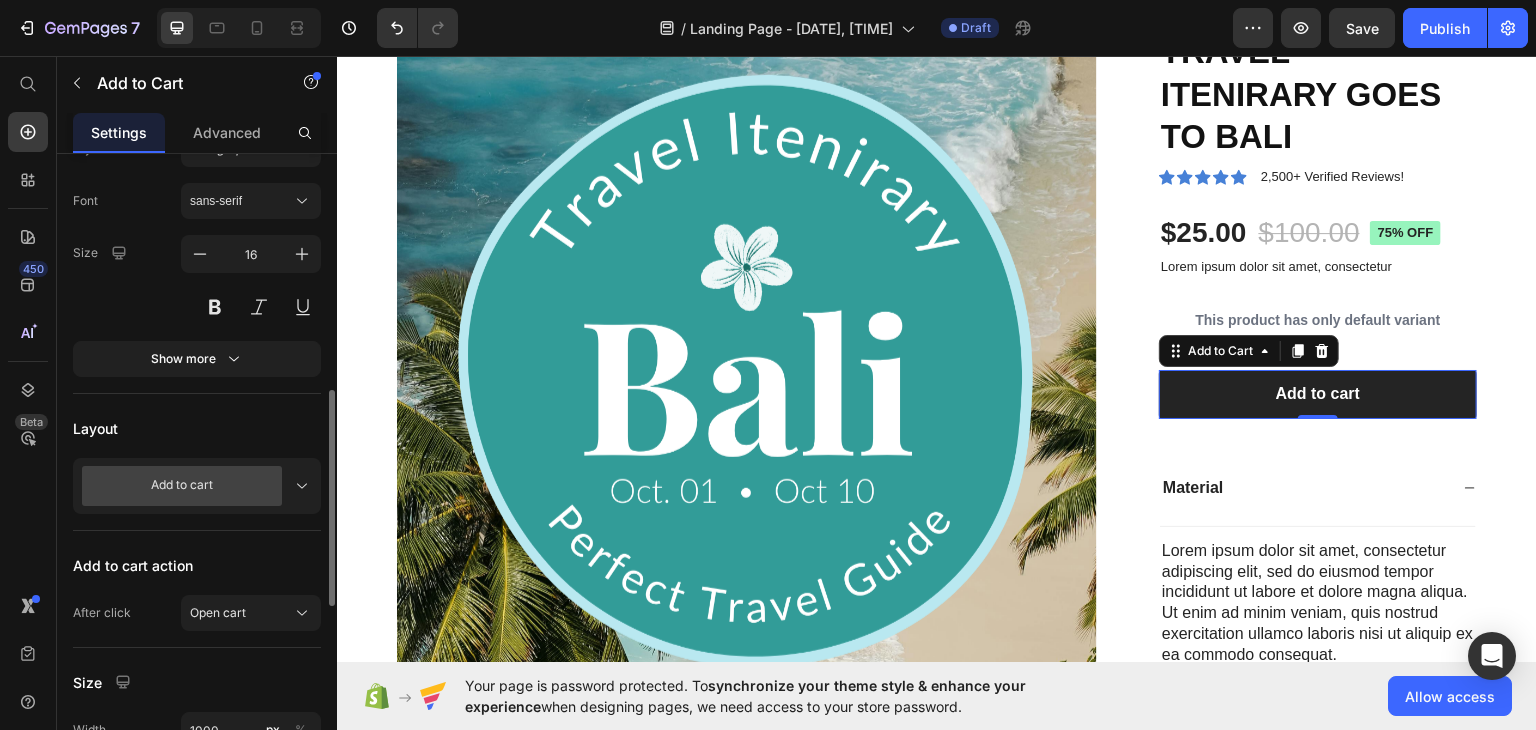 scroll, scrollTop: 400, scrollLeft: 0, axis: vertical 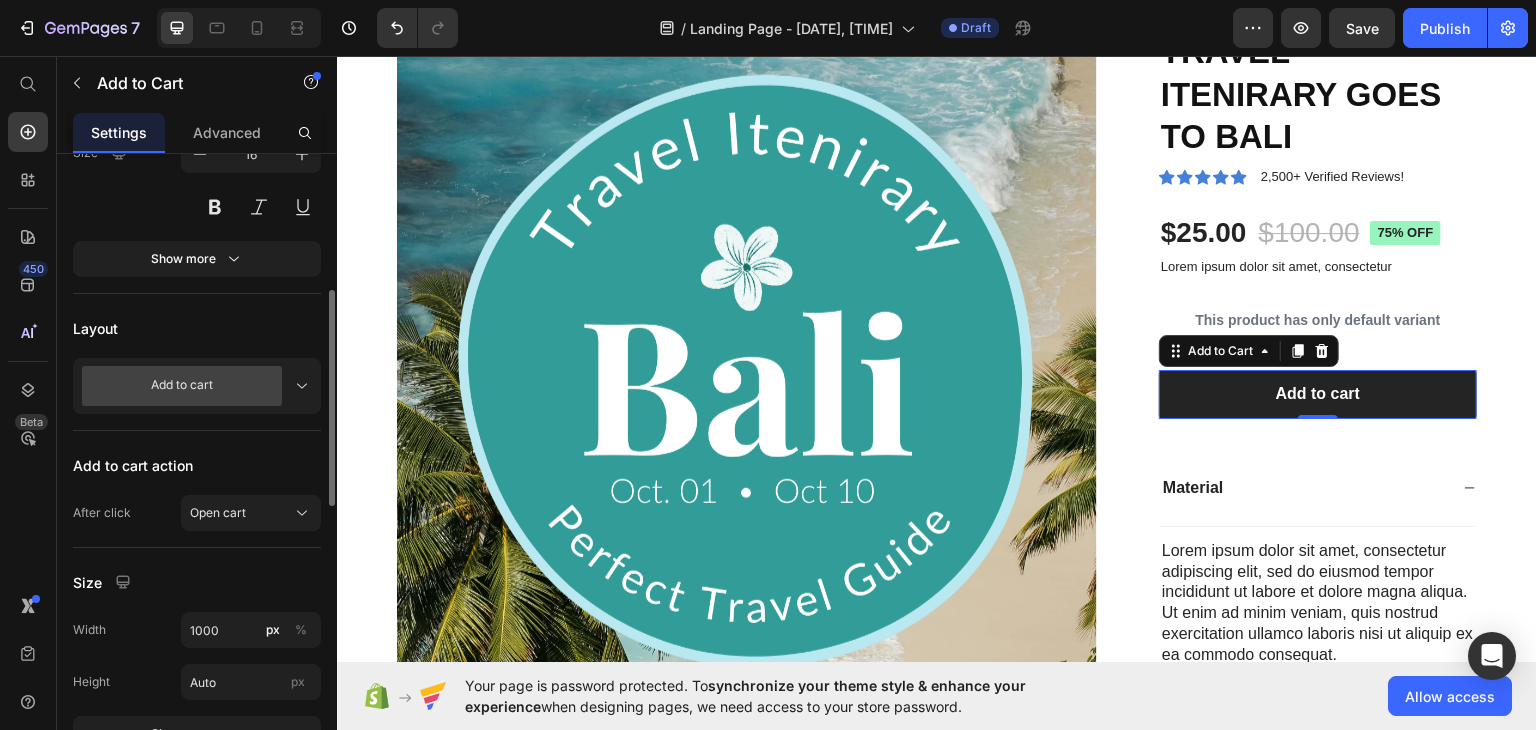 click 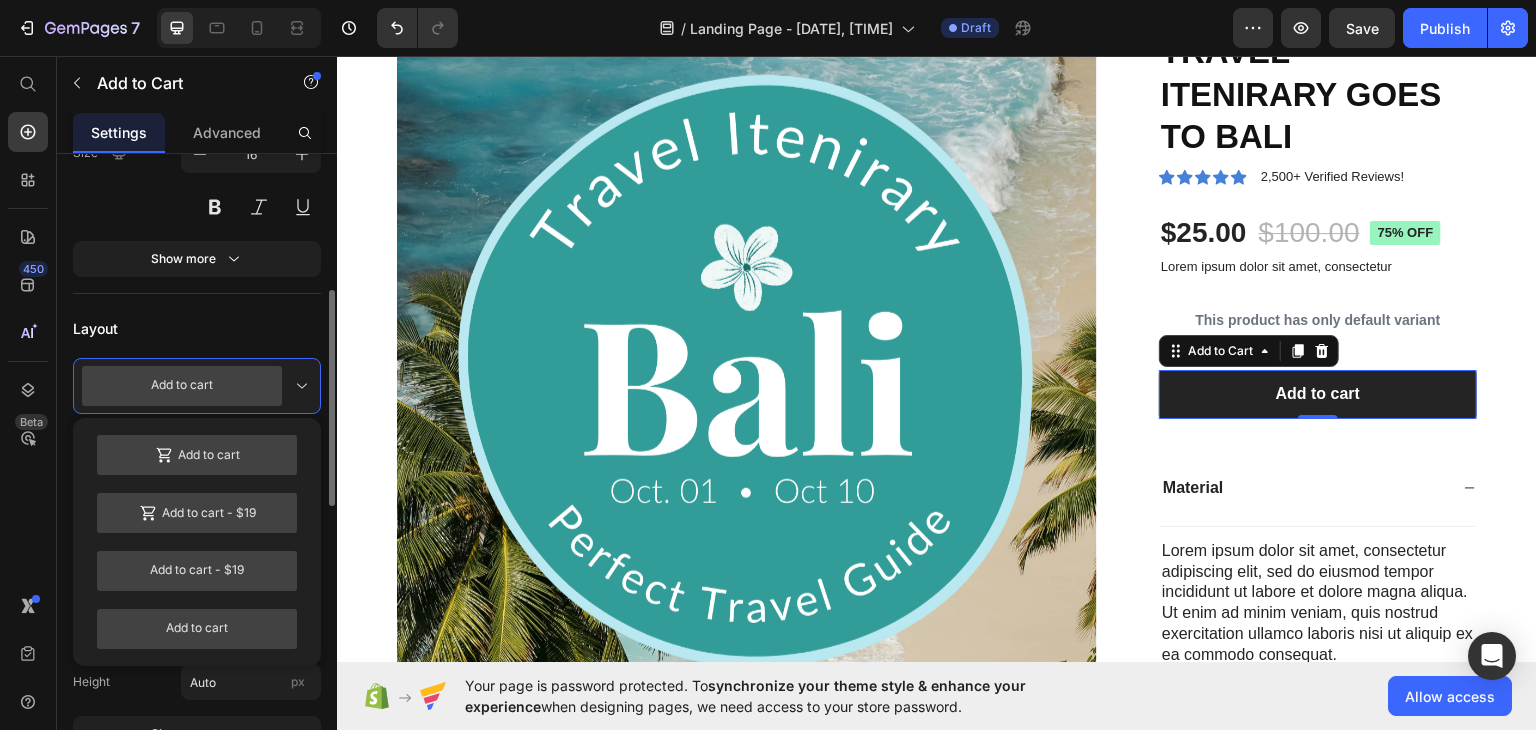 click 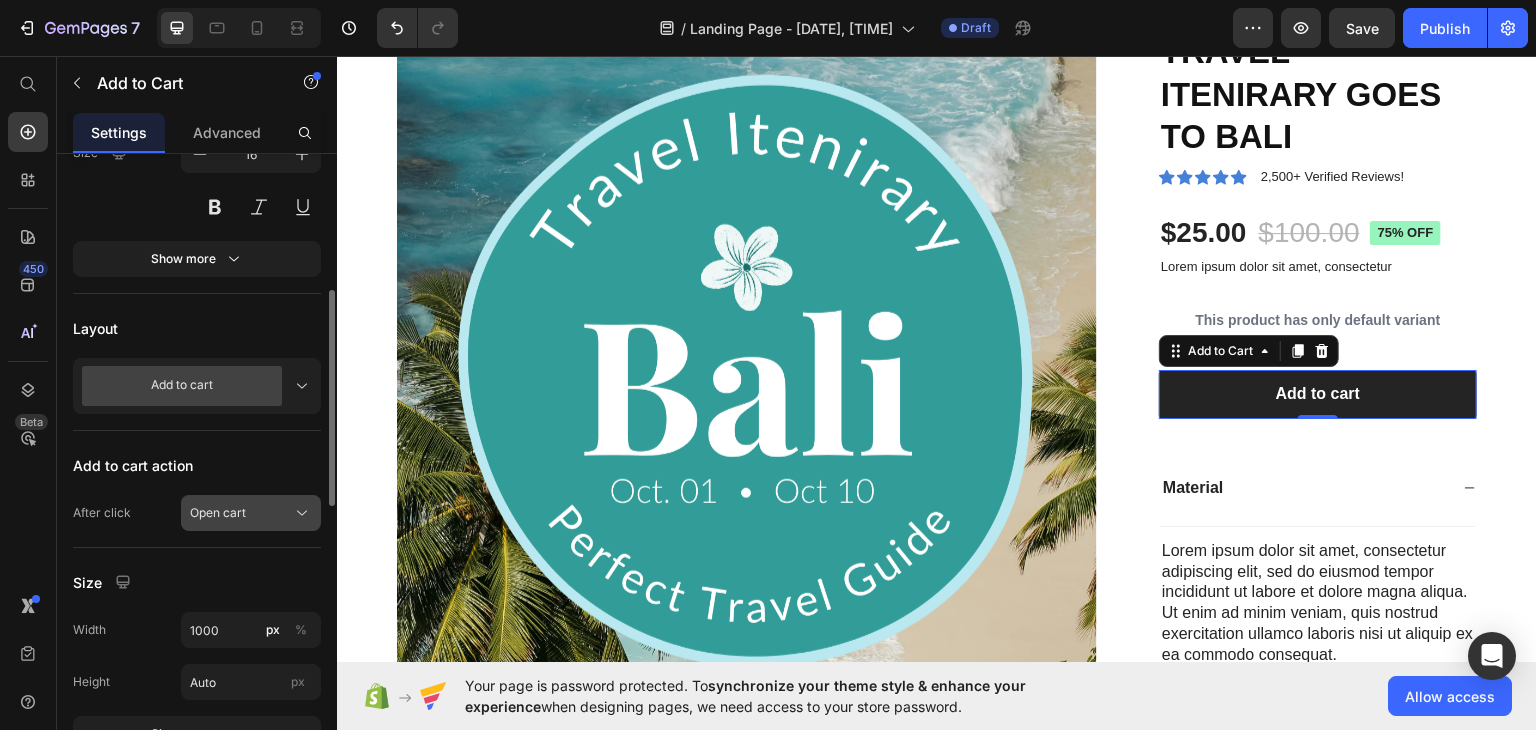 click 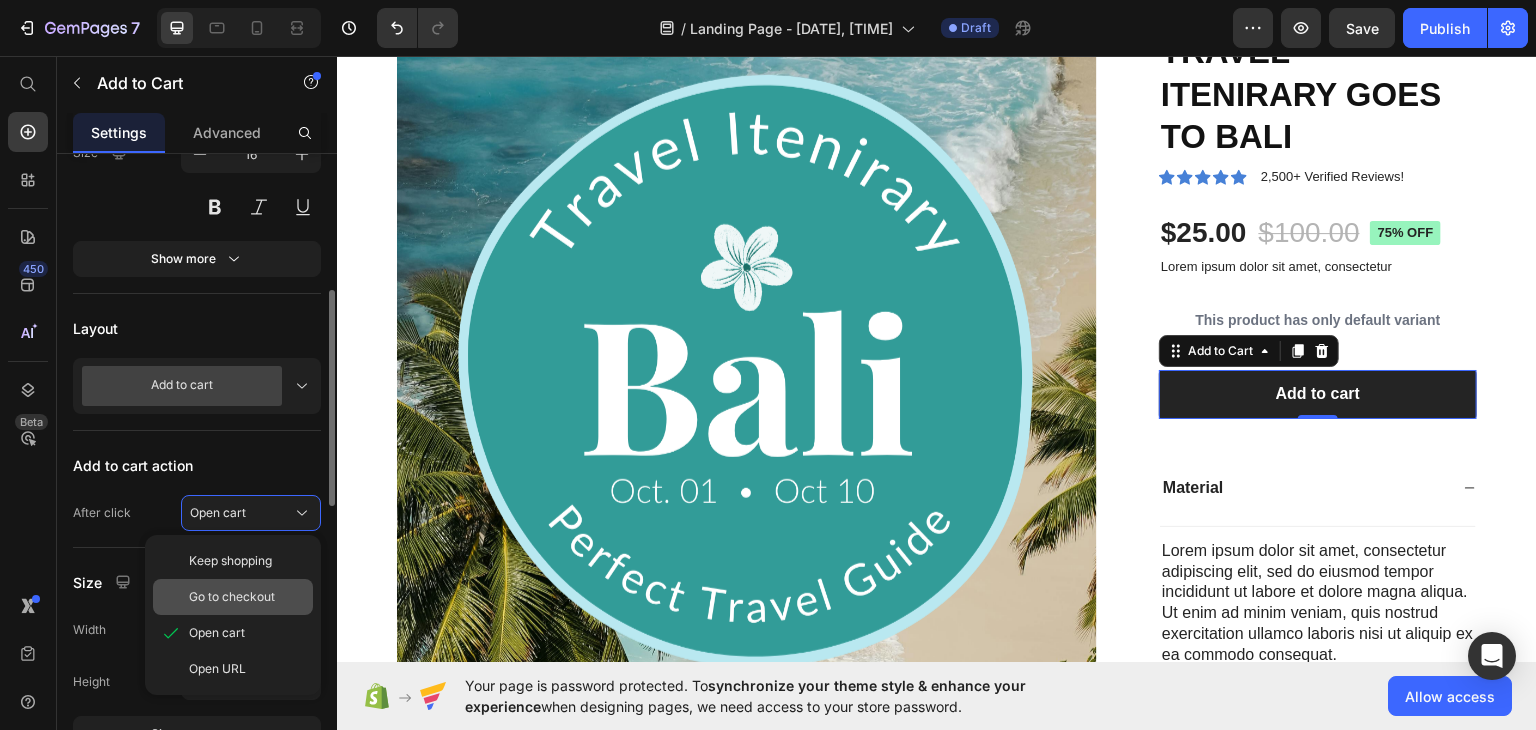 click on "Go to checkout" 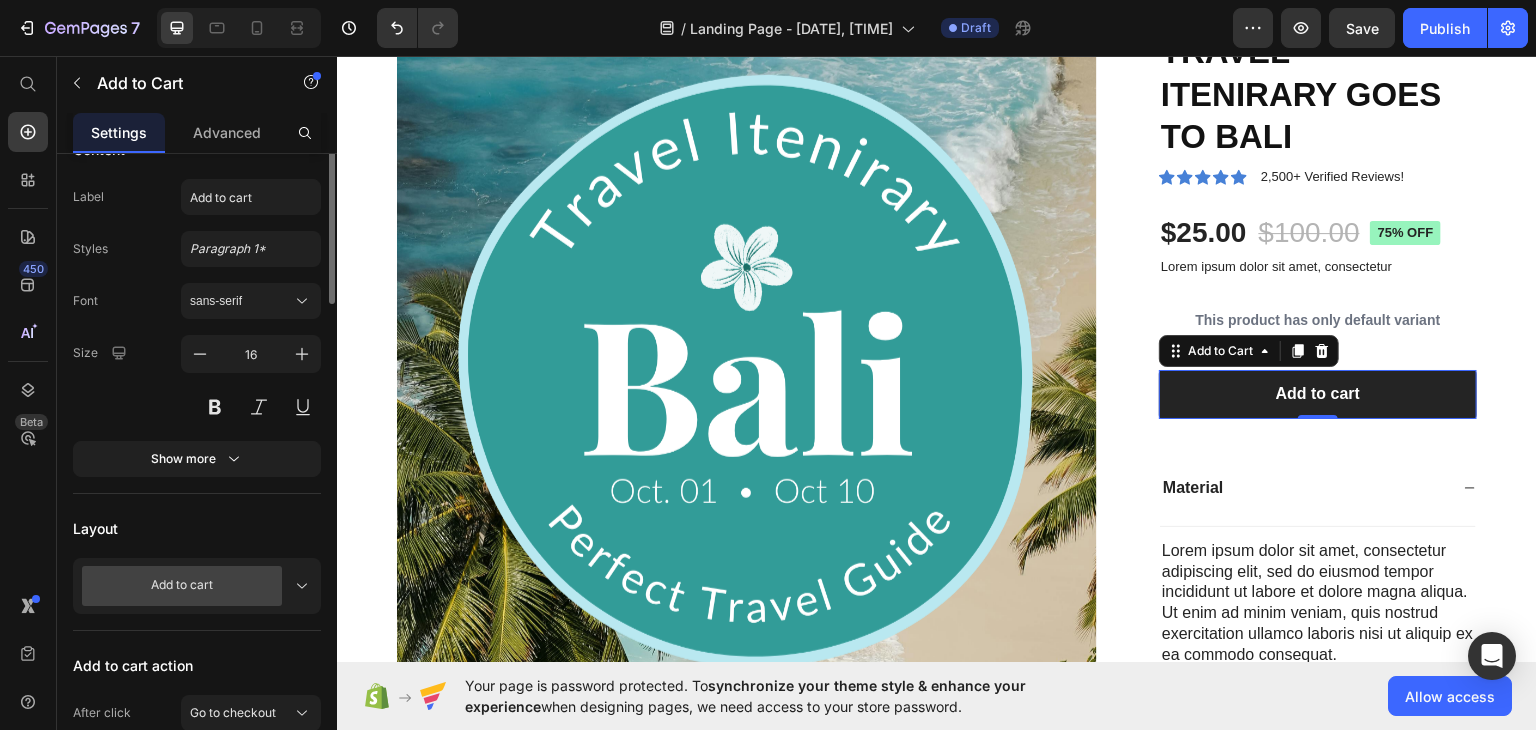 scroll, scrollTop: 0, scrollLeft: 0, axis: both 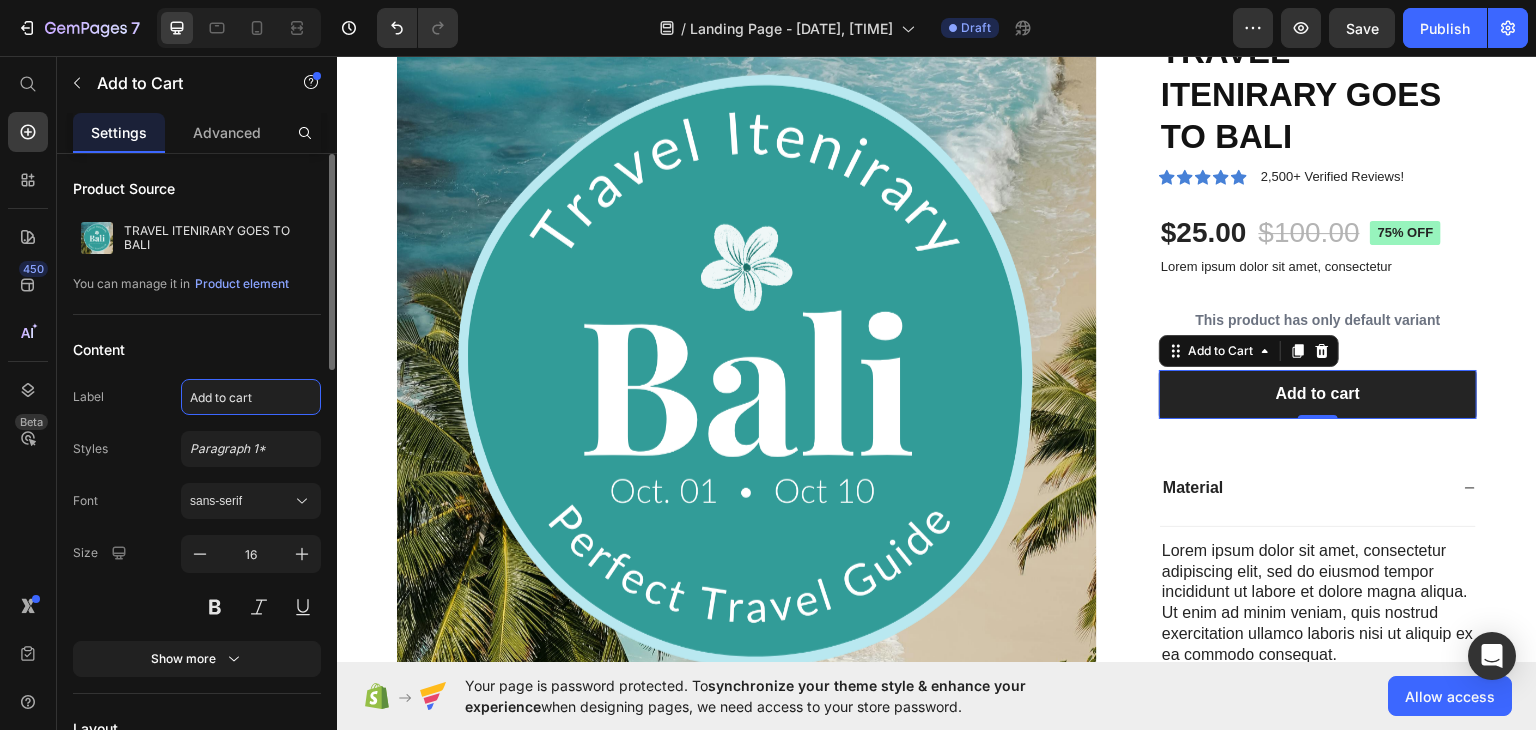 click on "Add to cart" 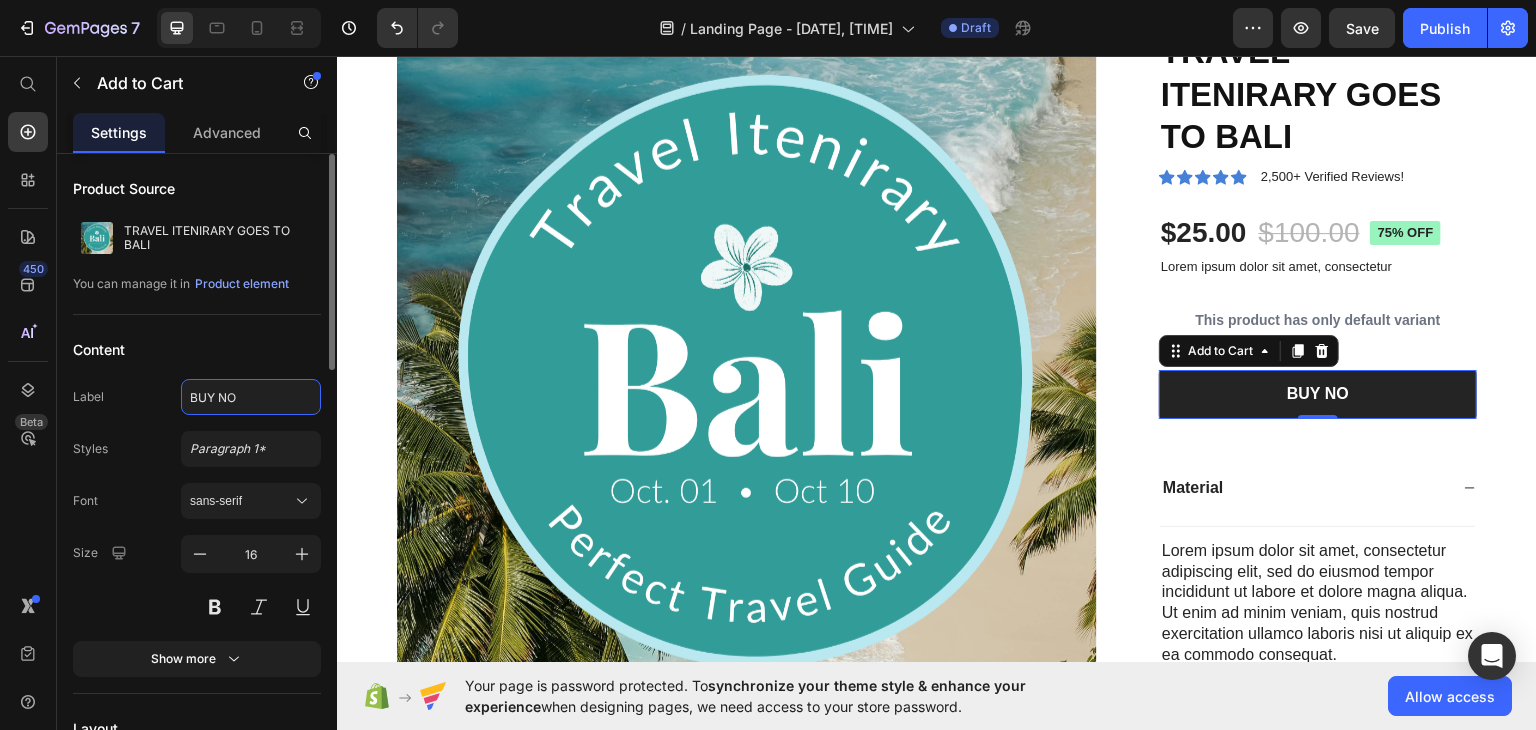 type on "BUY NOW" 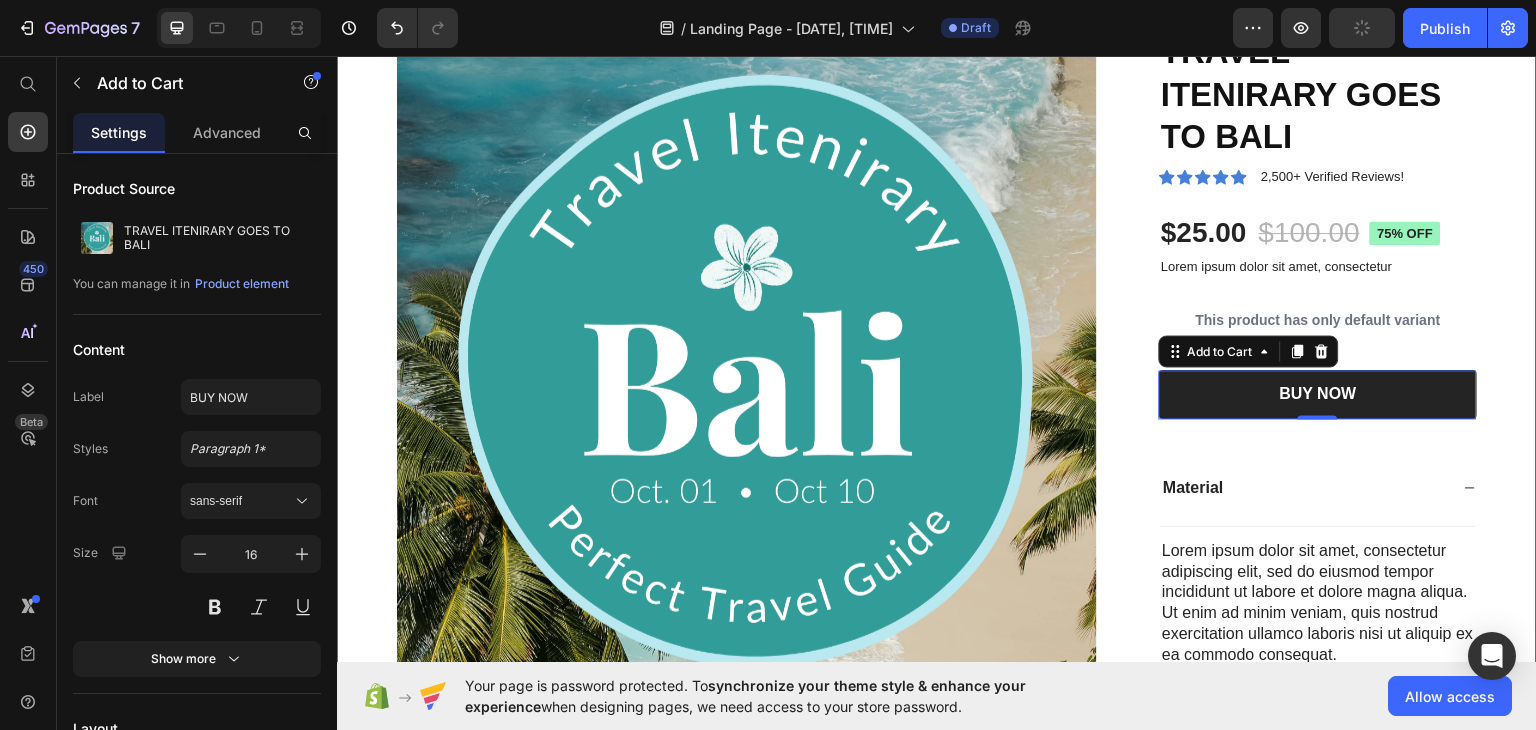 click on "Product Images TRAVEL ITENIRARY GOES TO BALI Product Title Icon Icon Icon Icon Icon Icon List 2,500+ Verified Reviews! Text Block Row $25.00 Product Price $100.00 Product Price 75% off Product Badge Row Lorem ipsum dolor sit amet, consectetur  Text Block This product has only default variant Product Variants & Swatches 1 Product Quantity Row BUY NOW Add to Cart   0 Row
Material Lorem ipsum dolor sit amet, consectetur adipiscing elit, sed do eiusmod tempor incididunt ut labore et dolore magna aliqua. Ut enim ad minim veniam, quis nostrud exercitation ullamco laboris nisi ut aliquip ex ea commodo consequat. Text Block
Comfort guarantee
Shipping Accordion Row Product Section 2" at bounding box center [937, 429] 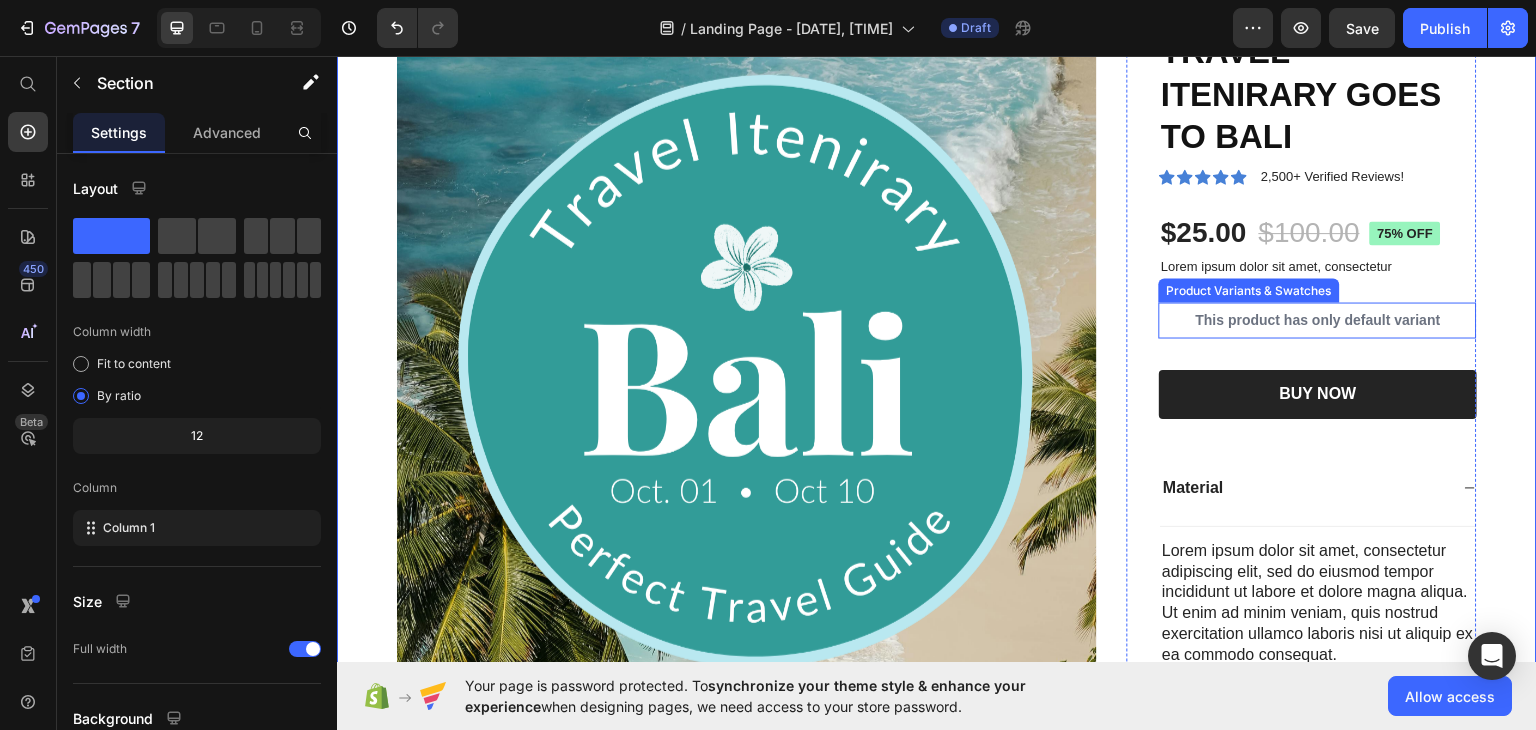 click on "This product has only default variant" at bounding box center (1318, 319) 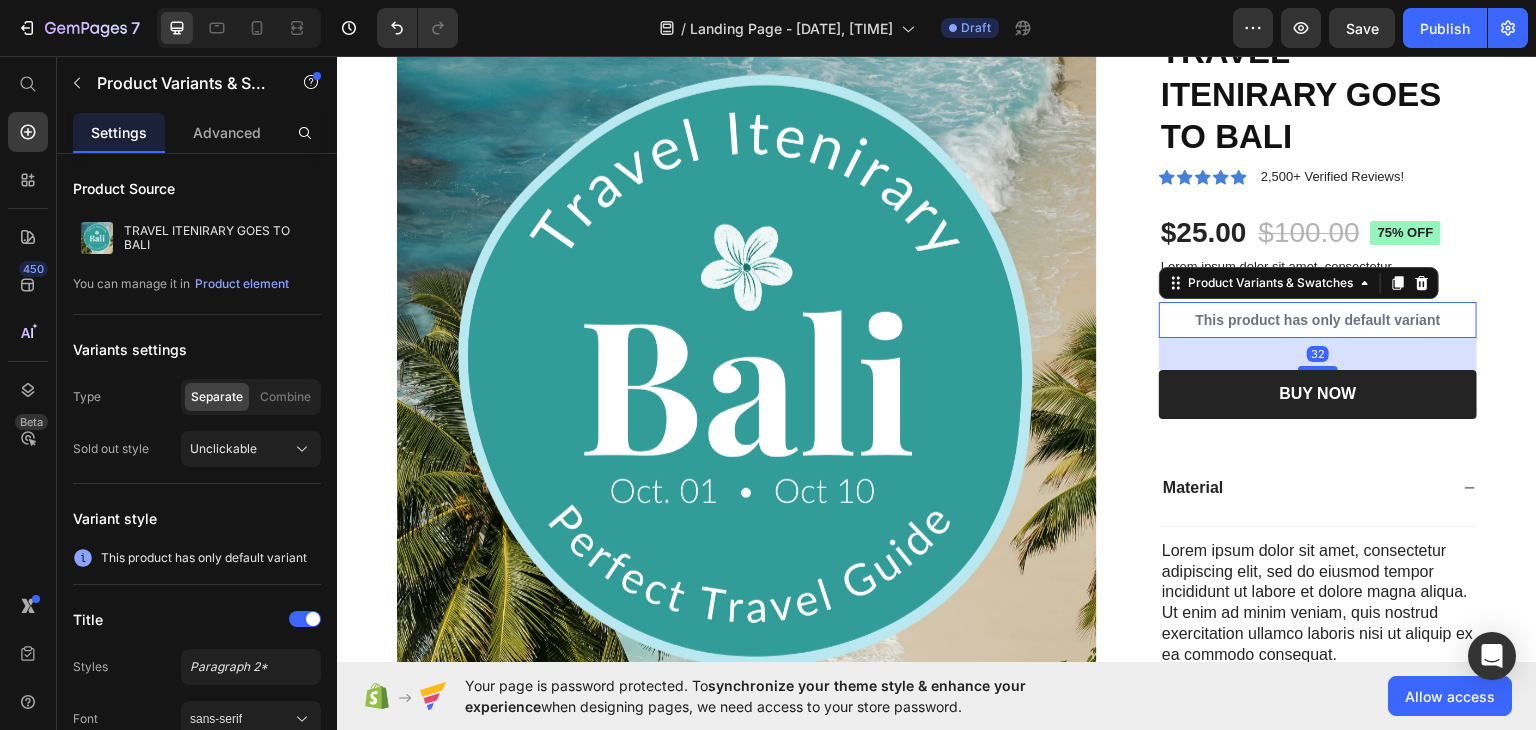 click on "This product has only default variant" at bounding box center (1318, 319) 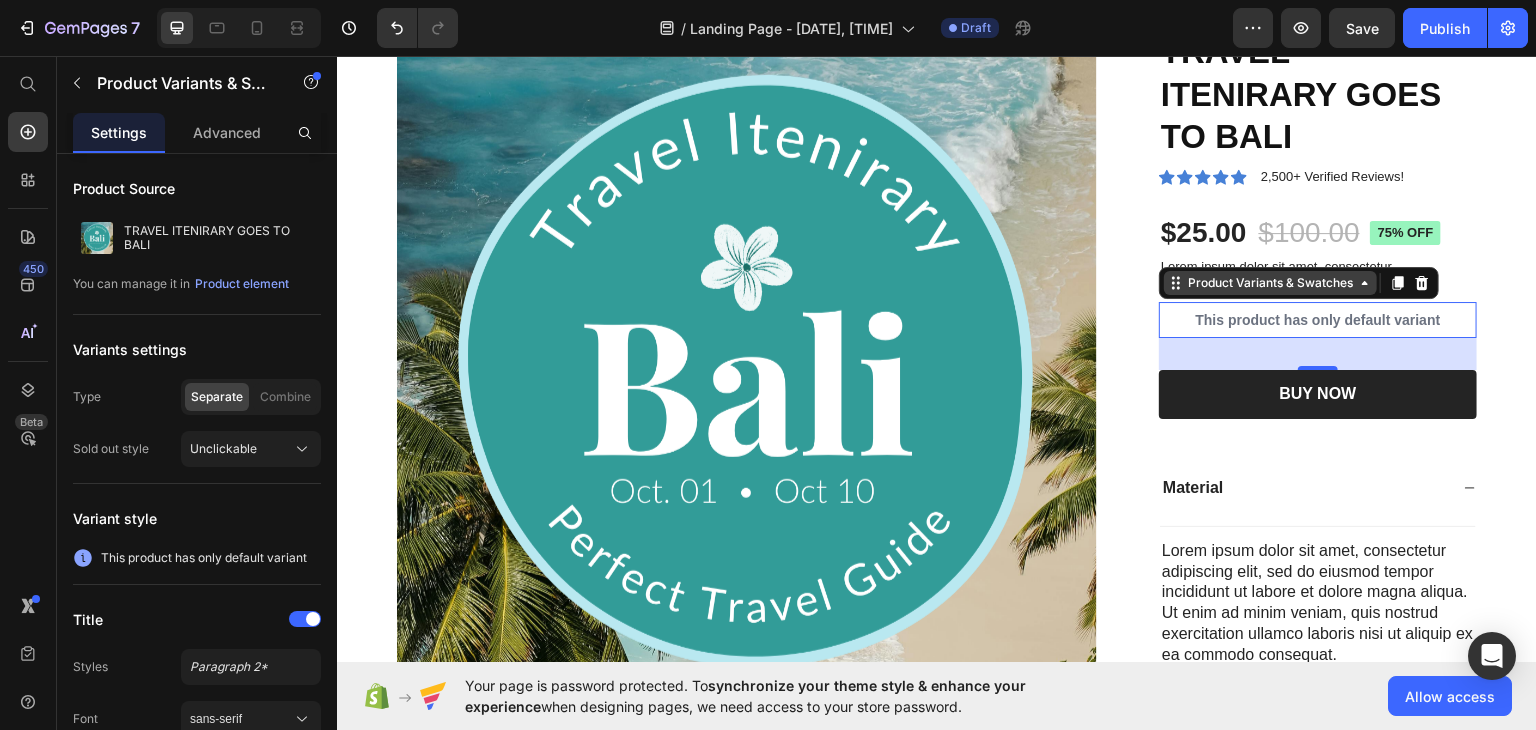 click on "Product Variants & Swatches" at bounding box center [1270, 282] 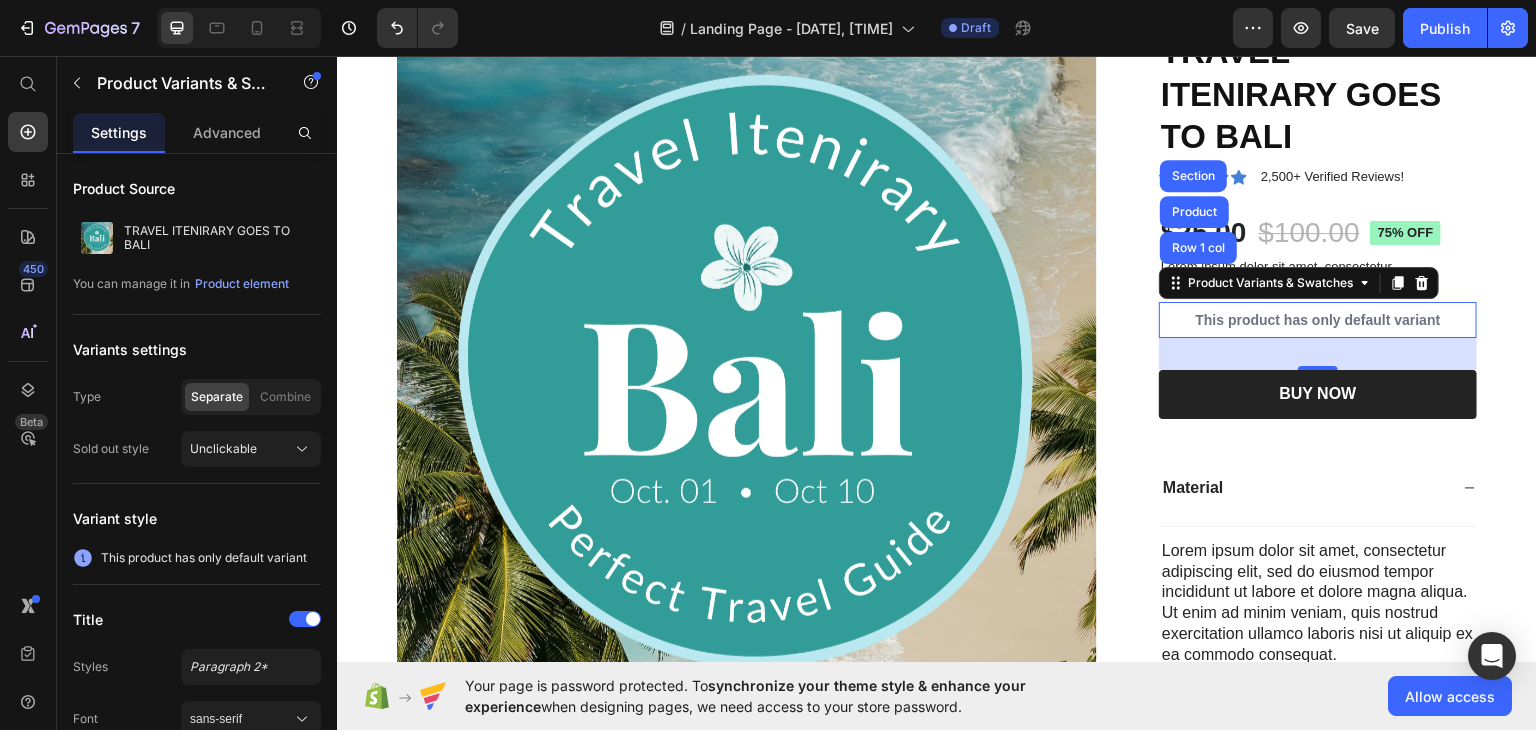 click on "This product has only default variant" at bounding box center [1318, 319] 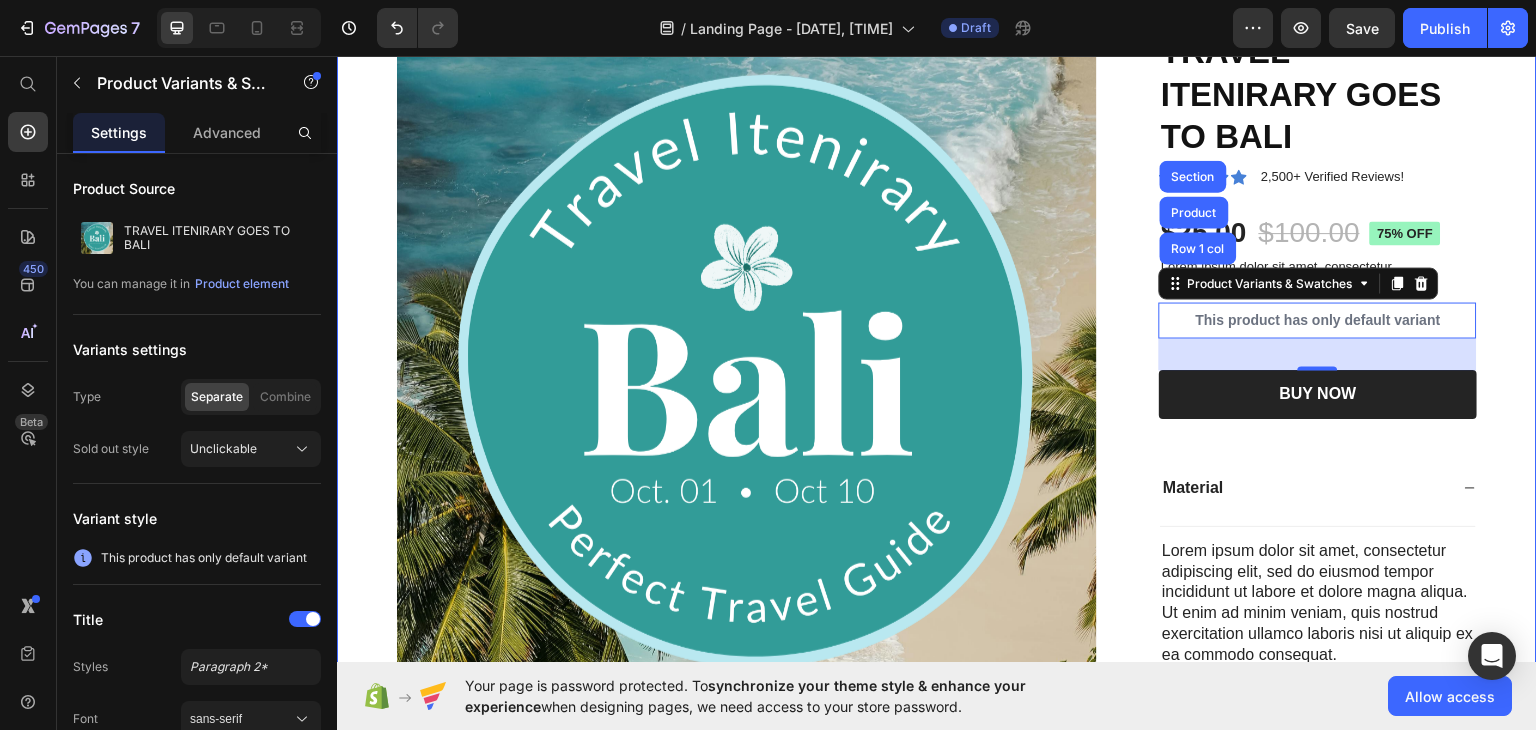 click on "Product Images TRAVEL ITENIRARY GOES TO BALI Product Title Icon Icon Icon Icon Icon Icon List 2,500+ Verified Reviews! Text Block Row $25.00 Product Price $100.00 Product Price 75% off Product Badge Row Lorem ipsum dolor sit amet, consectetur  Text Block This product has only default variant Product Variants & Swatches Row 1 col Product Section   32 1 Product Quantity Row BUY NOW Add to Cart Row
Material Lorem ipsum dolor sit amet, consectetur adipiscing elit, sed do eiusmod tempor incididunt ut labore et dolore magna aliqua. Ut enim ad minim veniam, quis nostrud exercitation ullamco laboris nisi ut aliquip ex ea commodo consequat. Text Block
Comfort guarantee
Shipping Accordion Row Product Section 2" at bounding box center (937, 429) 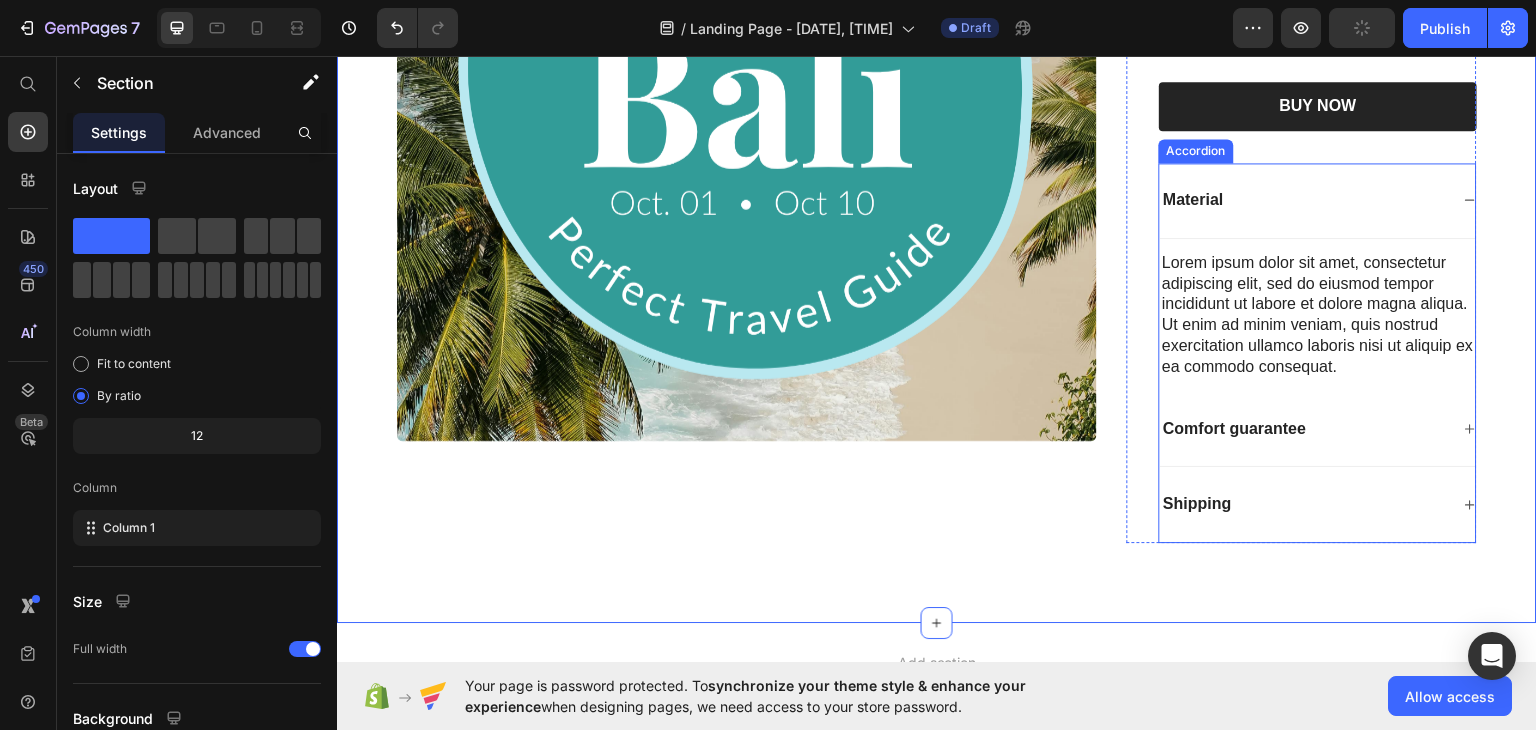 scroll, scrollTop: 600, scrollLeft: 0, axis: vertical 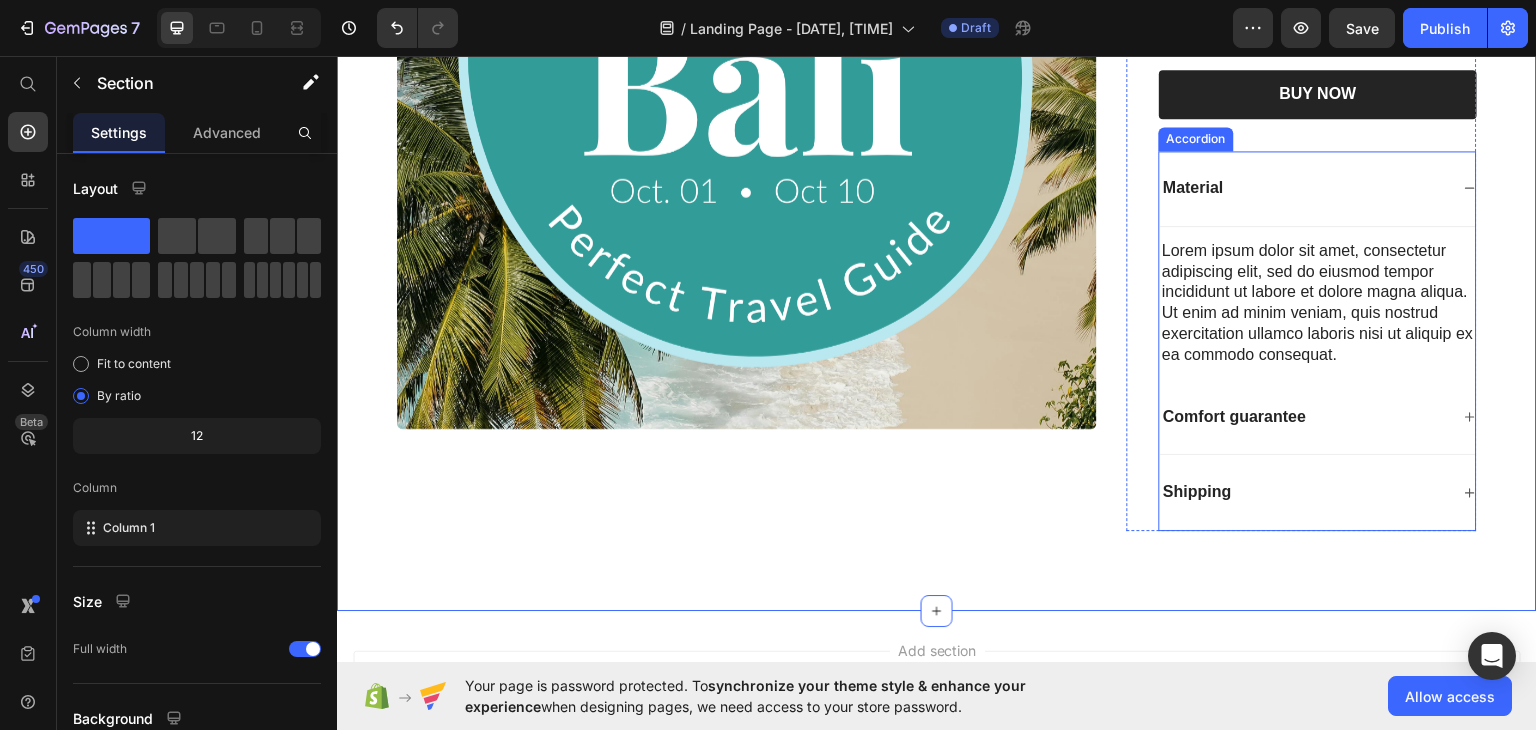 click on "Material" at bounding box center [1193, 187] 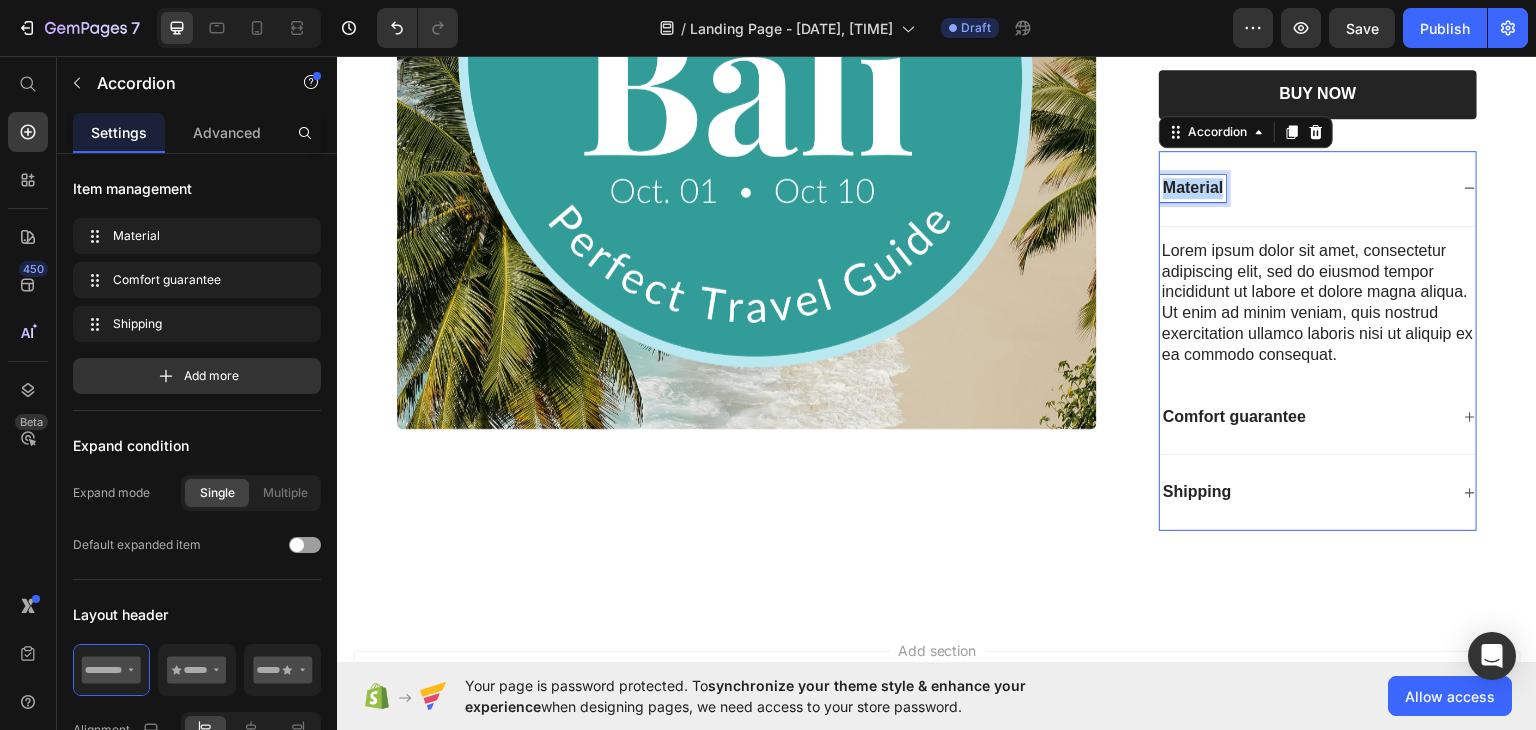 click on "Material" at bounding box center [1193, 187] 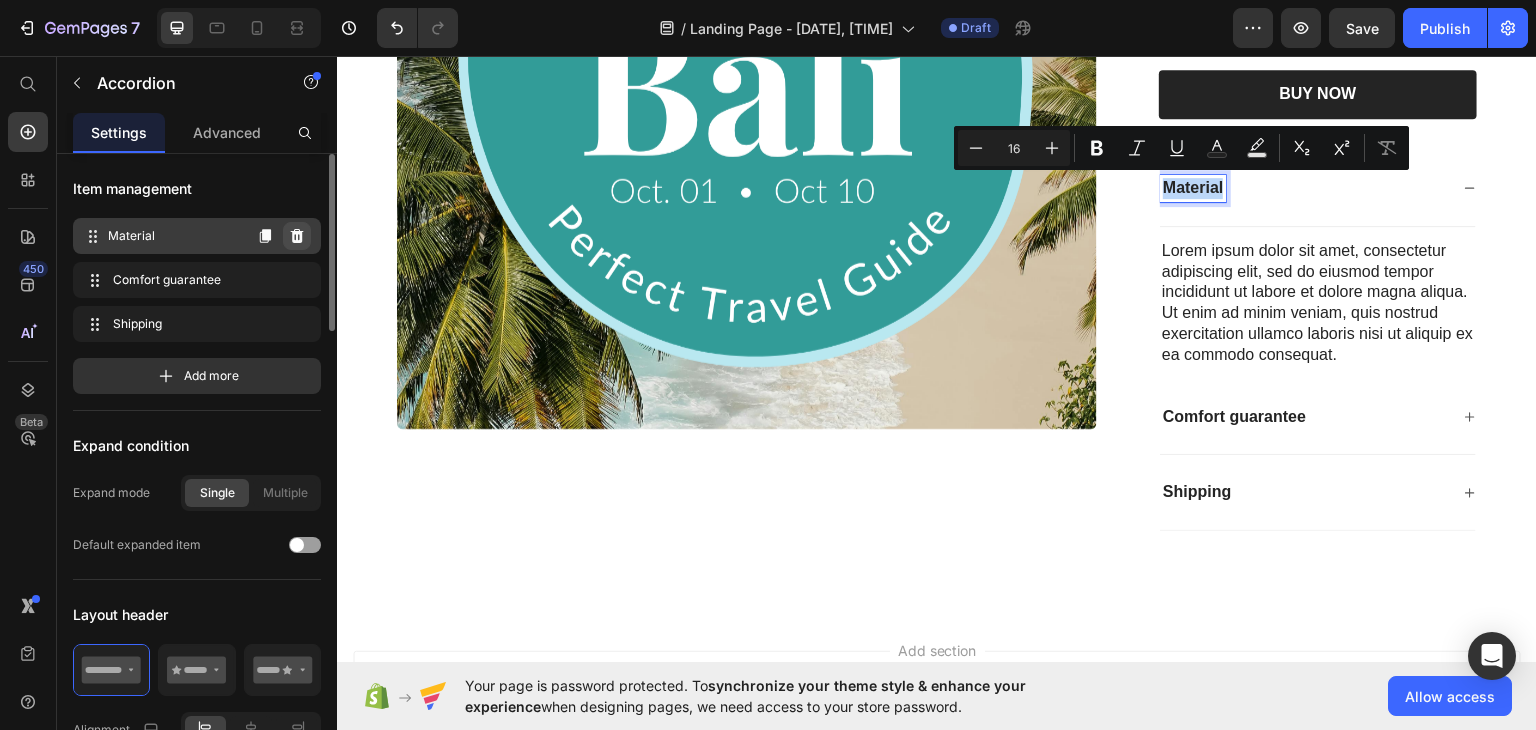 click 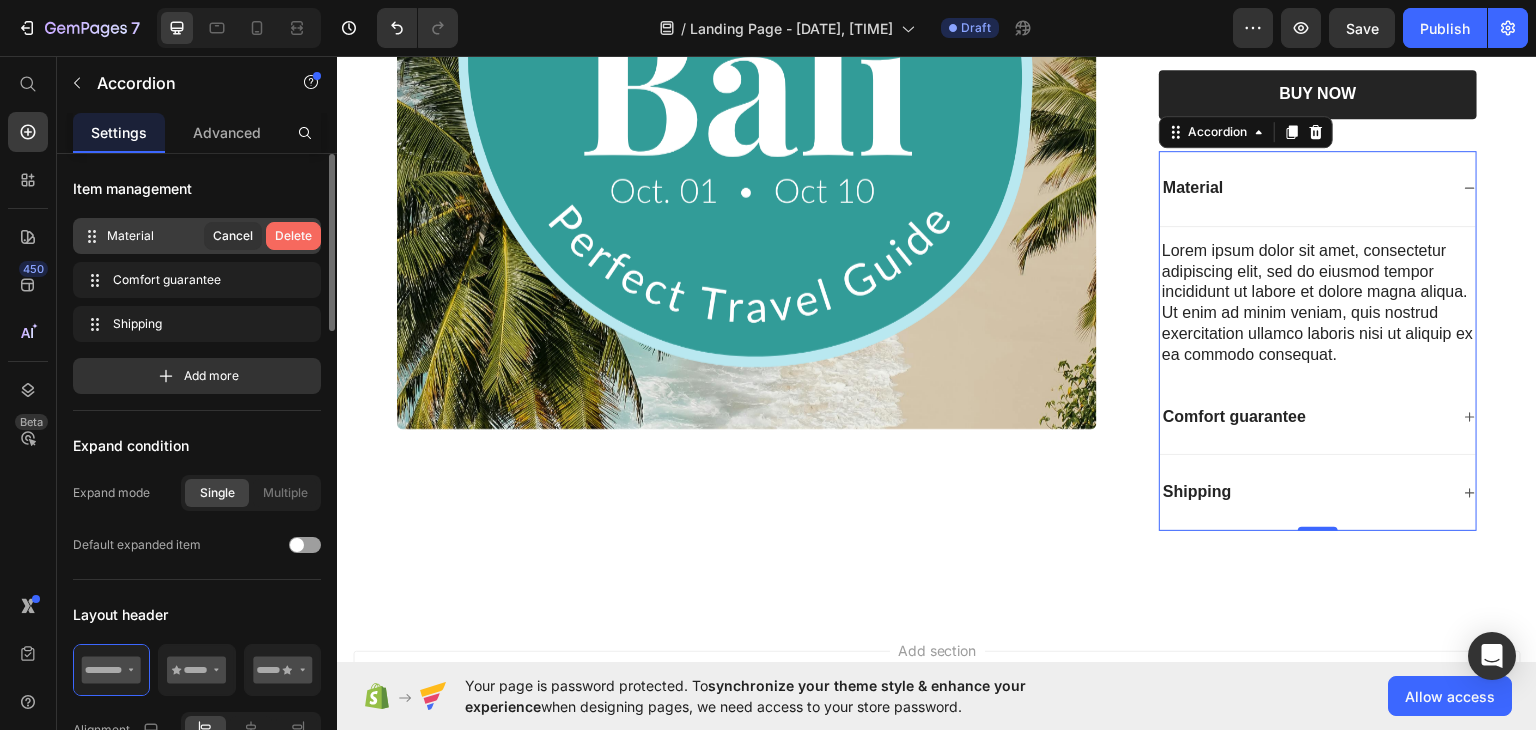 click on "Delete" at bounding box center [293, 236] 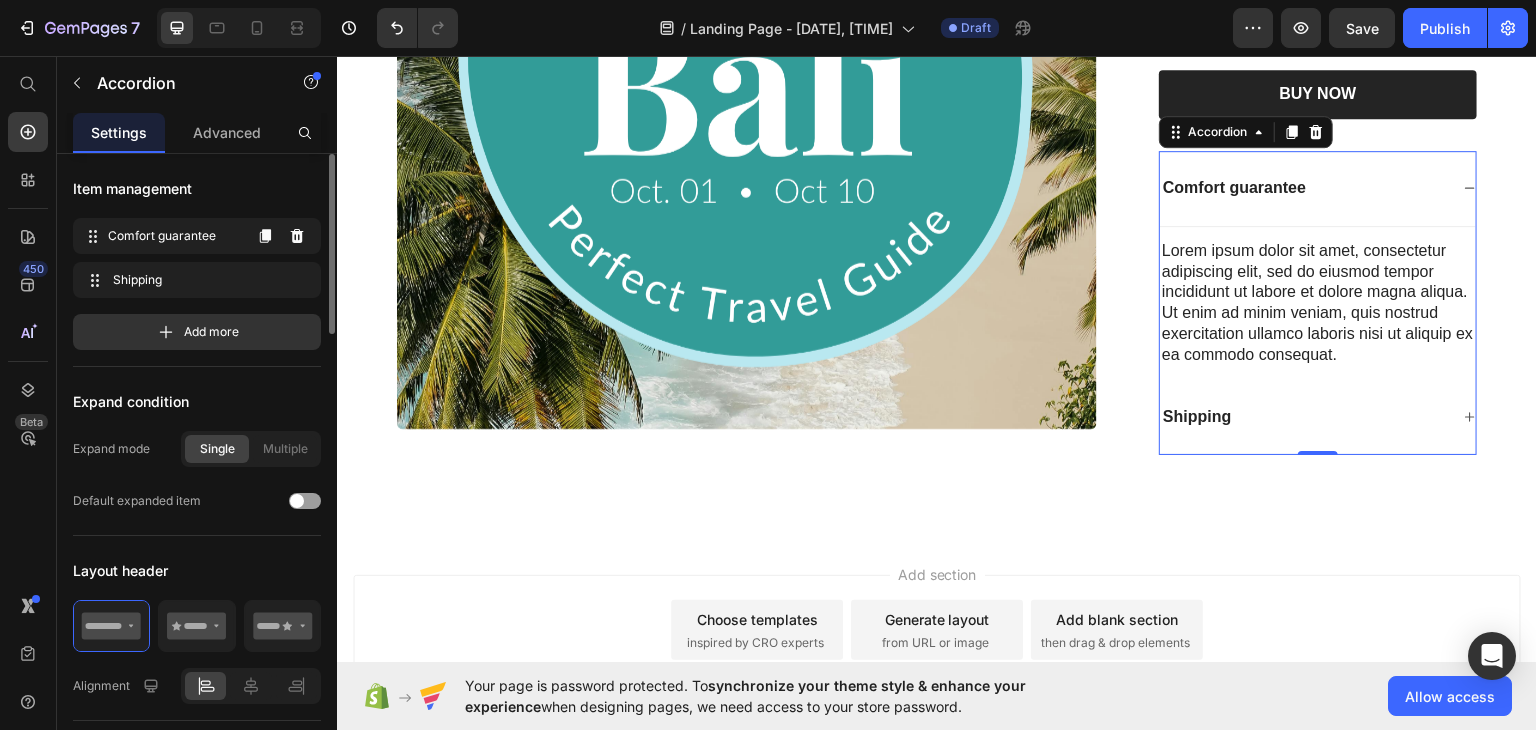 click 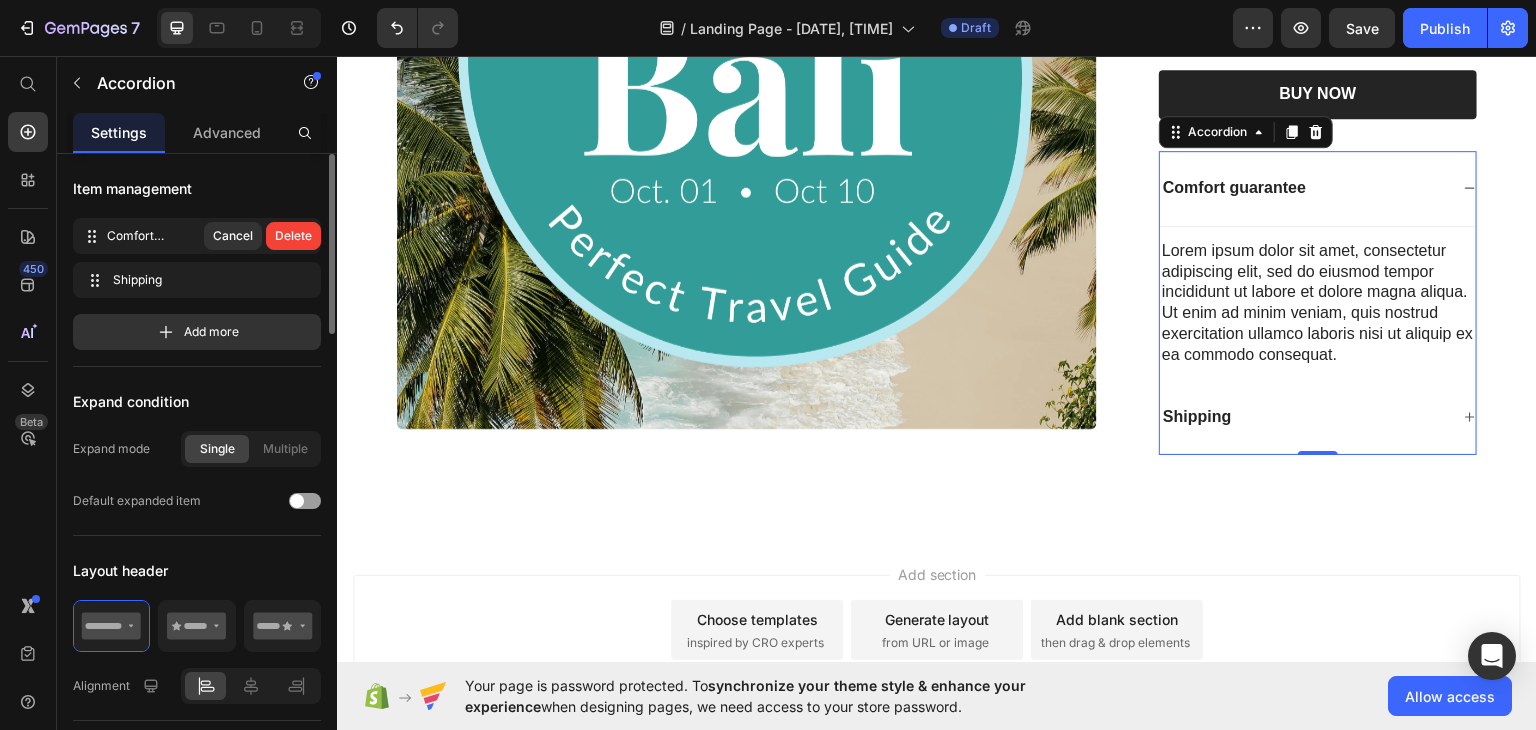 click on "Delete" at bounding box center (293, 236) 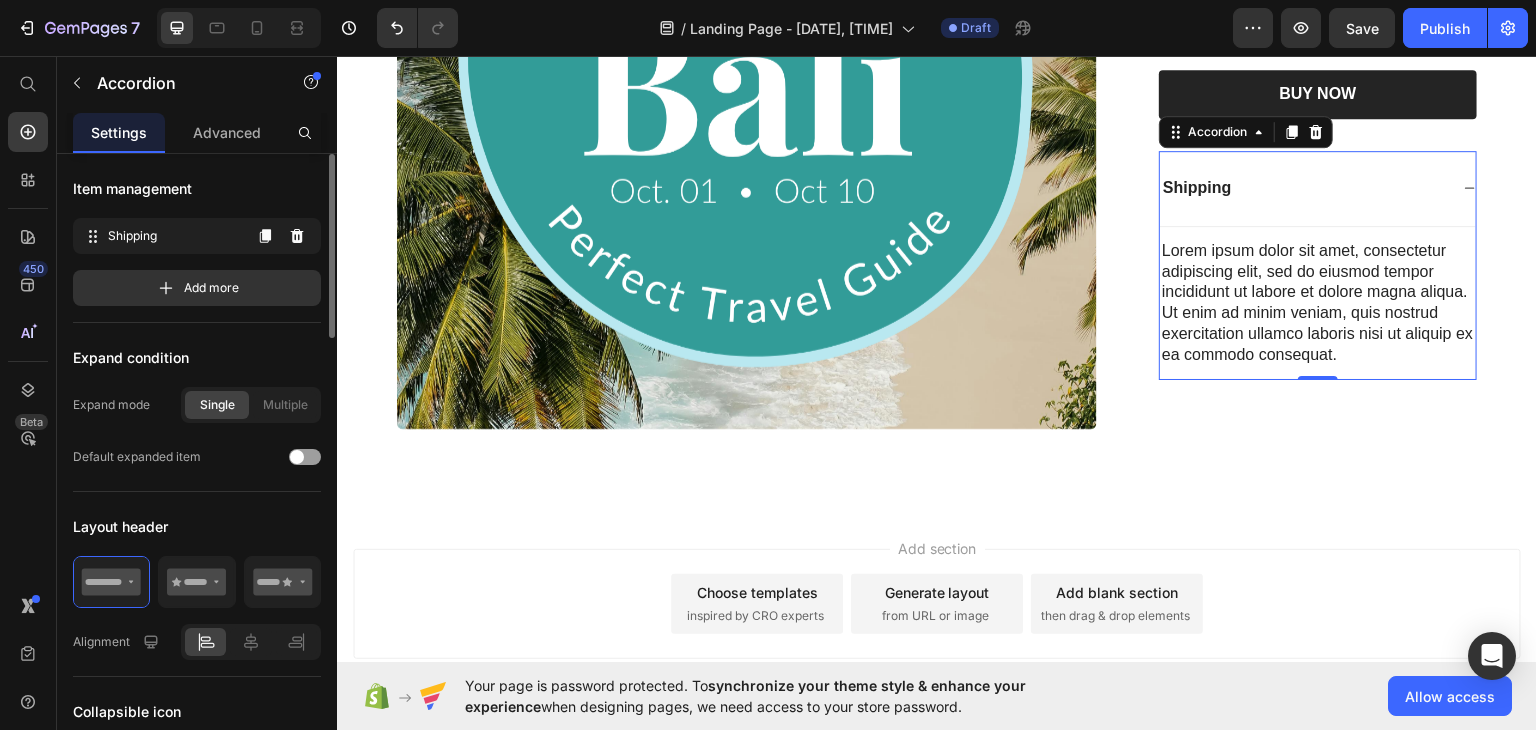 click 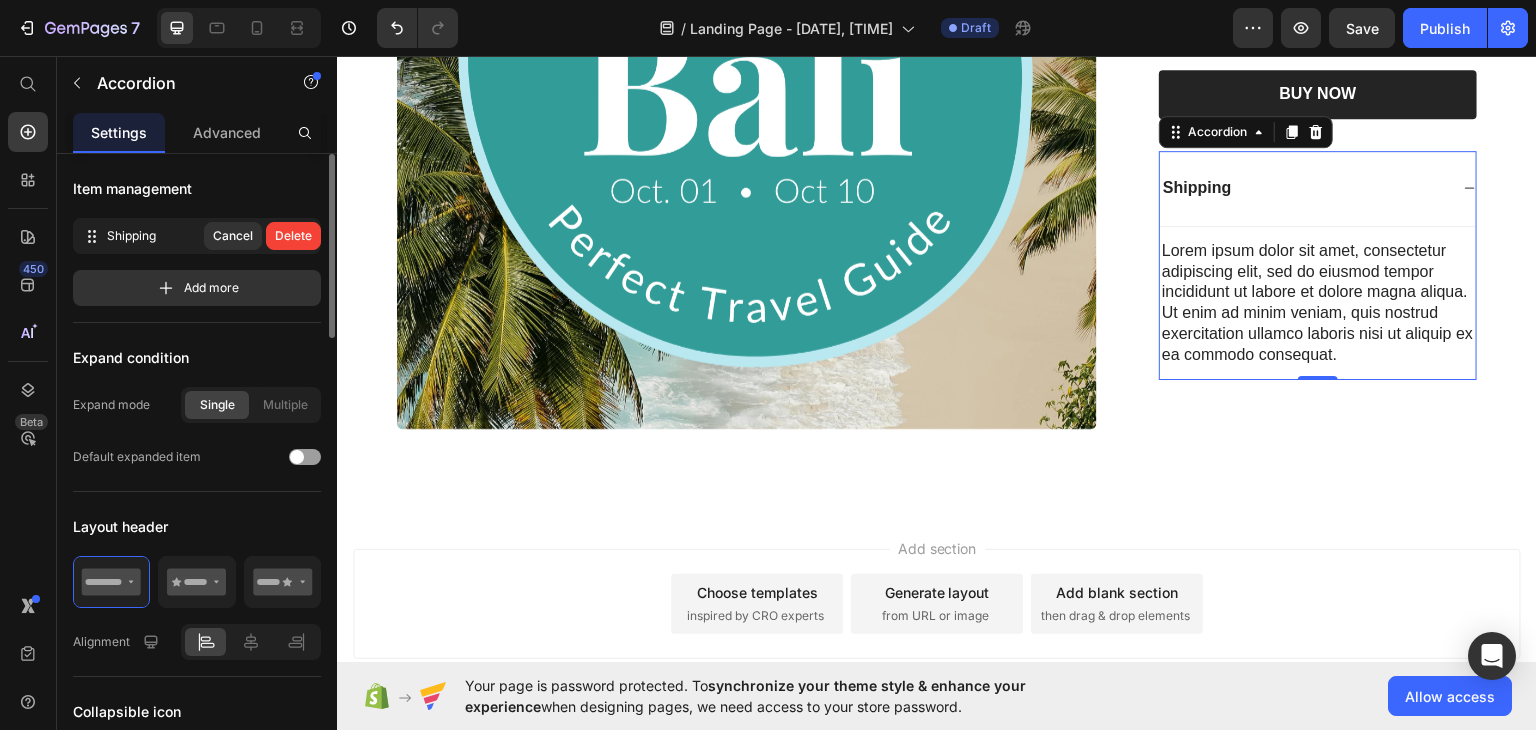 click on "Delete" at bounding box center [293, 236] 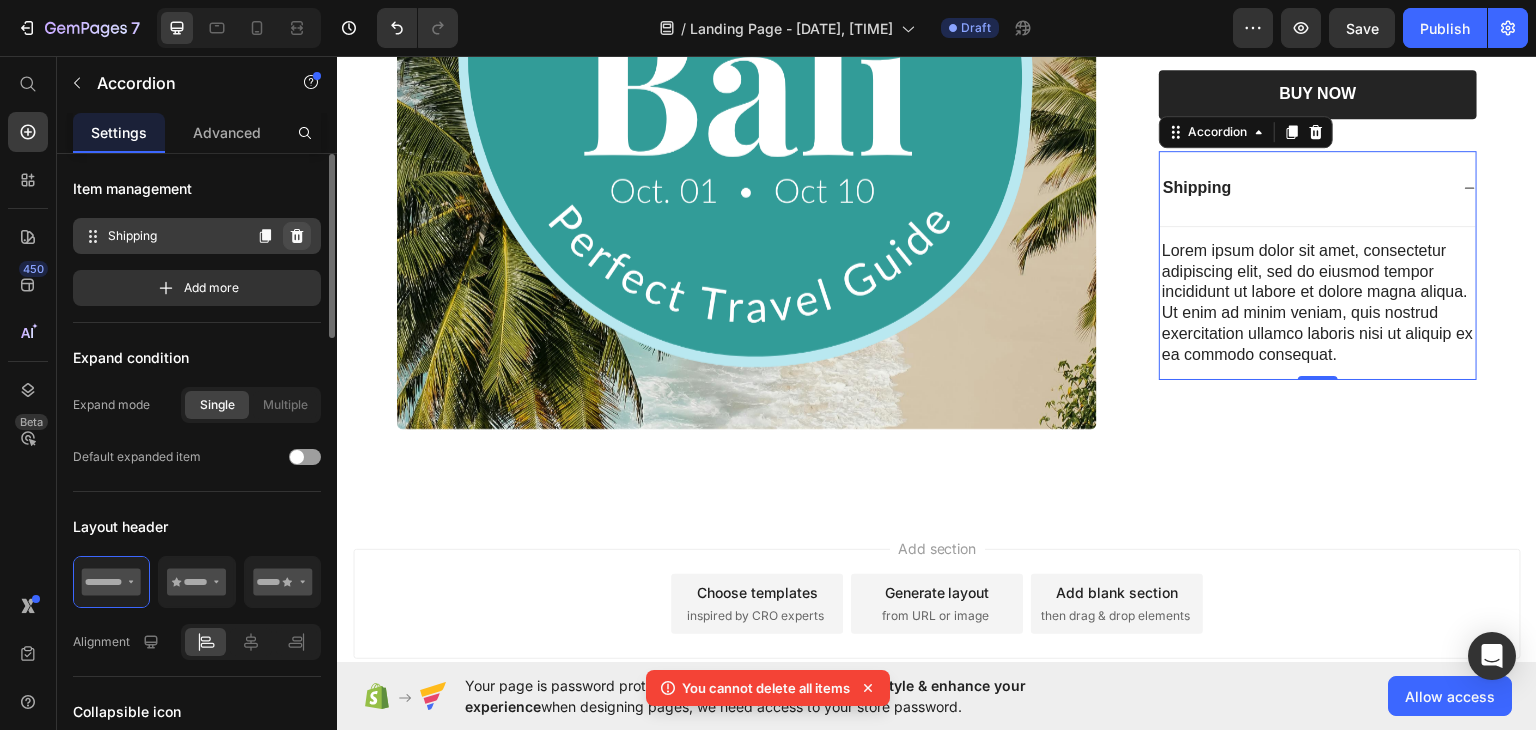 click 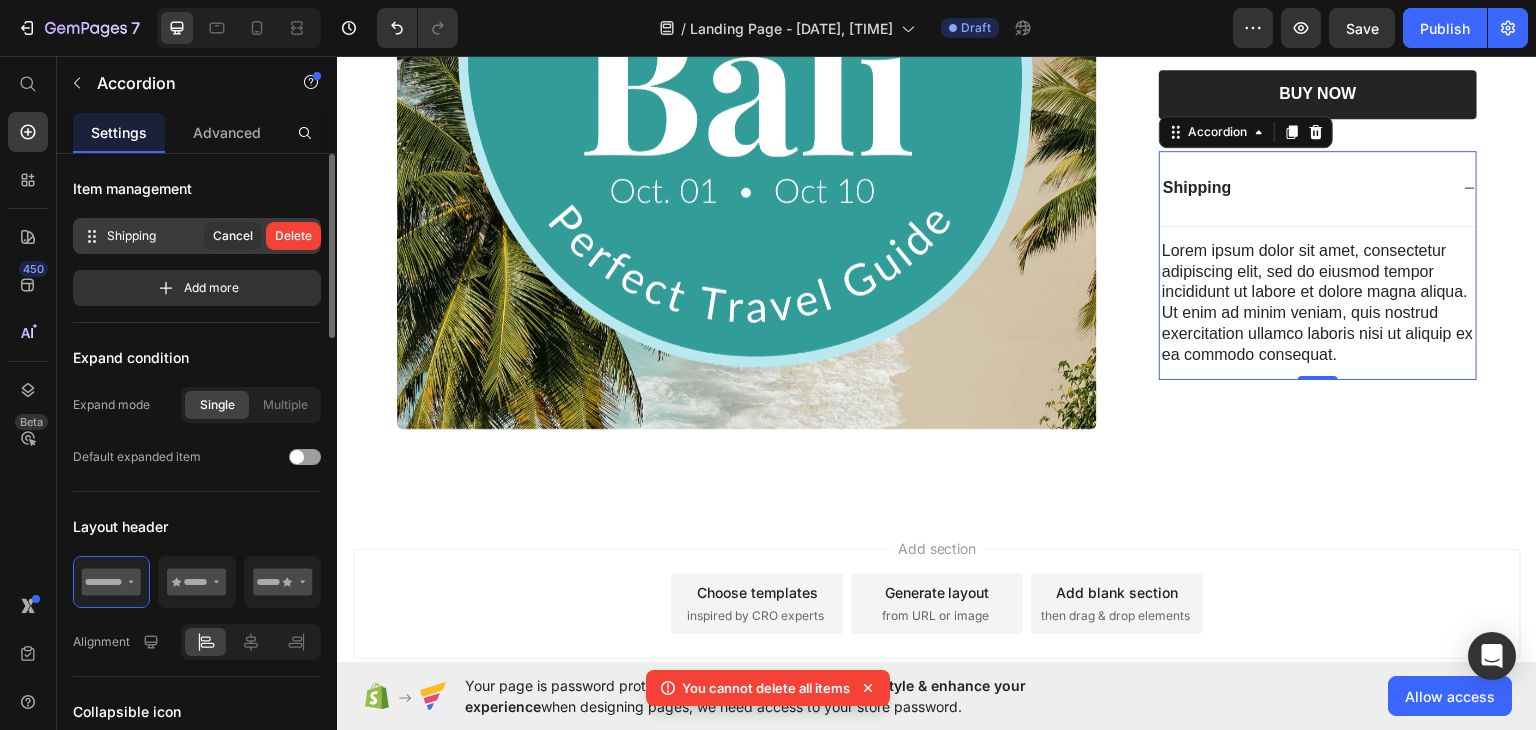 click on "Delete" at bounding box center [293, 236] 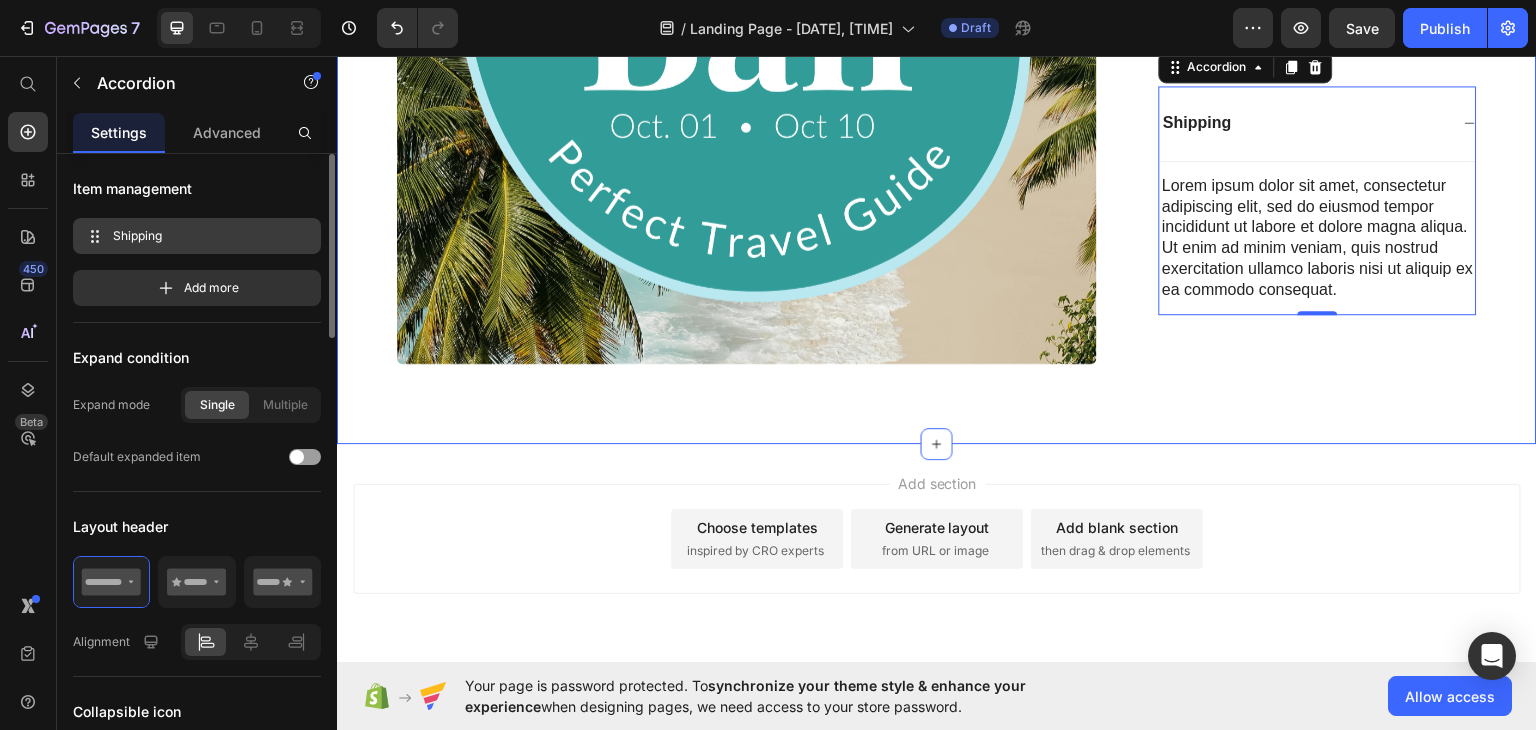 scroll, scrollTop: 723, scrollLeft: 0, axis: vertical 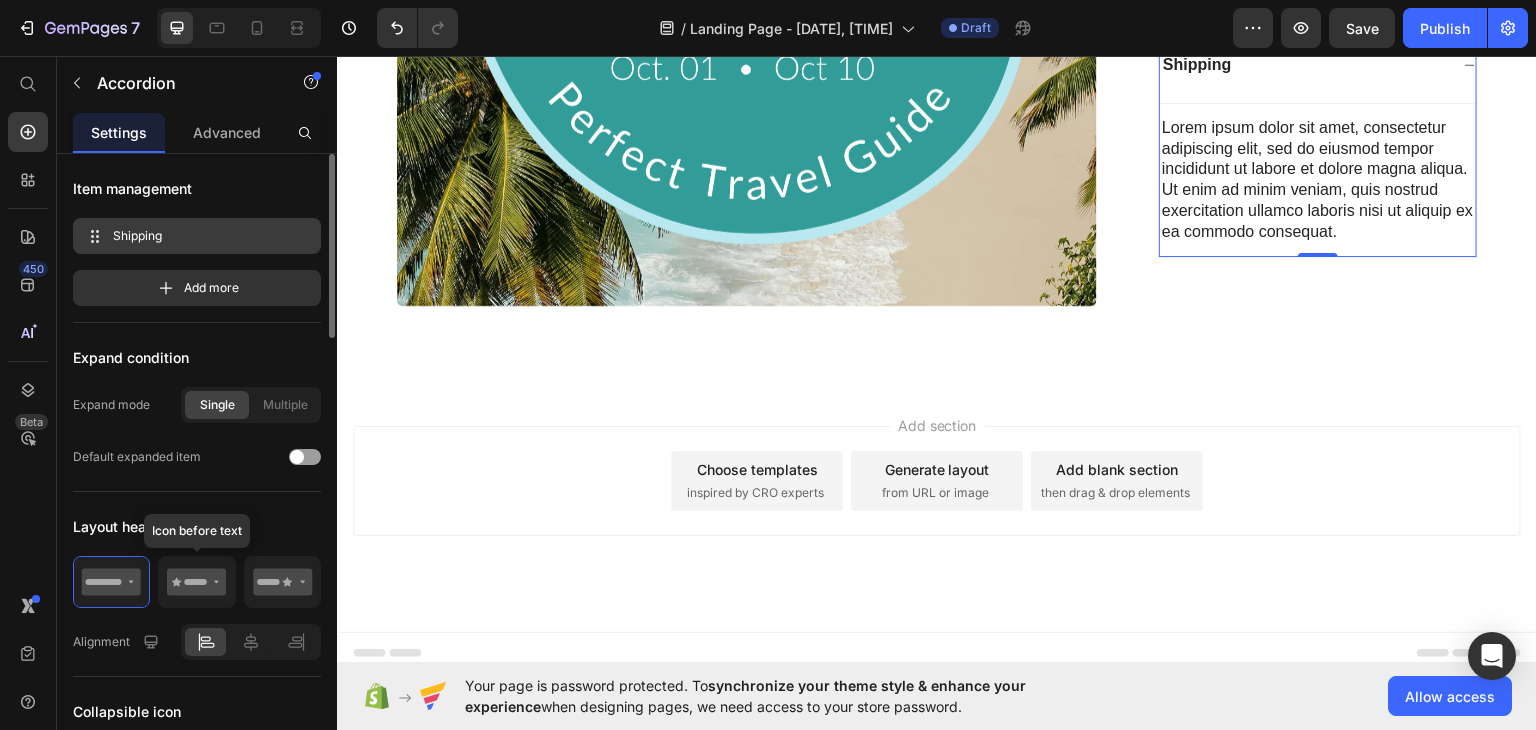 click 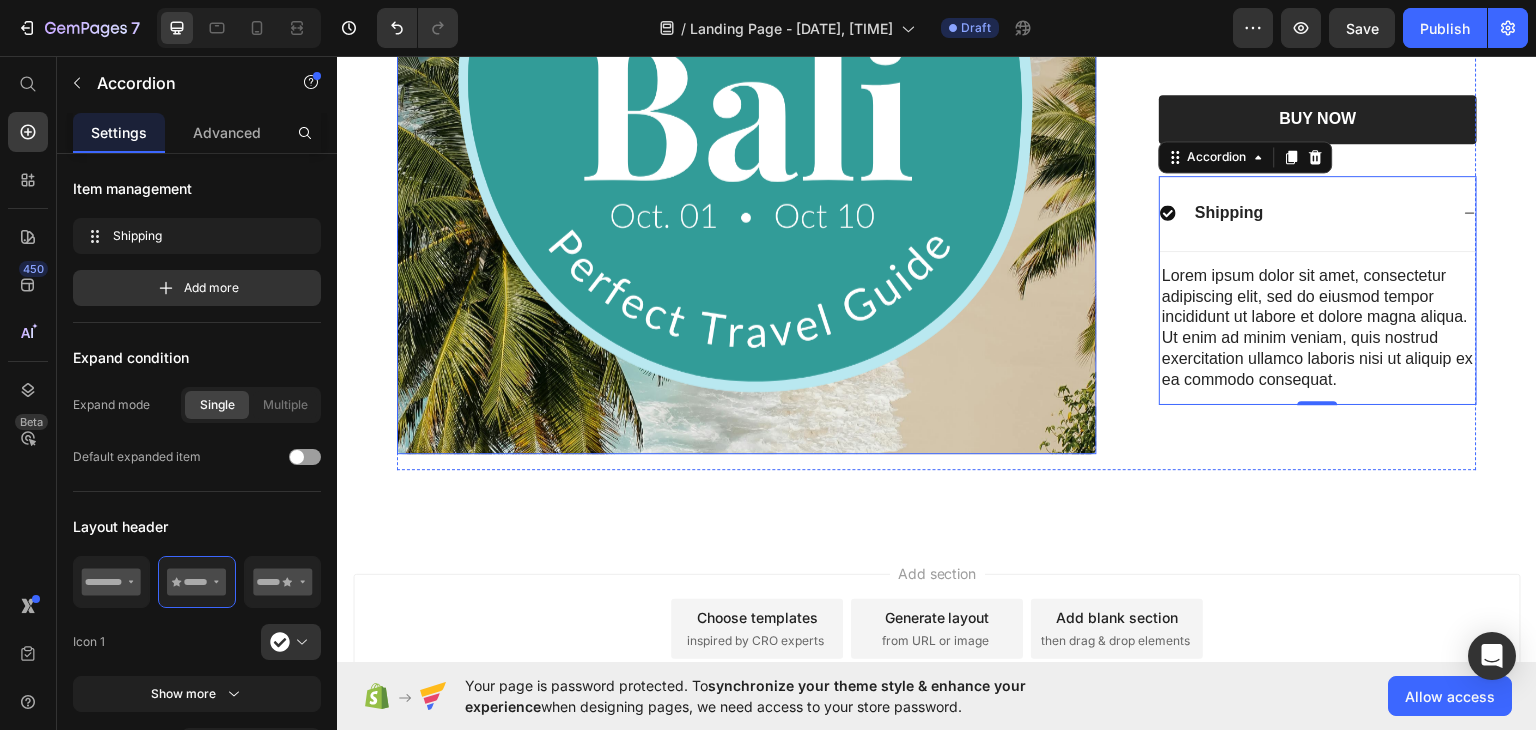 scroll, scrollTop: 623, scrollLeft: 0, axis: vertical 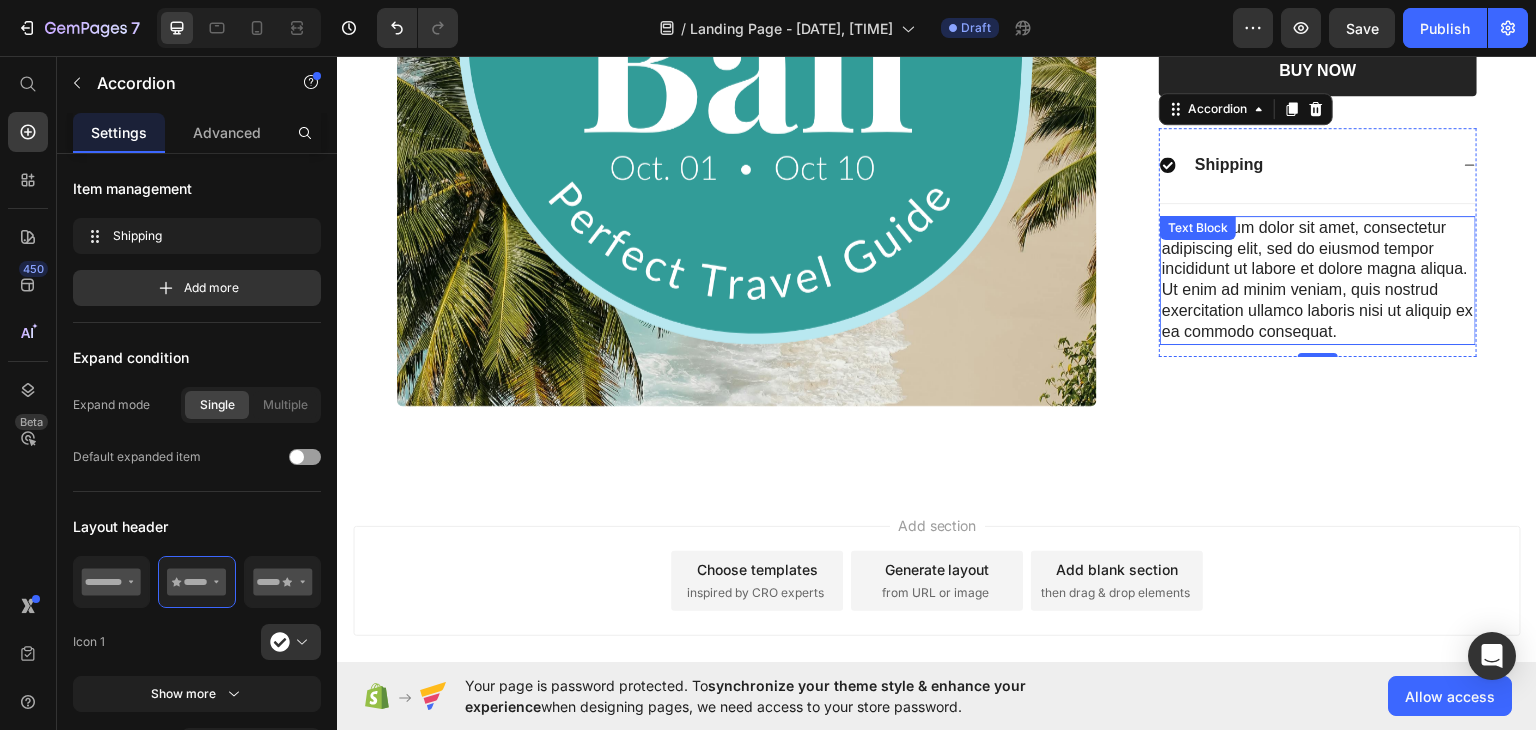 click on "Lorem ipsum dolor sit amet, consectetur adipiscing elit, sed do eiusmod tempor incididunt ut labore et dolore magna aliqua. Ut enim ad minim veniam, quis nostrud exercitation ullamco laboris nisi ut aliquip ex ea commodo consequat." at bounding box center (1318, 279) 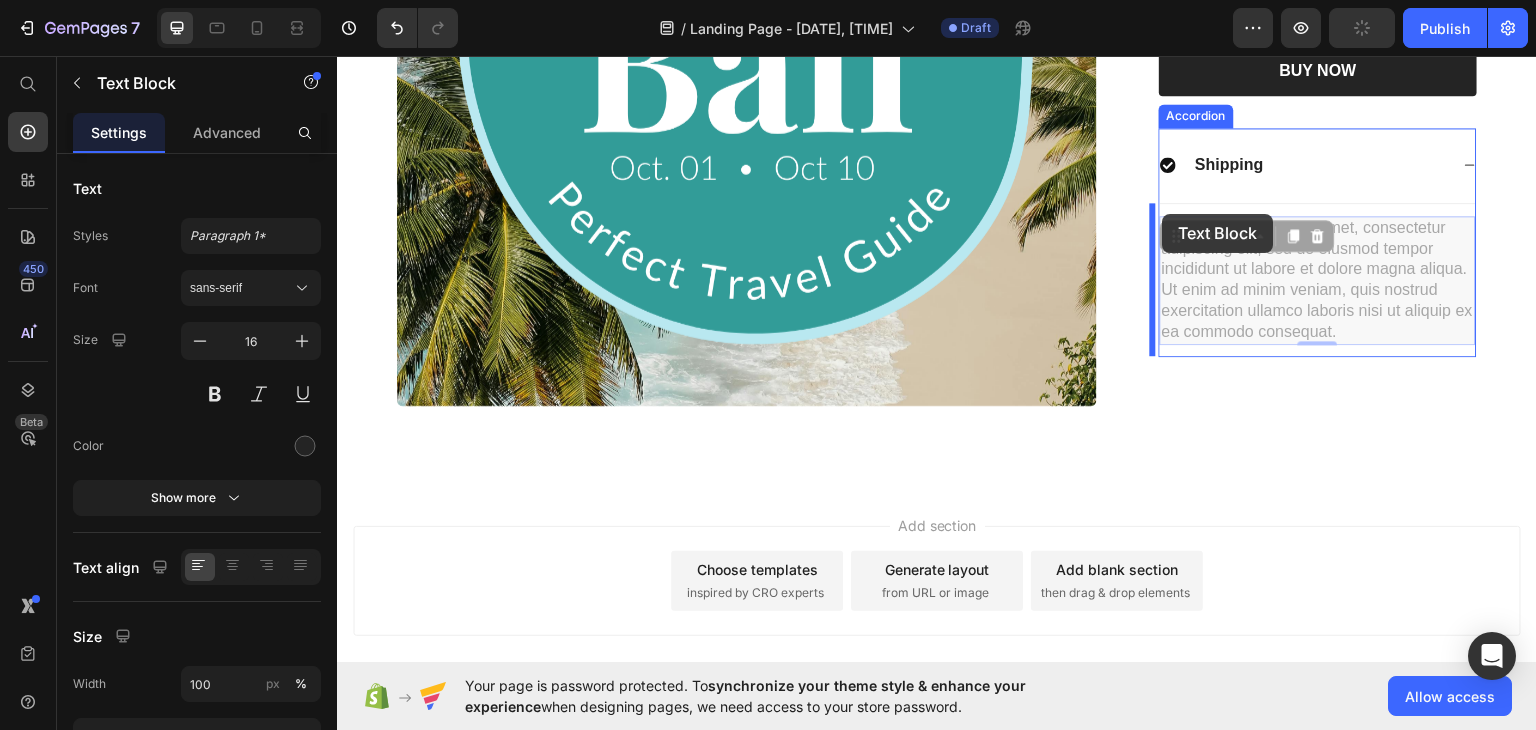 drag, startPoint x: 1172, startPoint y: 232, endPoint x: 1163, endPoint y: 213, distance: 21.023796 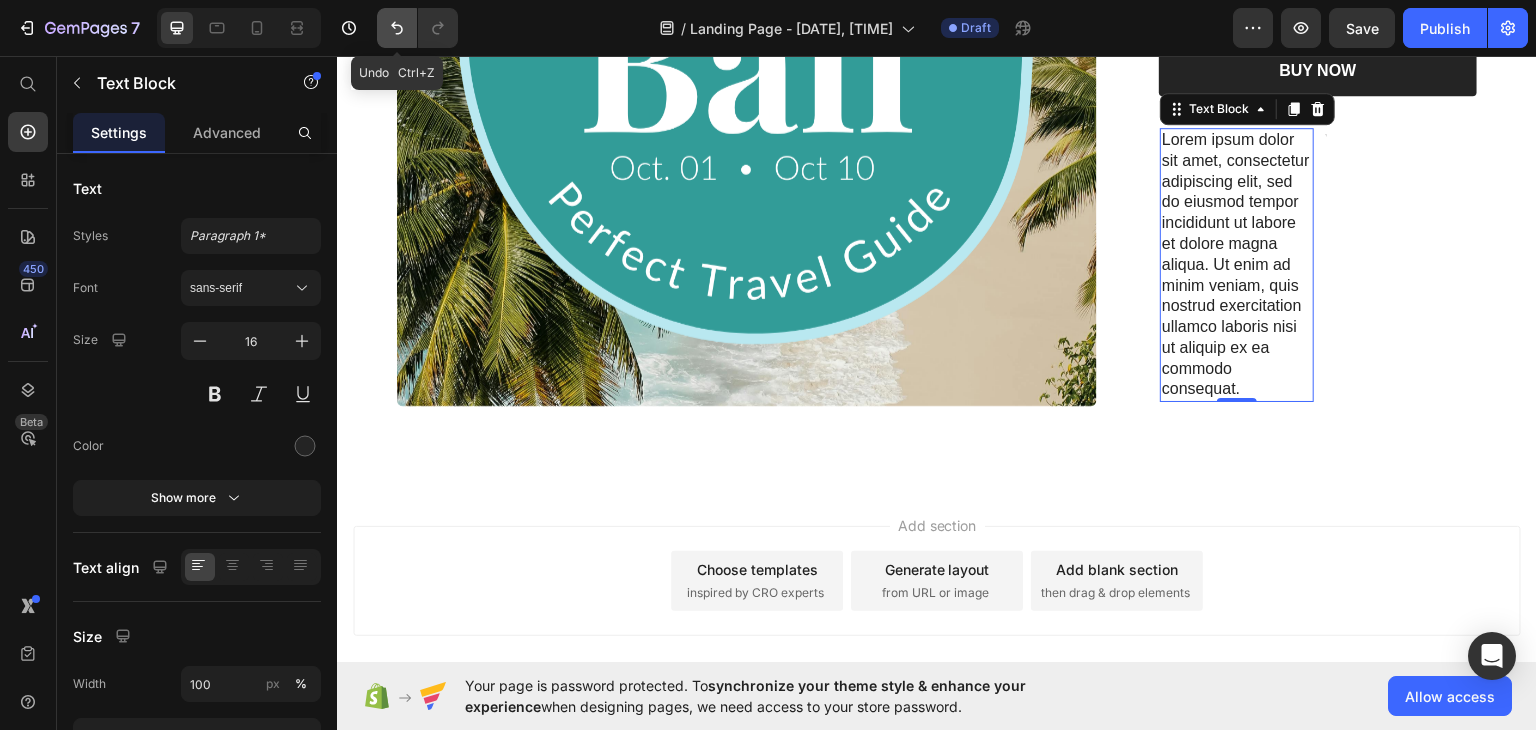 click 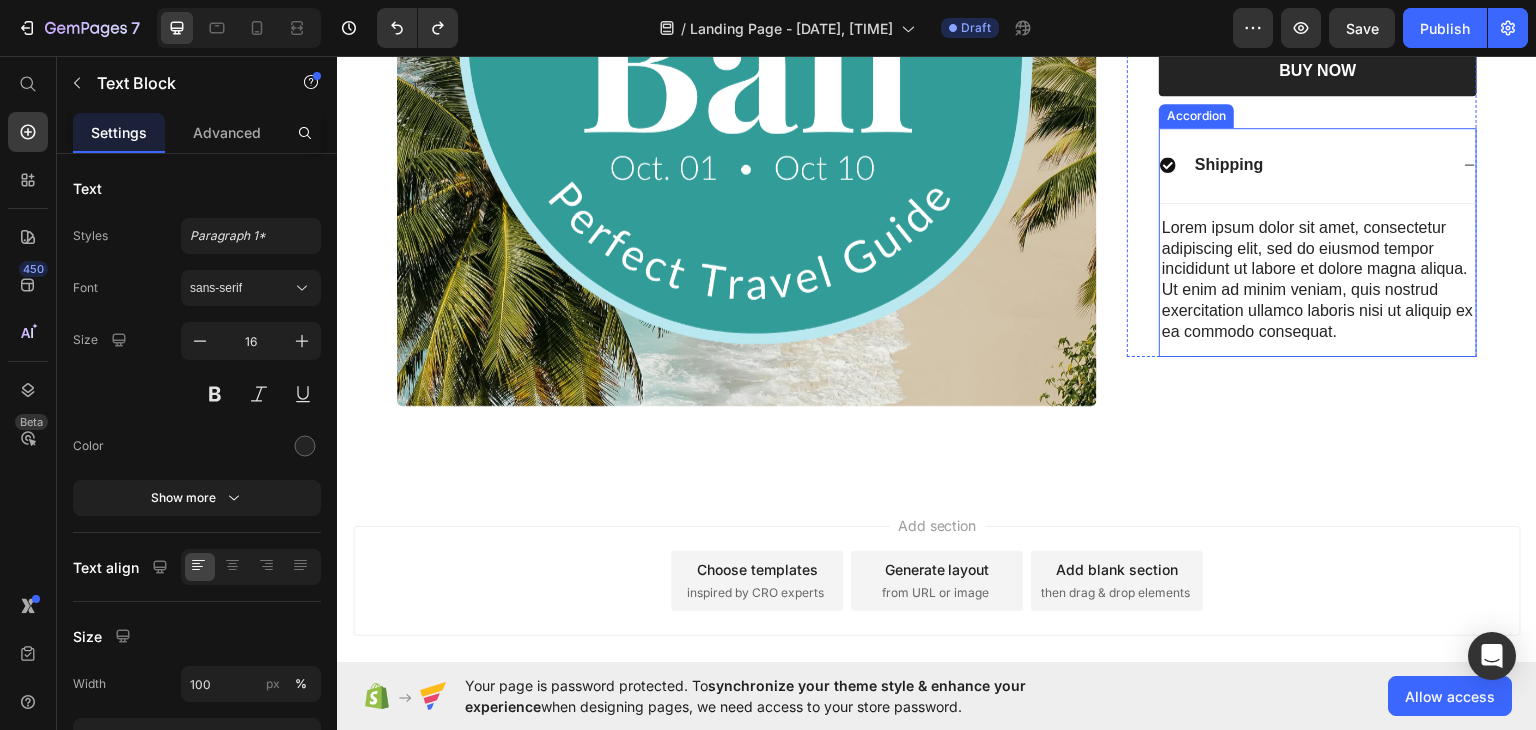 click 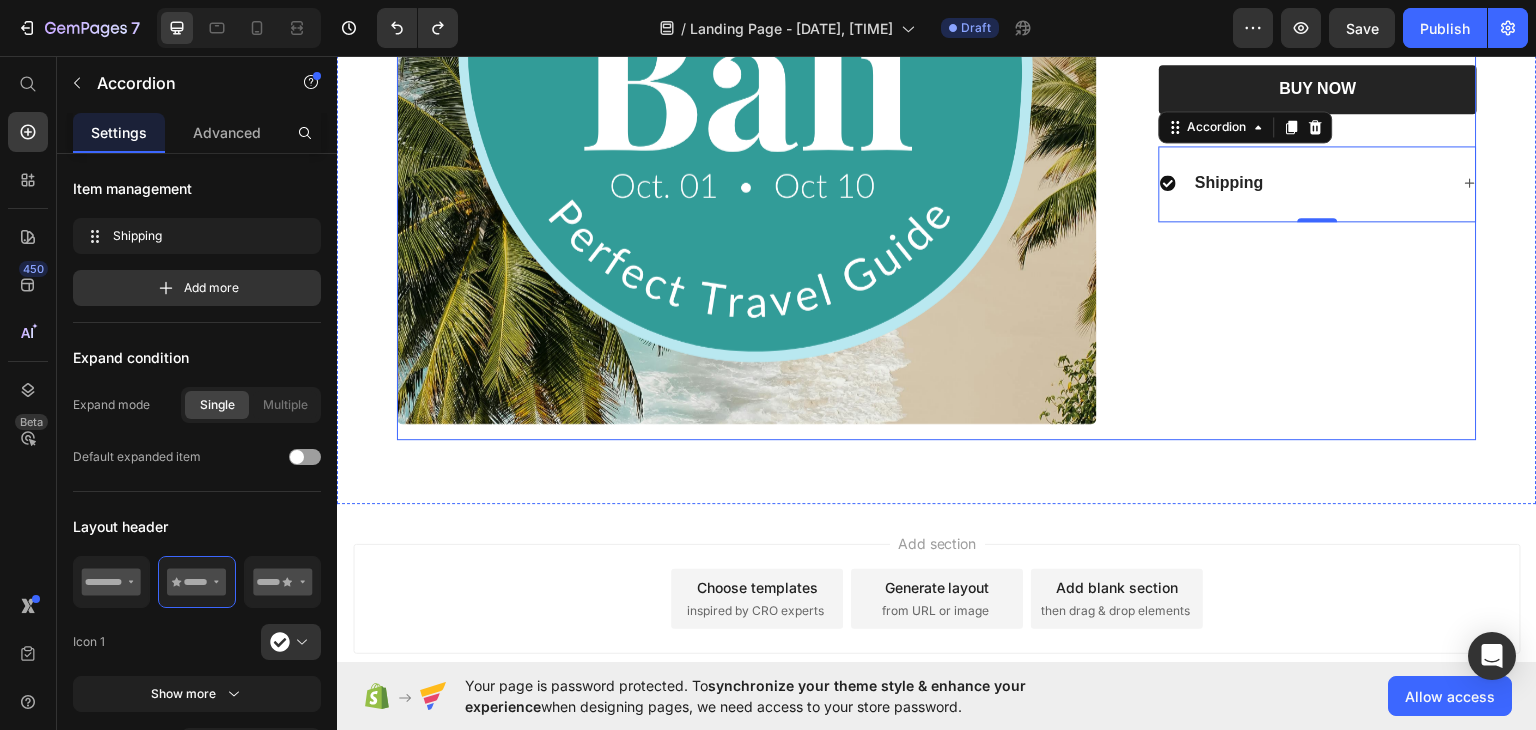 scroll, scrollTop: 423, scrollLeft: 0, axis: vertical 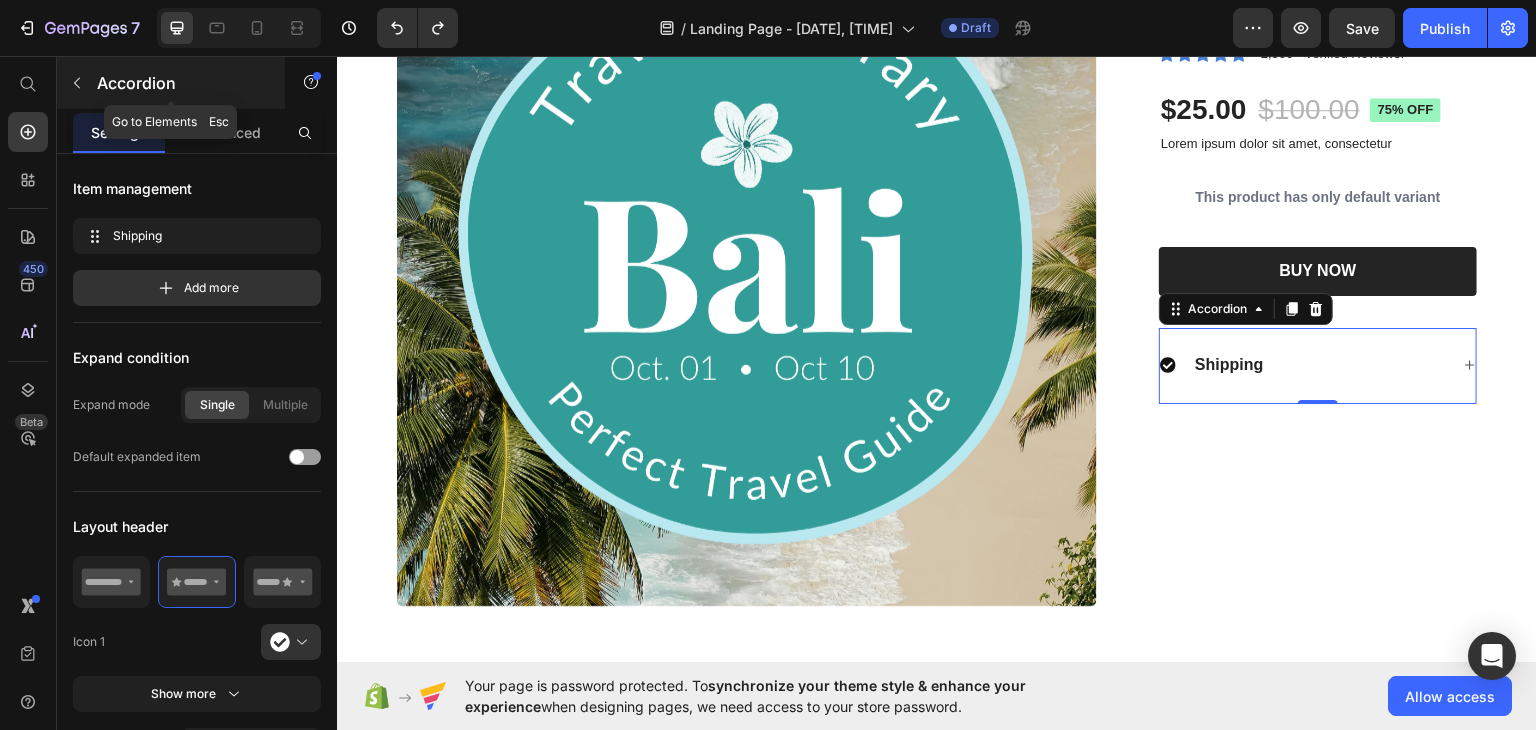 click 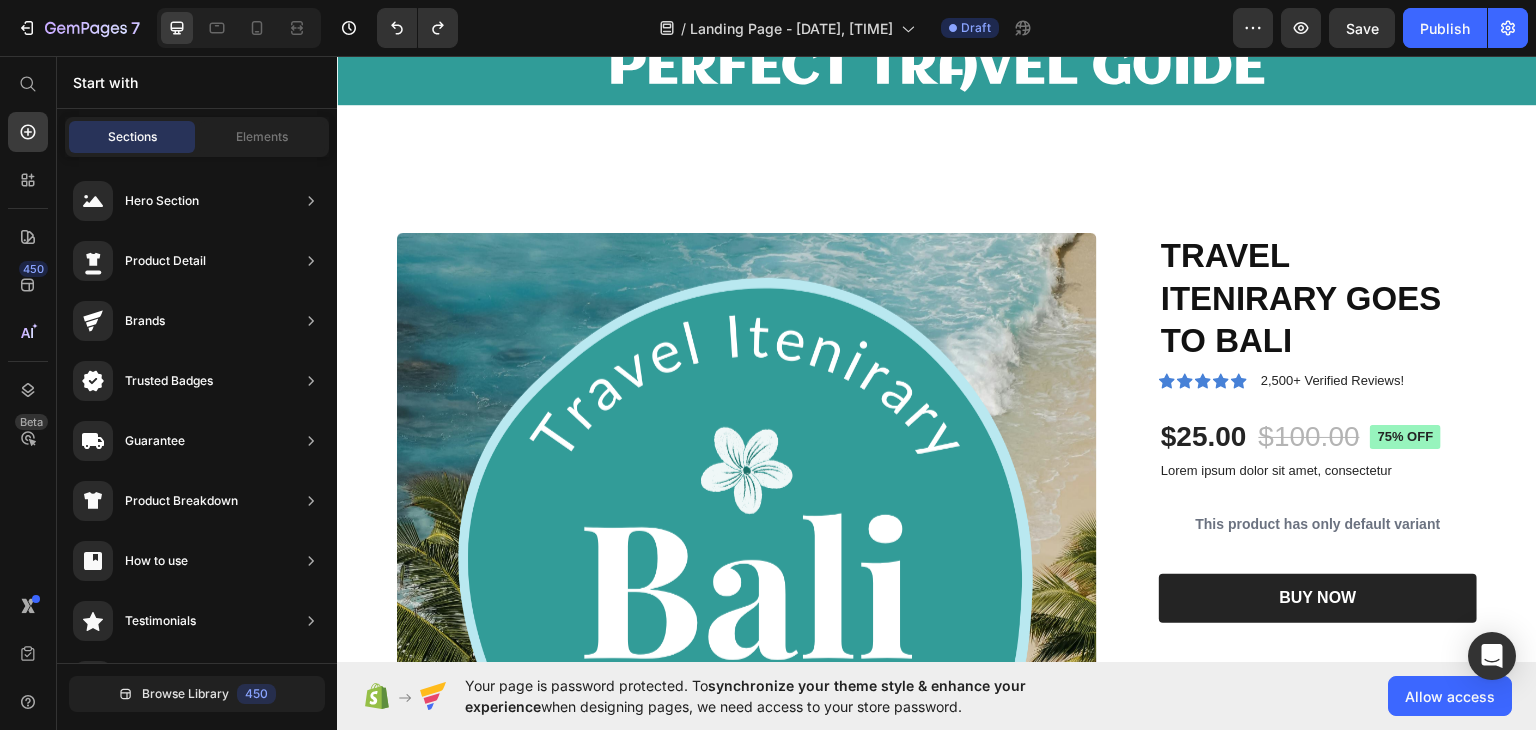 scroll, scrollTop: 23, scrollLeft: 0, axis: vertical 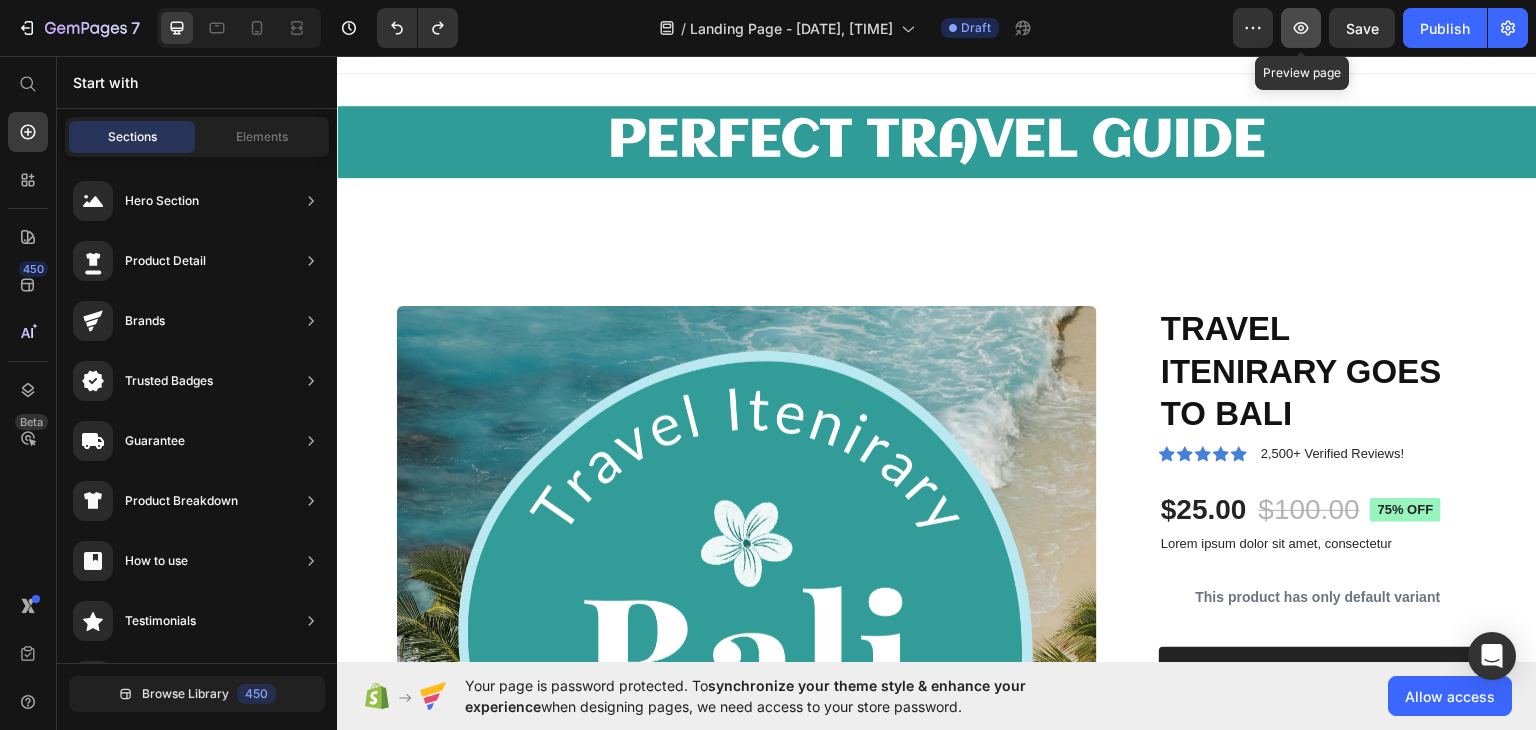 click 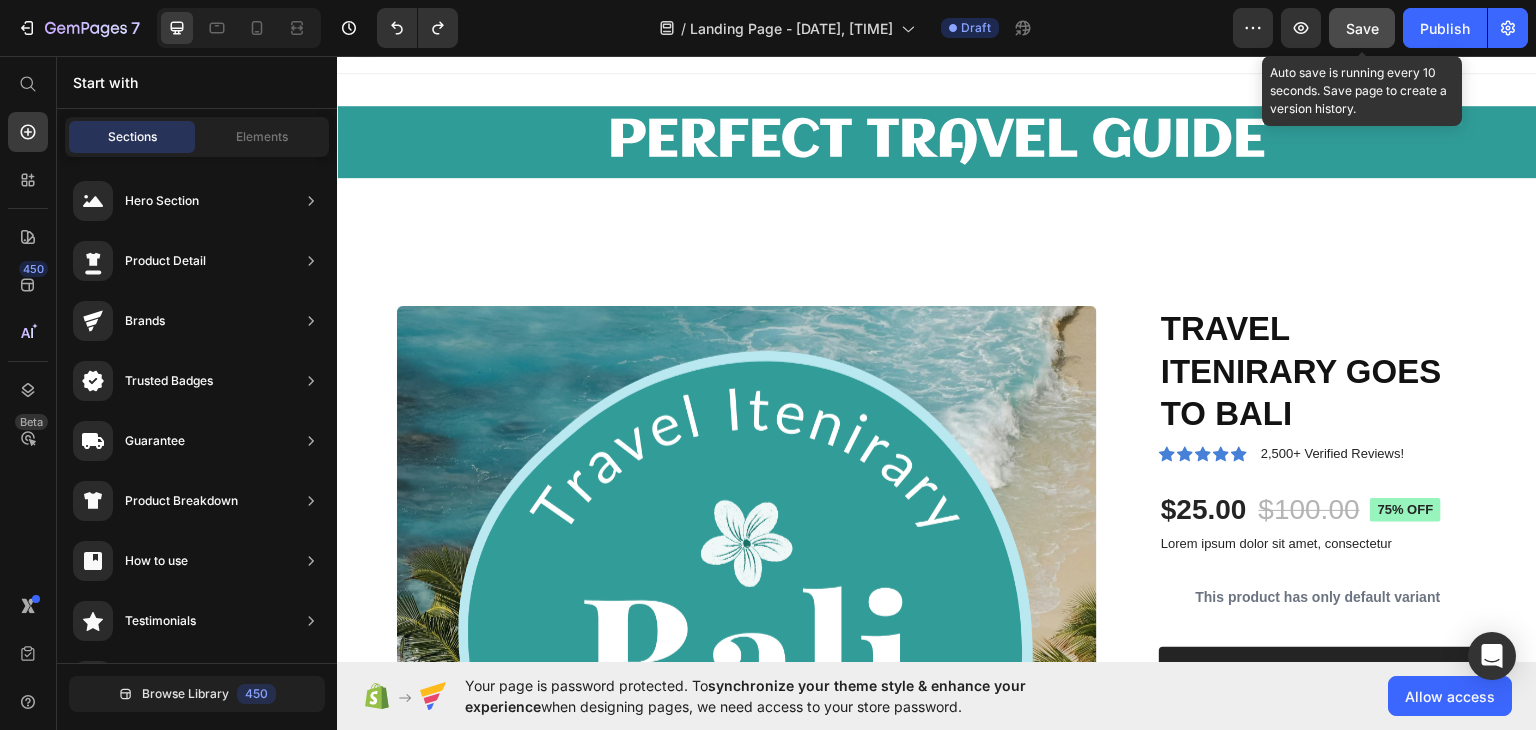 click on "Save" 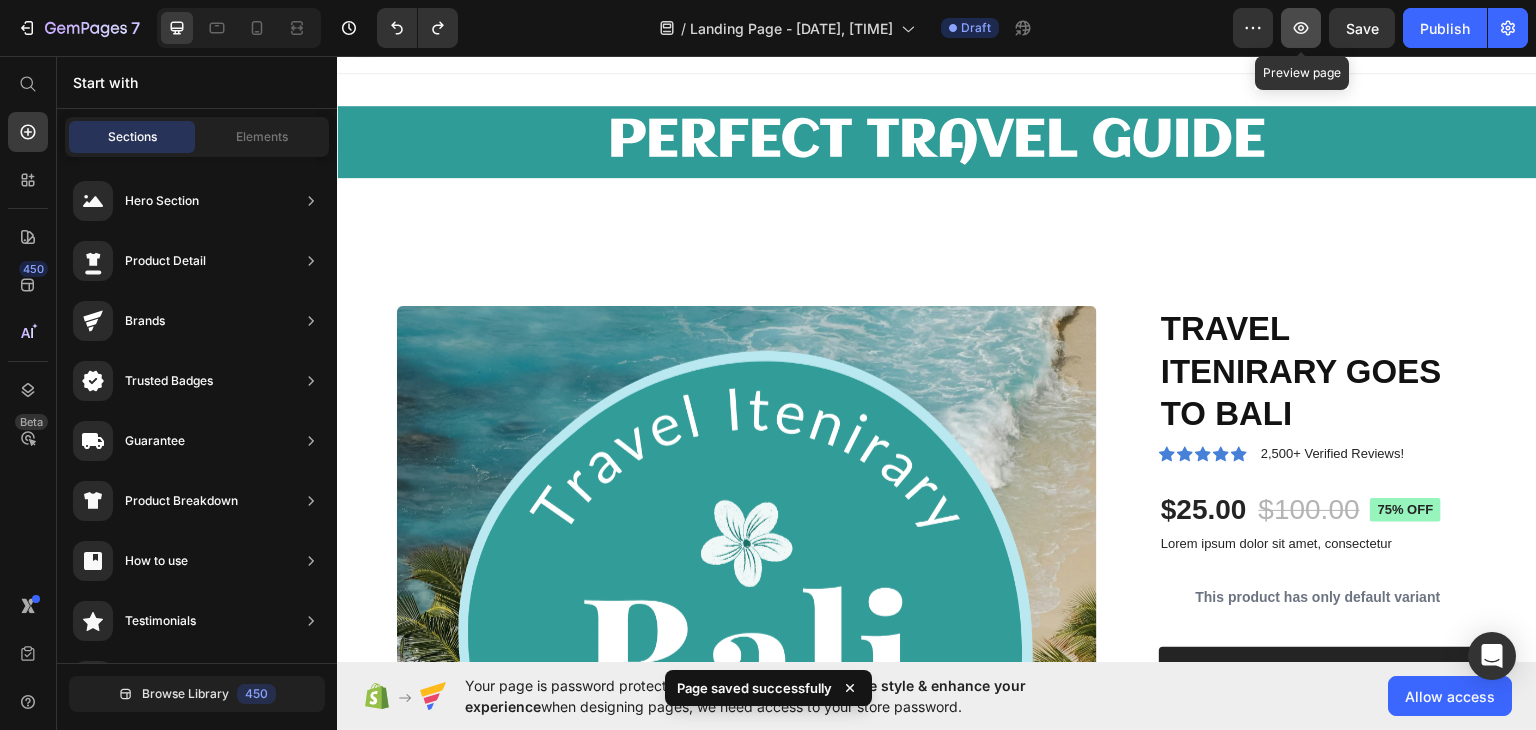 click 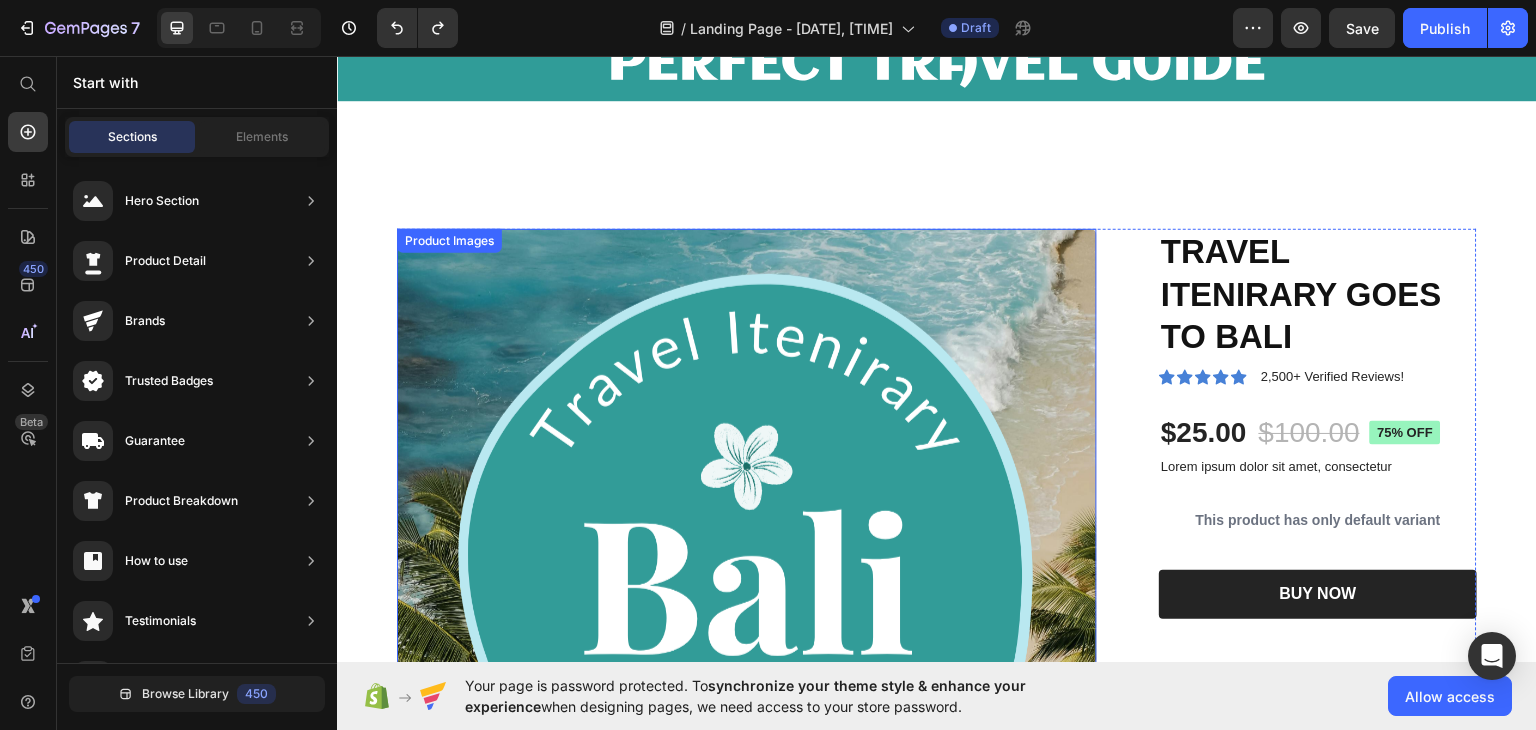 scroll, scrollTop: 0, scrollLeft: 0, axis: both 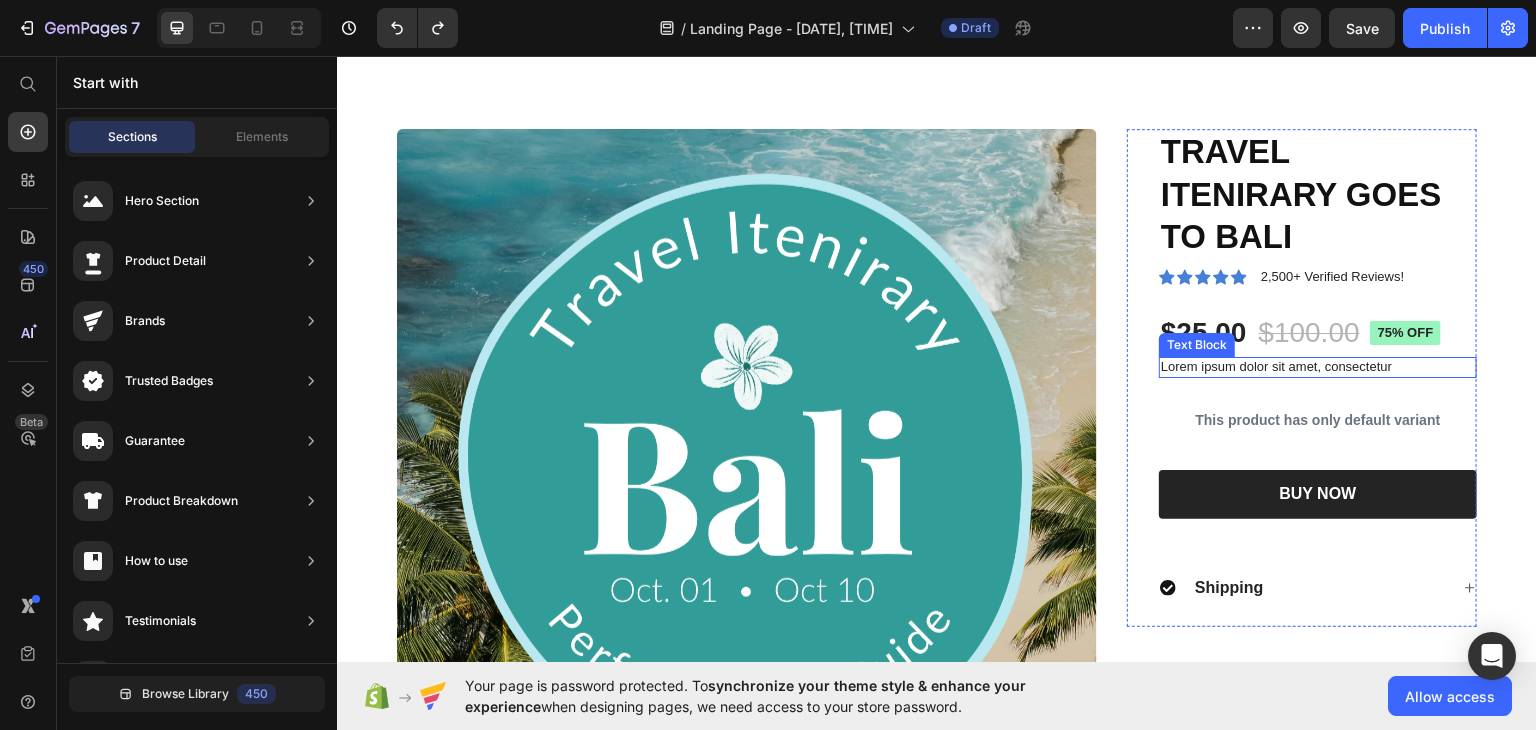 click on "Lorem ipsum dolor sit amet, consectetur" at bounding box center (1318, 366) 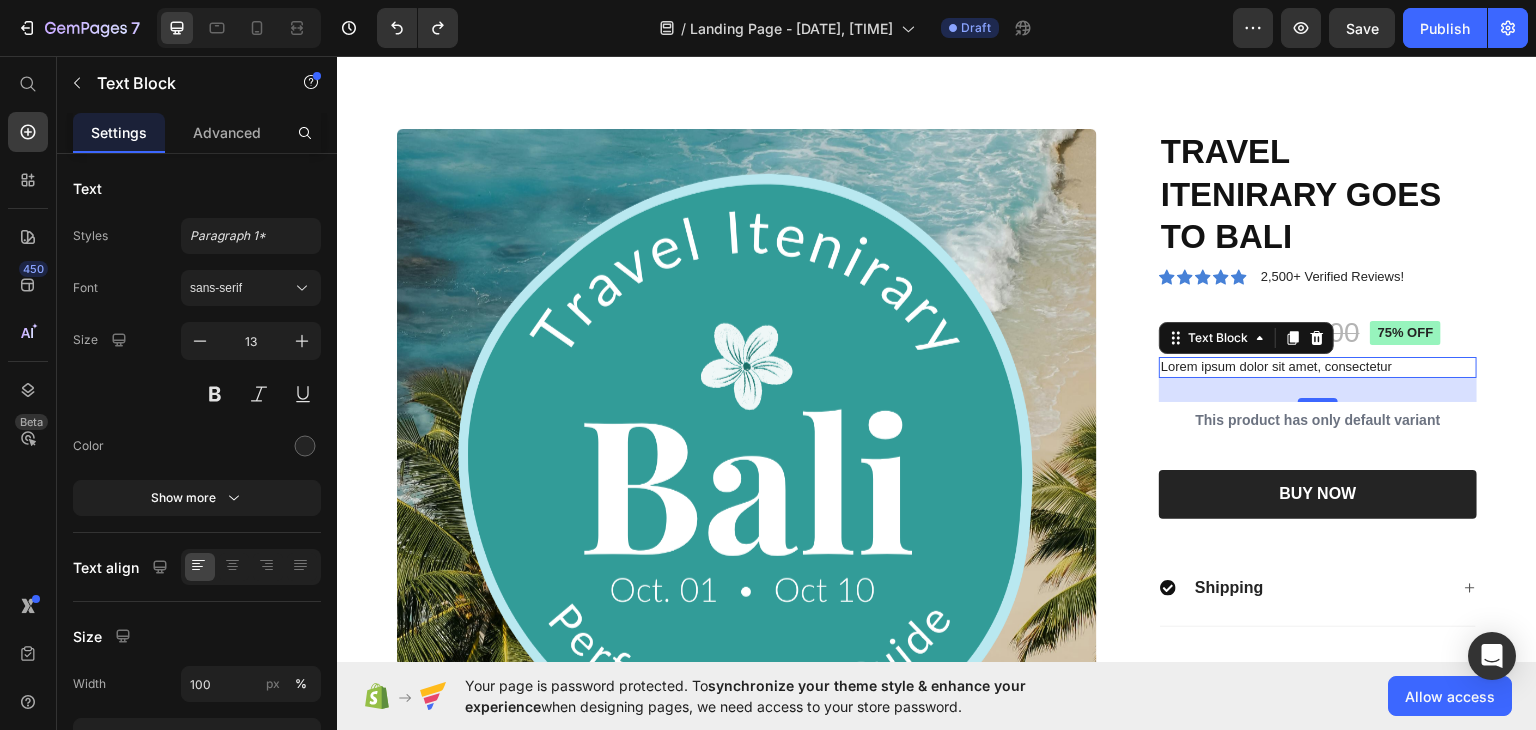 click on "Lorem ipsum dolor sit amet, consectetur" at bounding box center [1318, 366] 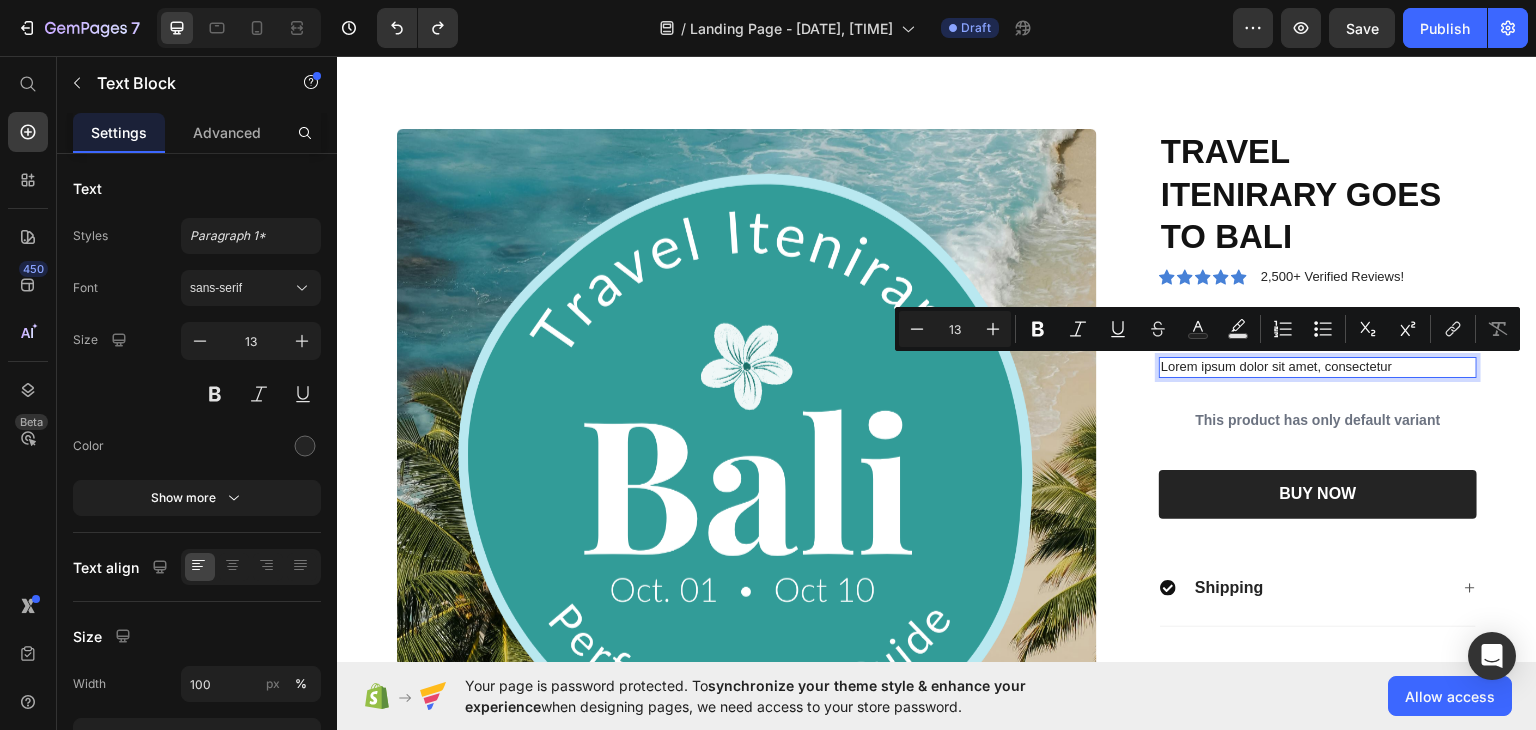 click on "Lorem ipsum dolor sit amet, consectetur" at bounding box center [1318, 366] 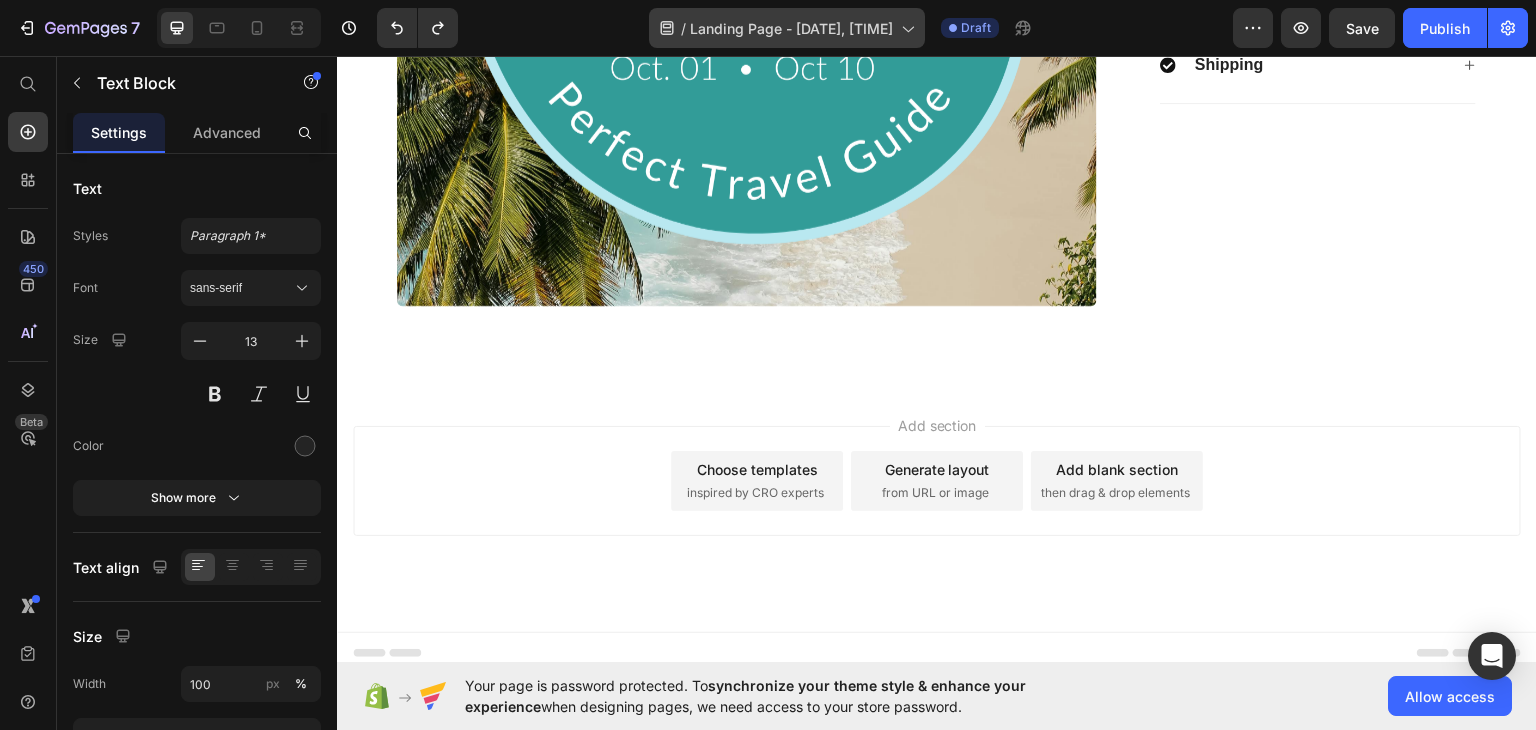 scroll, scrollTop: 623, scrollLeft: 0, axis: vertical 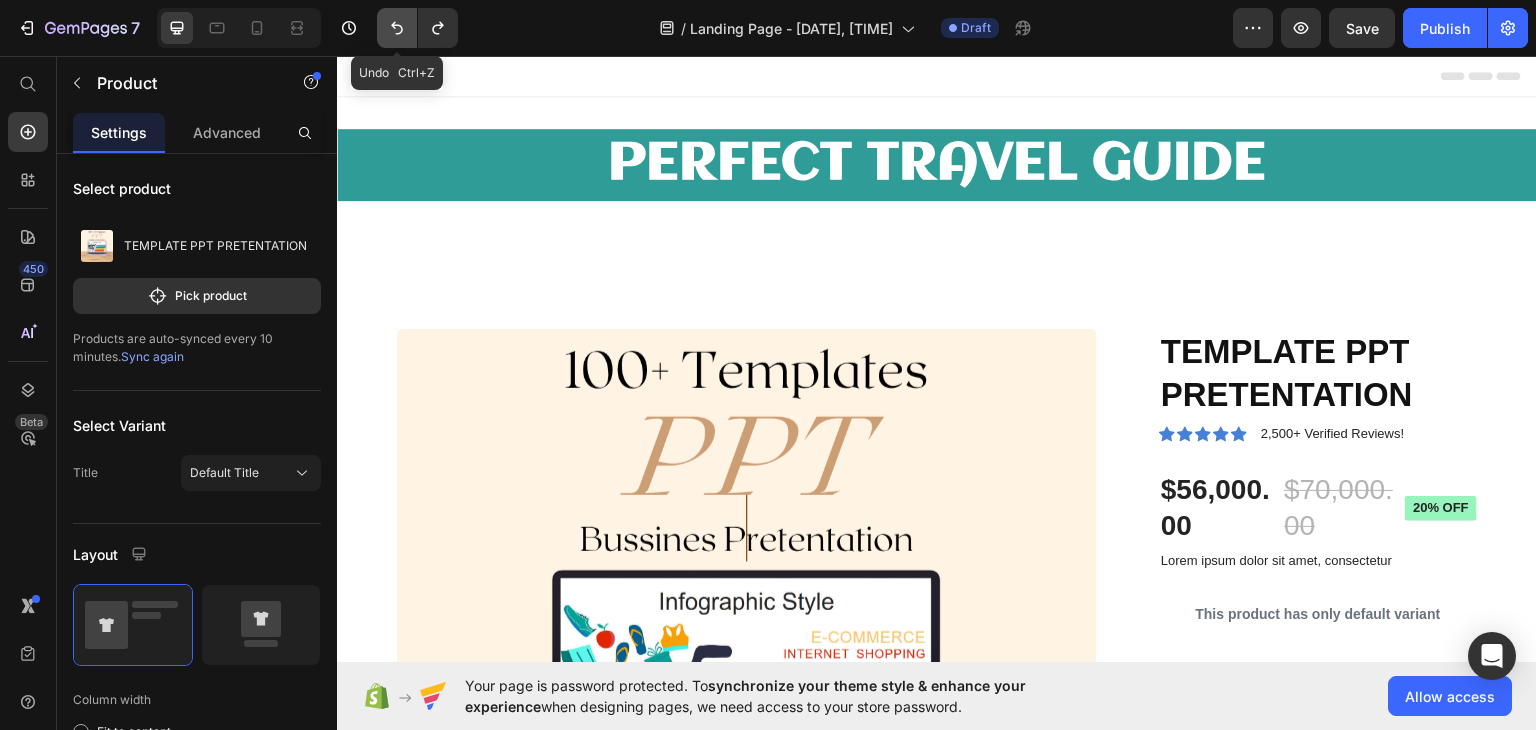click 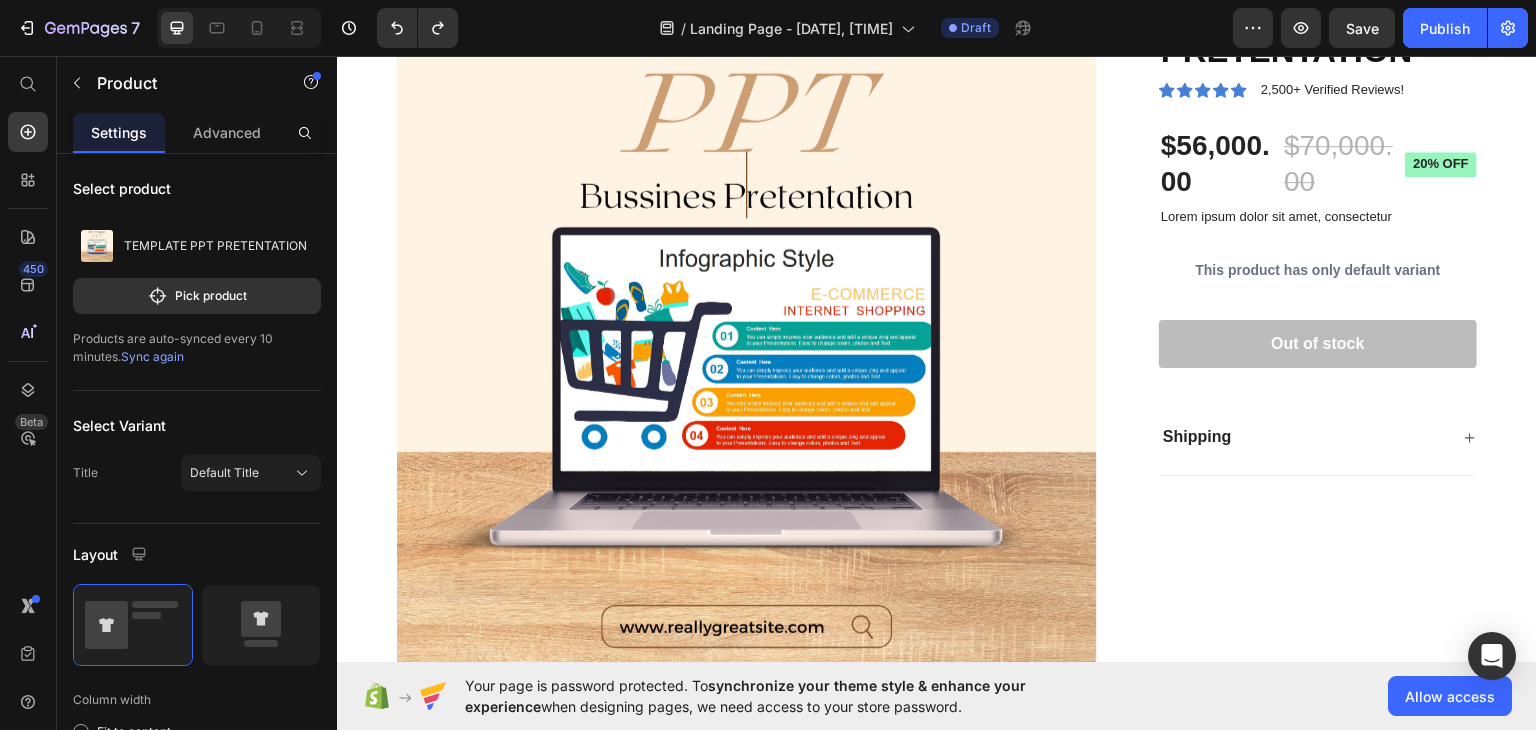 scroll, scrollTop: 400, scrollLeft: 0, axis: vertical 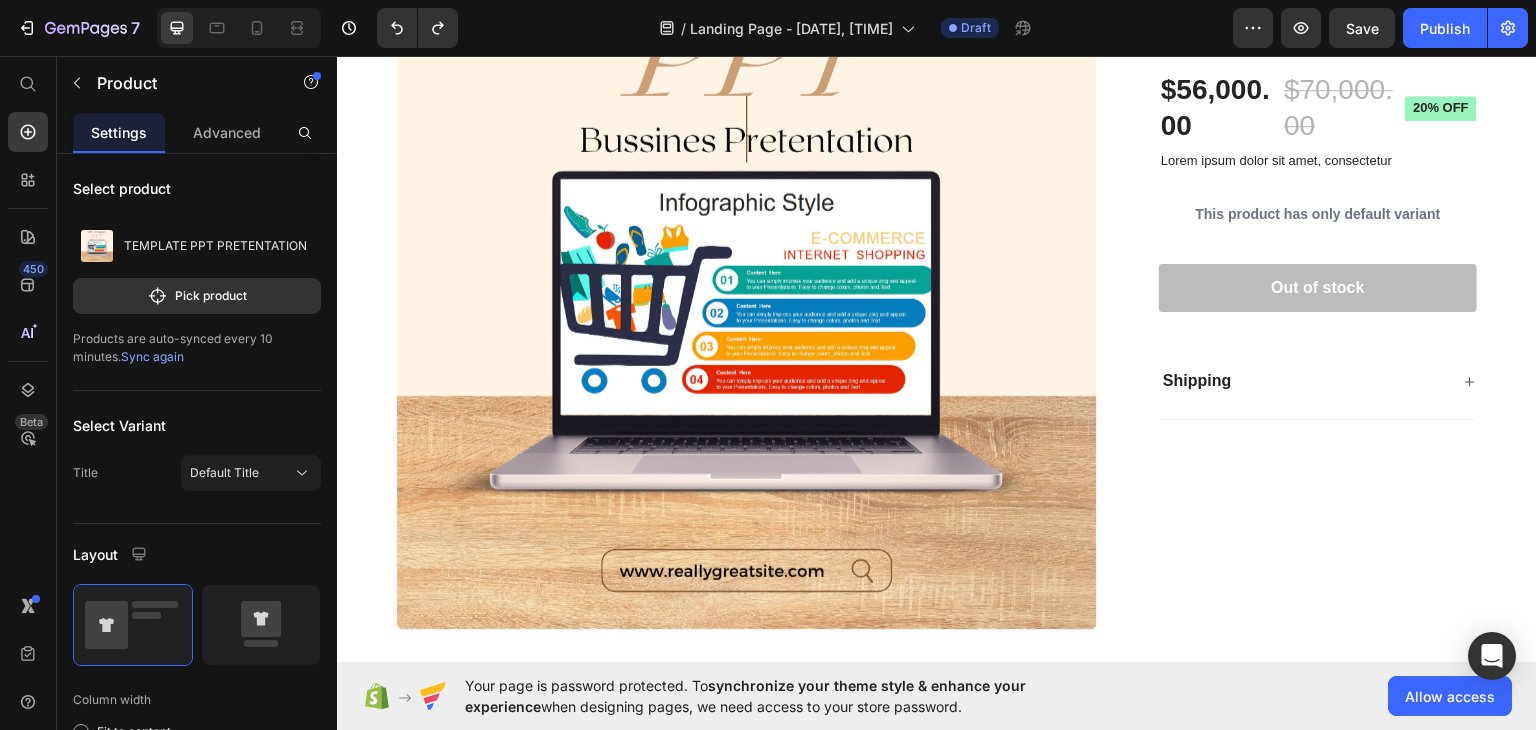 click on "TEMPLATE PPT PRETENTATION Product Title Icon Icon Icon Icon Icon Icon List 2,500+ Verified Reviews! Text Block Row $56,000.00 Product Price $70,000.00 Product Price 20% off Product Badge Row Lorem ipsum dolor sit amet, consectetur  Text Block This product has only default variant Product Variants & Swatches 1 Product Quantity Row Out of stock Add to Cart Row
Shipping Accordion Row" at bounding box center (1302, 286) 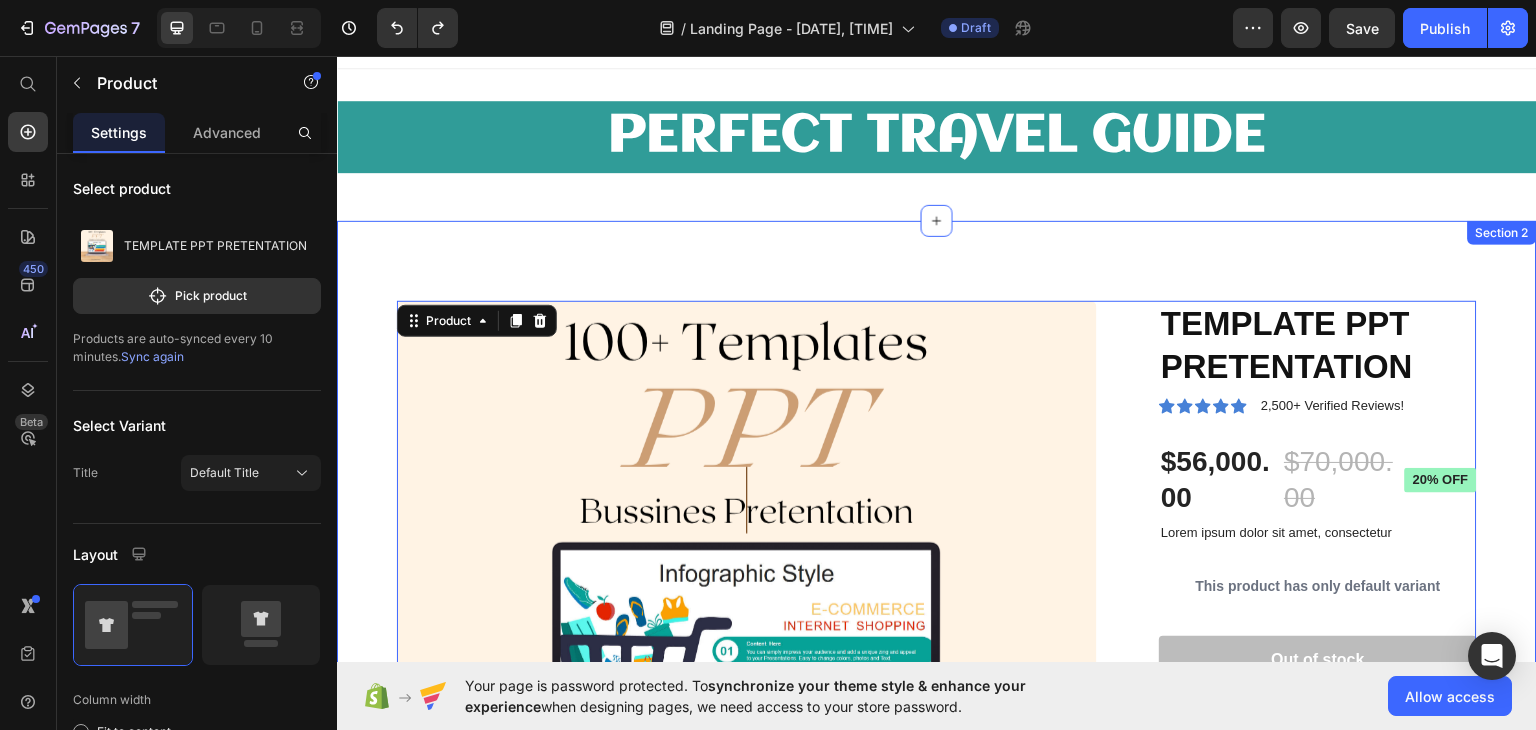 scroll, scrollTop: 0, scrollLeft: 0, axis: both 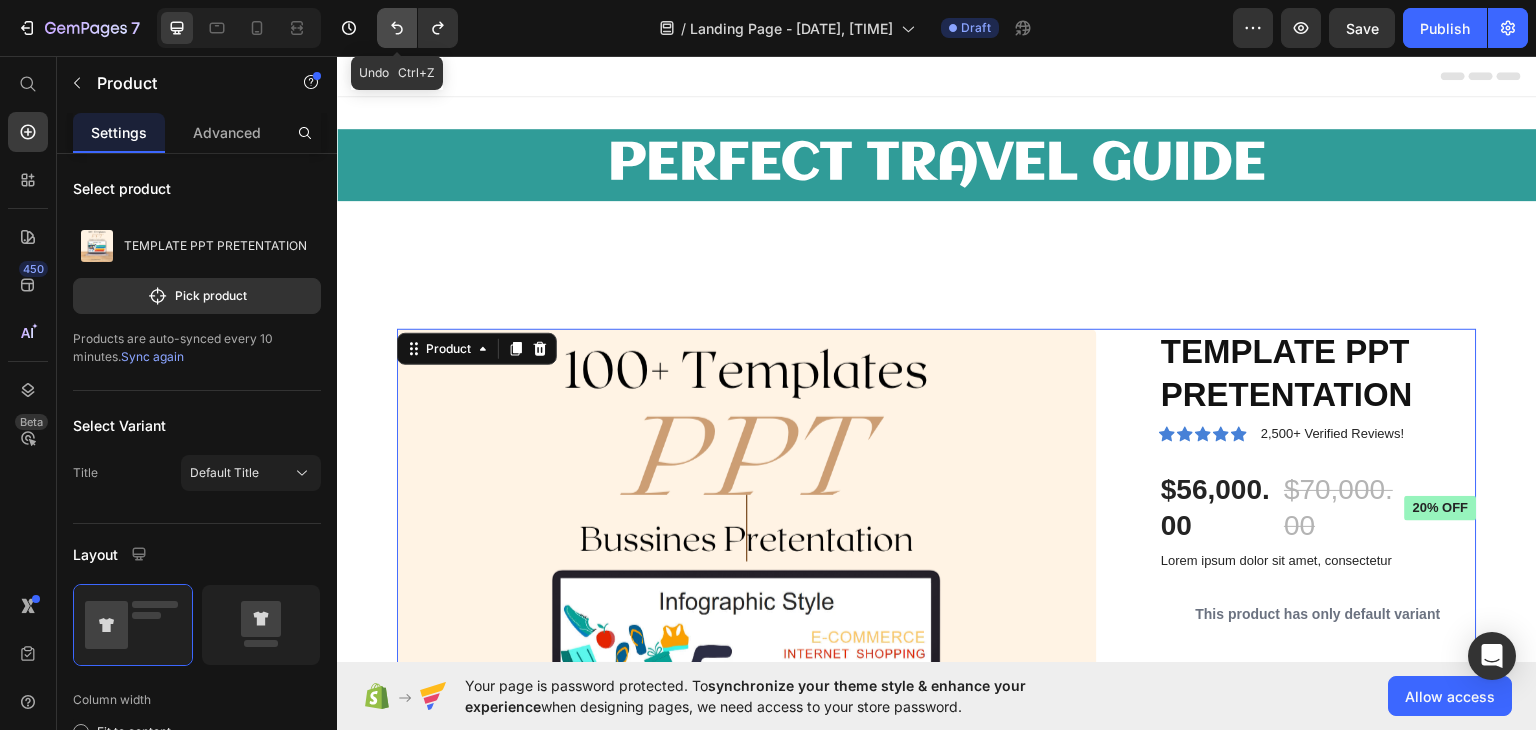 click 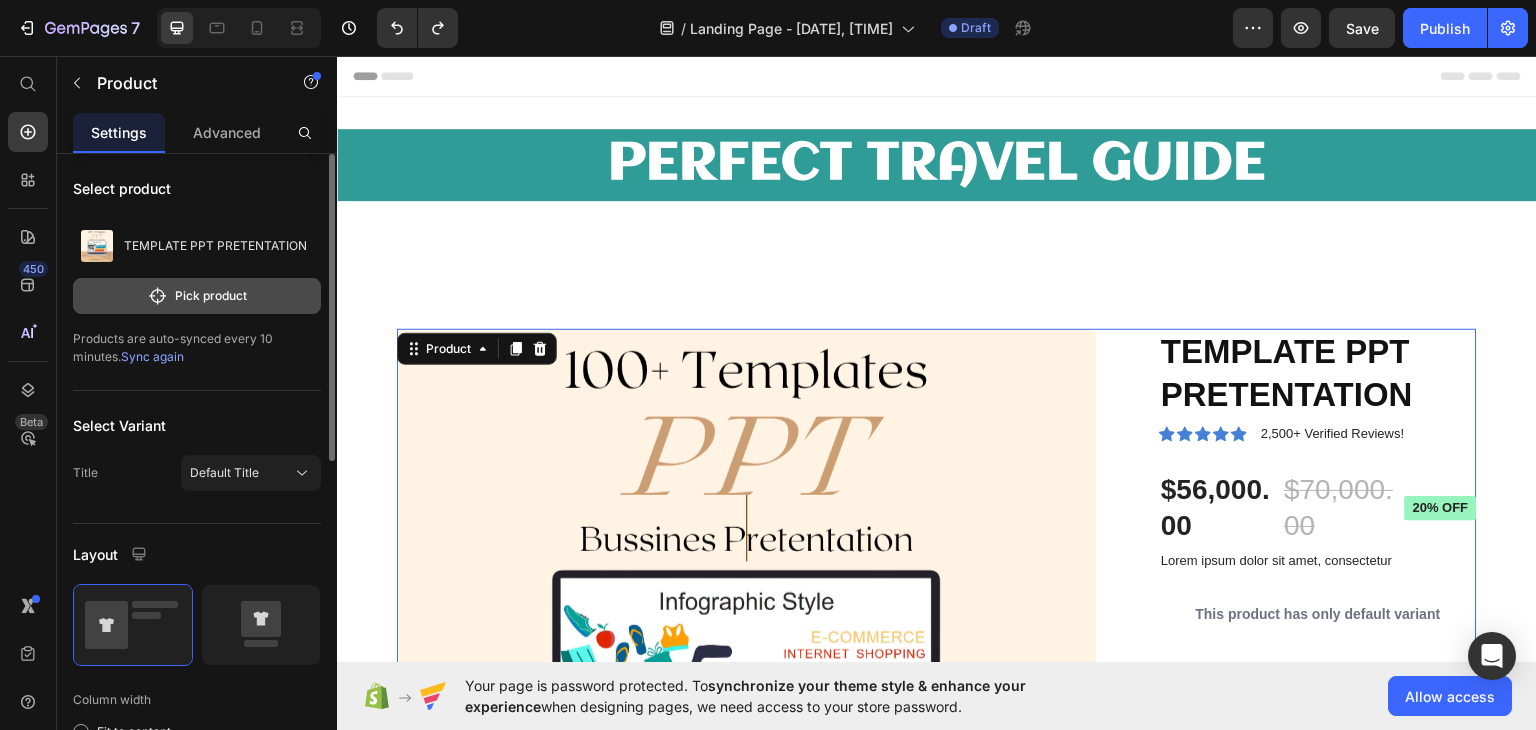 click on "Pick product" 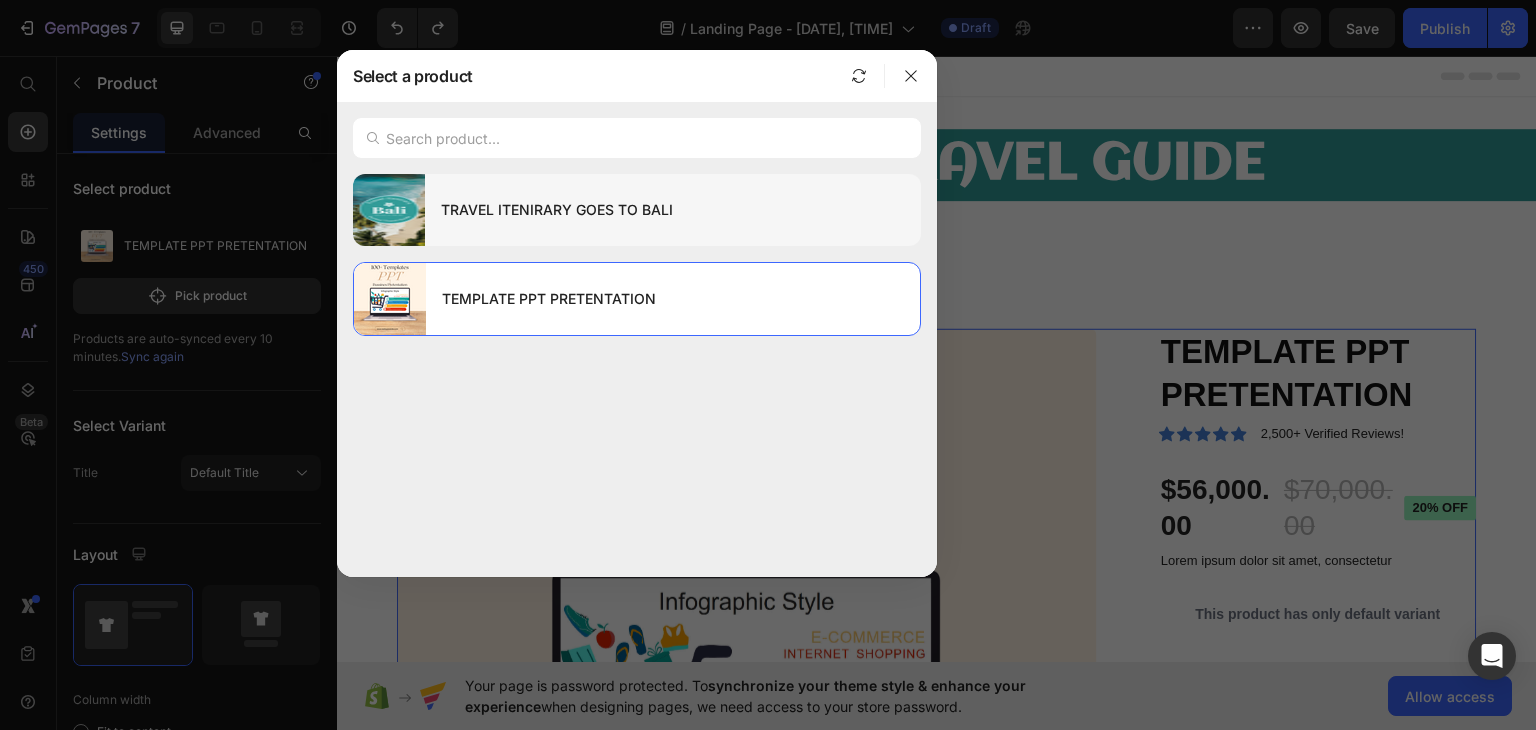 click on "TRAVEL ITENIRARY GOES TO BALI" at bounding box center (673, 210) 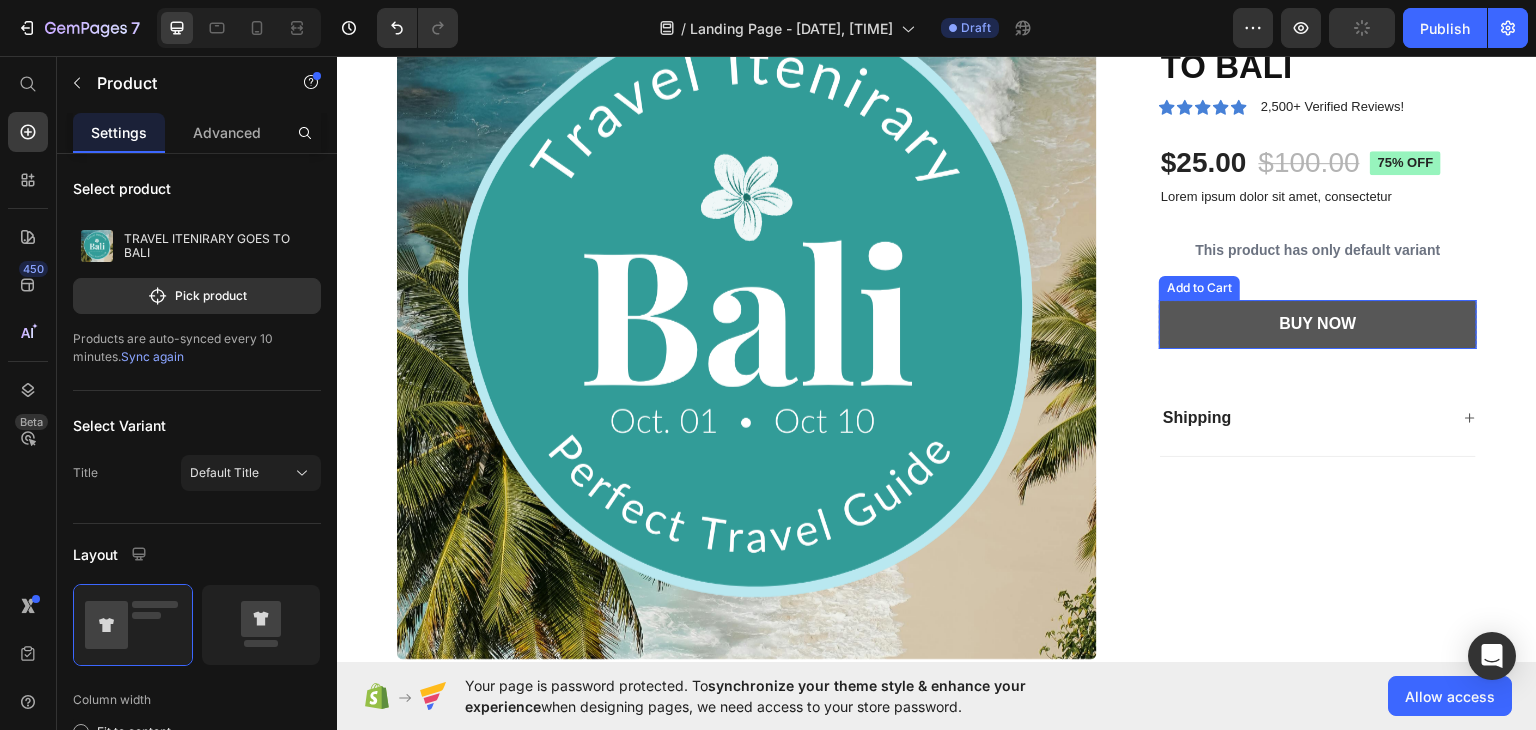 scroll, scrollTop: 500, scrollLeft: 0, axis: vertical 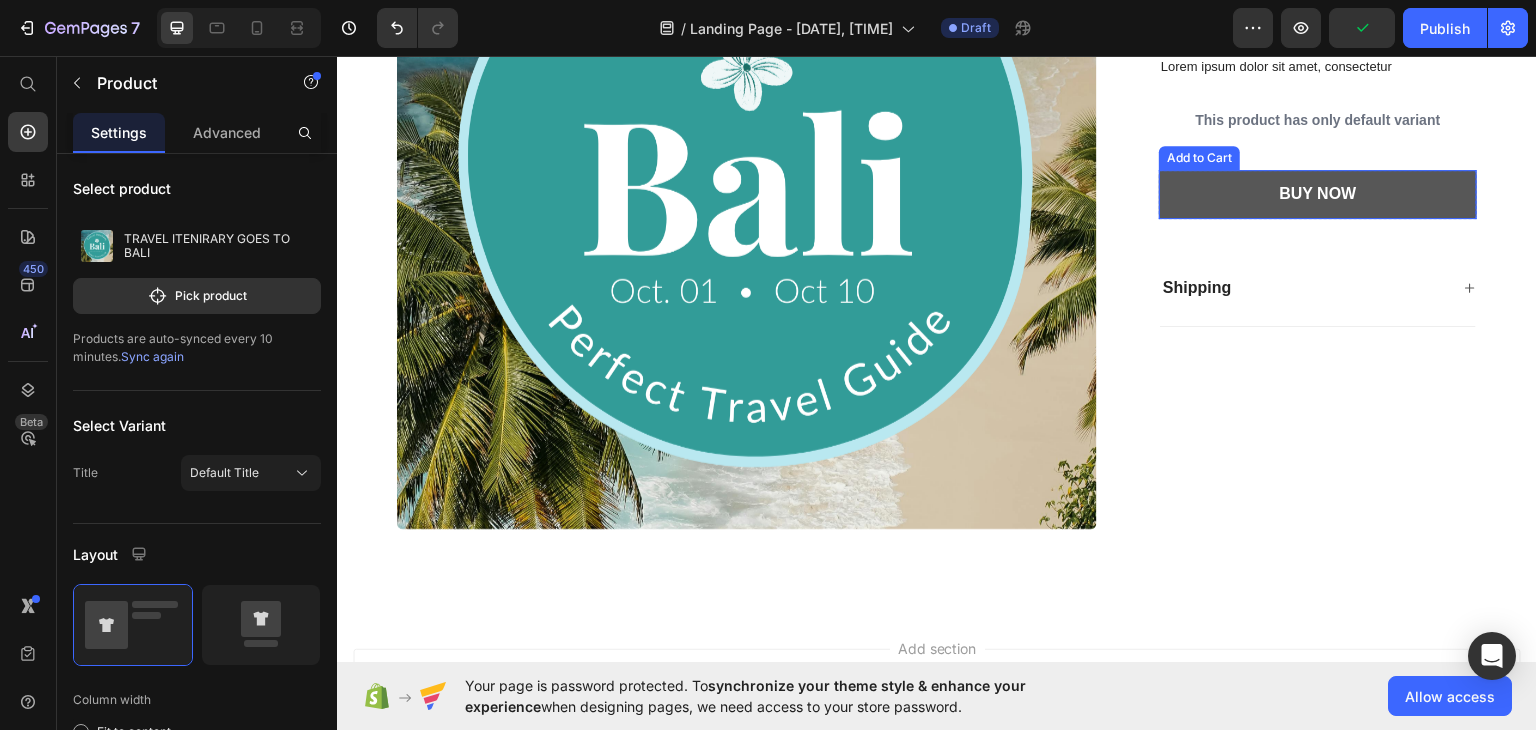 click on "BUY NOW" at bounding box center (1318, 193) 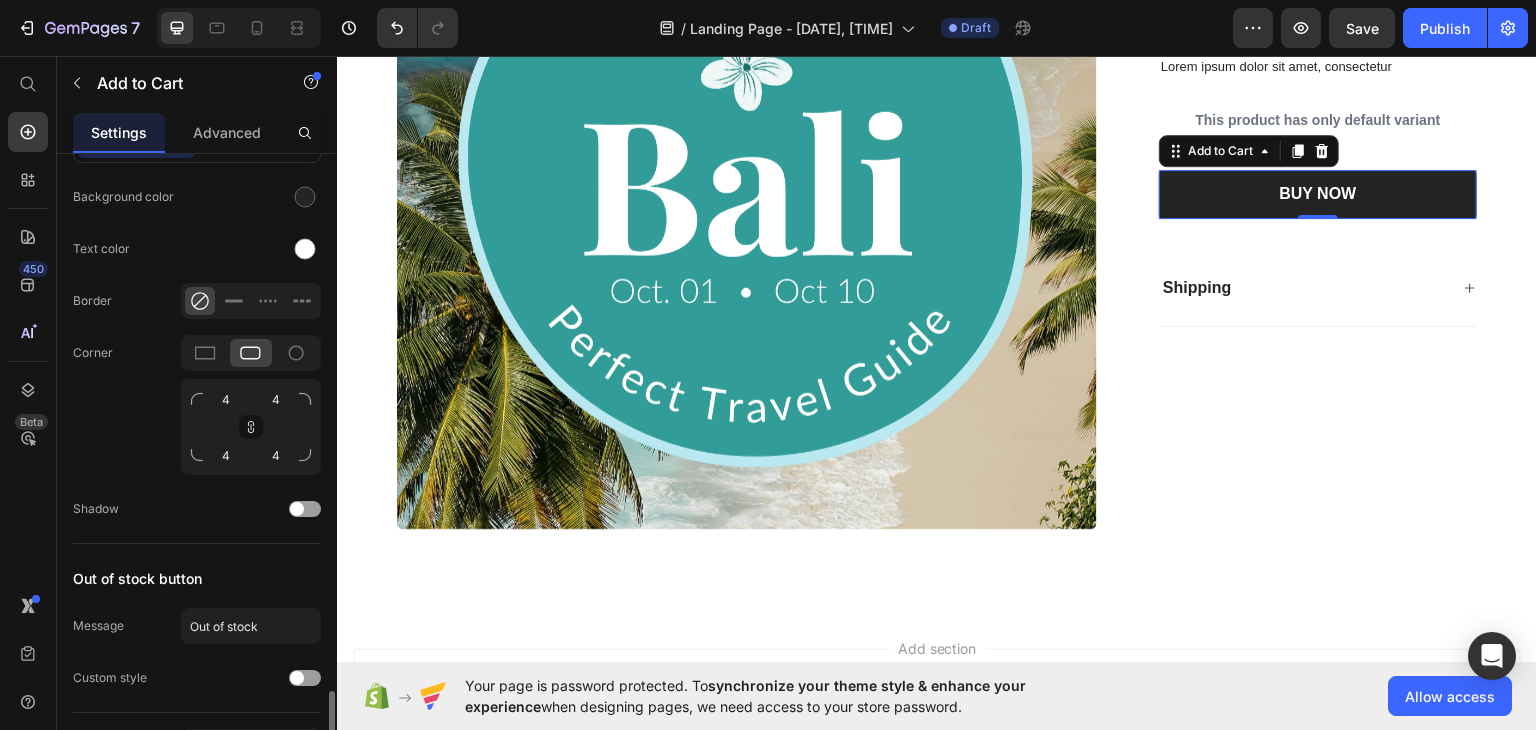 scroll, scrollTop: 1220, scrollLeft: 0, axis: vertical 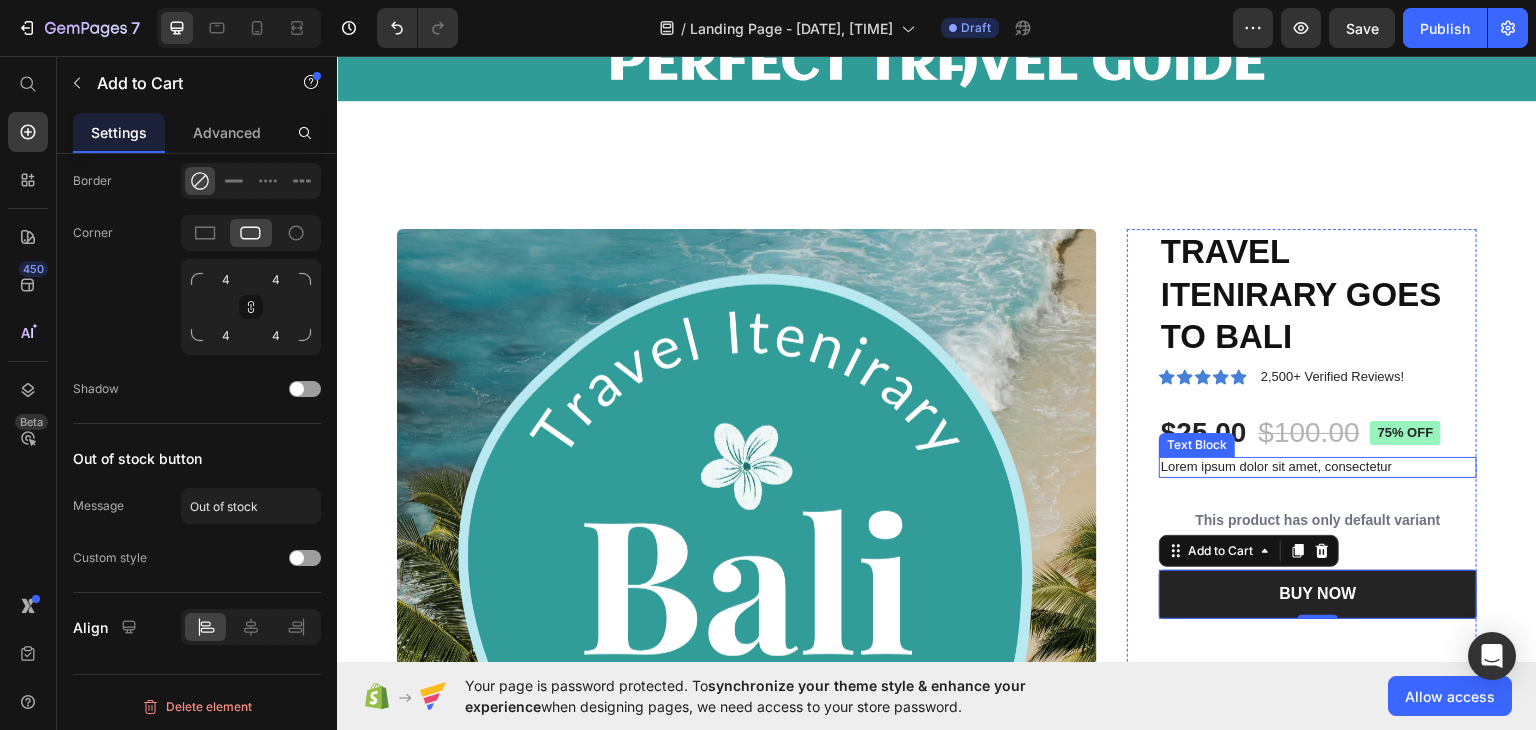 click on "Lorem ipsum dolor sit amet, consectetur" at bounding box center (1318, 466) 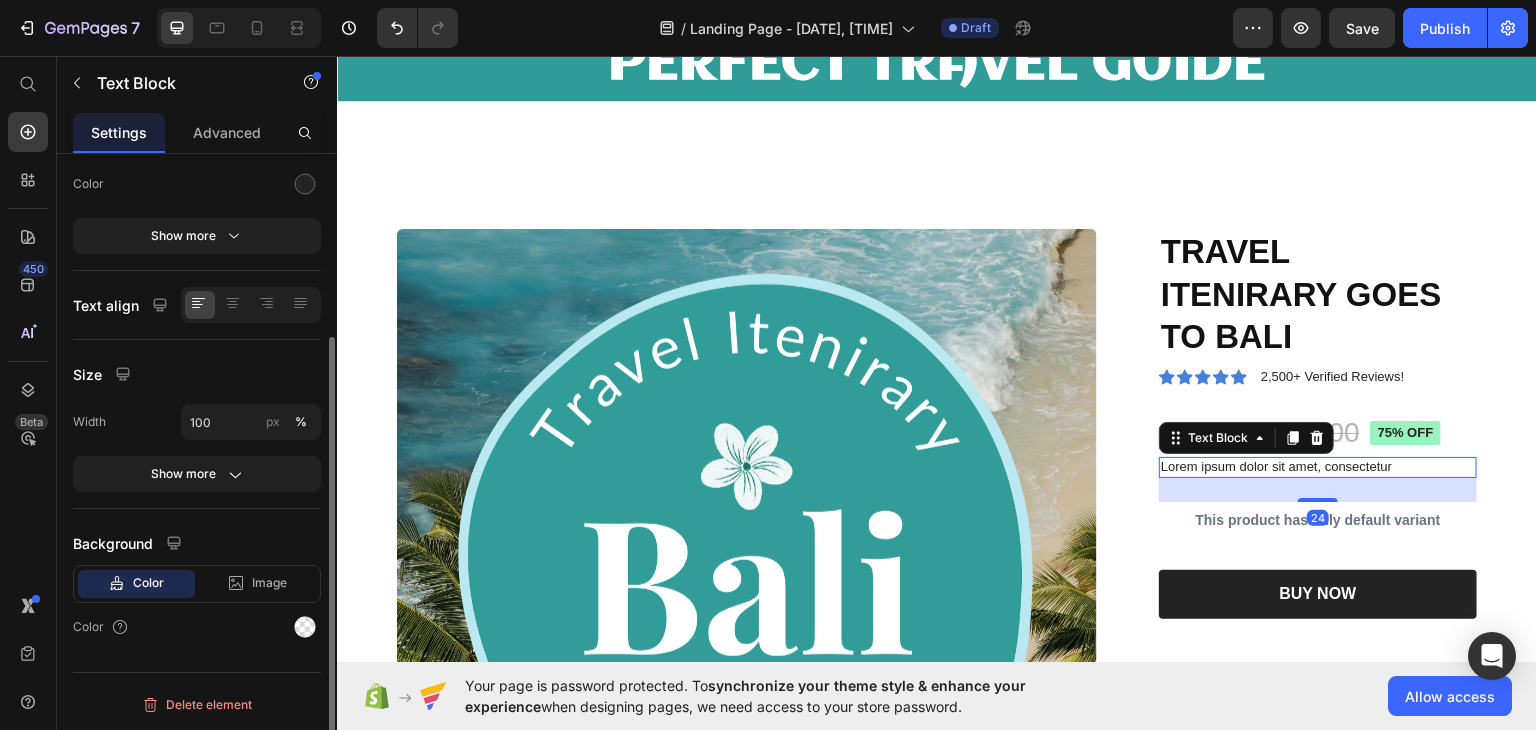 click on "Lorem ipsum dolor sit amet, consectetur" at bounding box center (1318, 466) 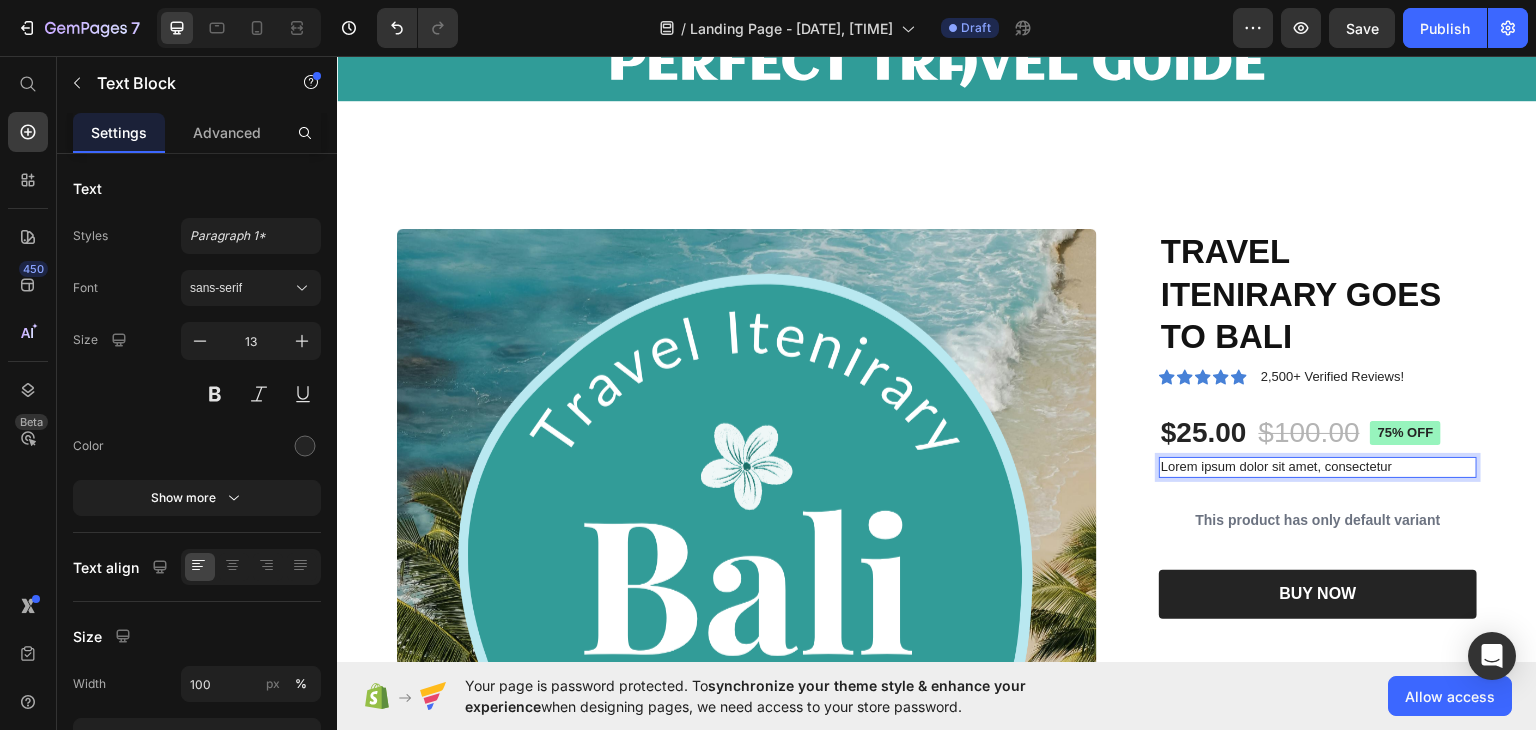 click on "Lorem ipsum dolor sit amet, consectetur" at bounding box center [1318, 466] 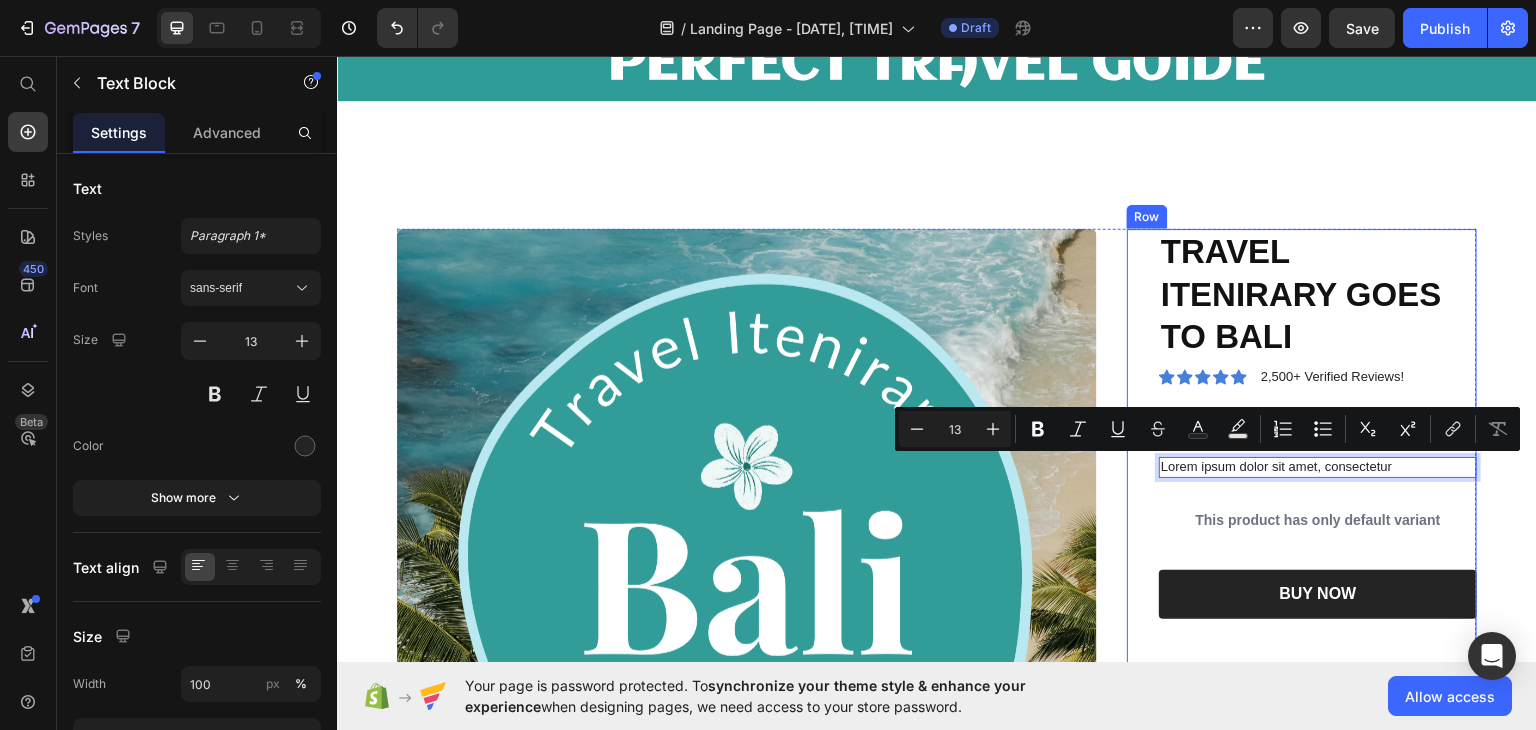 drag, startPoint x: 1390, startPoint y: 466, endPoint x: 1139, endPoint y: 461, distance: 251.04979 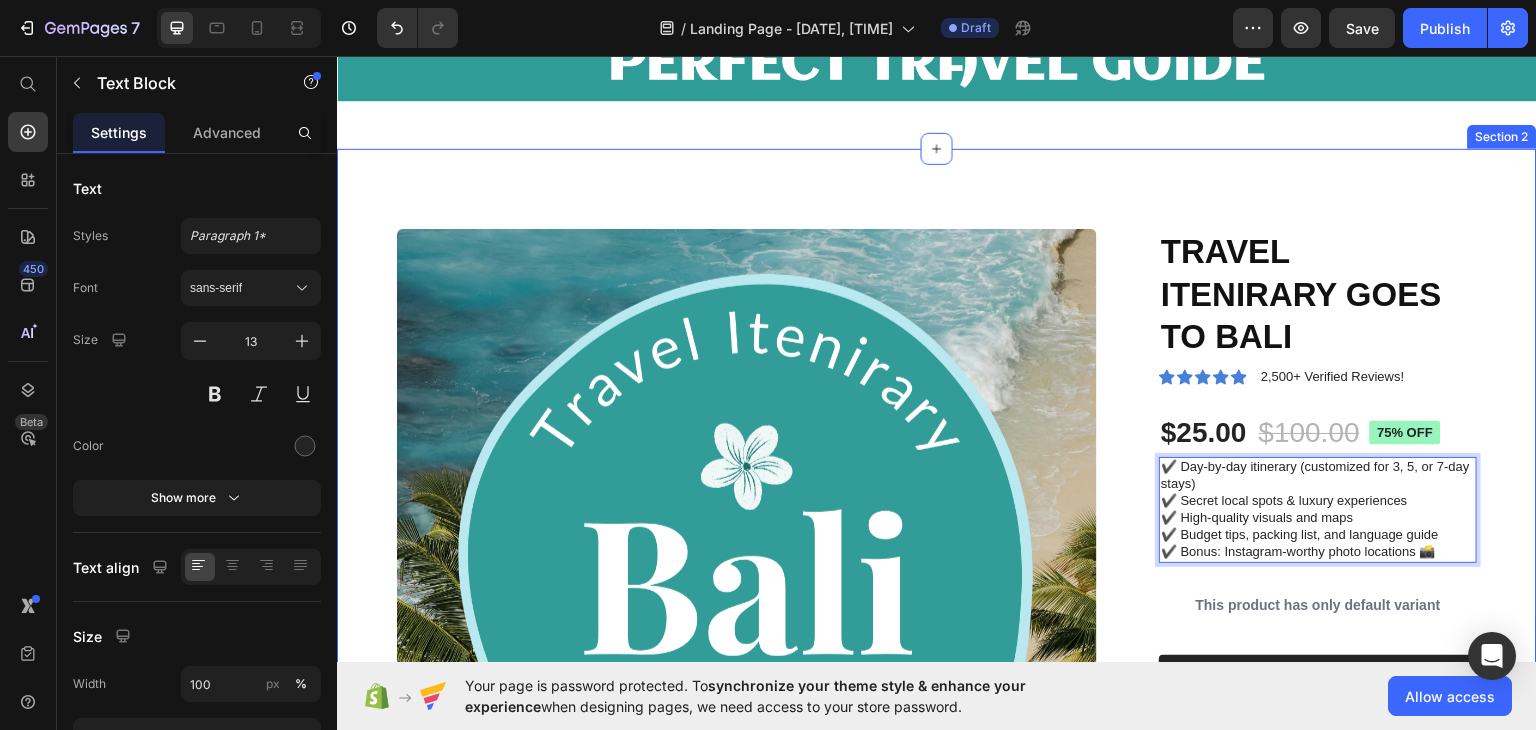 click on "Product Images TRAVEL ITENIRARY GOES TO BALI Product Title Icon Icon Icon Icon Icon Icon List 2,500+ Verified Reviews! Text Block Row $25.00 Product Price $100.00 Product Price 75% off Product Badge Row ✔️ Day-by-day itinerary (customized for 3, 5, or 7-day stays) ✔️ Secret local spots & luxury experiences ✔️ High-quality visuals and maps ✔️ Budget tips, packing list, and language guide ✔️ Bonus: Instagram-worthy photo locations 📸 Text Block   24 This product has only default variant Product Variants & Swatches 1 Product Quantity Row BUY NOW Add to Cart Row
Shipping Accordion Row Product Section 2" at bounding box center (937, 578) 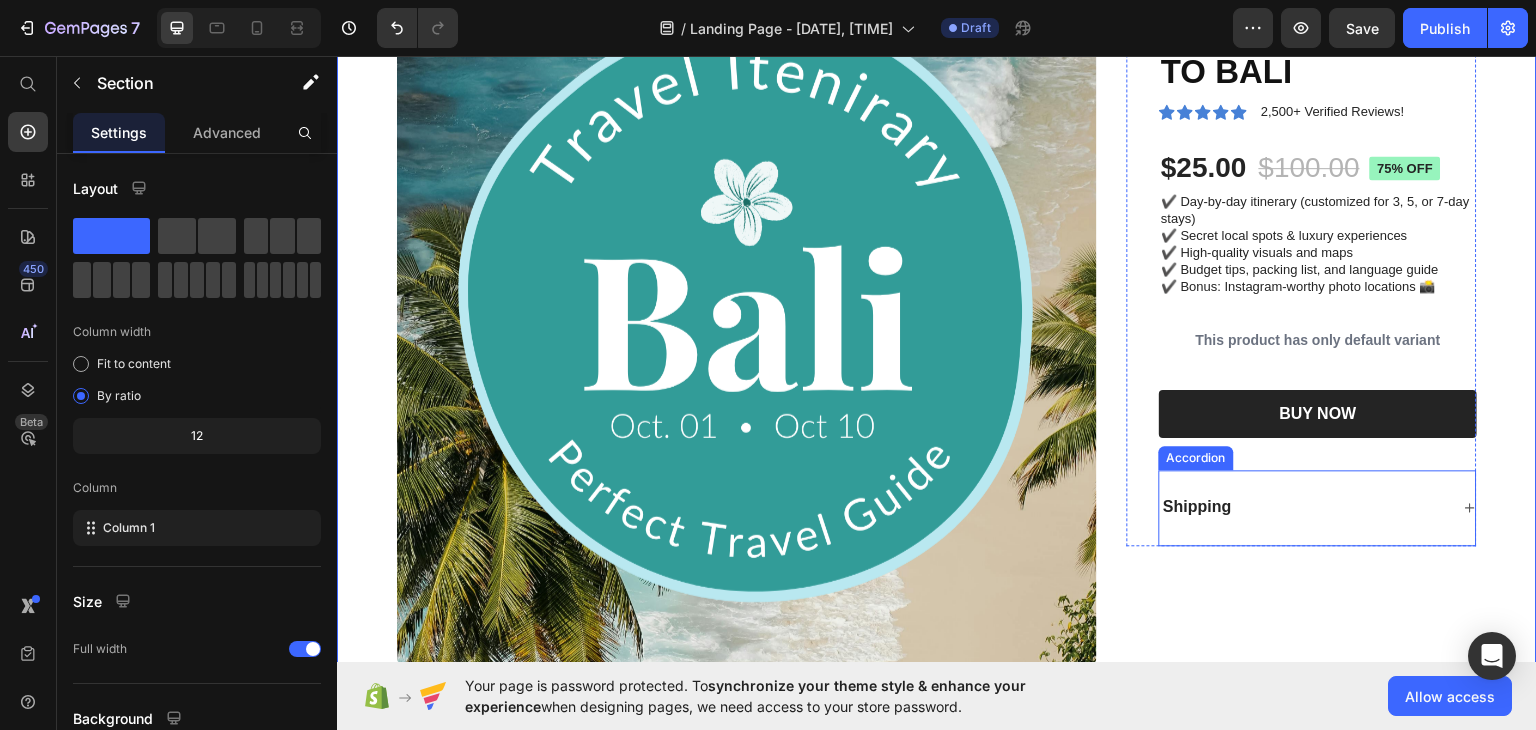 scroll, scrollTop: 400, scrollLeft: 0, axis: vertical 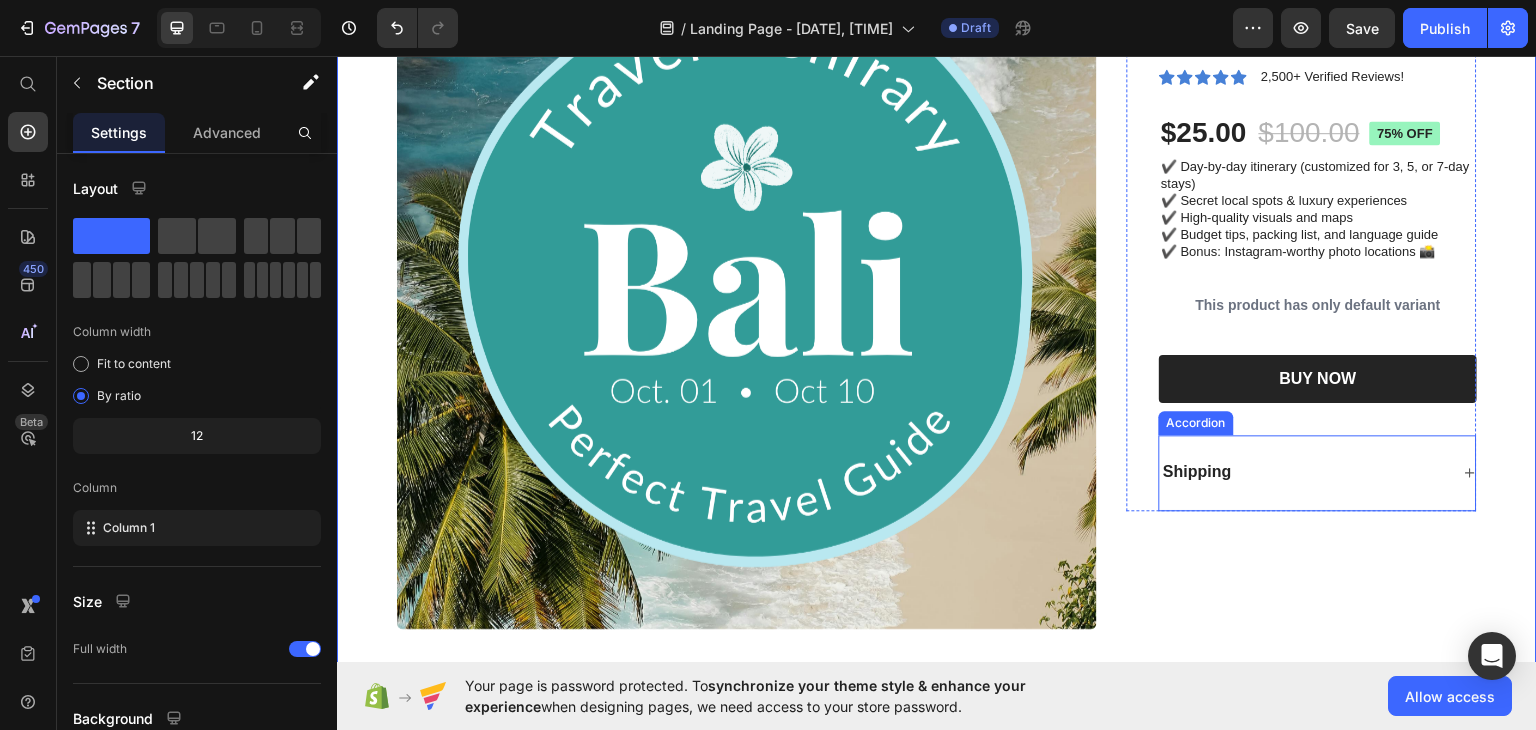 click on "Shipping" at bounding box center (1304, 471) 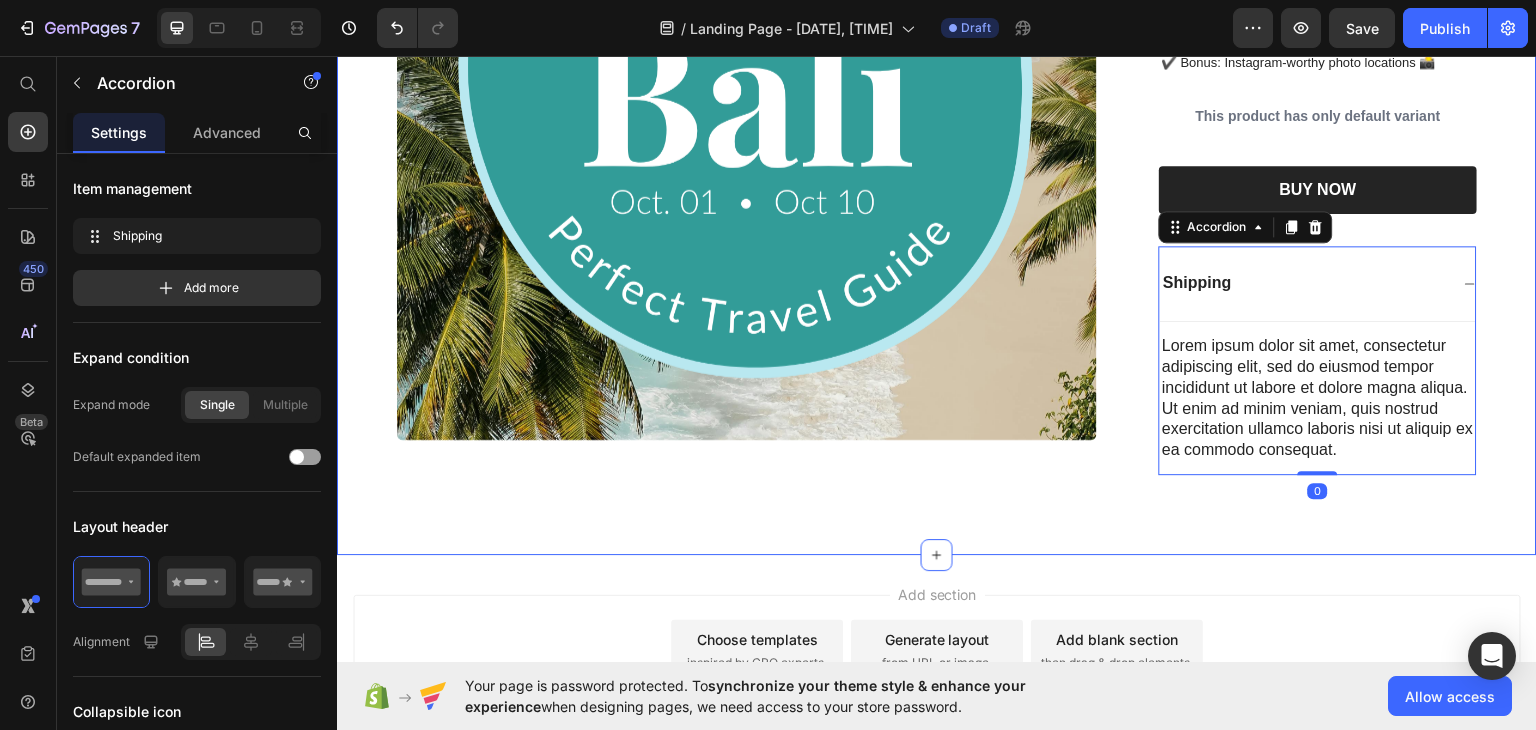 scroll, scrollTop: 600, scrollLeft: 0, axis: vertical 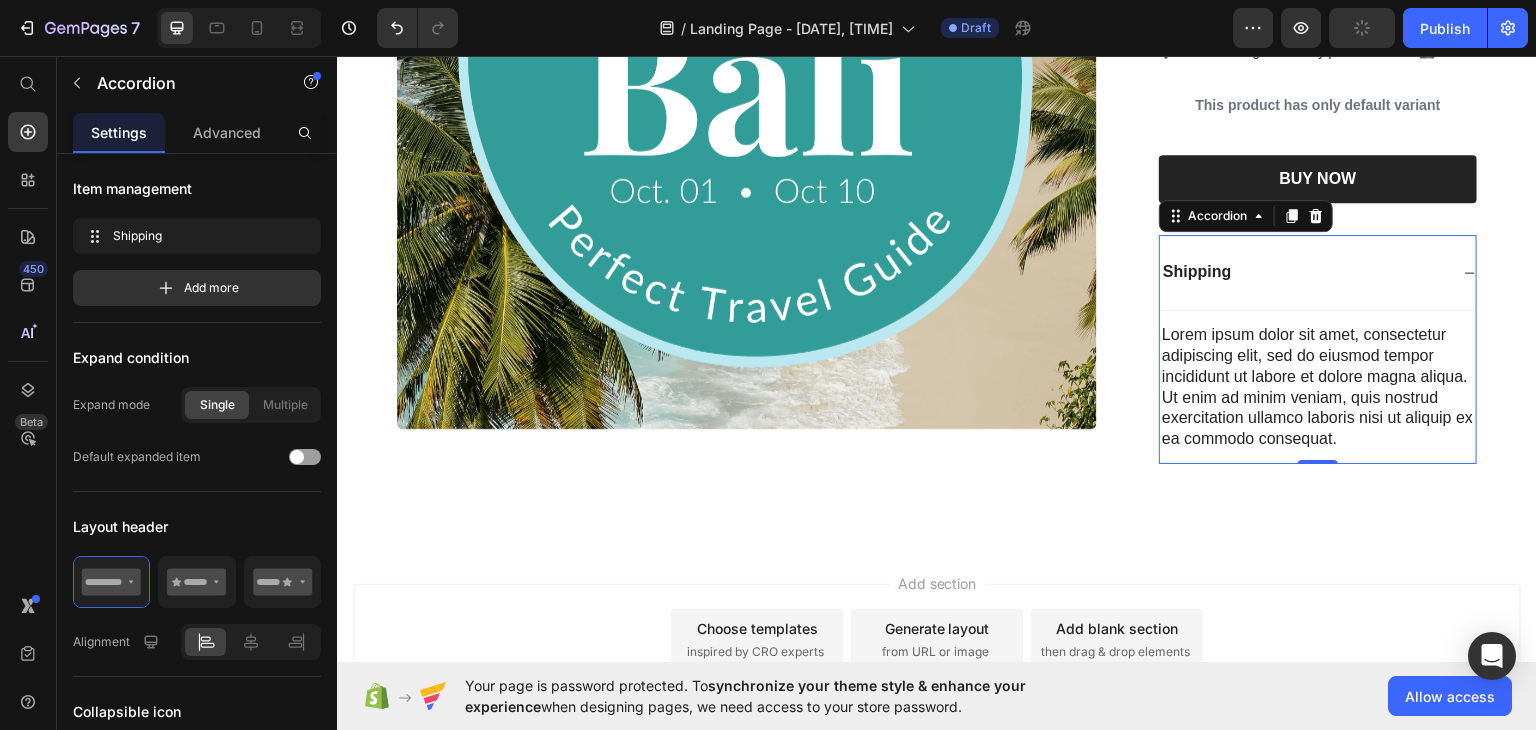 click 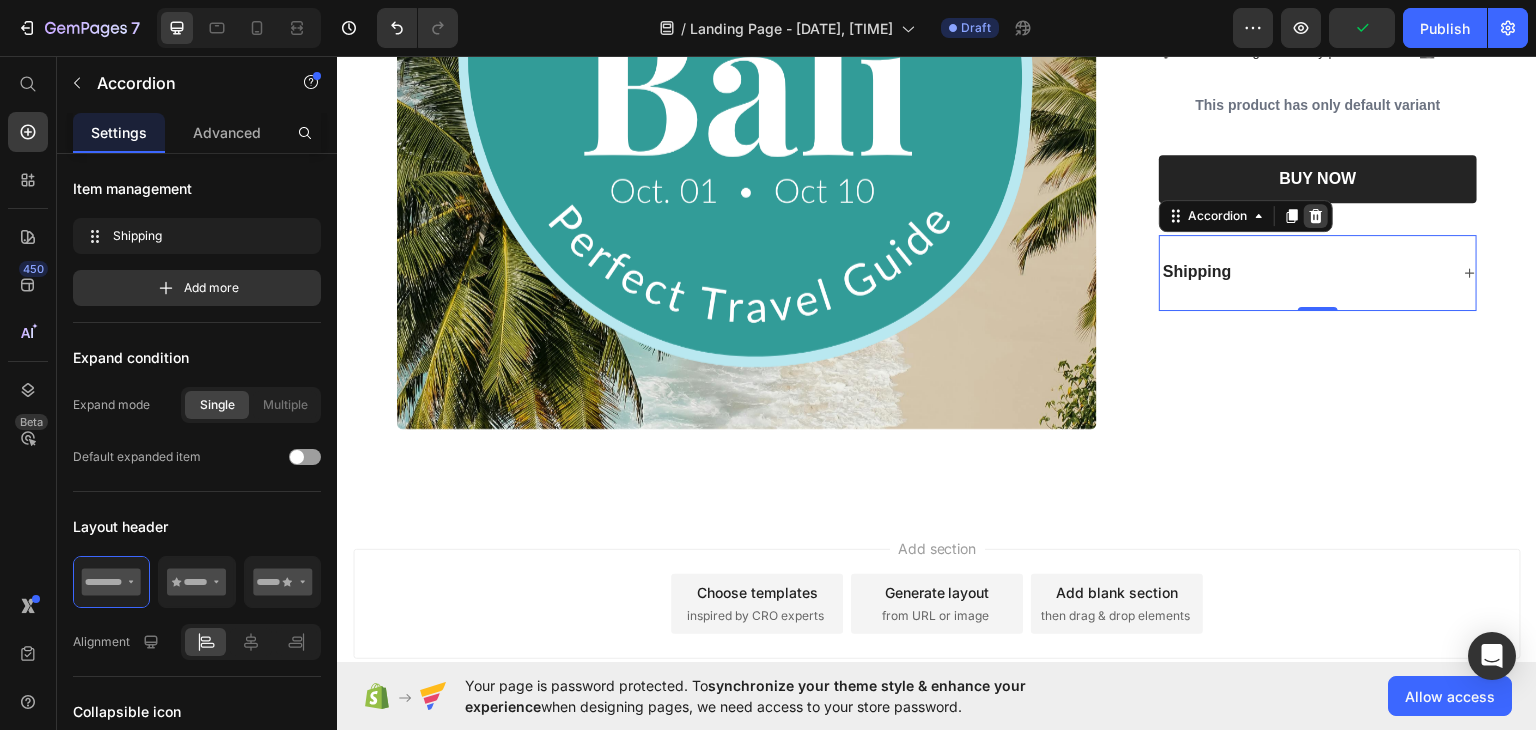 click 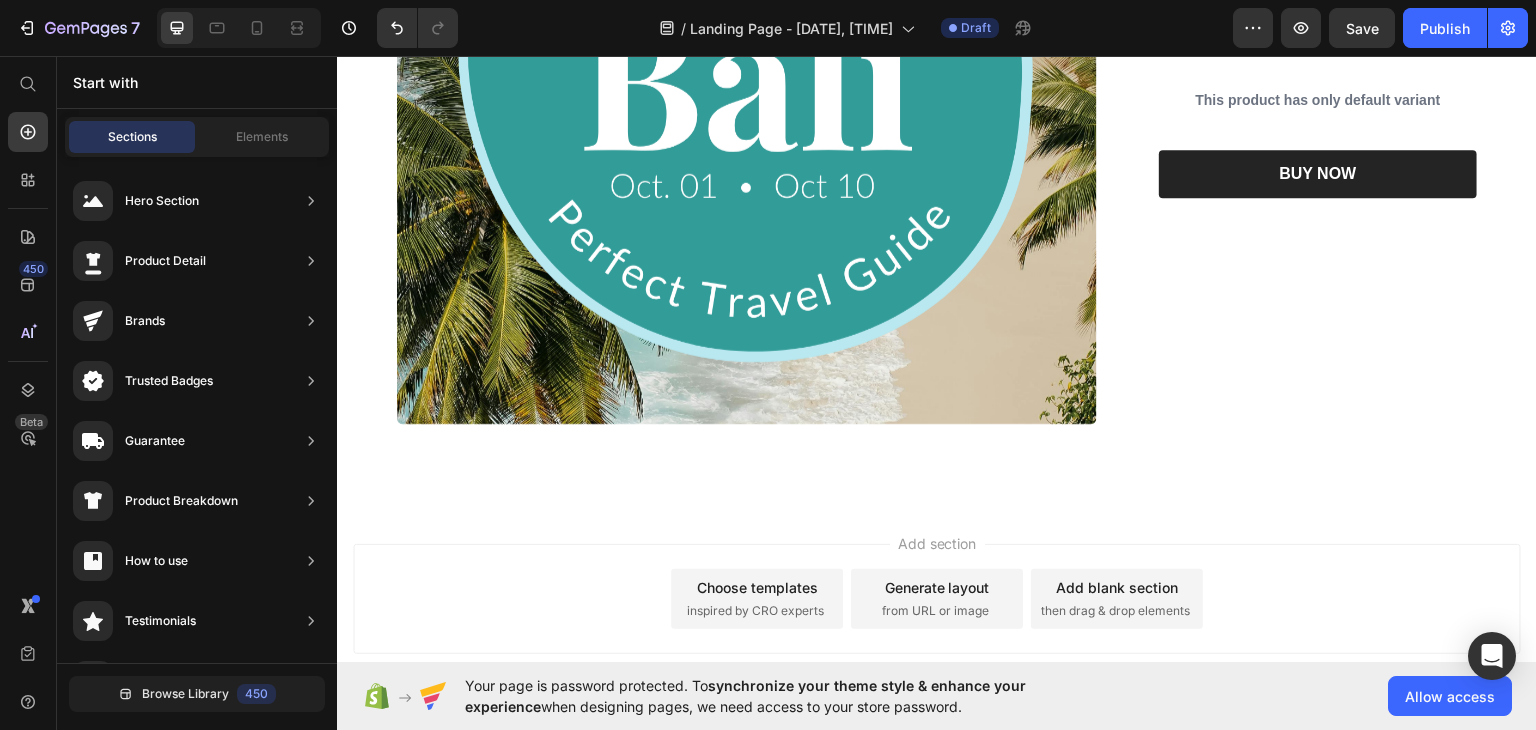 scroll, scrollTop: 723, scrollLeft: 0, axis: vertical 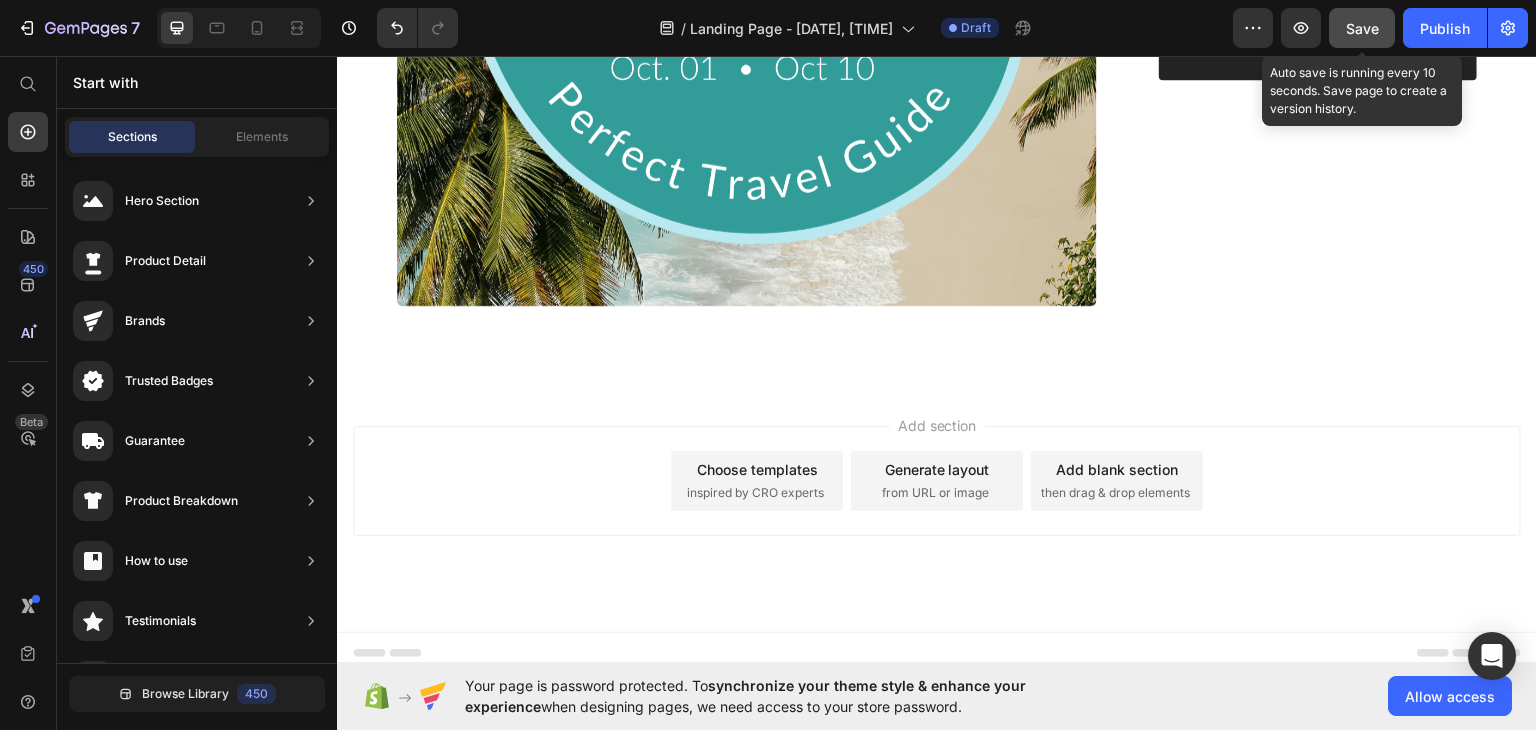 click on "Save" 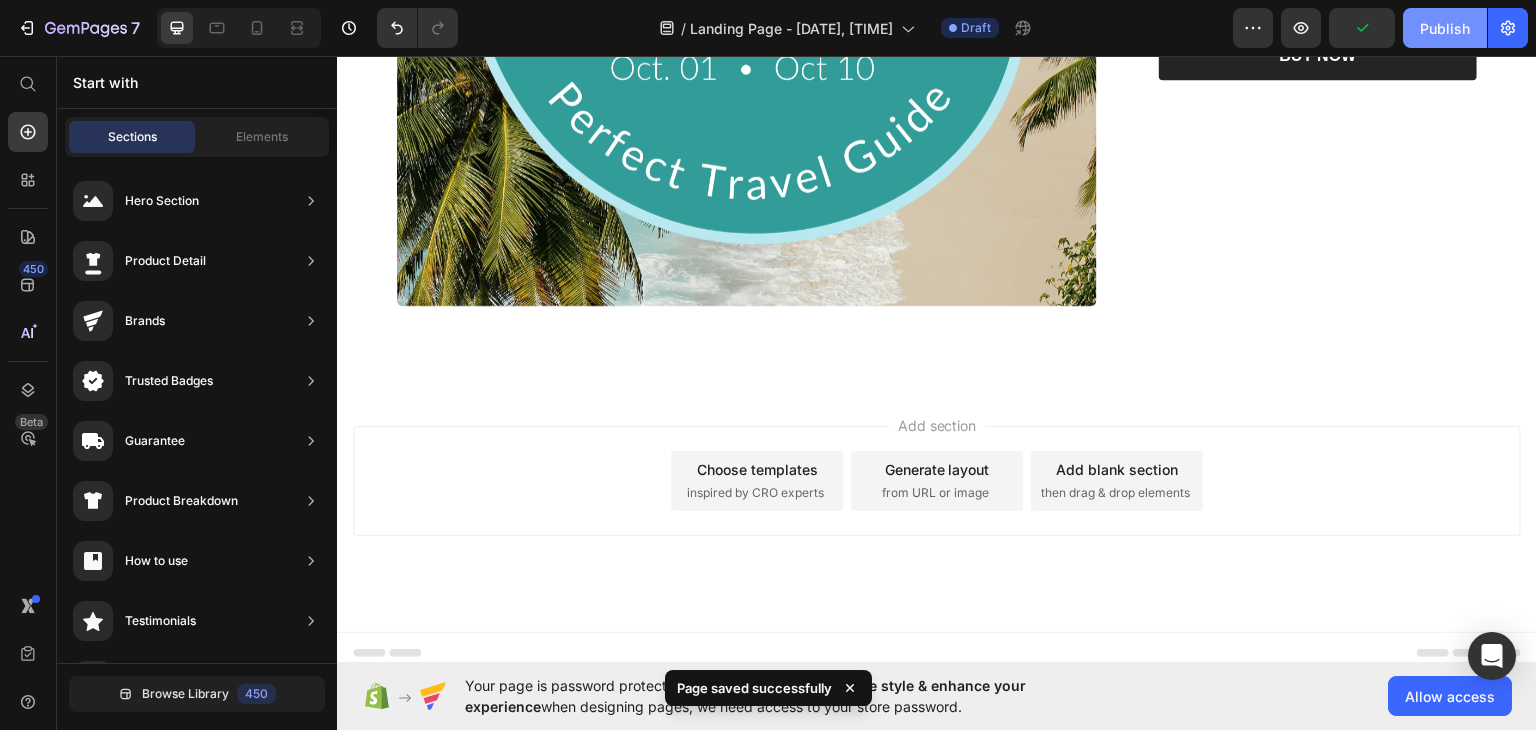 click on "Publish" at bounding box center (1445, 28) 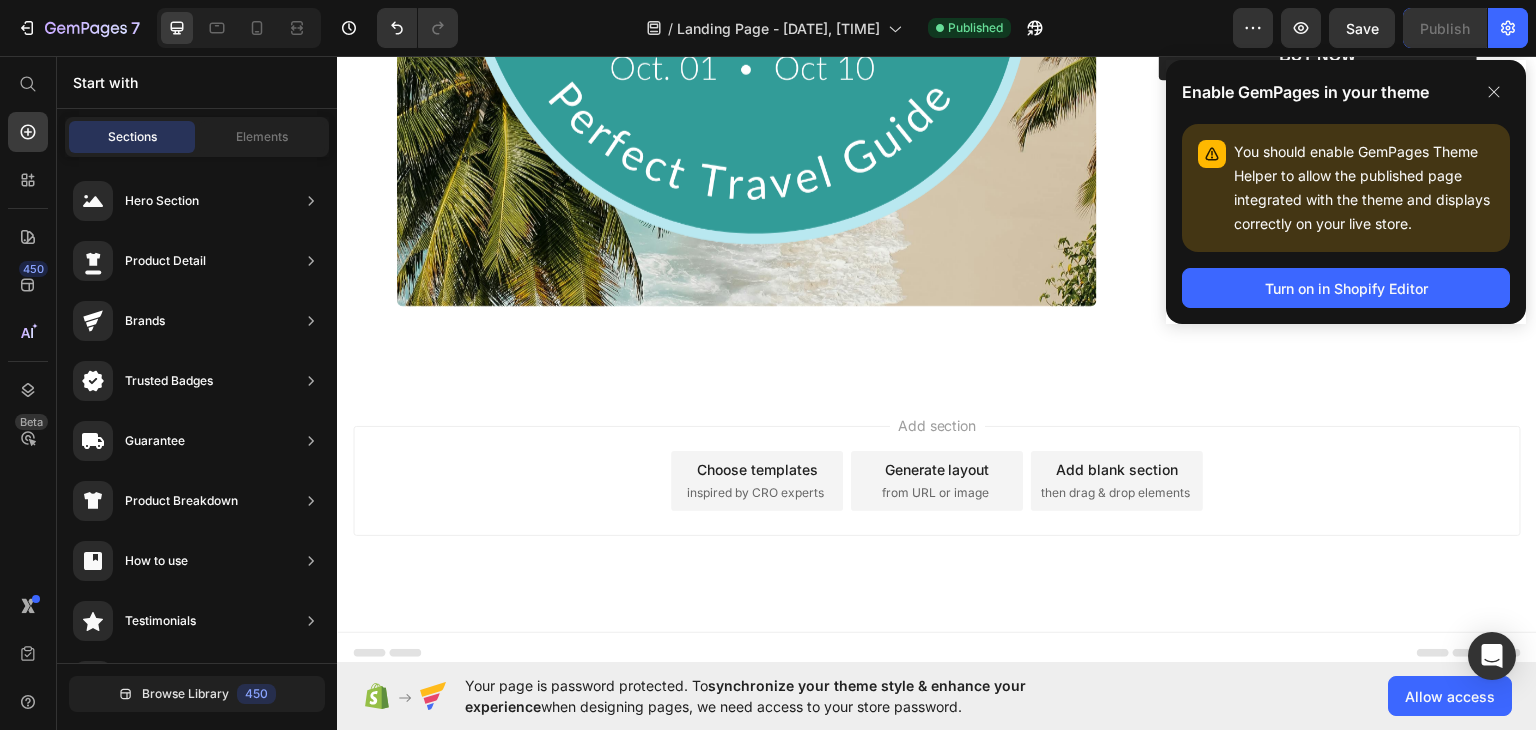 click 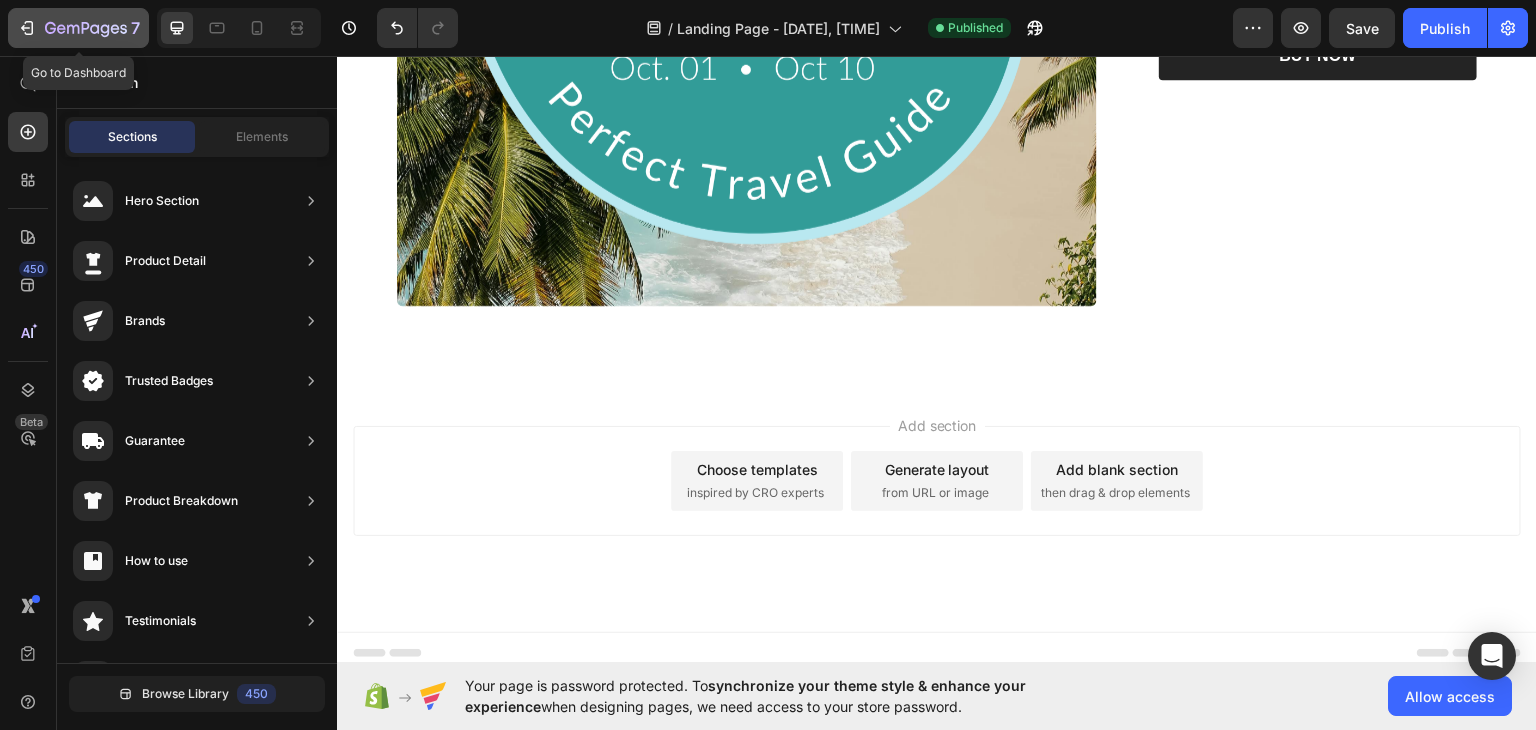 click on "7" 